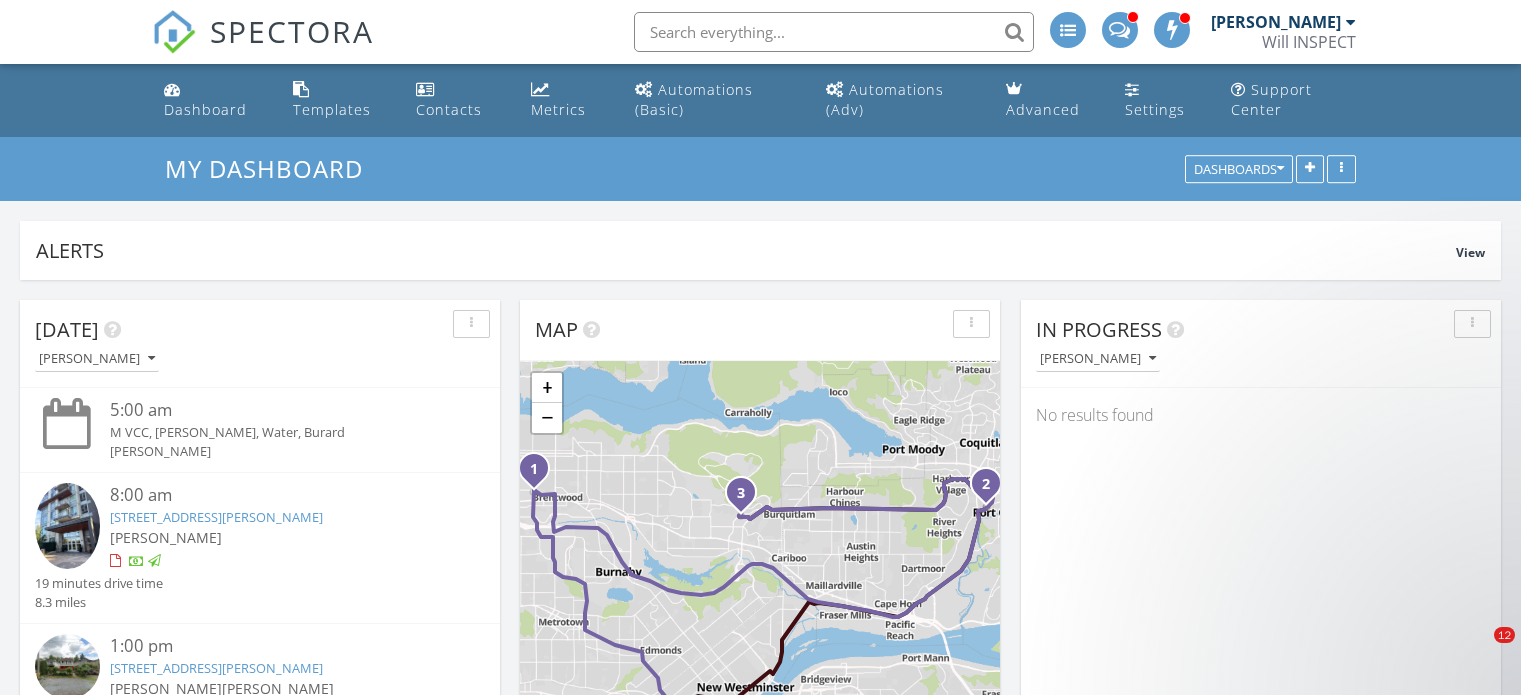 scroll, scrollTop: 1332, scrollLeft: 0, axis: vertical 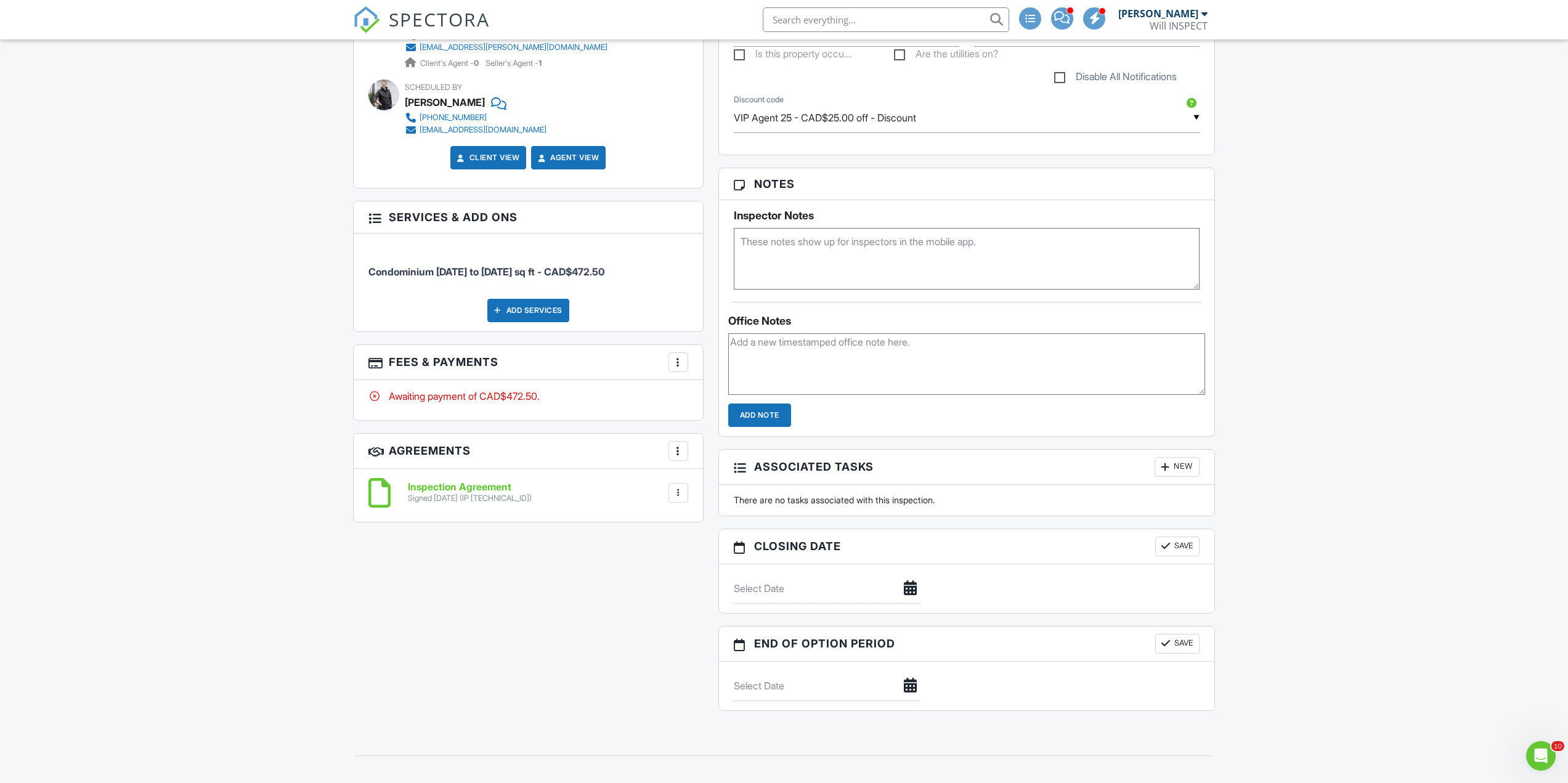 click at bounding box center (967, 259) 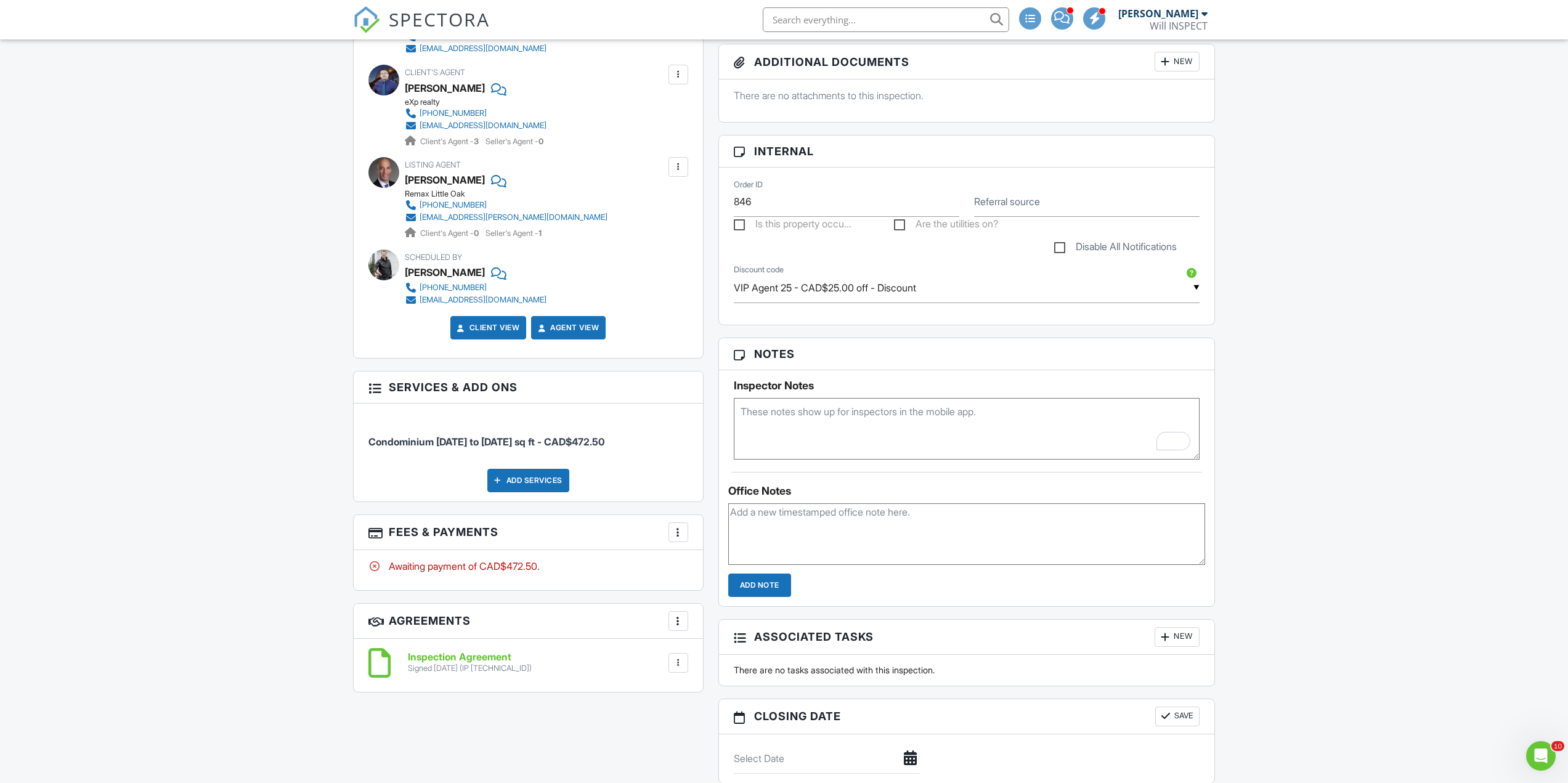 scroll, scrollTop: 493, scrollLeft: 0, axis: vertical 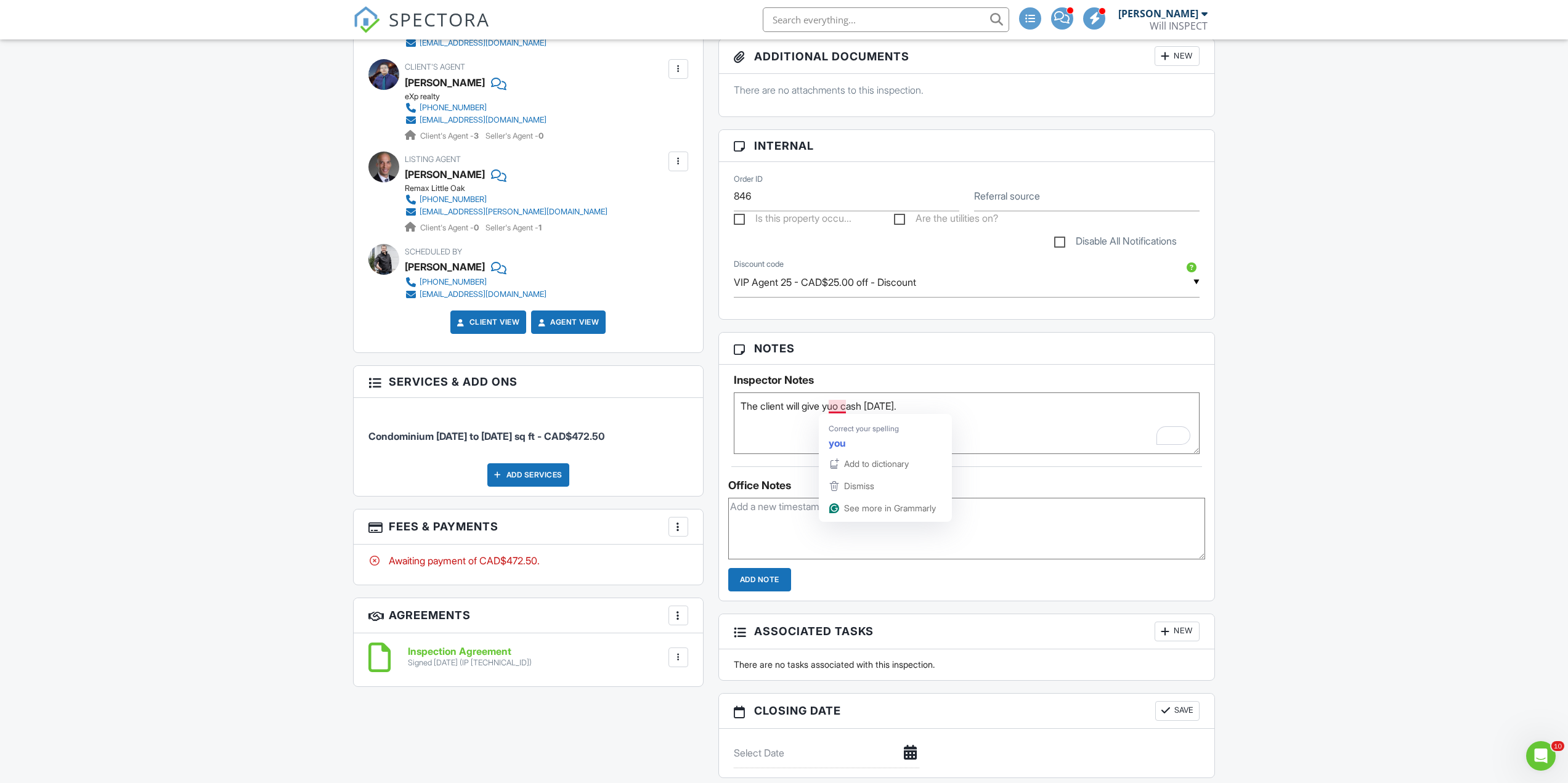 click on "The client will give yuo cash tomorrow." at bounding box center [967, 423] 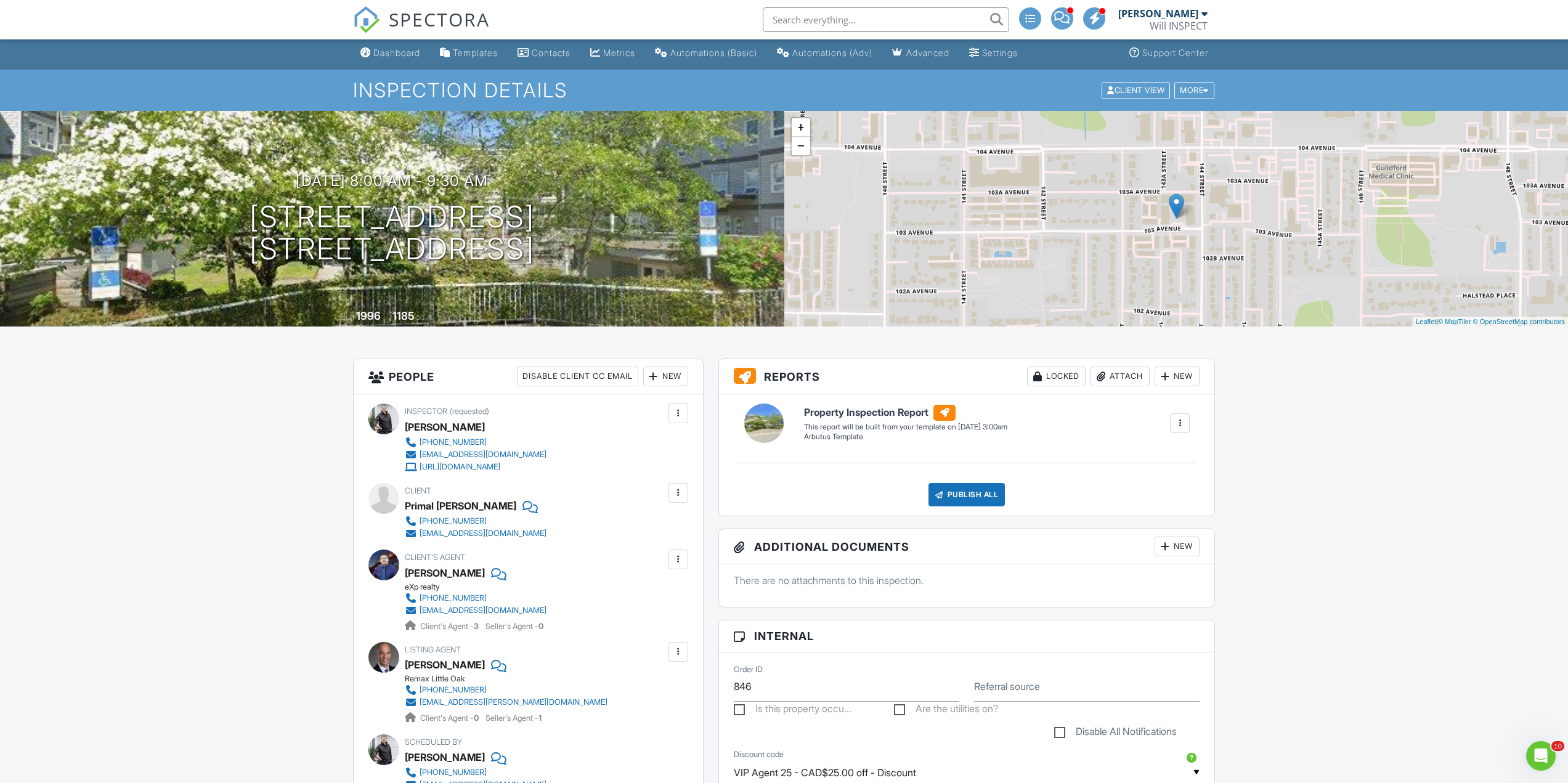scroll, scrollTop: 0, scrollLeft: 0, axis: both 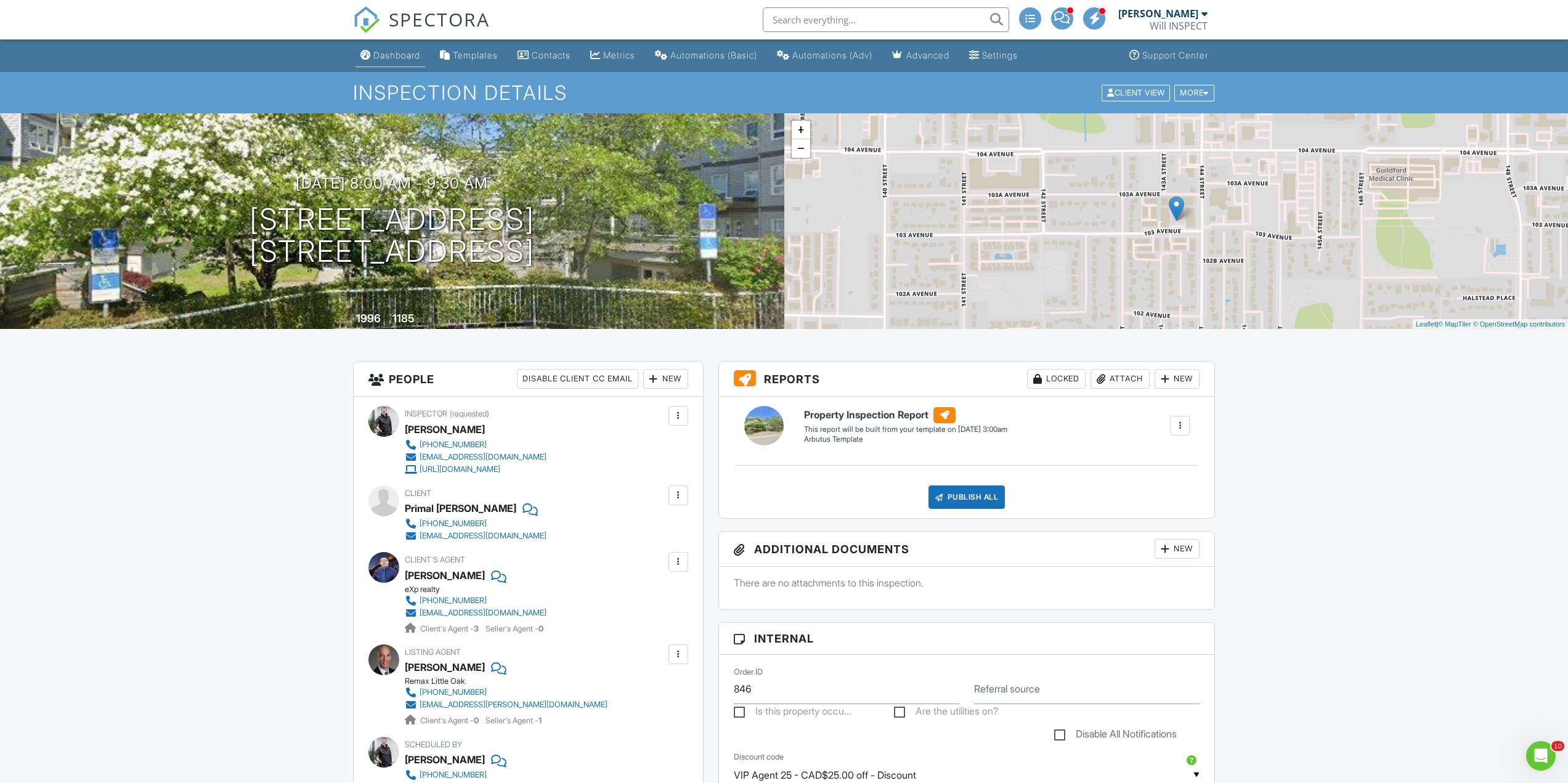 type on "The client will give you cash tomorrow." 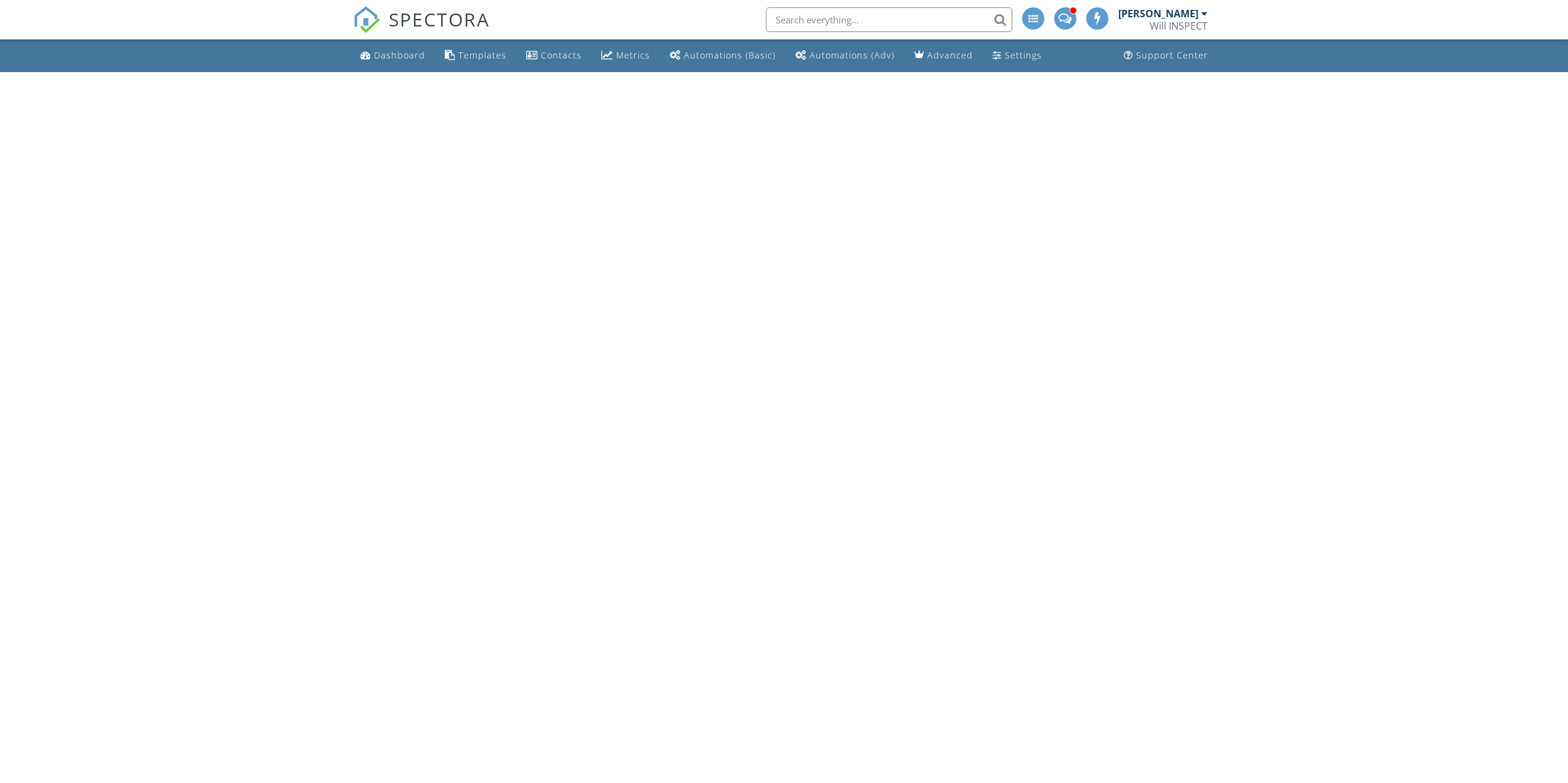scroll, scrollTop: 0, scrollLeft: 0, axis: both 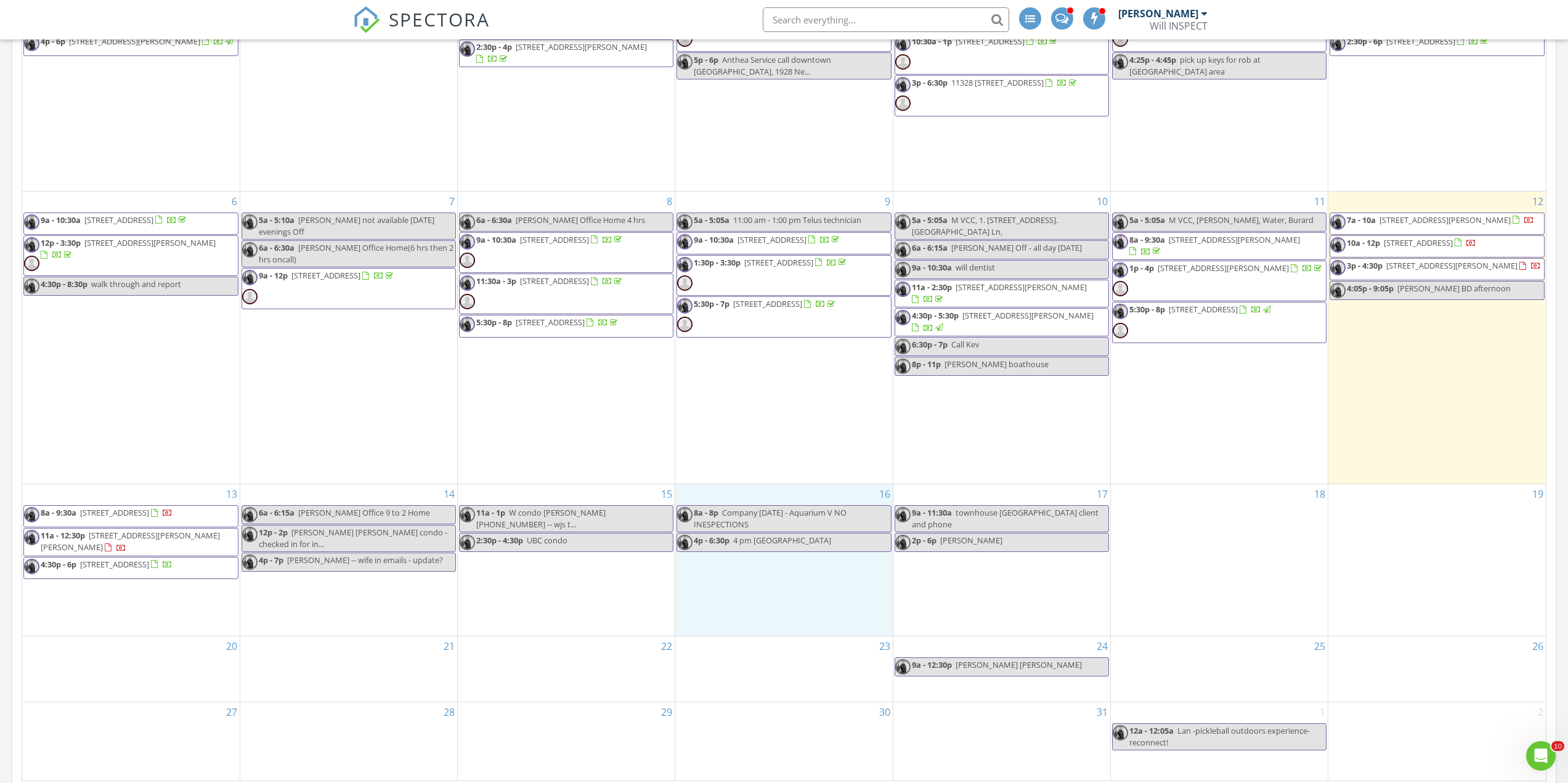 click on "16
8a - 8p
Company family day - Aquarium V NO INESPECTIONS
4p - 6:30p
4 pm new west townhouse" at bounding box center [784, 560] 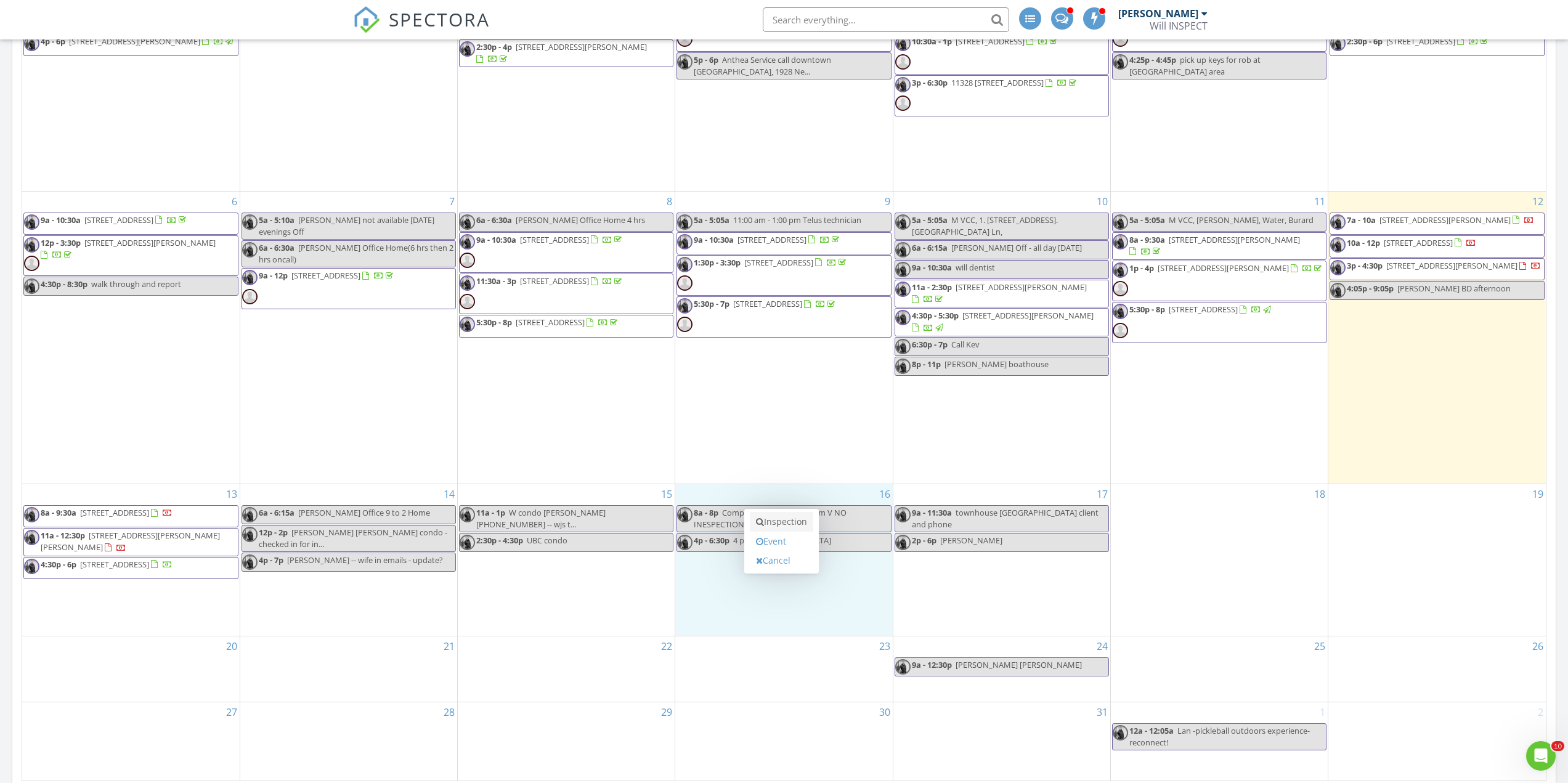 click on "Inspection" at bounding box center [781, 522] 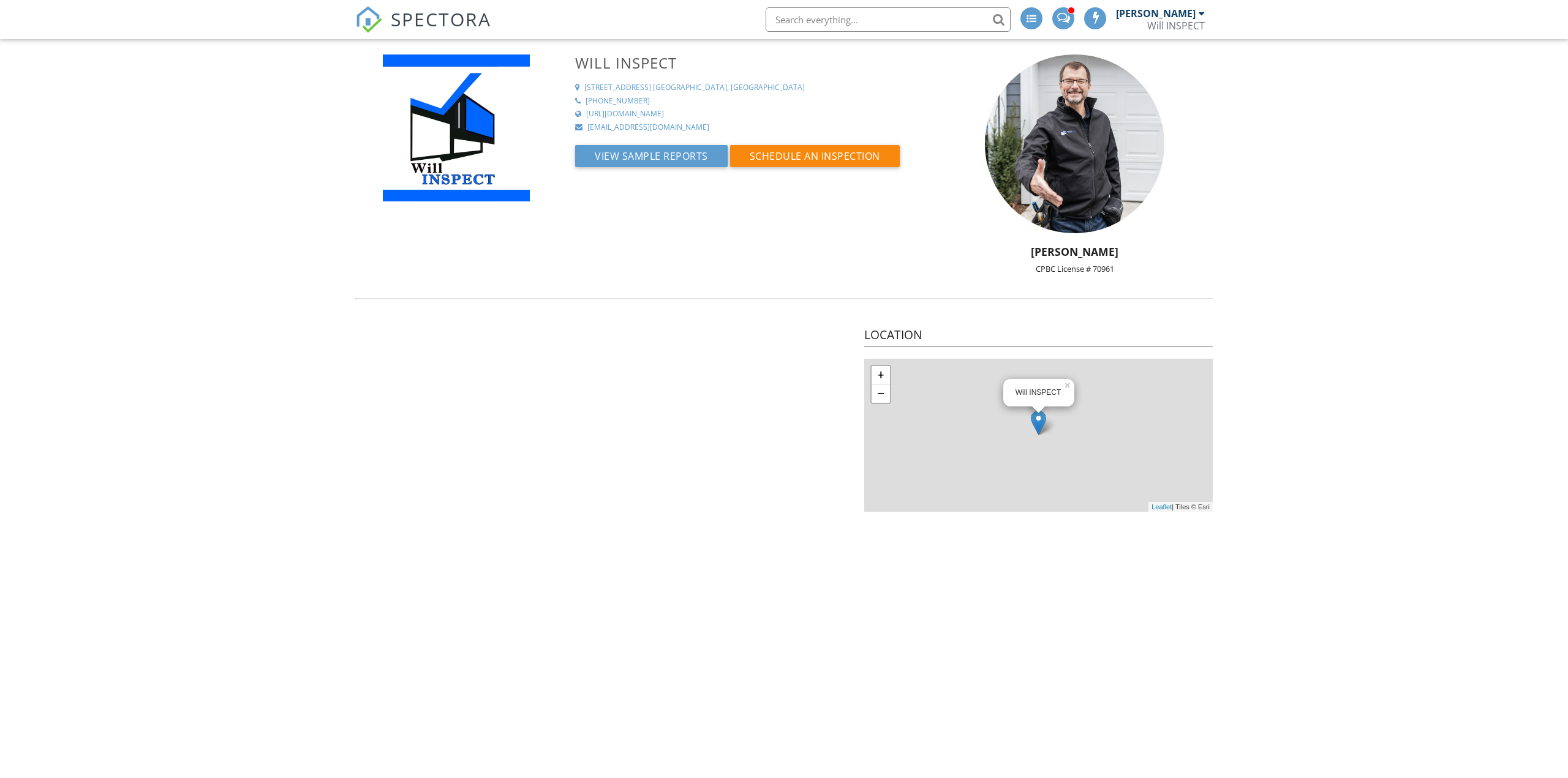 scroll, scrollTop: 0, scrollLeft: 0, axis: both 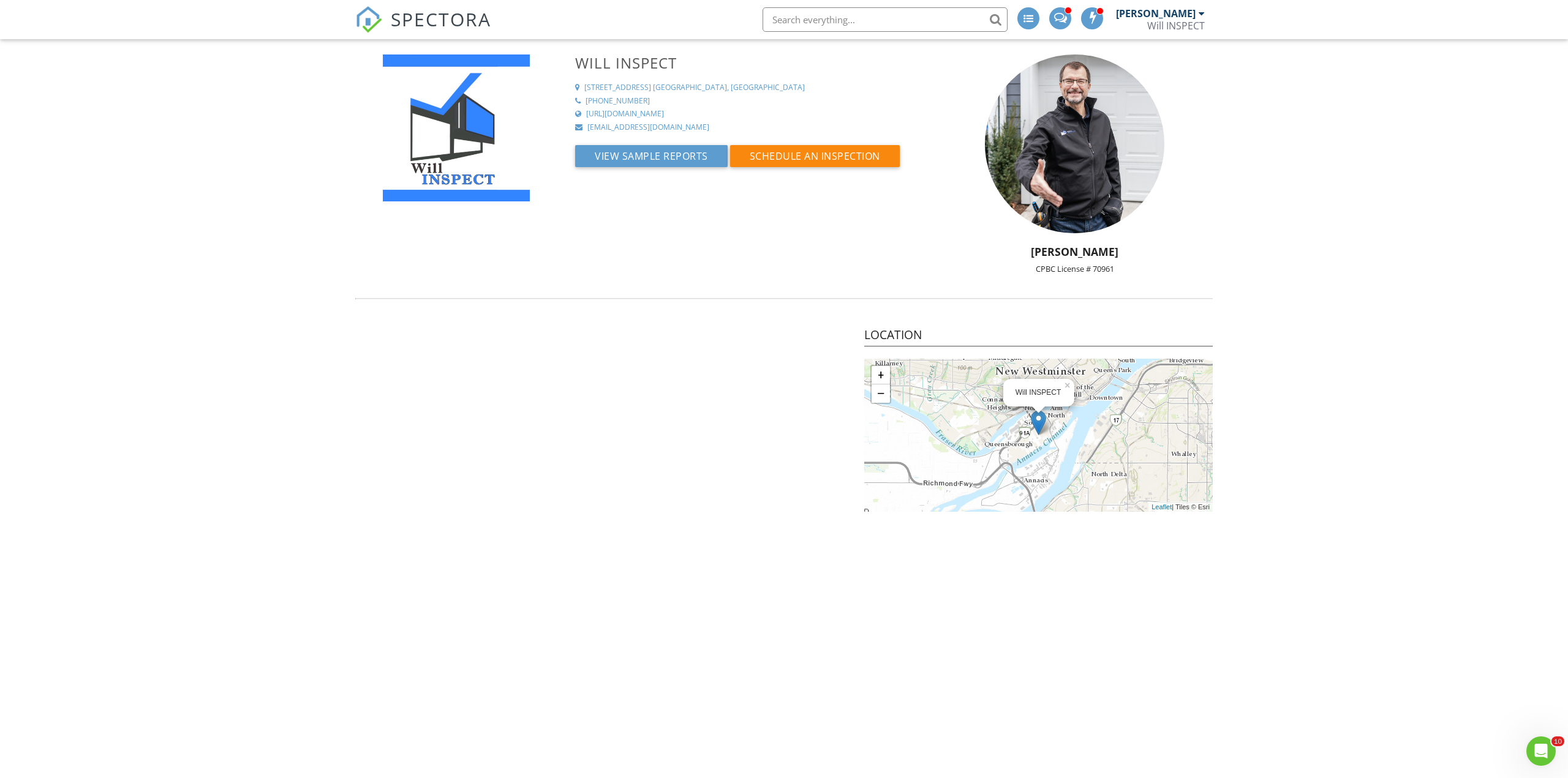 click at bounding box center (456, 128) 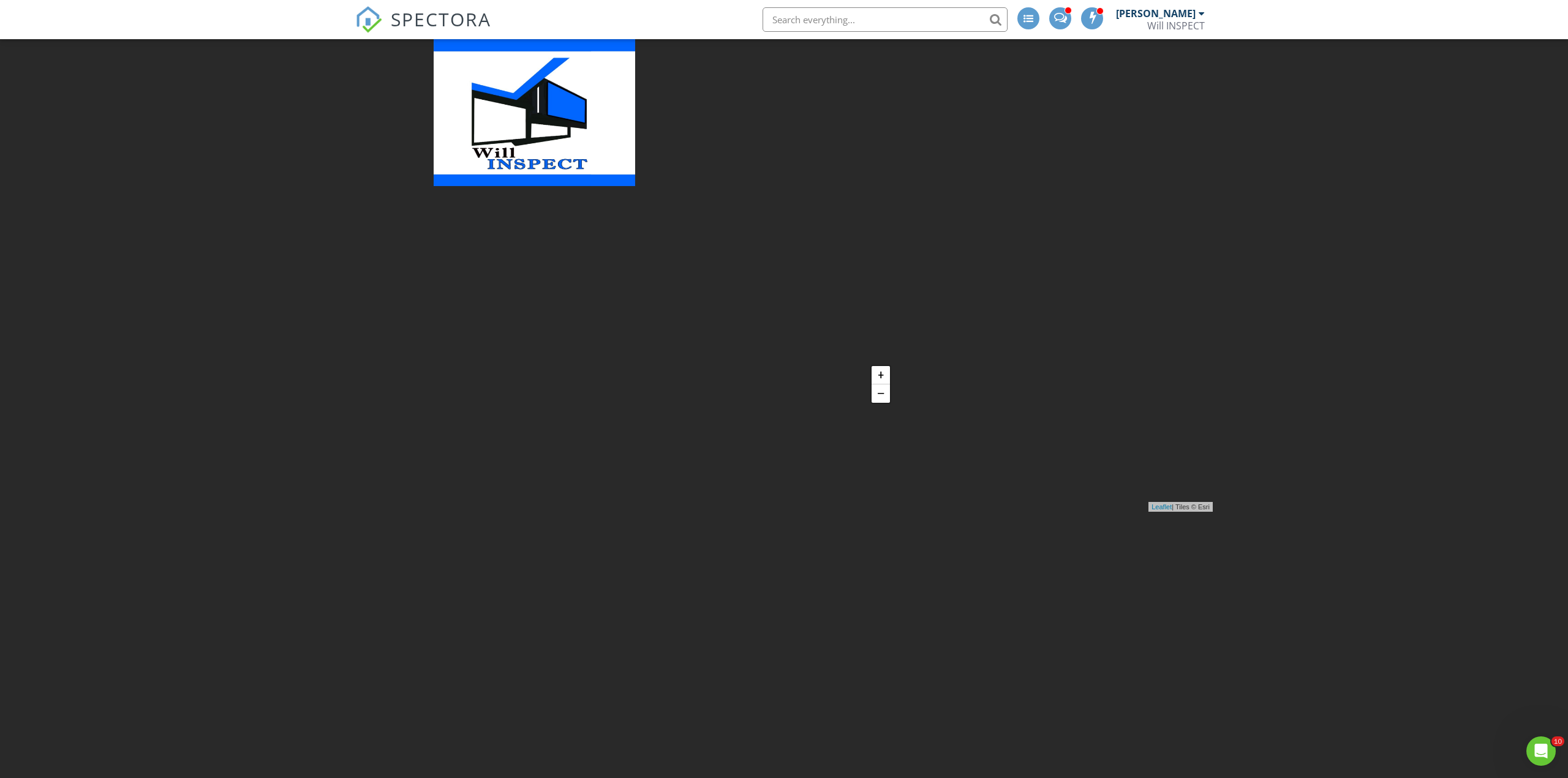 drag, startPoint x: 323, startPoint y: 218, endPoint x: 226, endPoint y: 141, distance: 123.84668 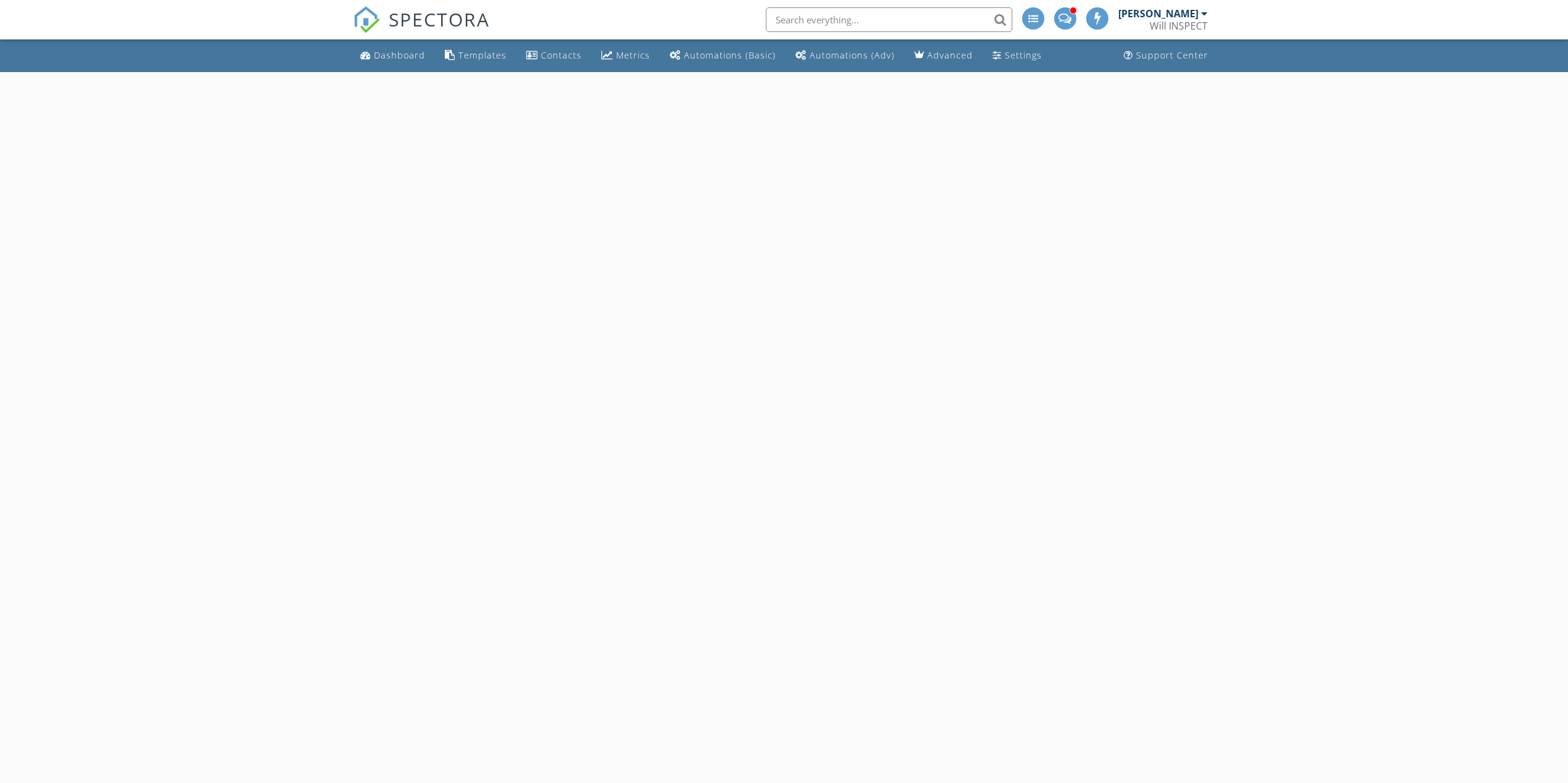 scroll, scrollTop: 0, scrollLeft: 0, axis: both 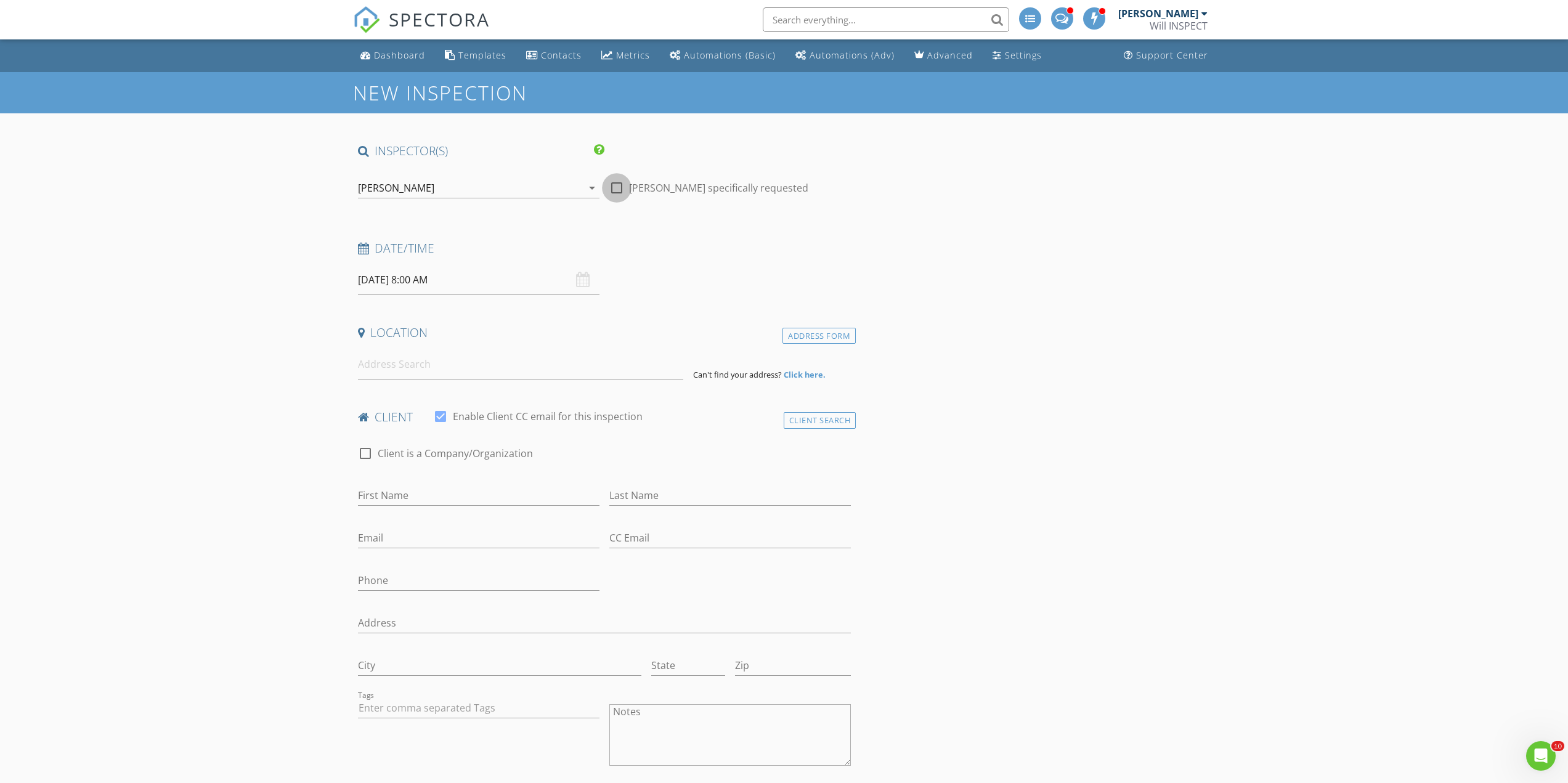 drag, startPoint x: 619, startPoint y: 189, endPoint x: 611, endPoint y: 222, distance: 33.9559 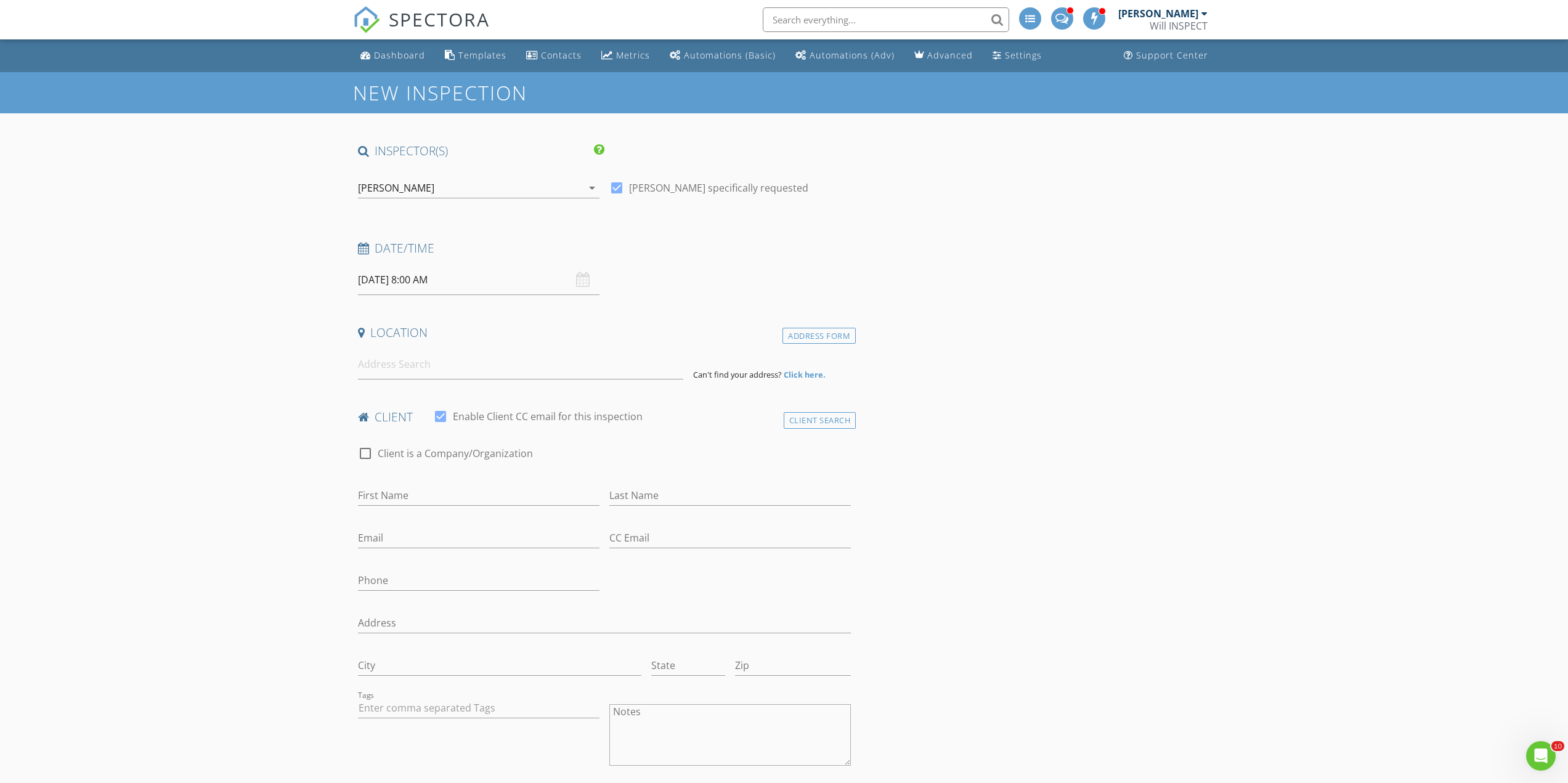 click on "07/16/2025 8:00 AM" at bounding box center (479, 280) 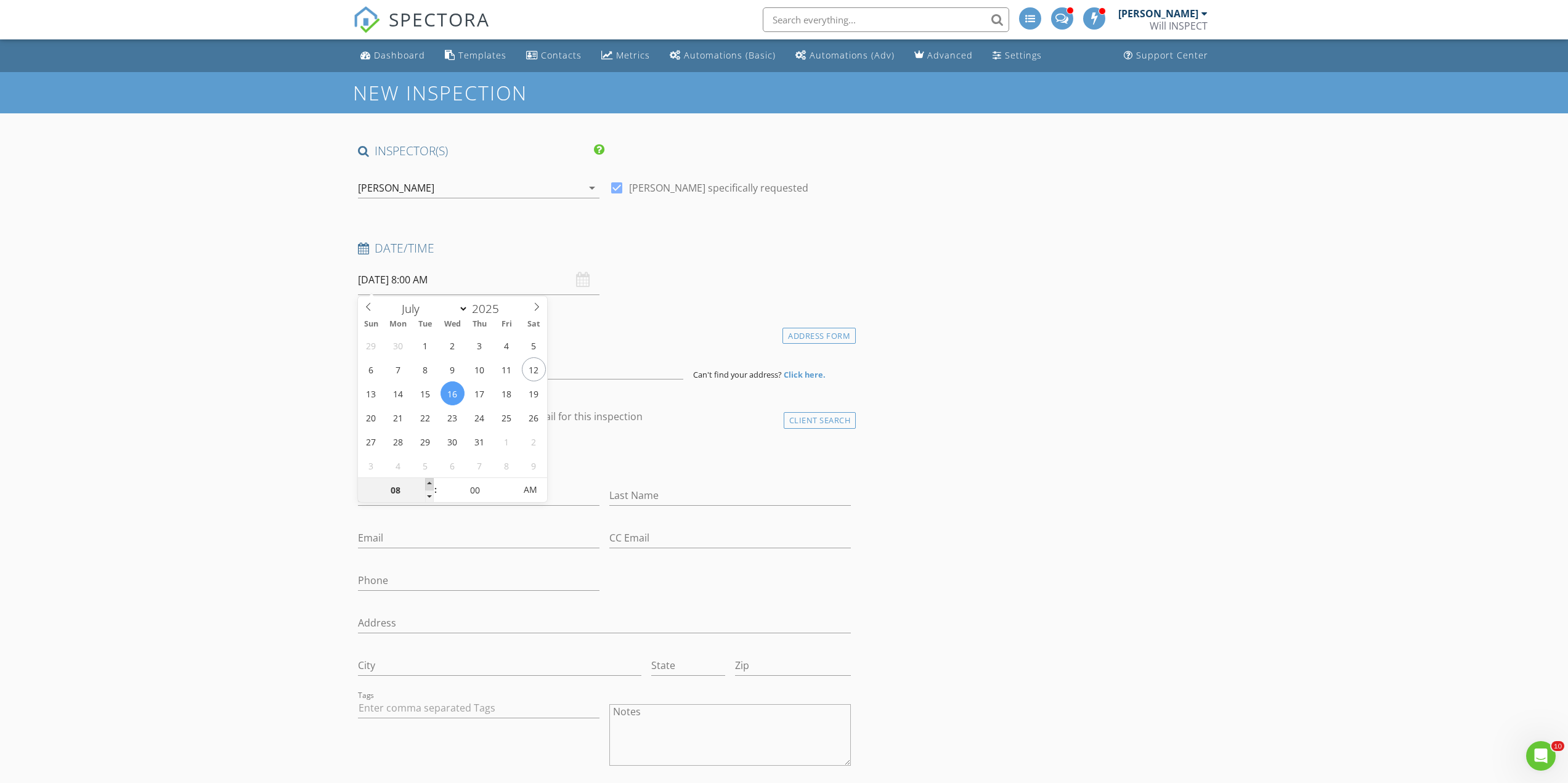 type on "09" 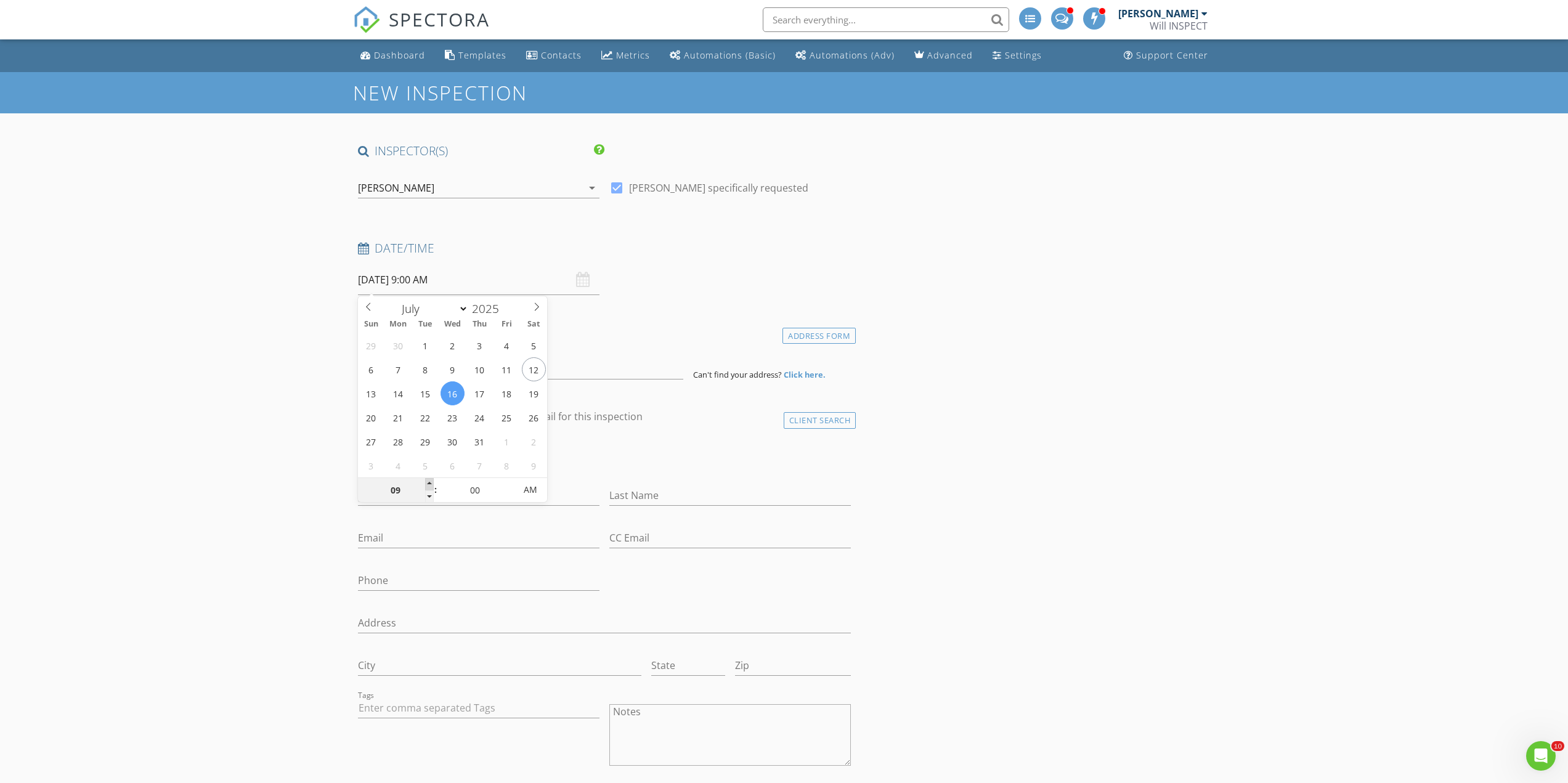 click at bounding box center [429, 484] 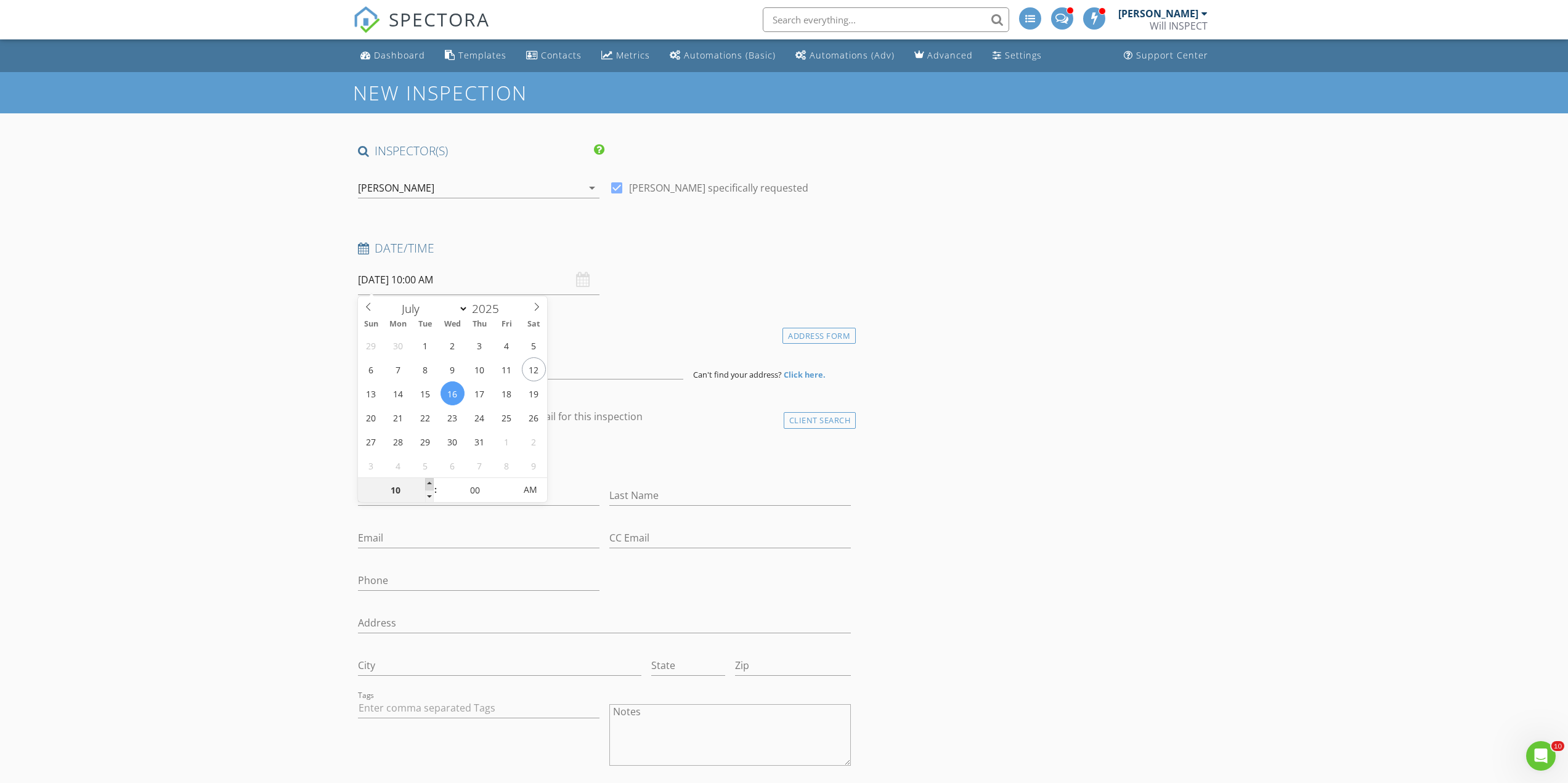 click at bounding box center (429, 484) 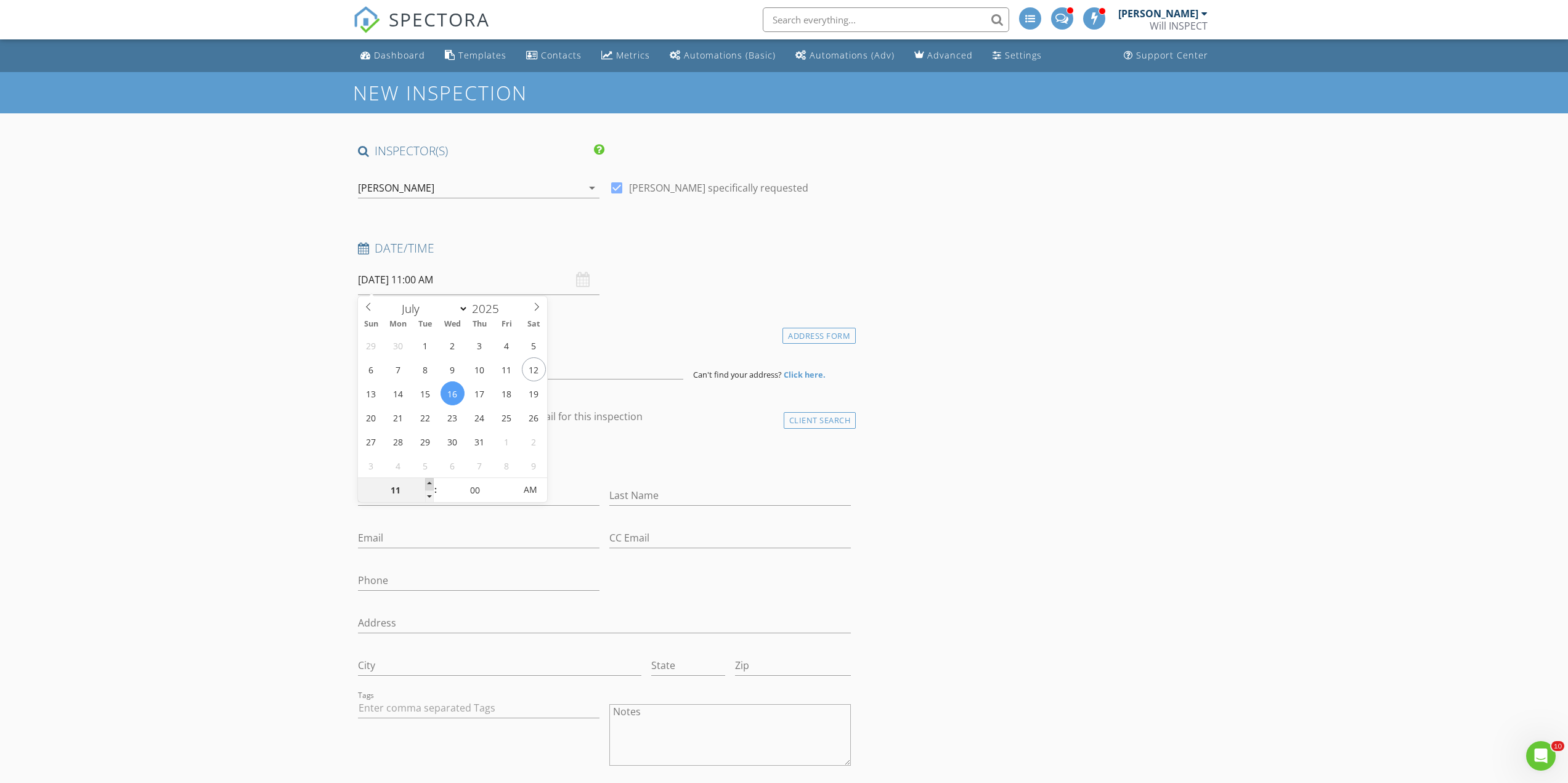 click at bounding box center [429, 484] 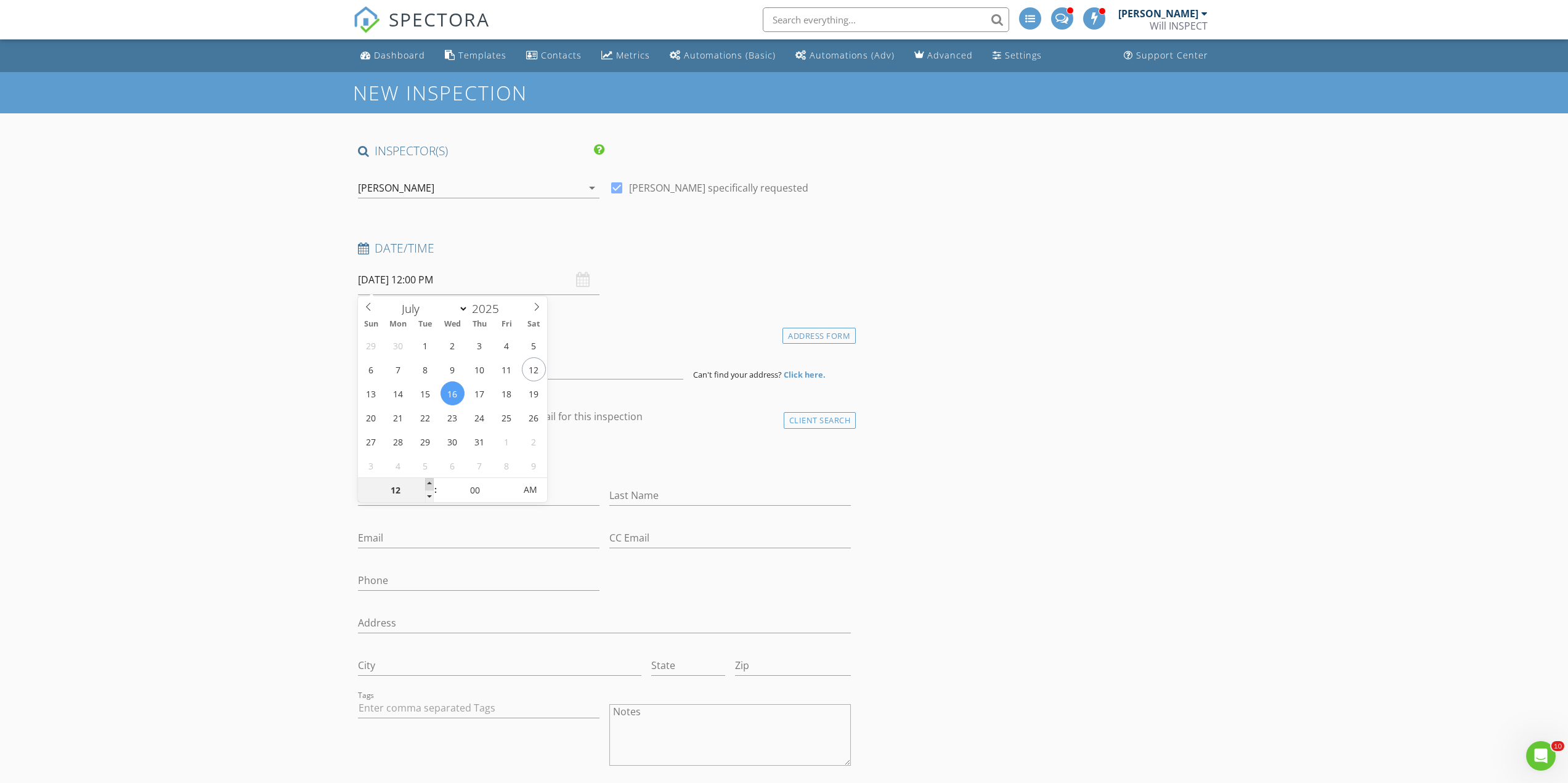 click at bounding box center (429, 484) 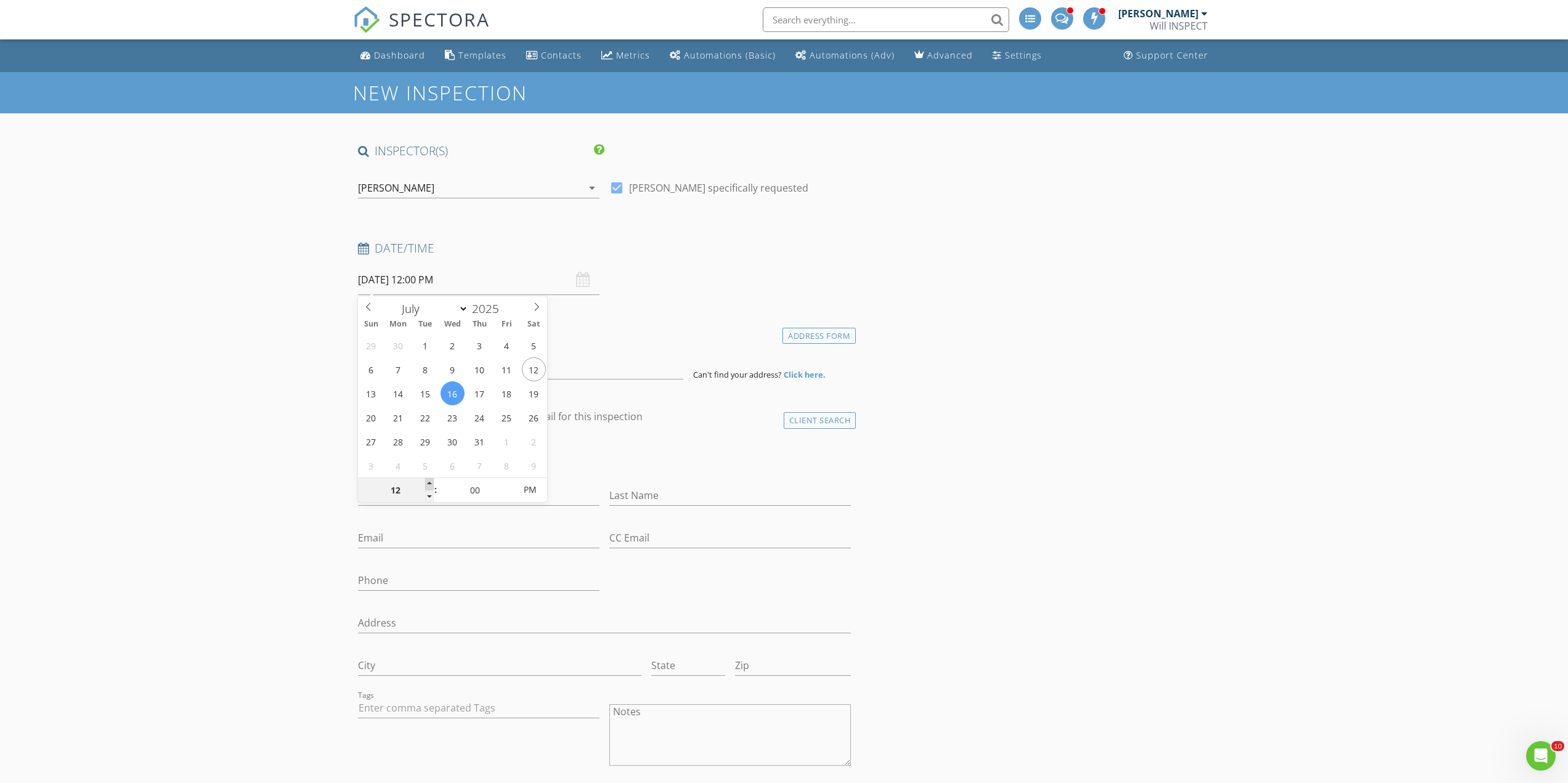type on "01" 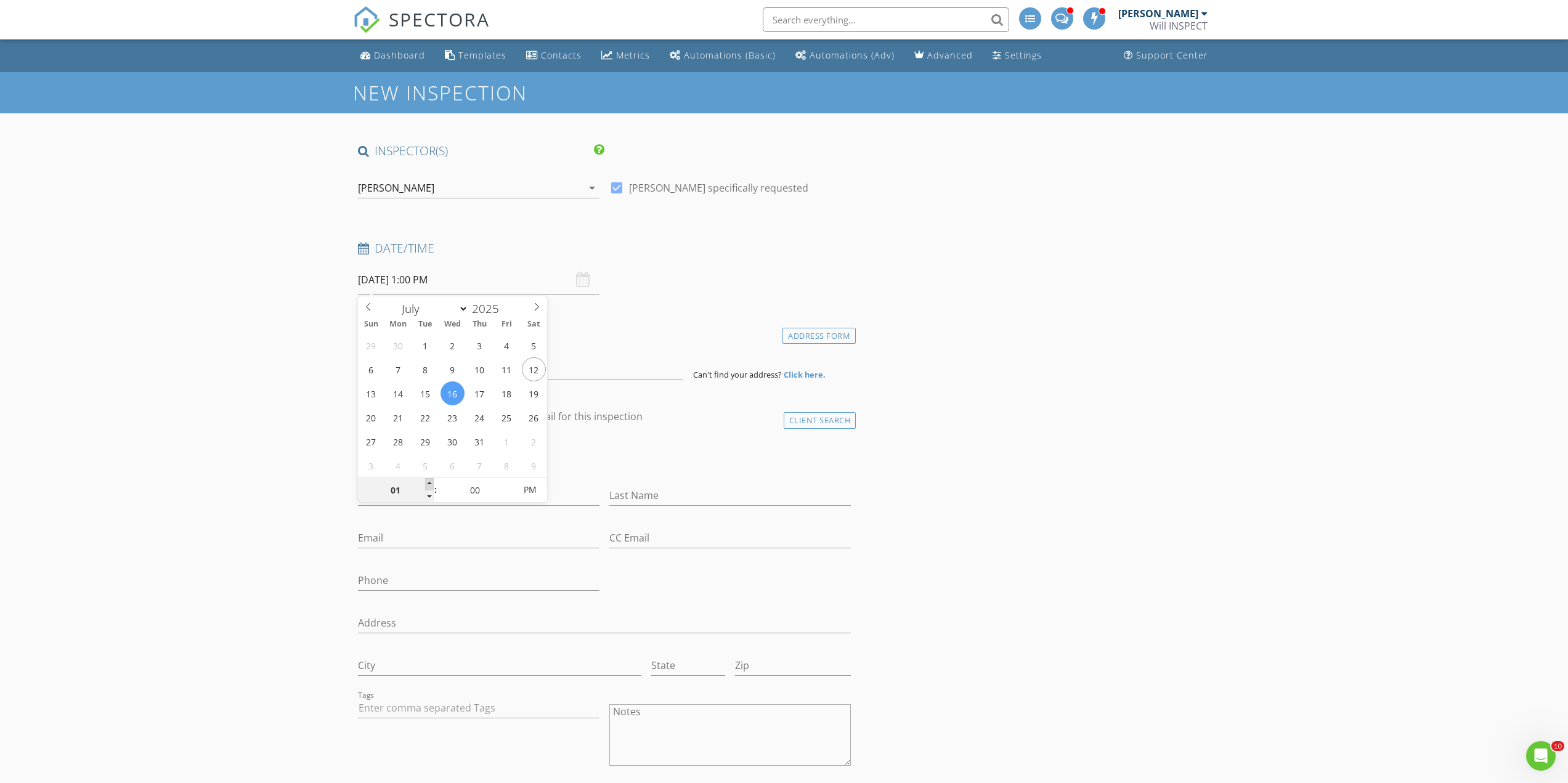 click at bounding box center [429, 484] 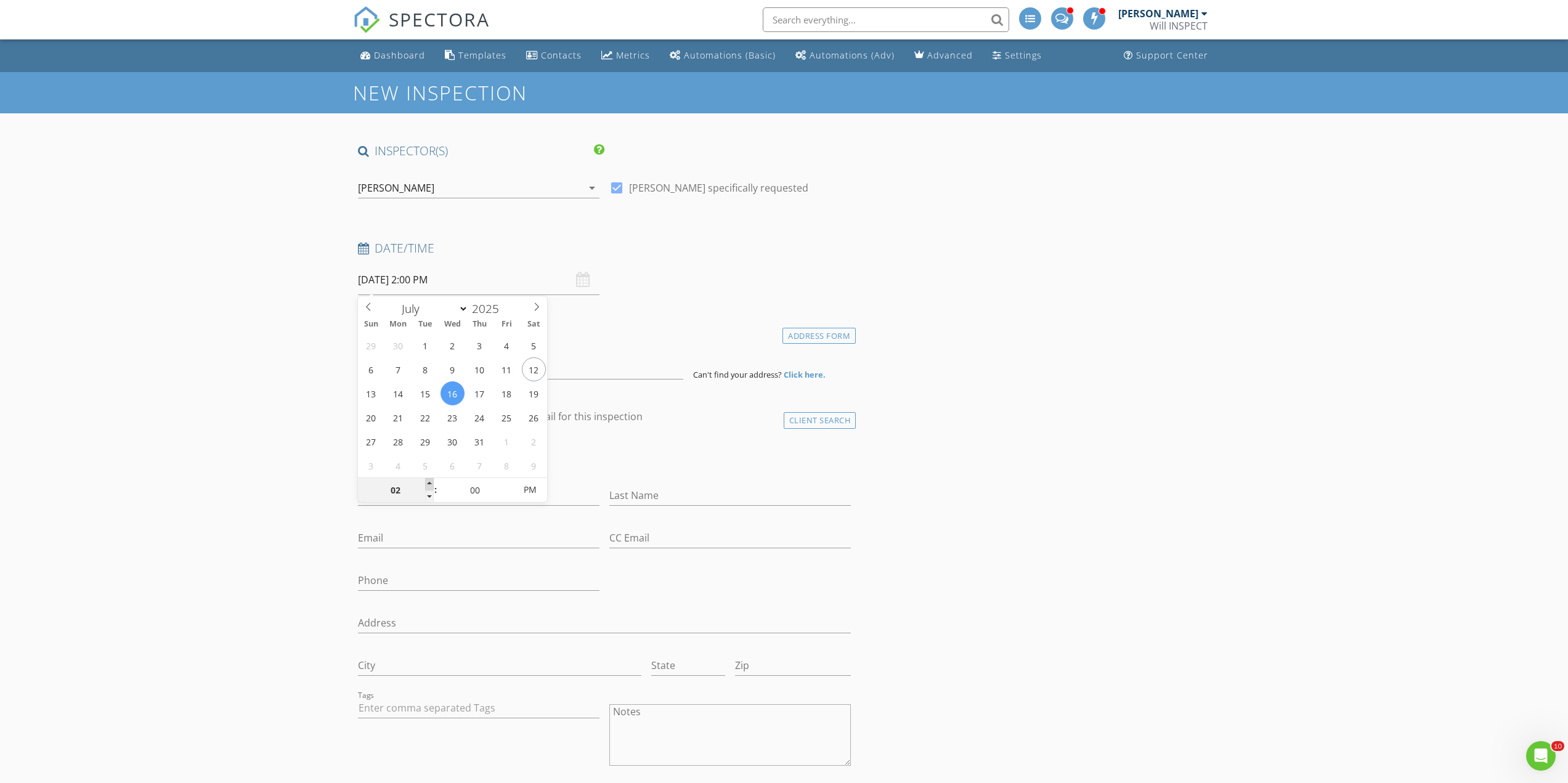 click at bounding box center (429, 484) 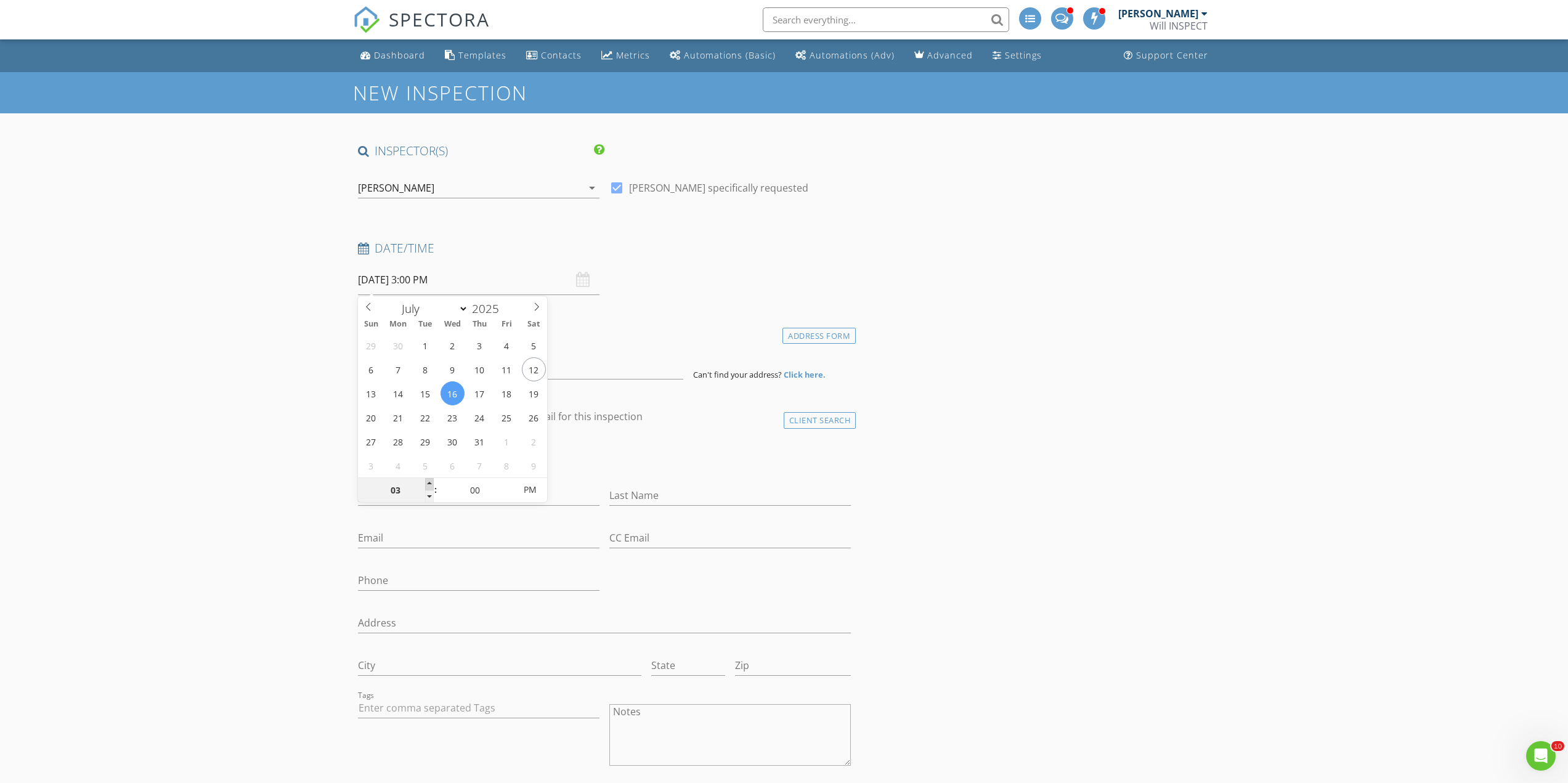 click at bounding box center (429, 484) 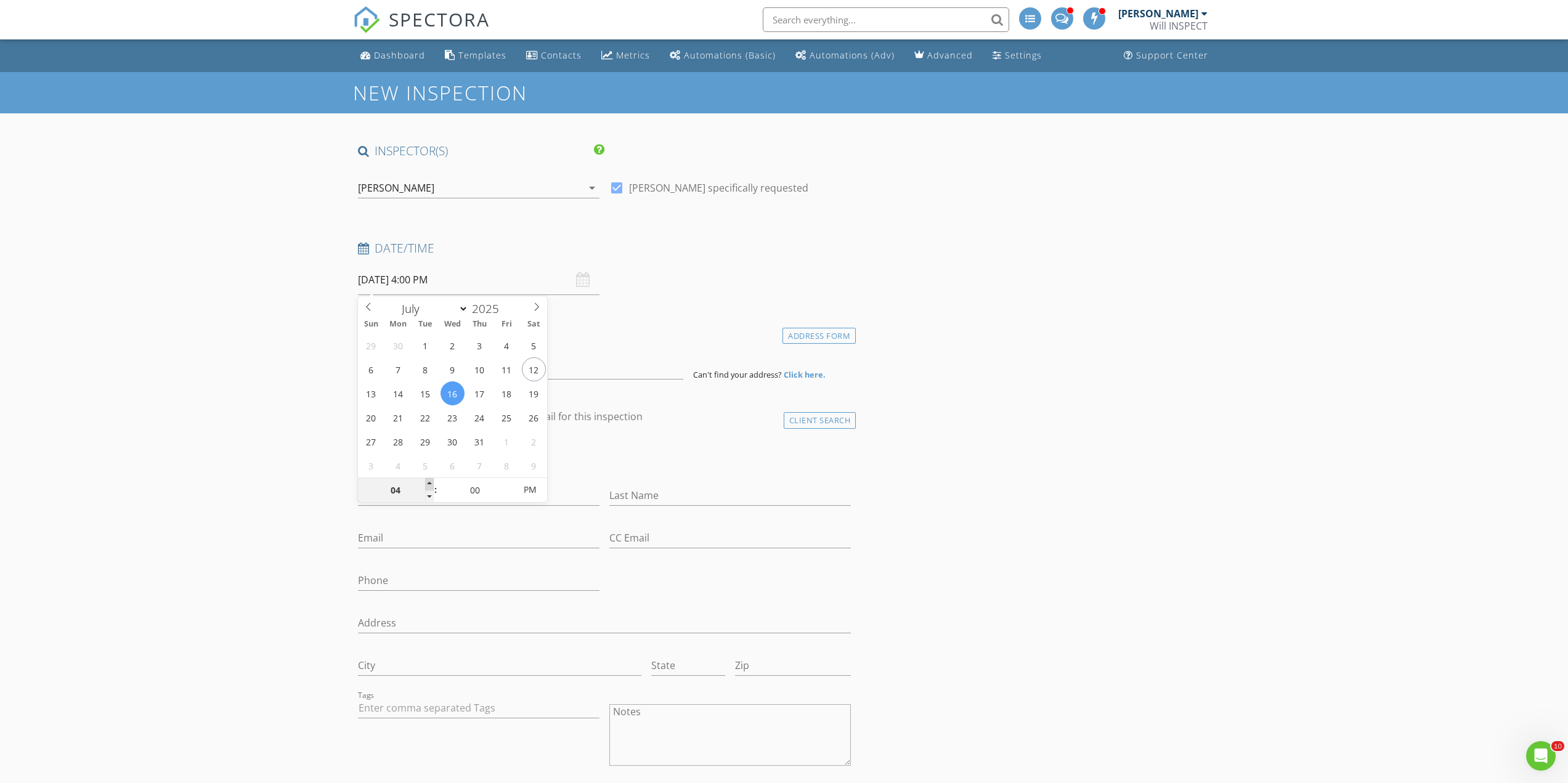click at bounding box center (429, 484) 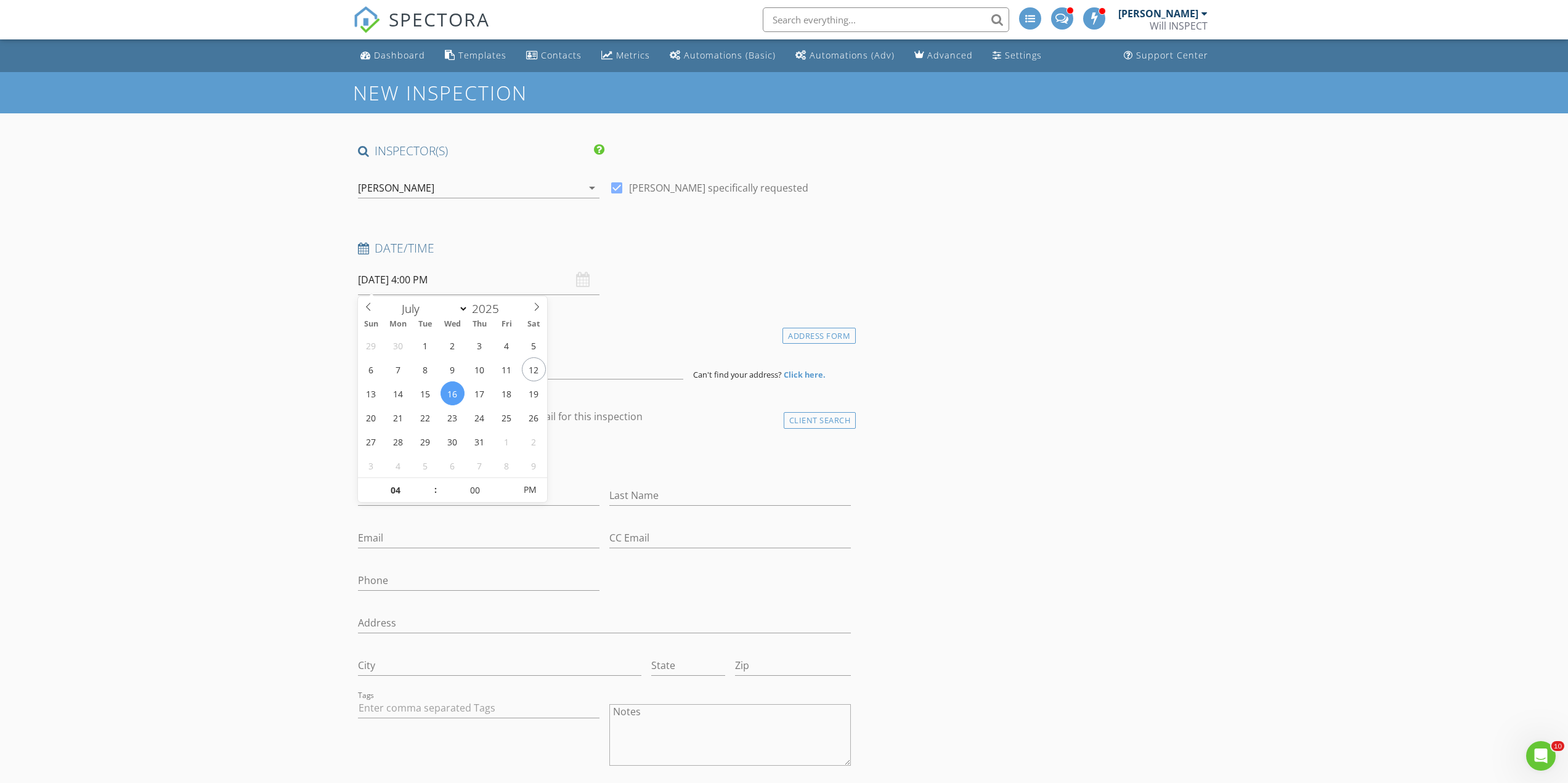 click on "check_box_outline_blank Client is a Company/Organization" at bounding box center (604, 460) 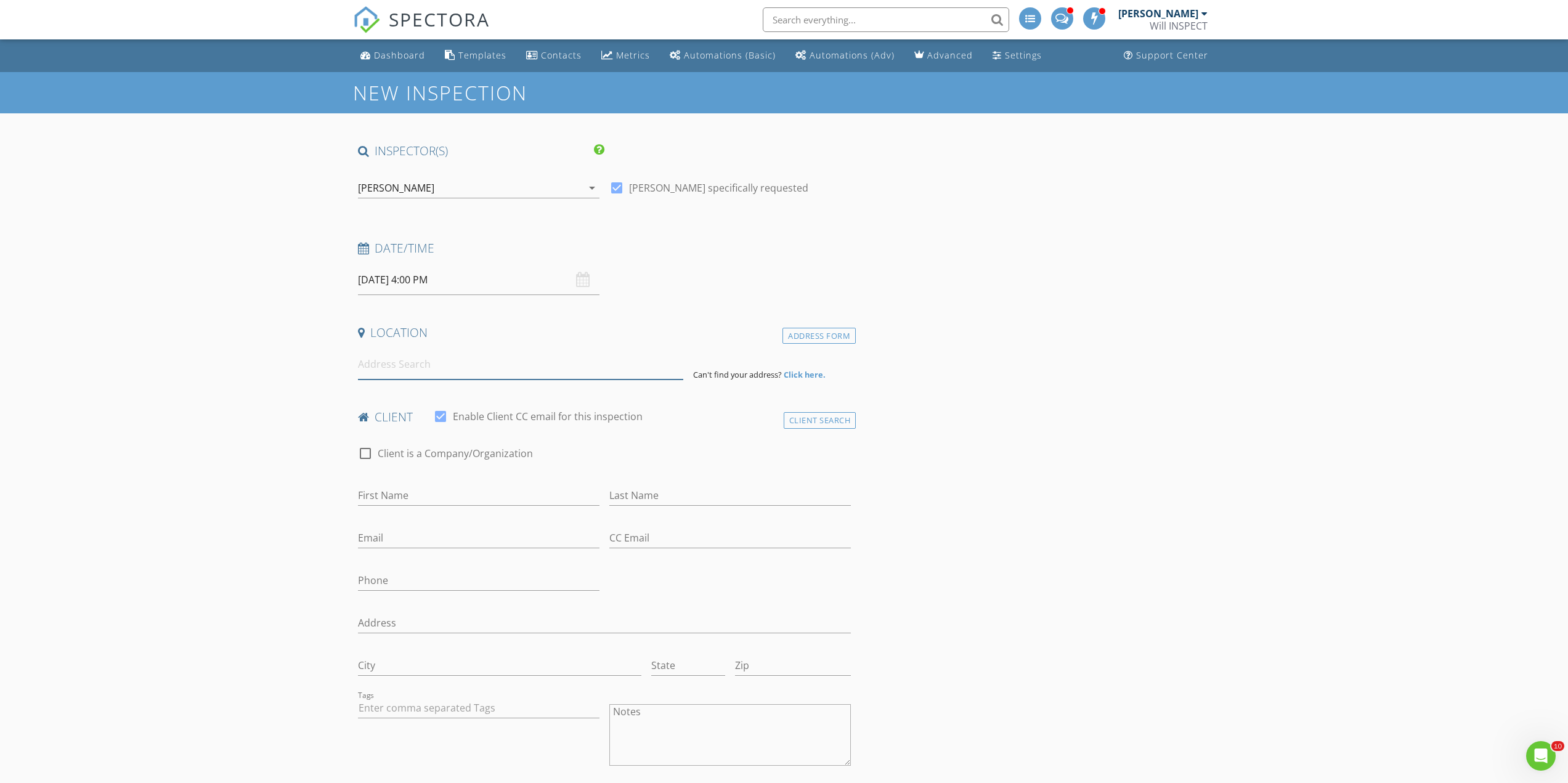 drag, startPoint x: 381, startPoint y: 371, endPoint x: 386, endPoint y: 364, distance: 8.602325 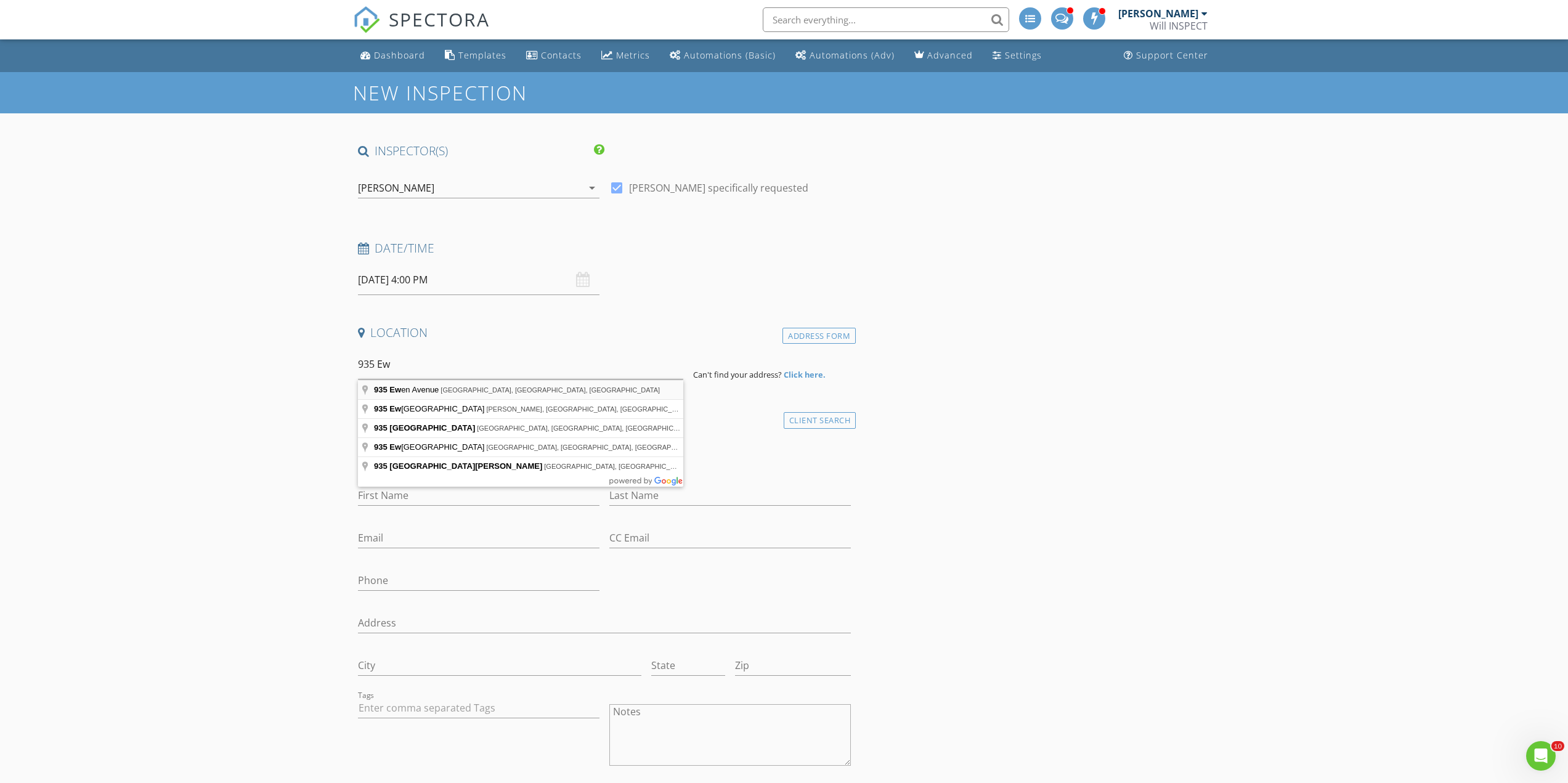 type on "935 Ewen Avenue, New Westminster, BC, Canada" 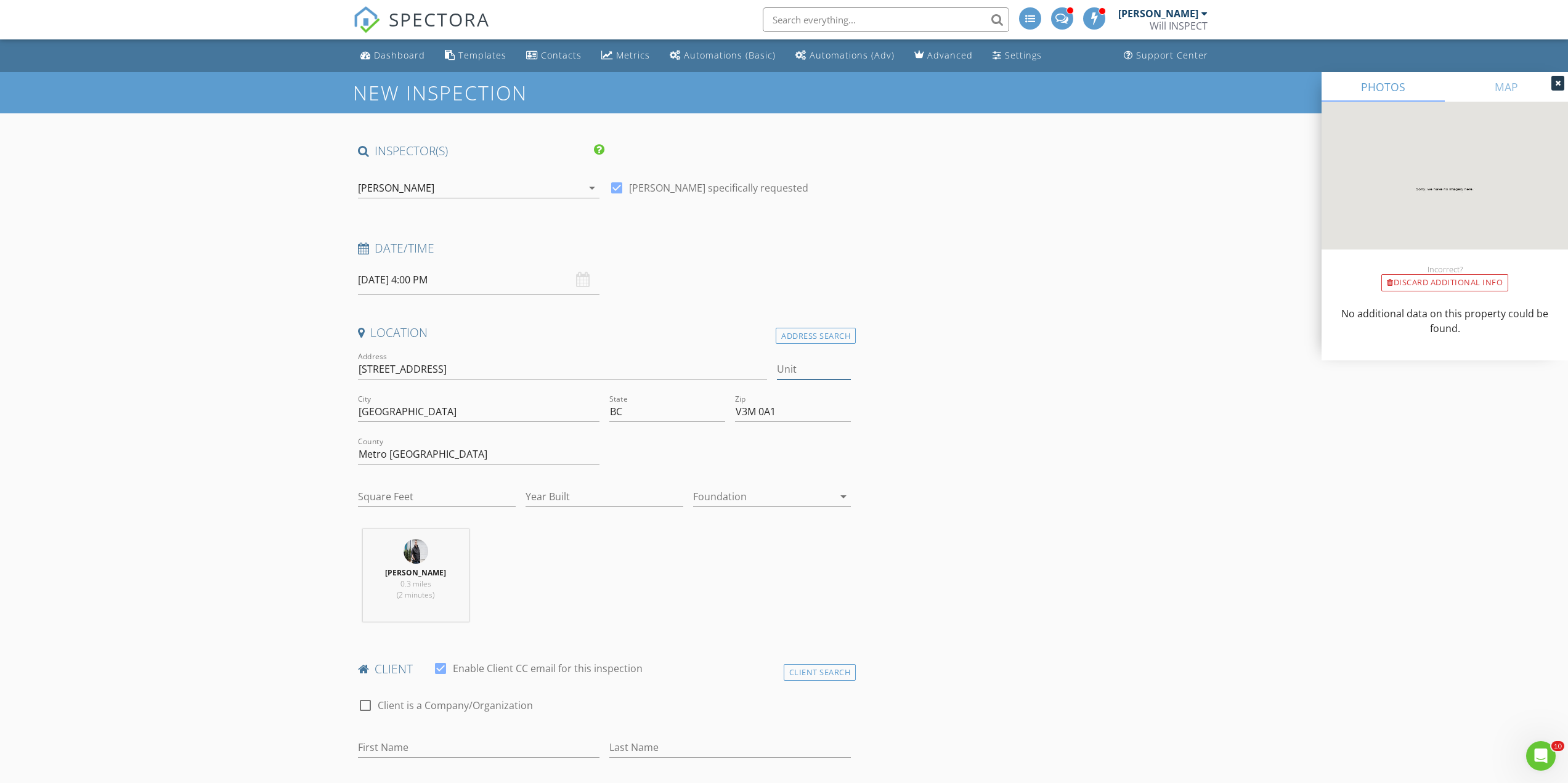 click on "Unit" at bounding box center (814, 369) 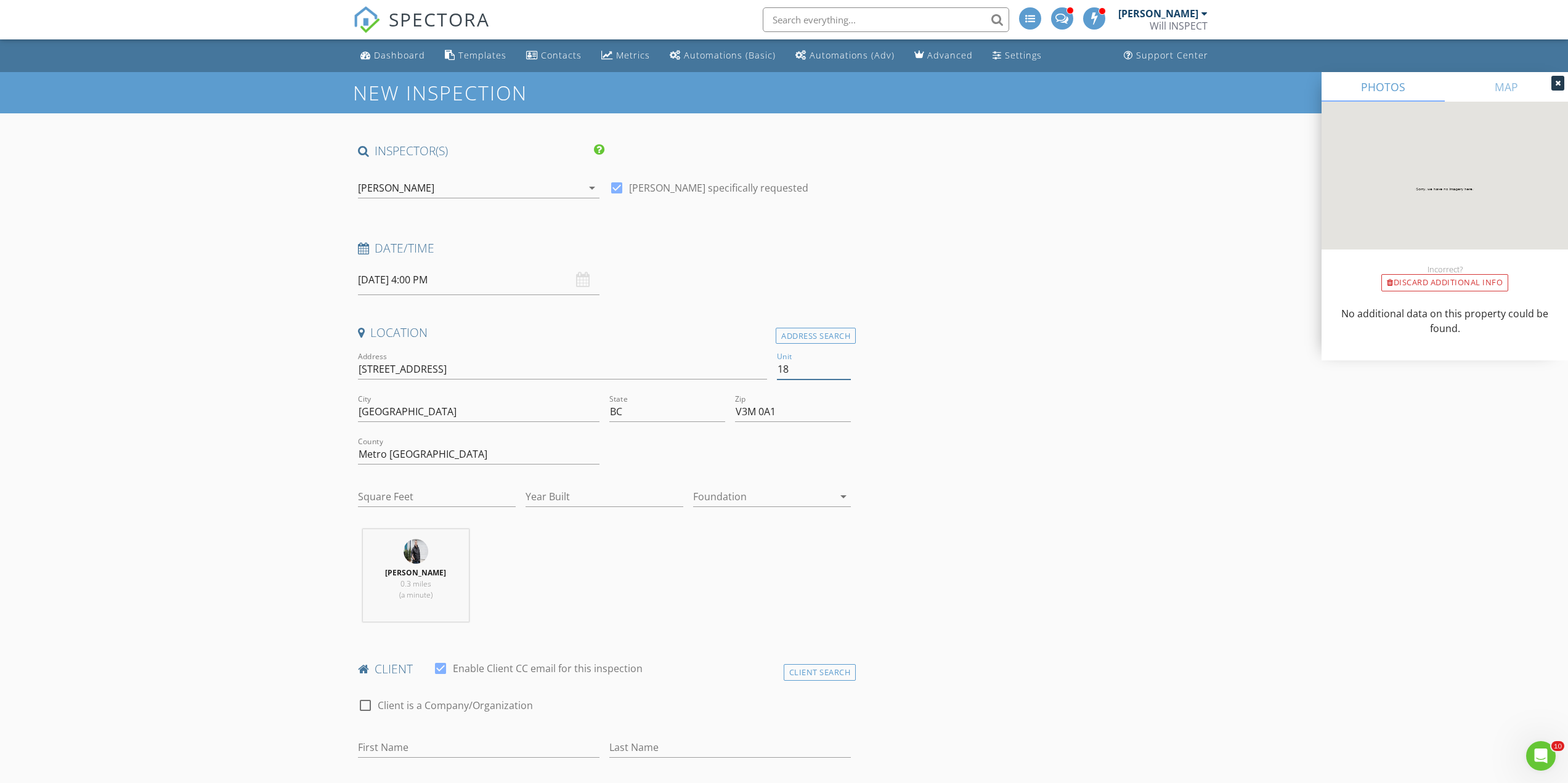 type on "18" 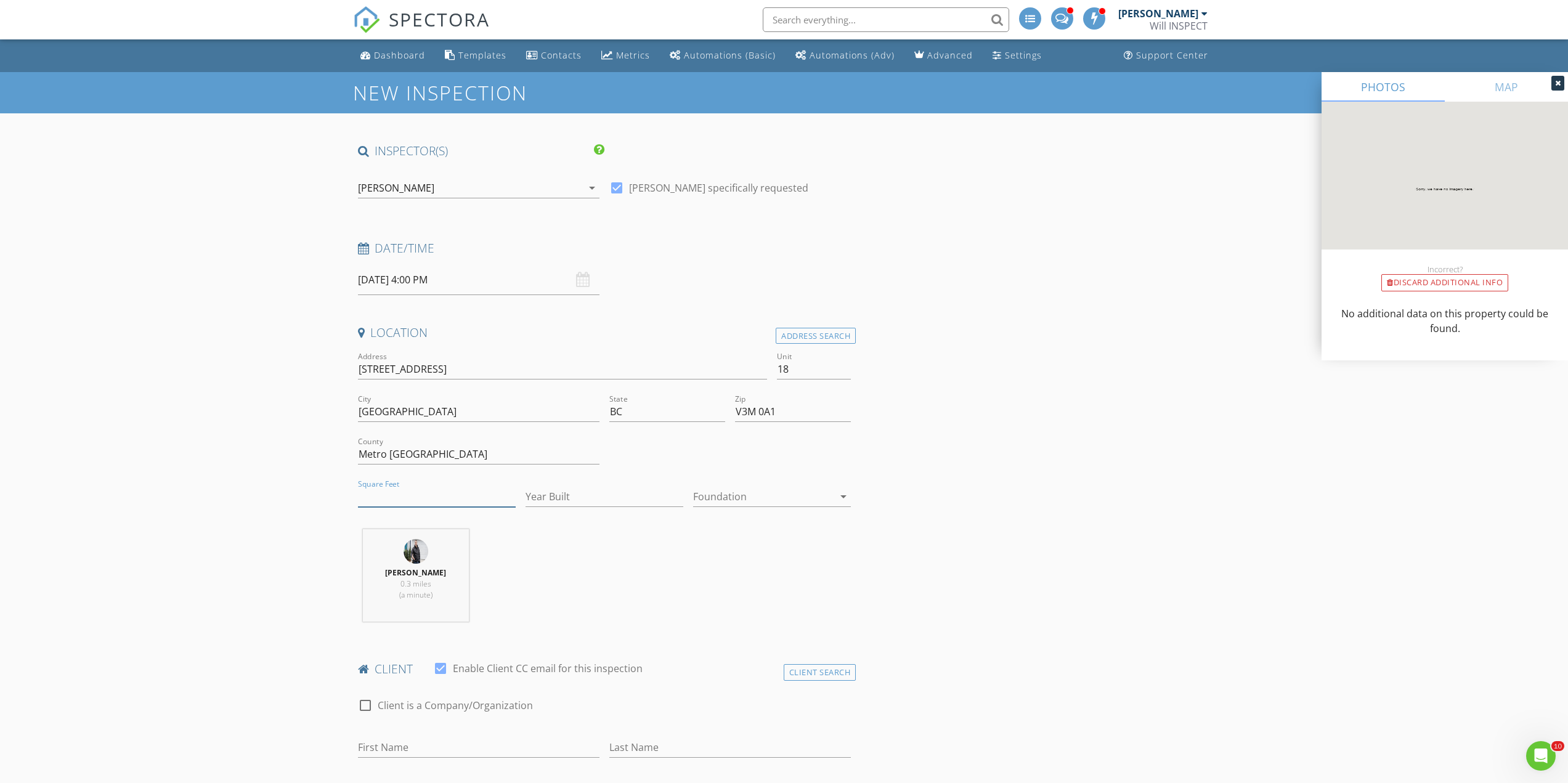 click on "Square Feet" at bounding box center [437, 497] 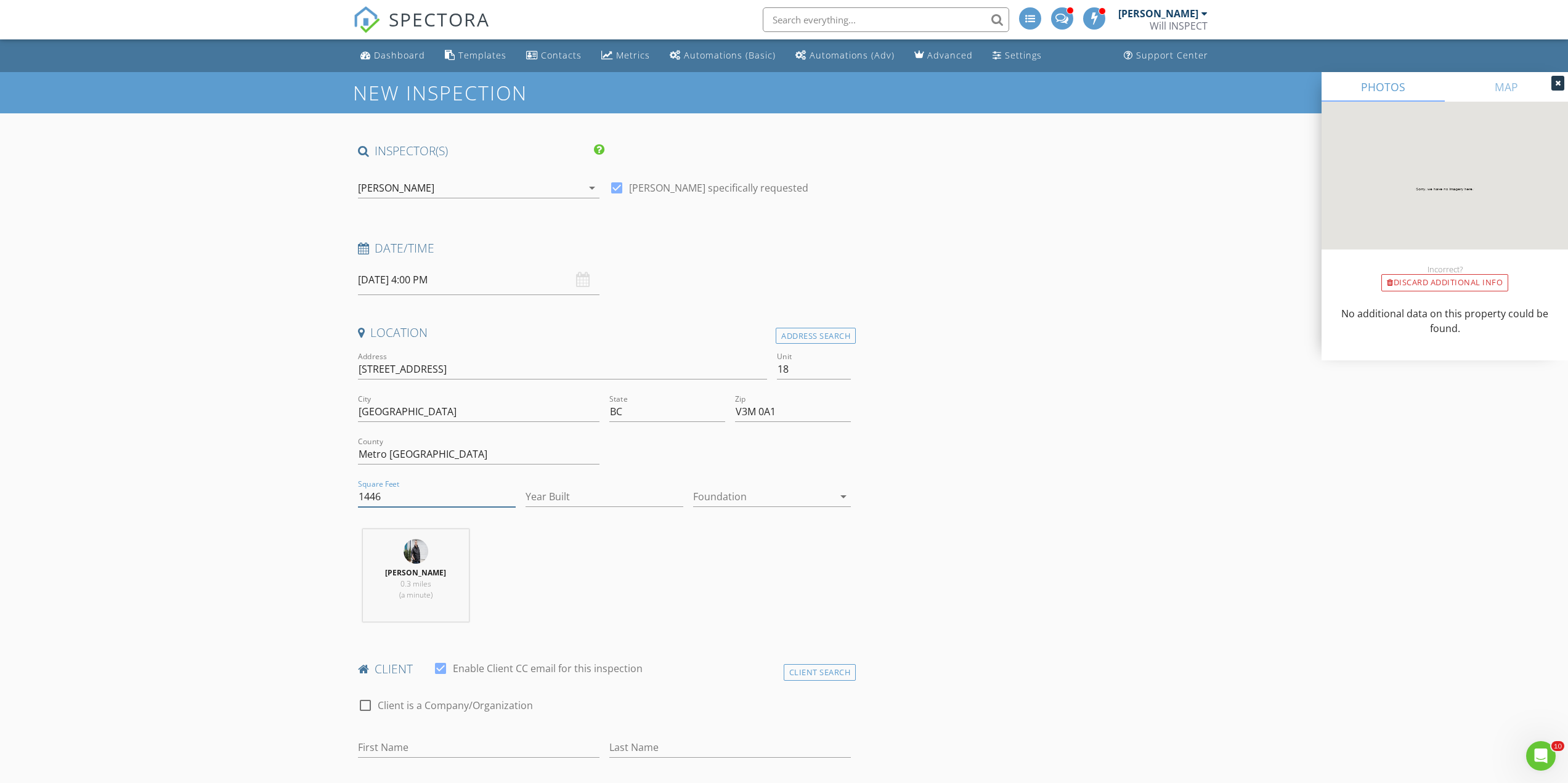 type on "1446" 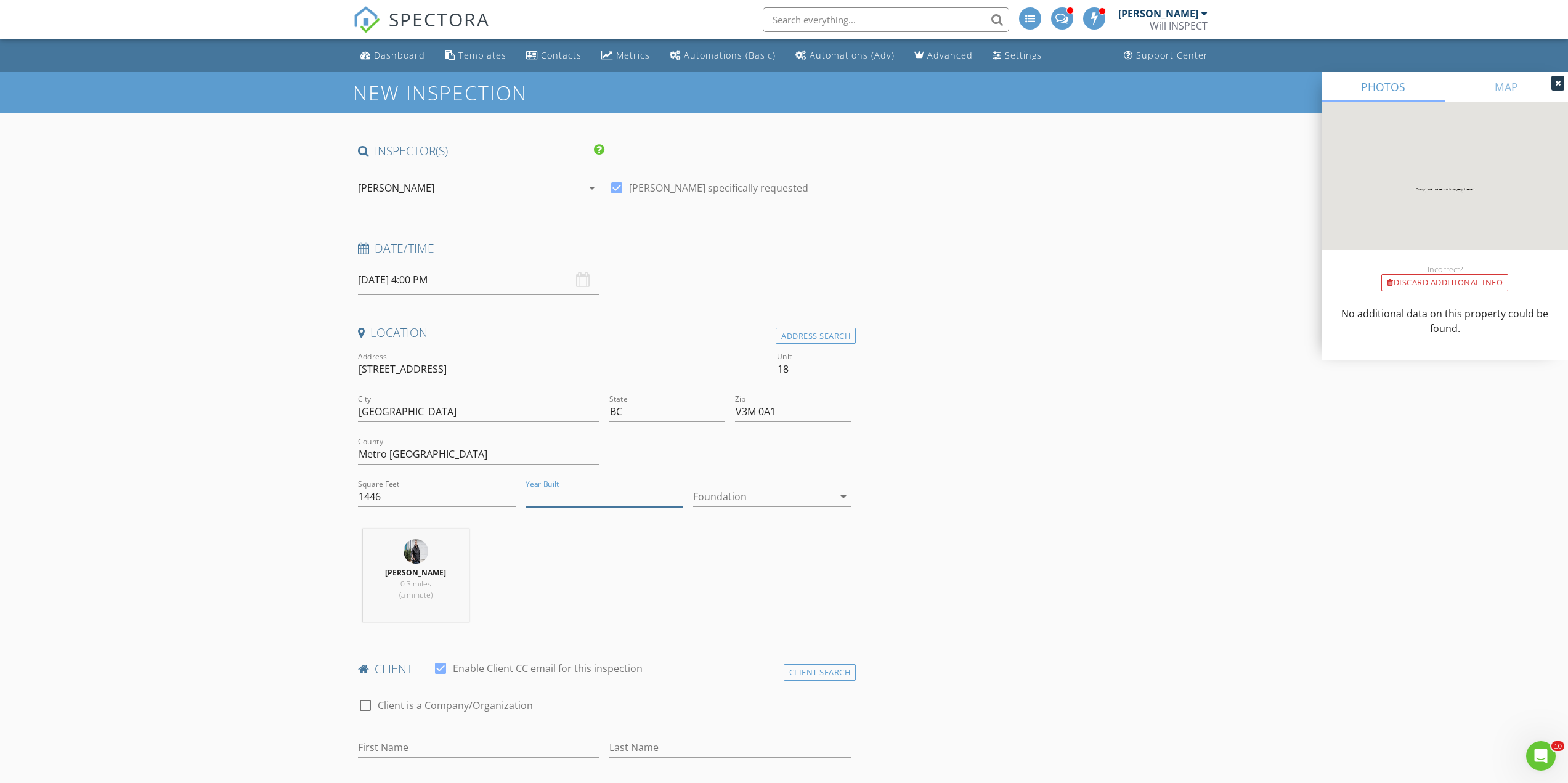 click on "Year Built" at bounding box center [604, 497] 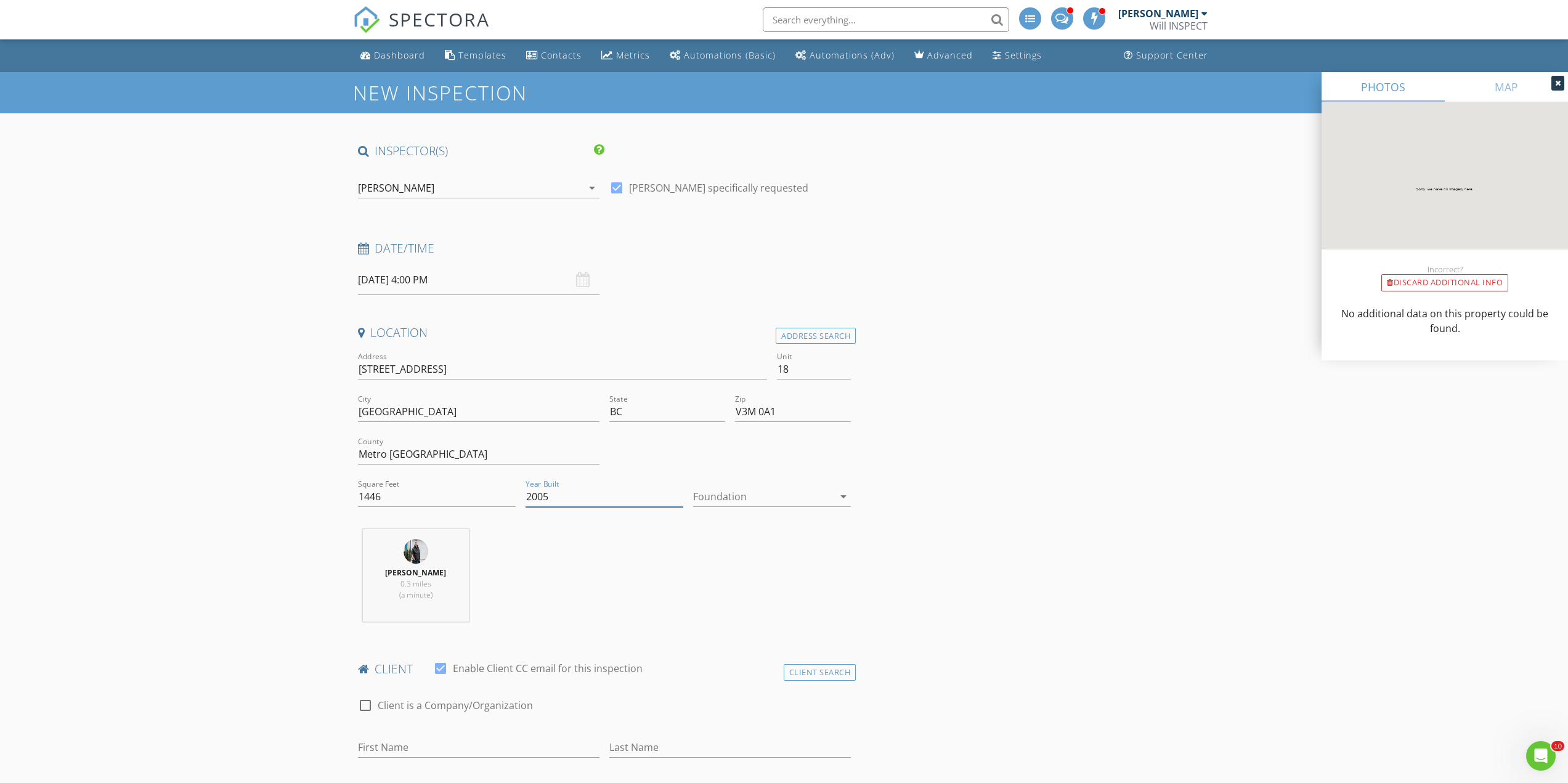 type on "2005" 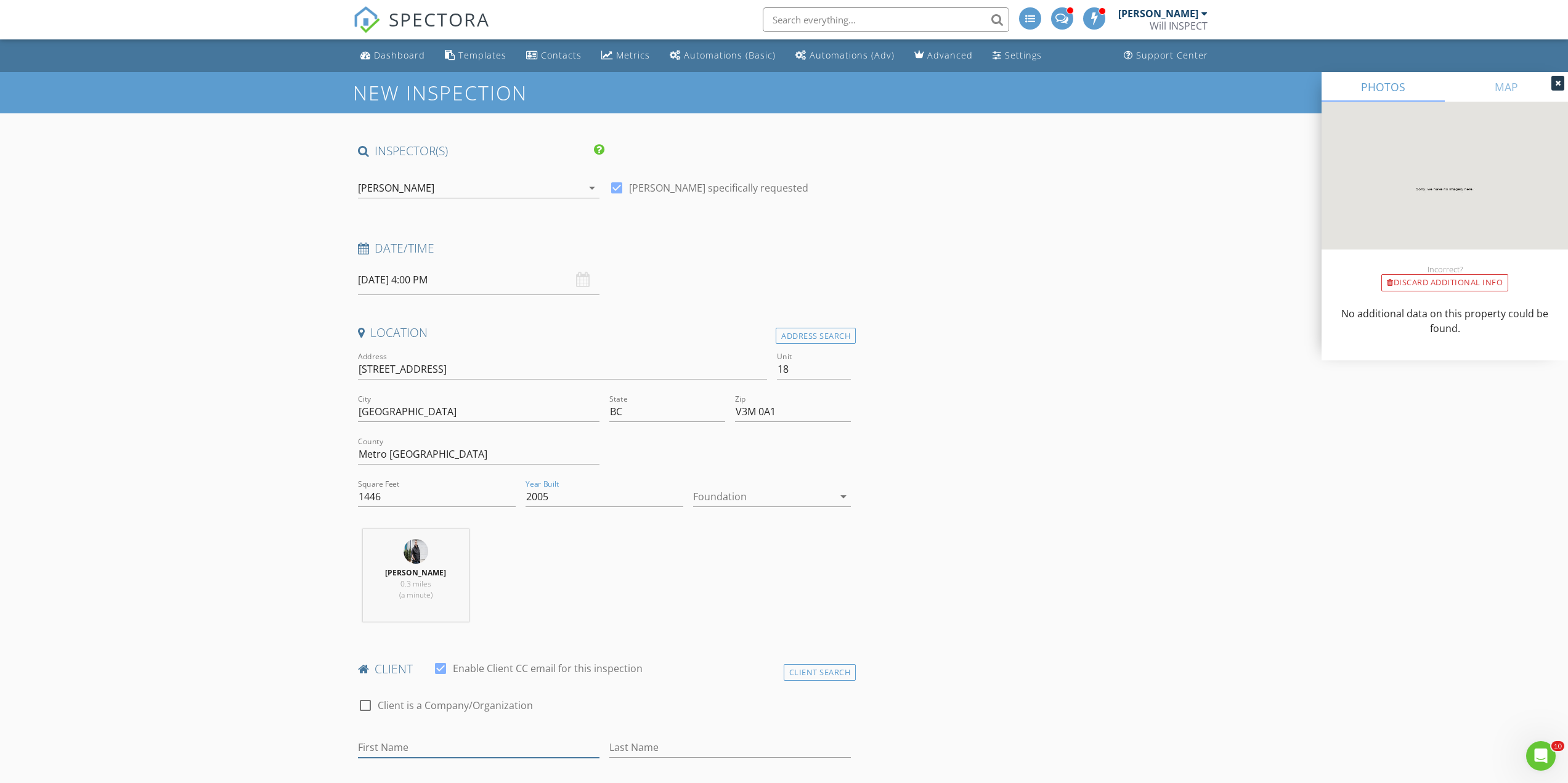 click on "First Name" at bounding box center (479, 747) 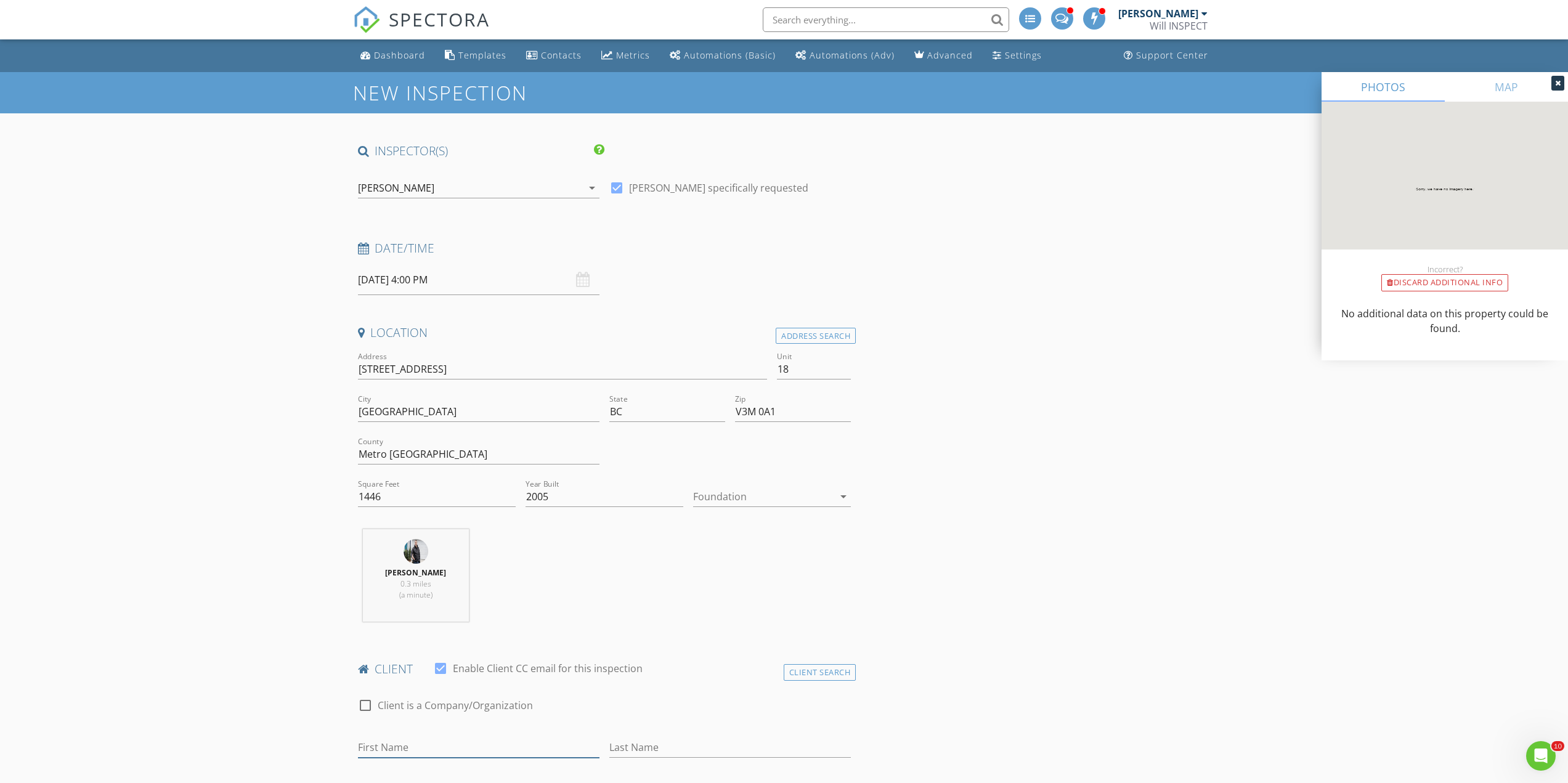 click on "First Name" at bounding box center [479, 747] 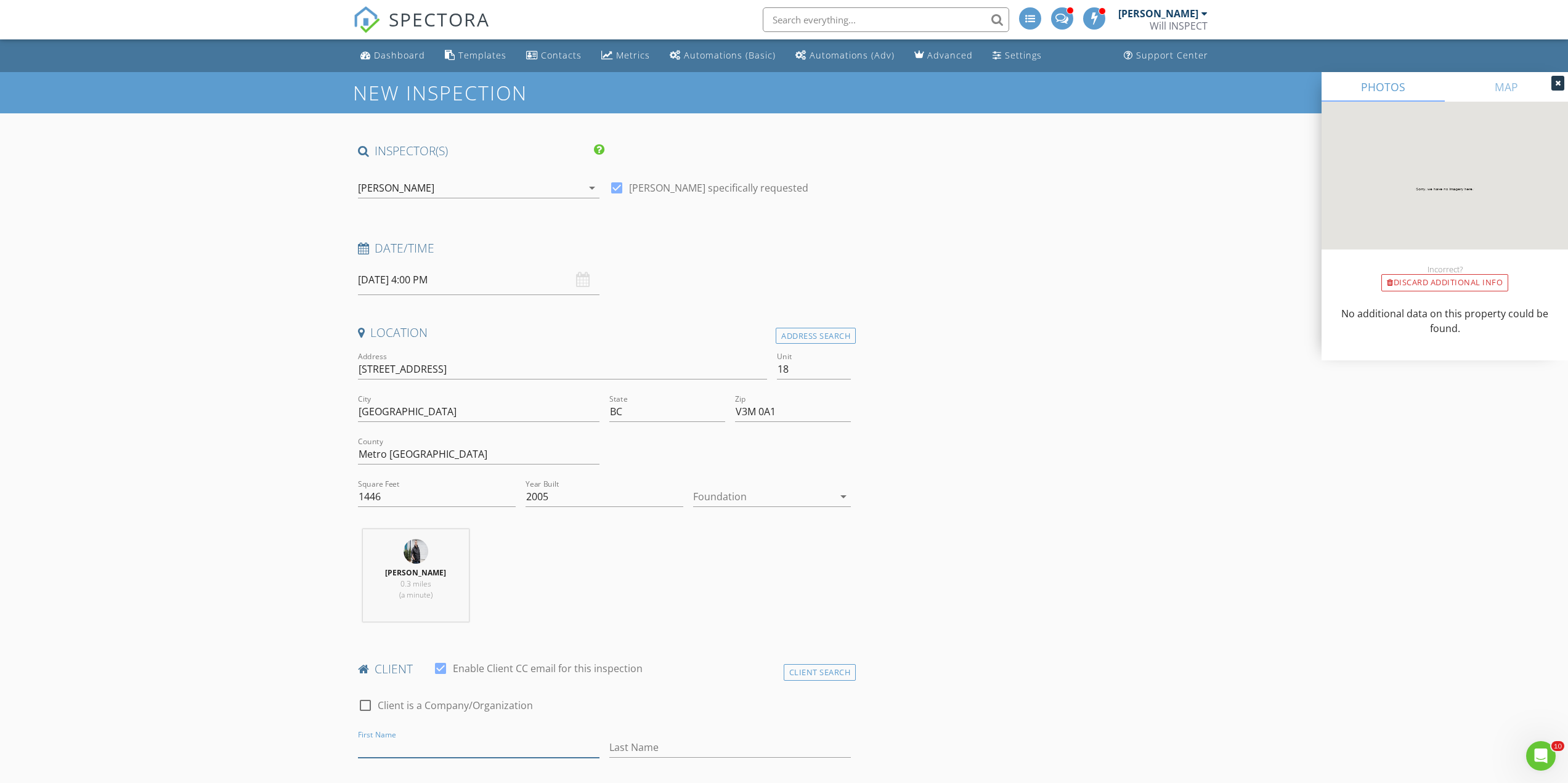 paste on "Judiel Almeda" 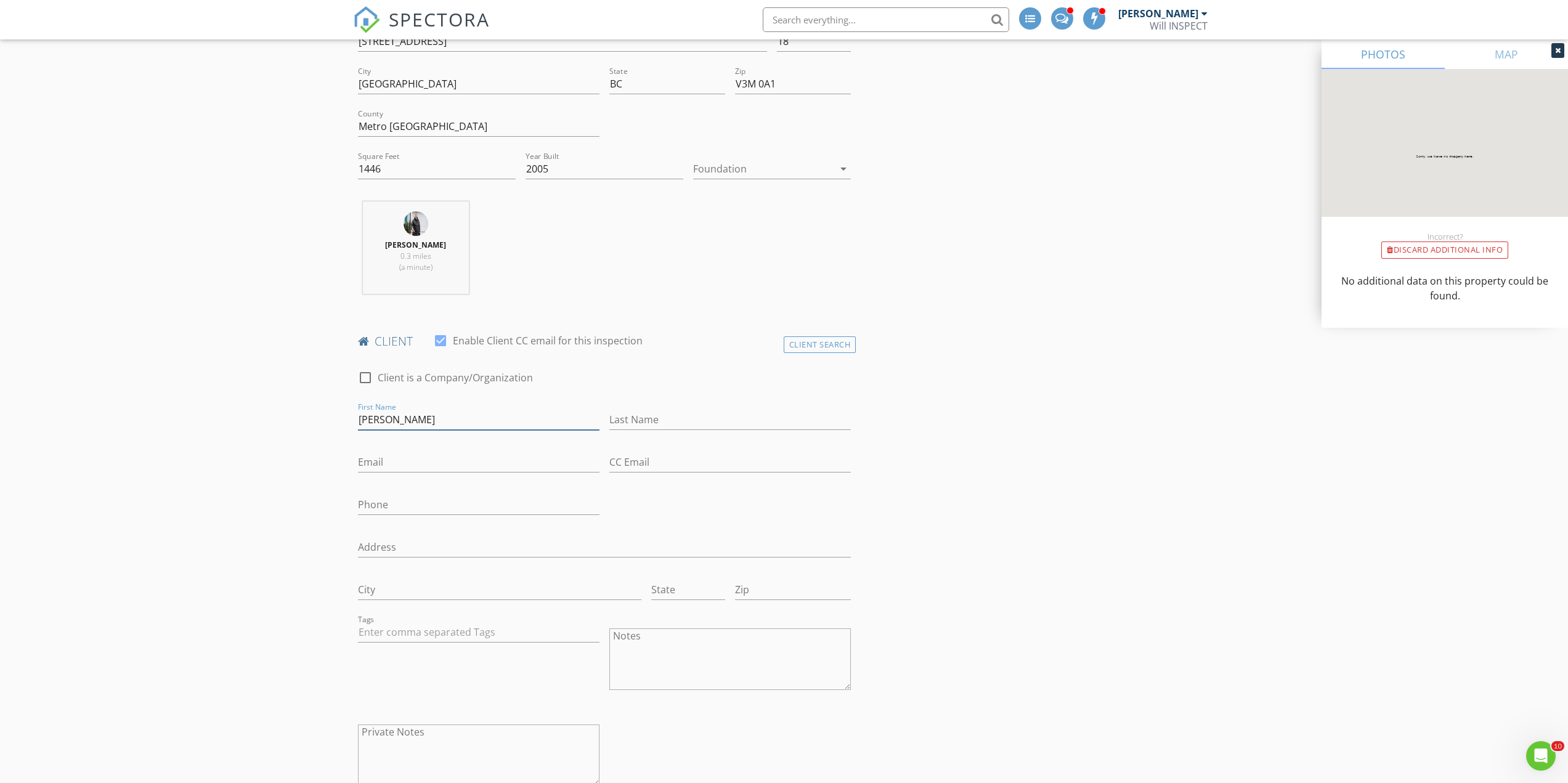 scroll, scrollTop: 328, scrollLeft: 0, axis: vertical 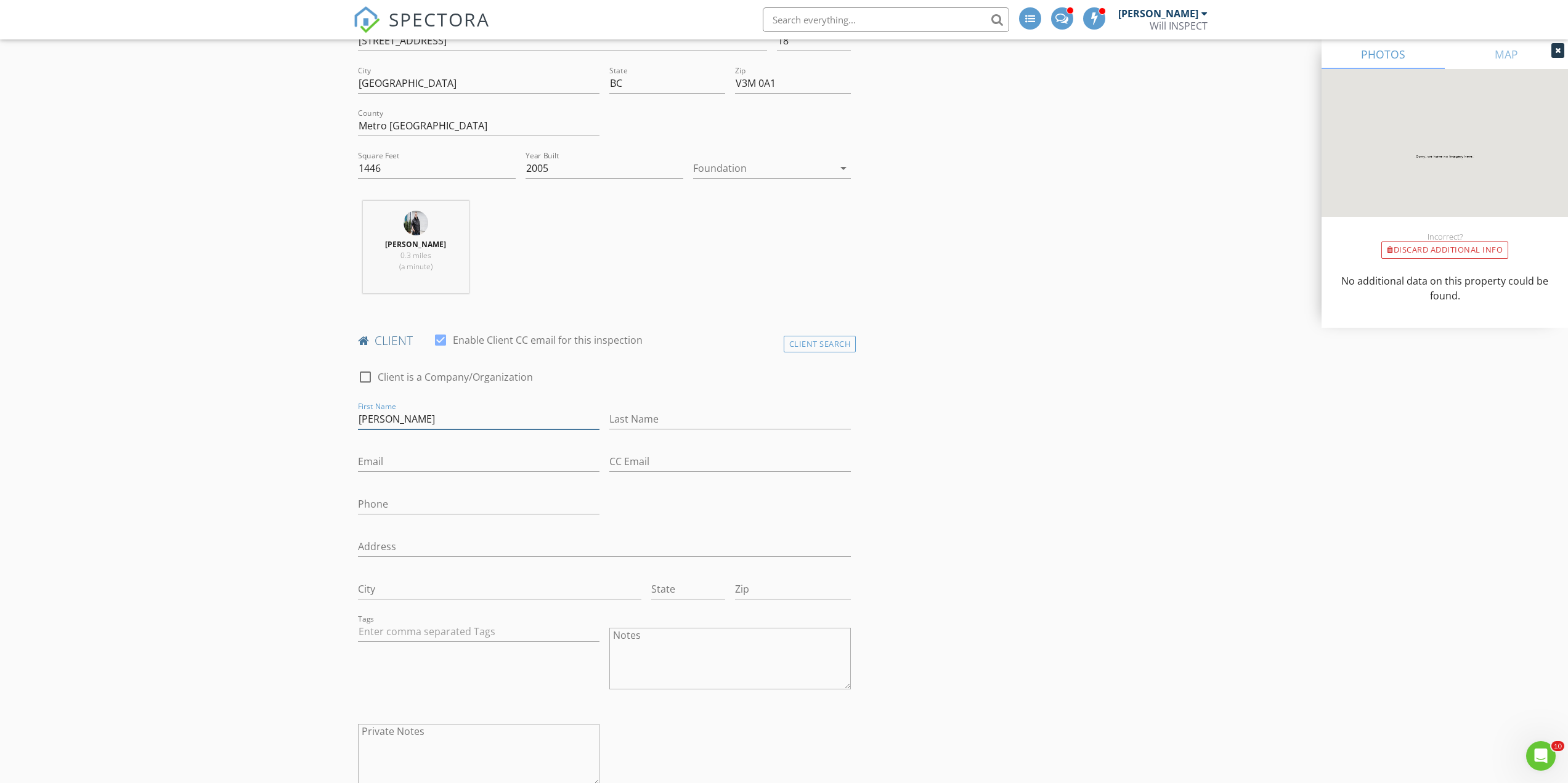 drag, startPoint x: 440, startPoint y: 426, endPoint x: 388, endPoint y: 421, distance: 52.23983 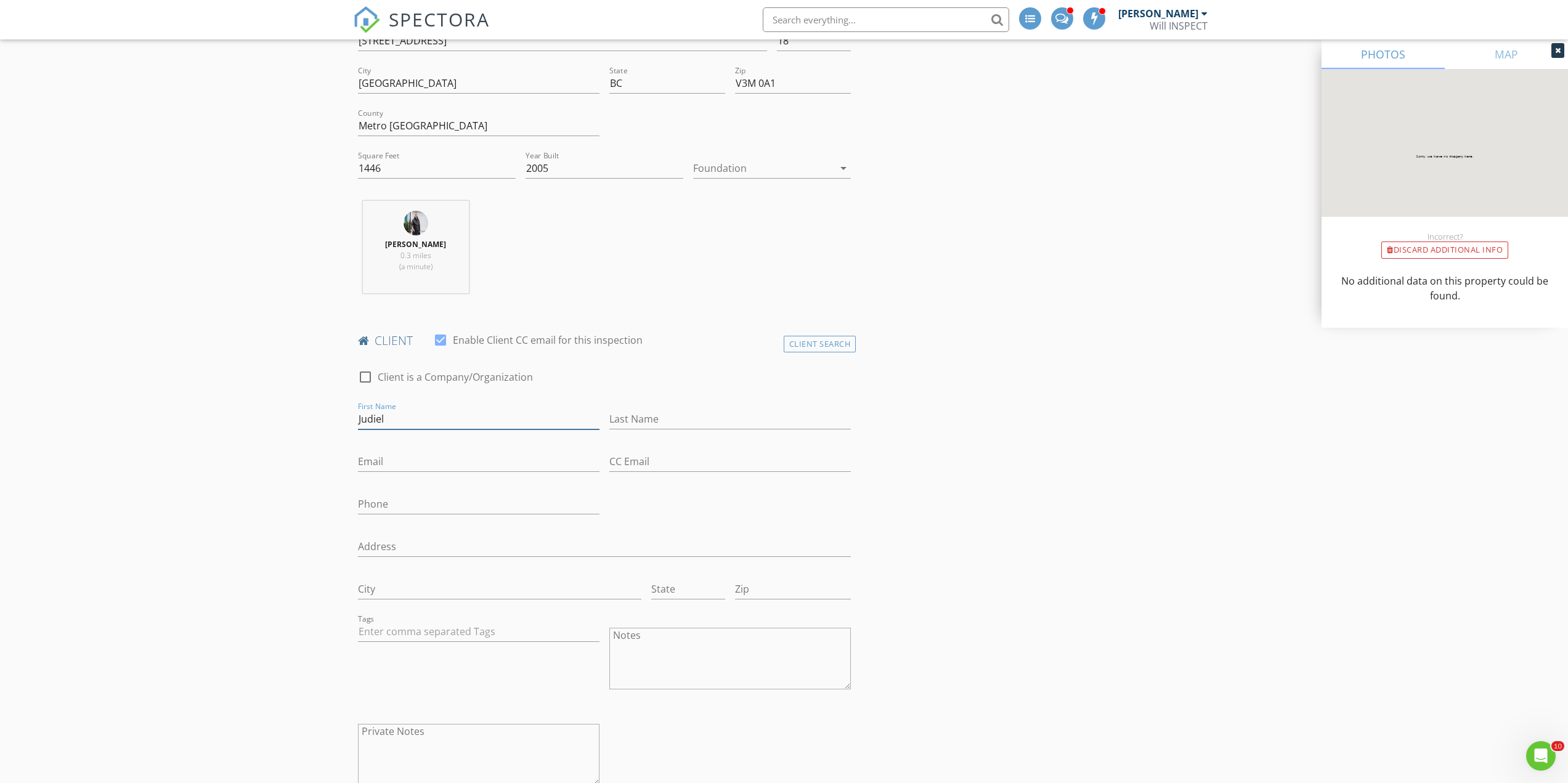 type on "Judiel" 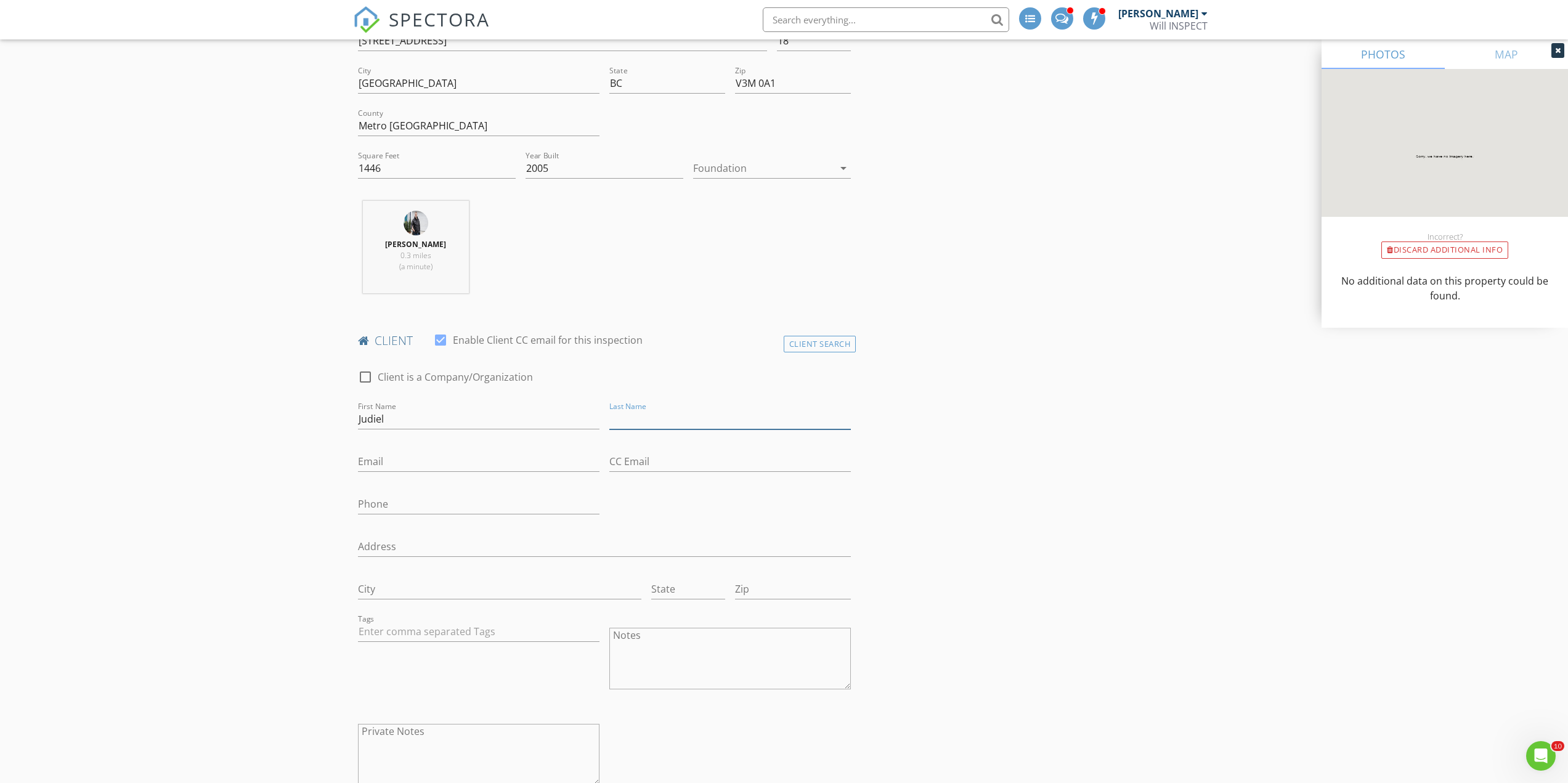 click on "Last Name" at bounding box center (730, 419) 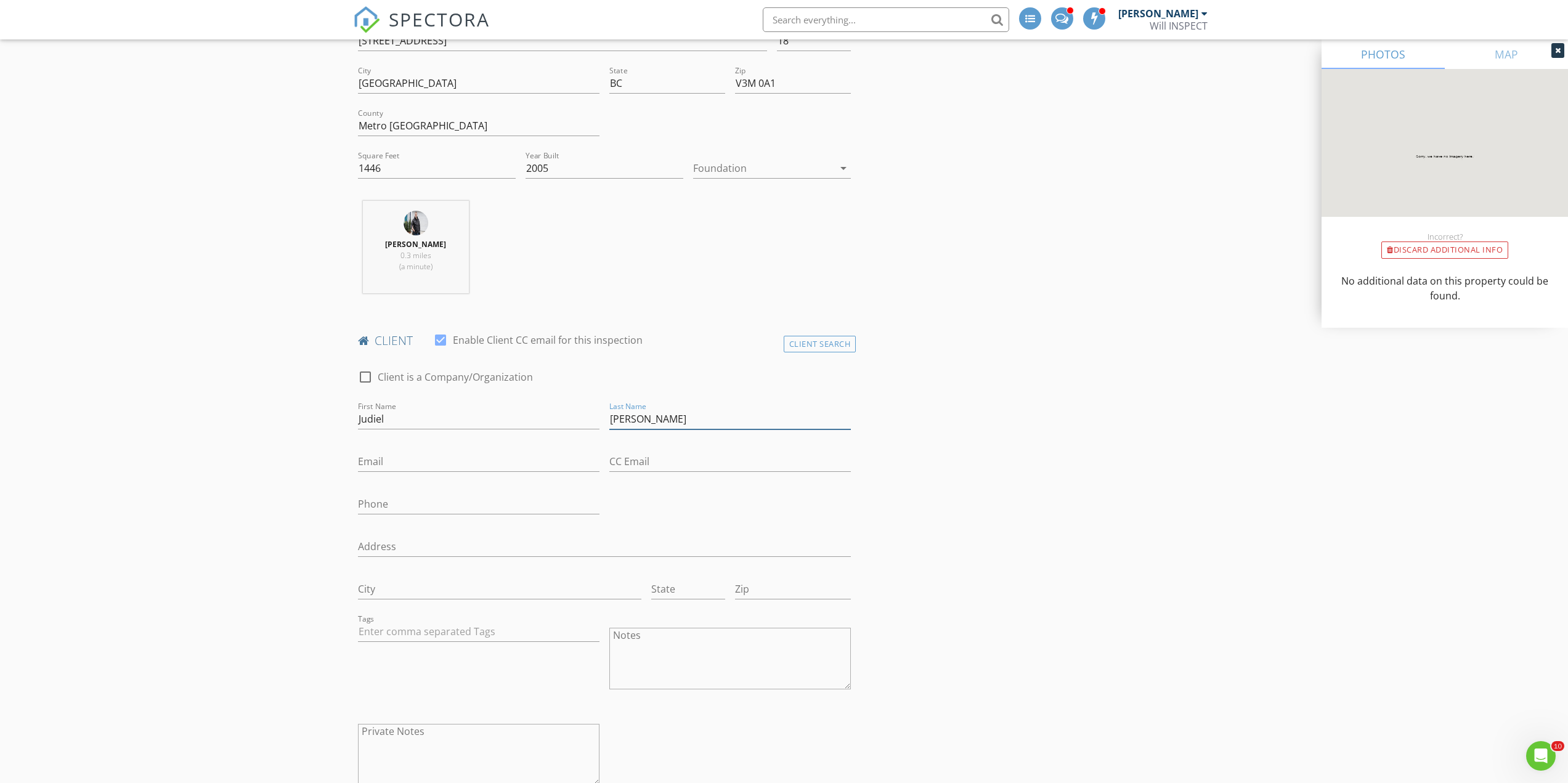 type on "Almeda" 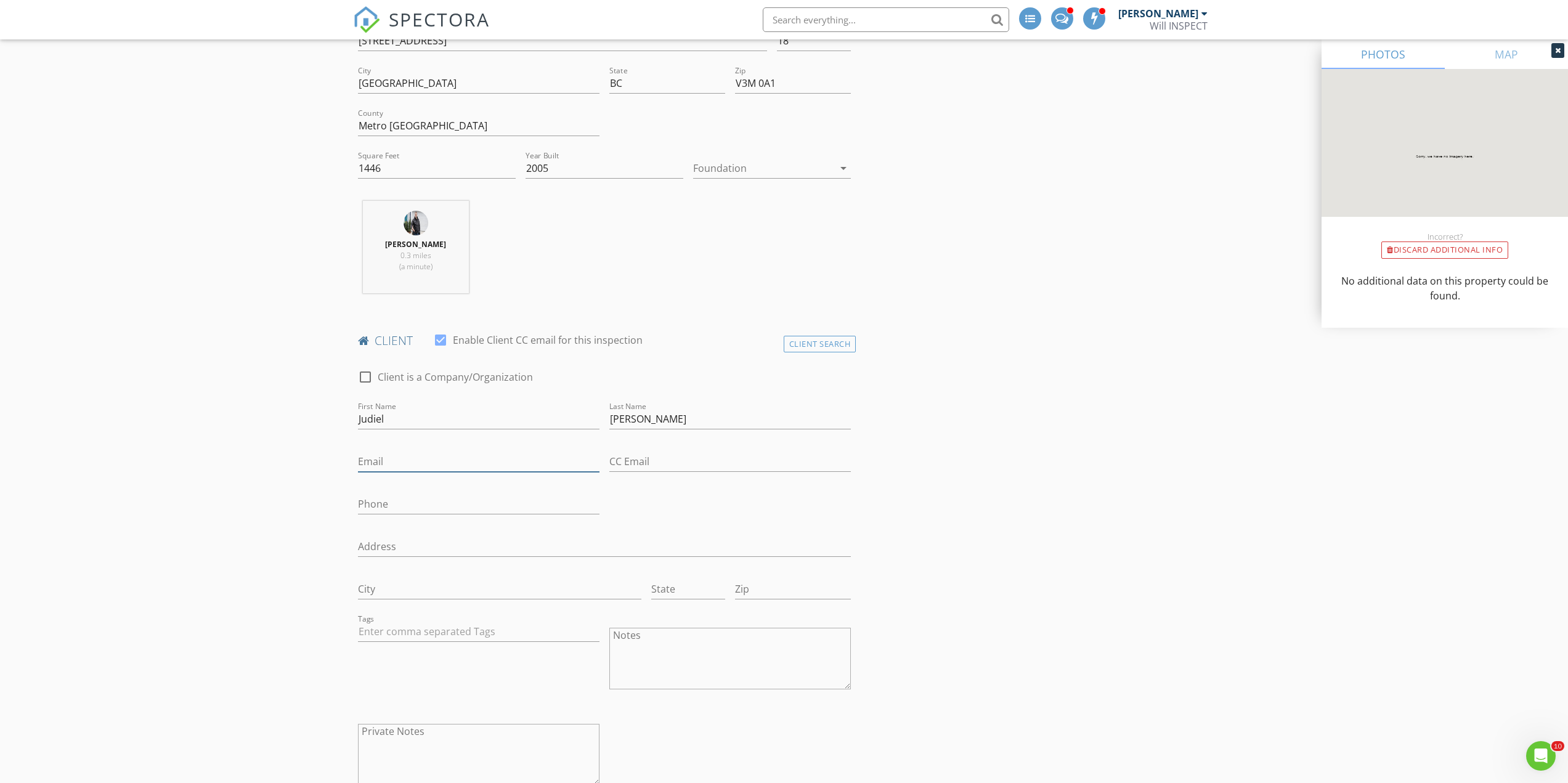 click on "Email" at bounding box center [479, 461] 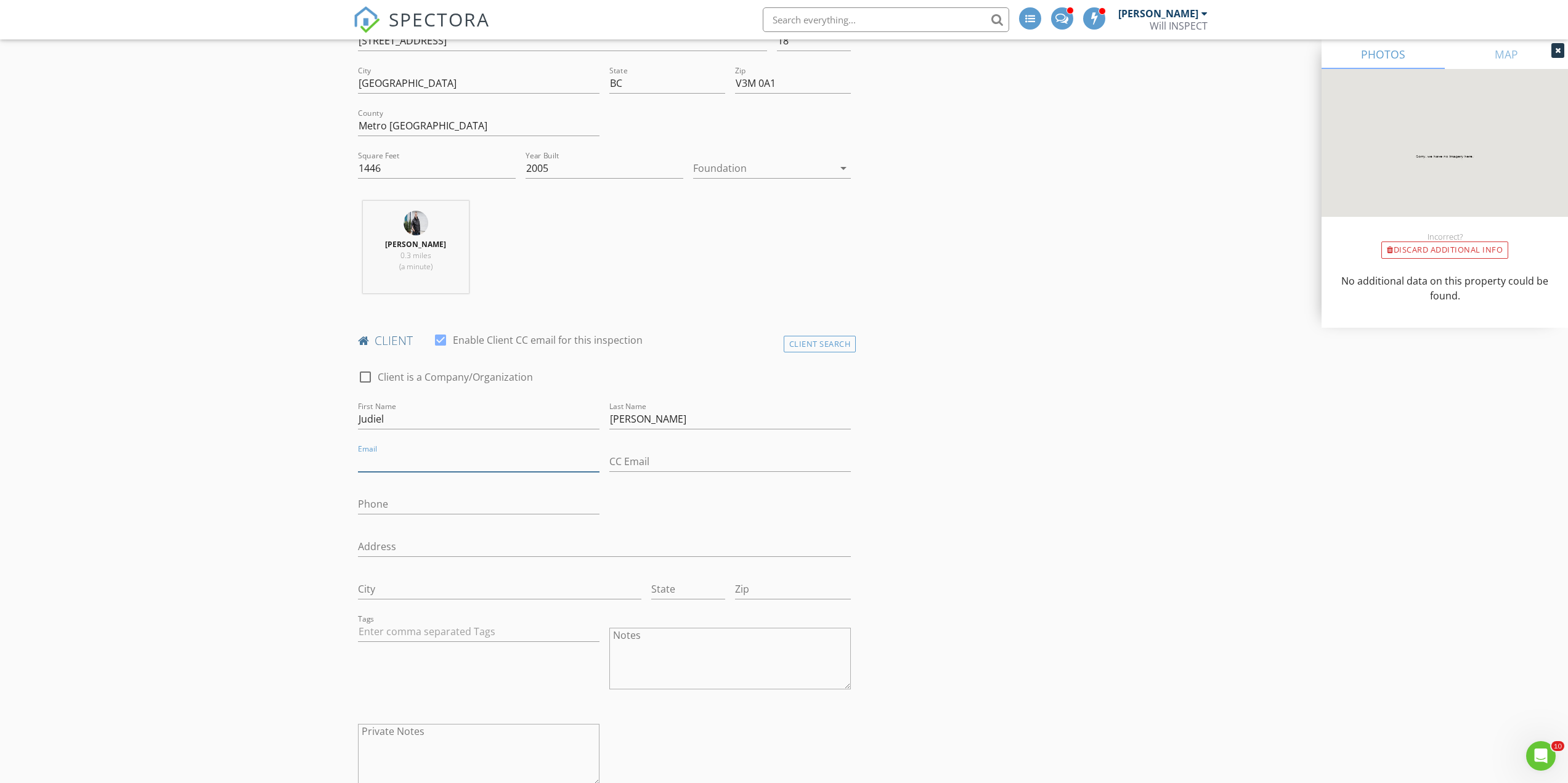 paste on "jude@almeda@gmail.com" 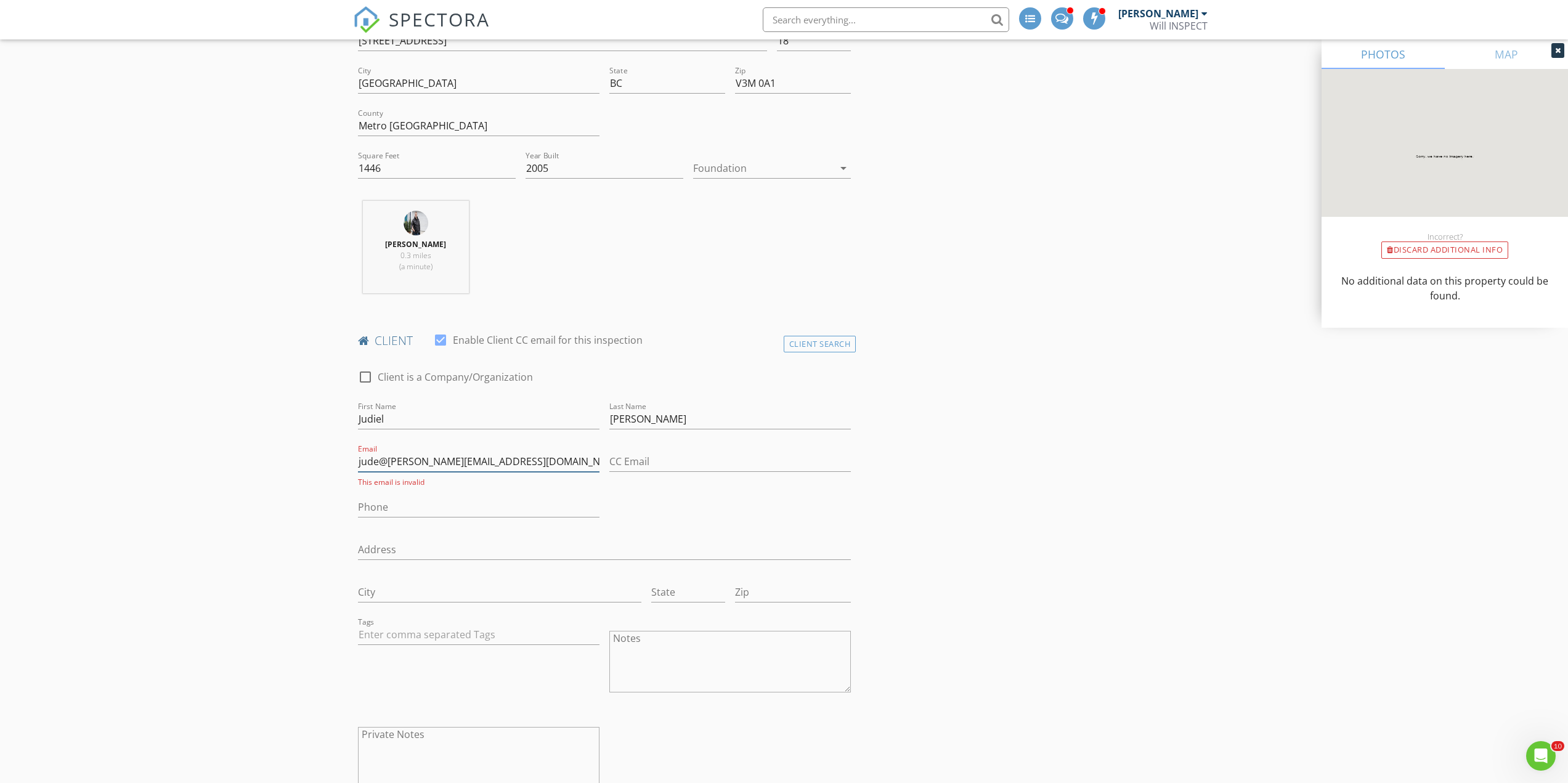 click on "jude@almeda@gmail.com" at bounding box center (479, 461) 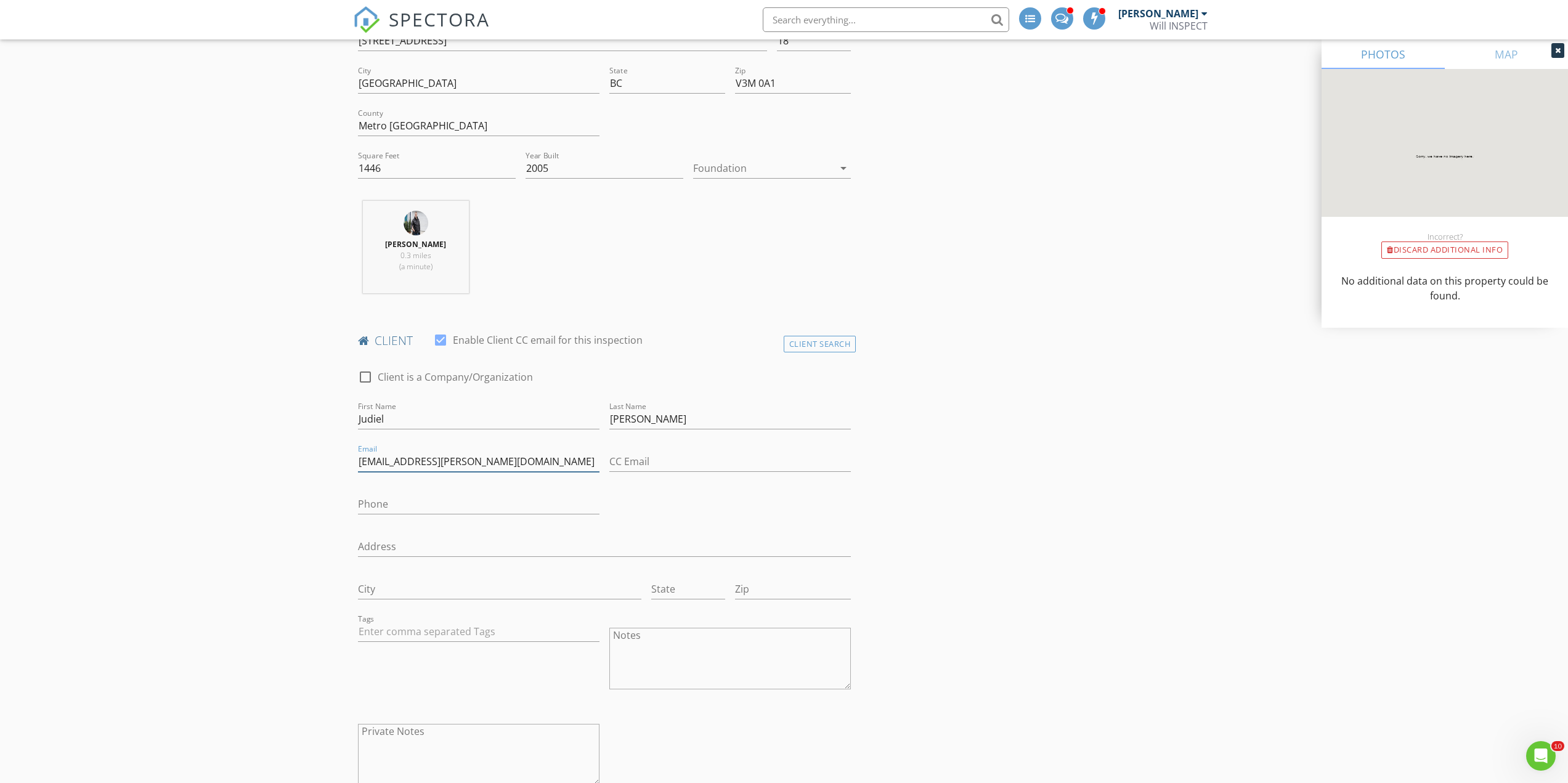 click on "jude.almeda@gmail.com" at bounding box center [479, 461] 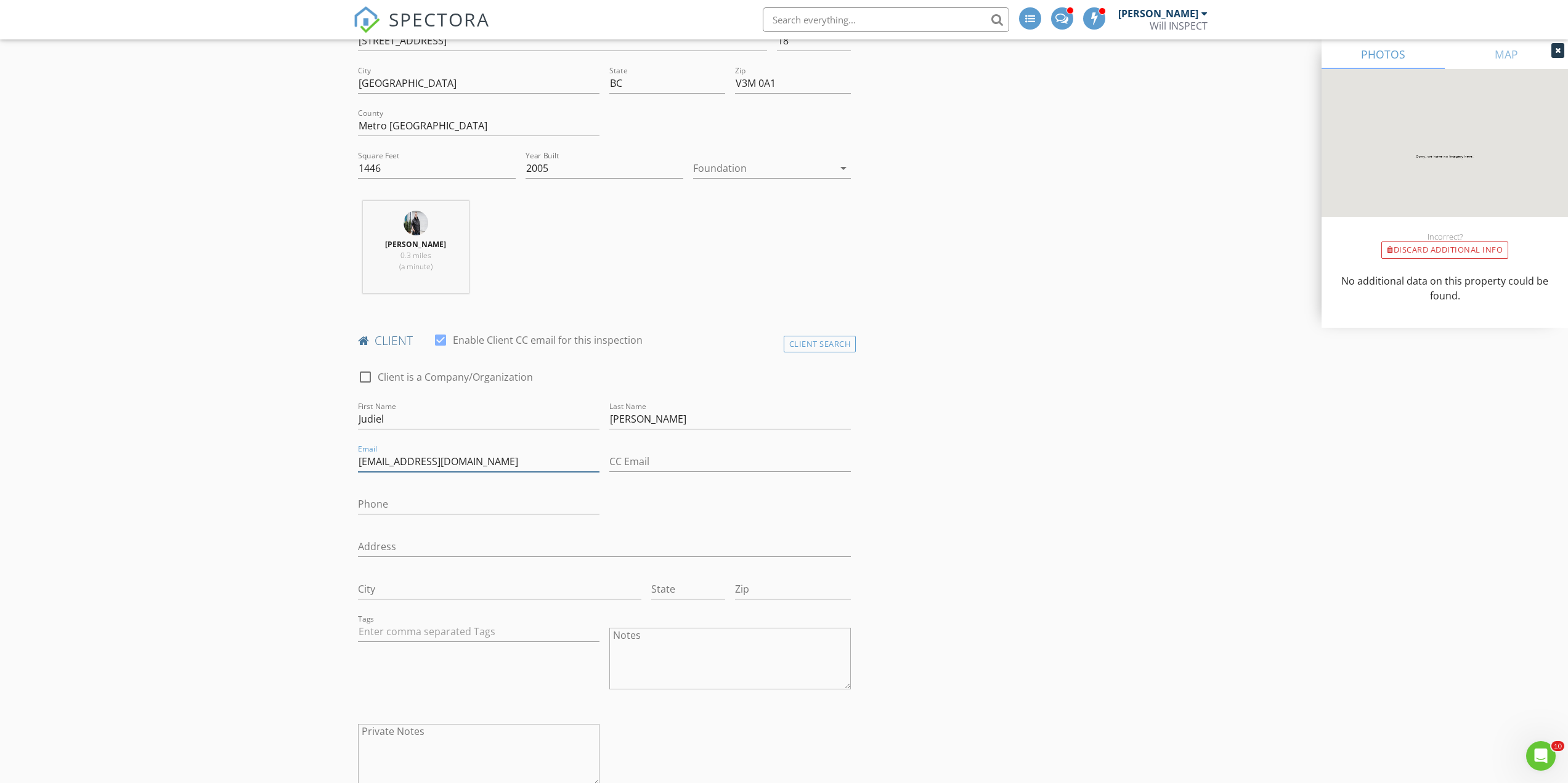 type on "judealmeda@gmail.com" 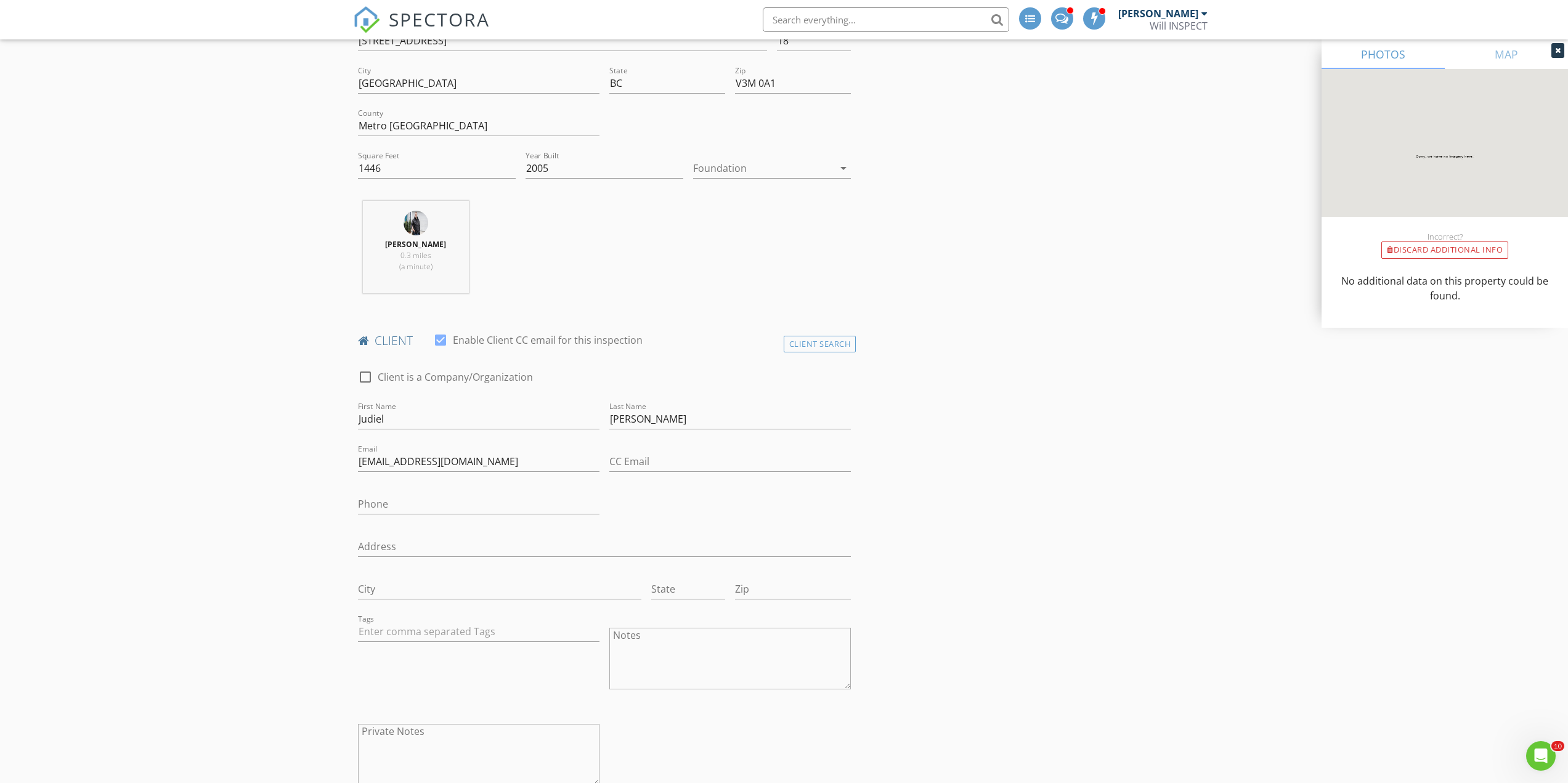 click on "Phone" at bounding box center [479, 510] 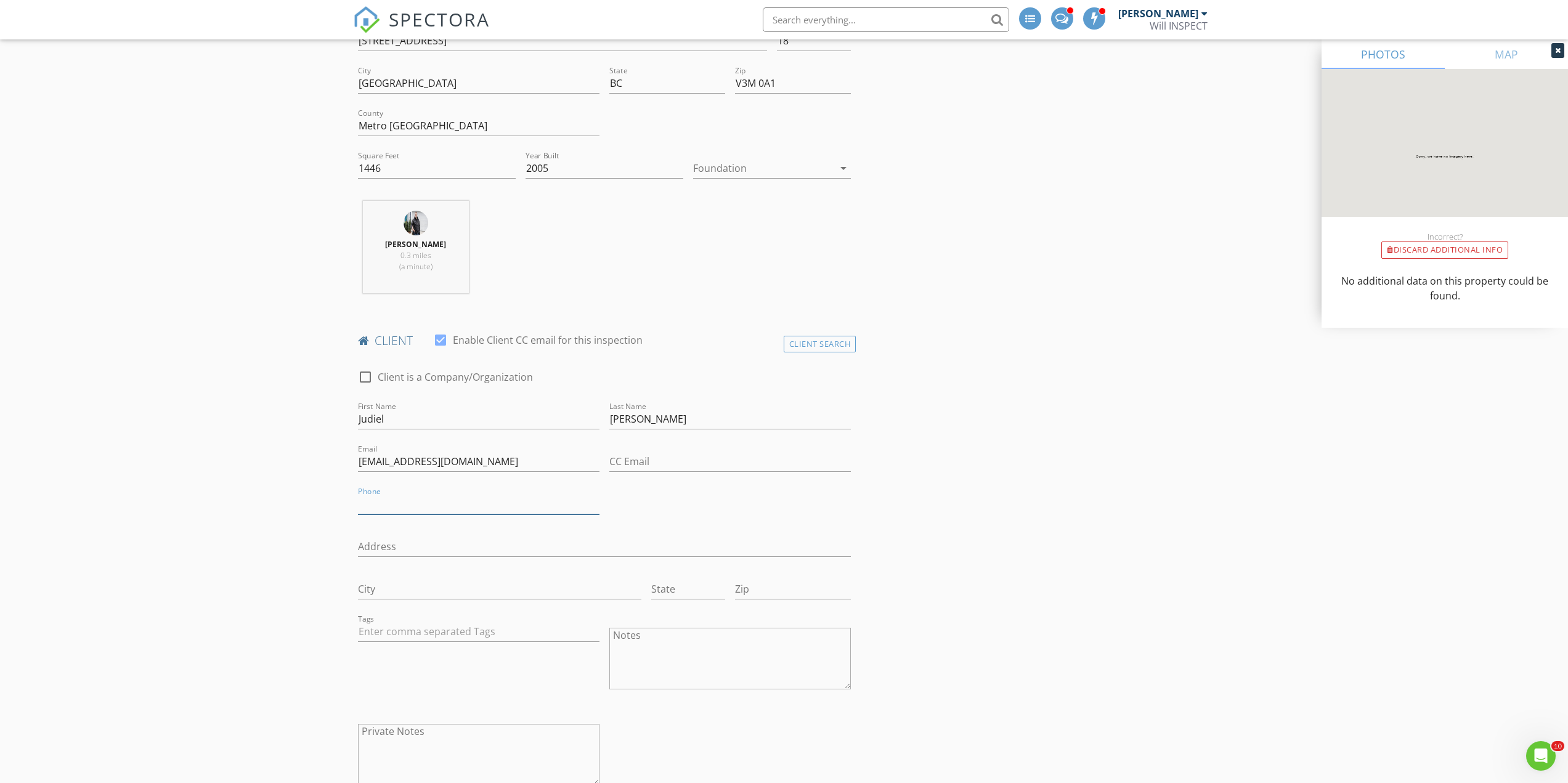 click on "Phone" at bounding box center (479, 504) 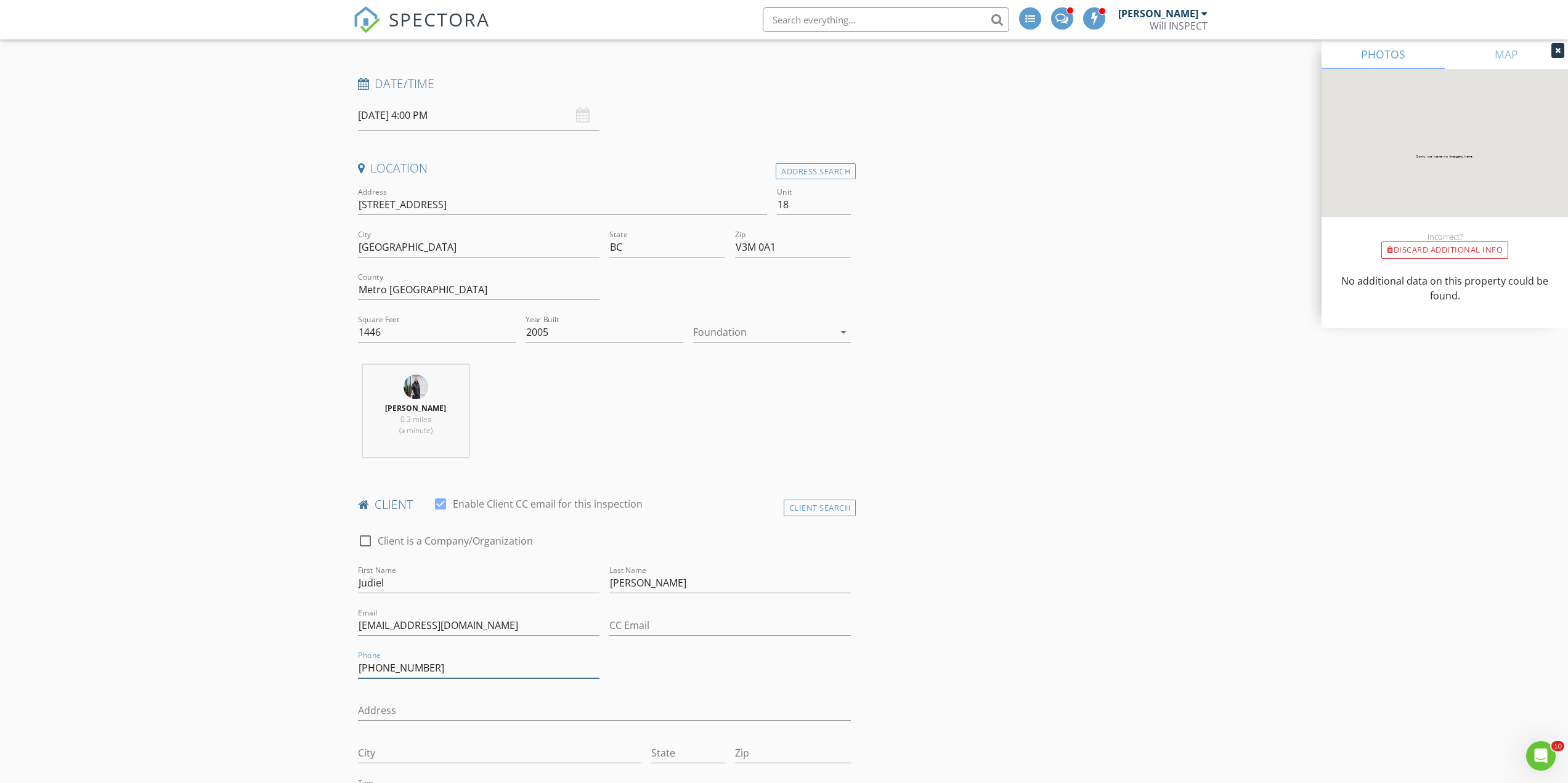 scroll, scrollTop: 328, scrollLeft: 0, axis: vertical 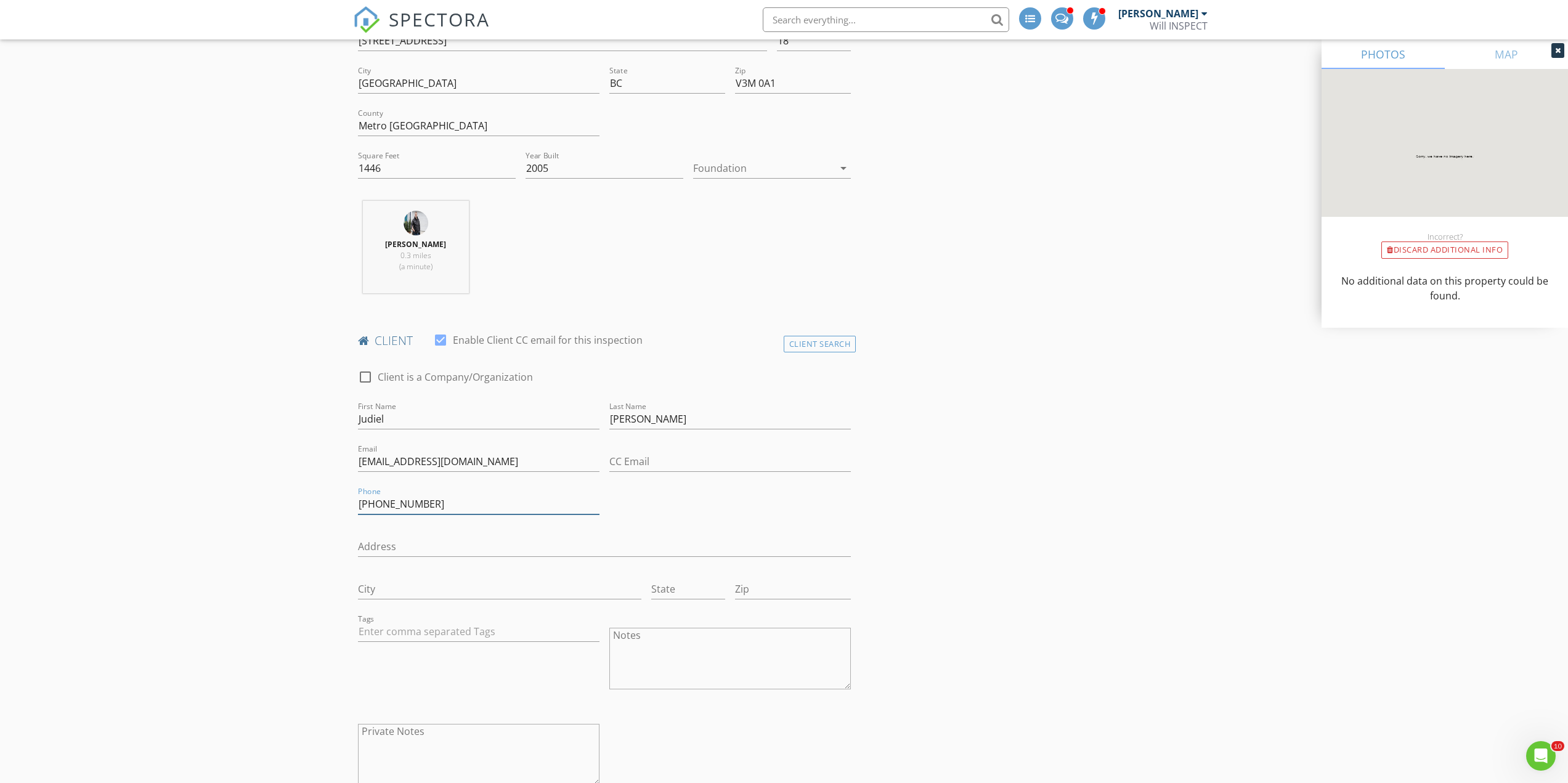 type on "250-899-7308" 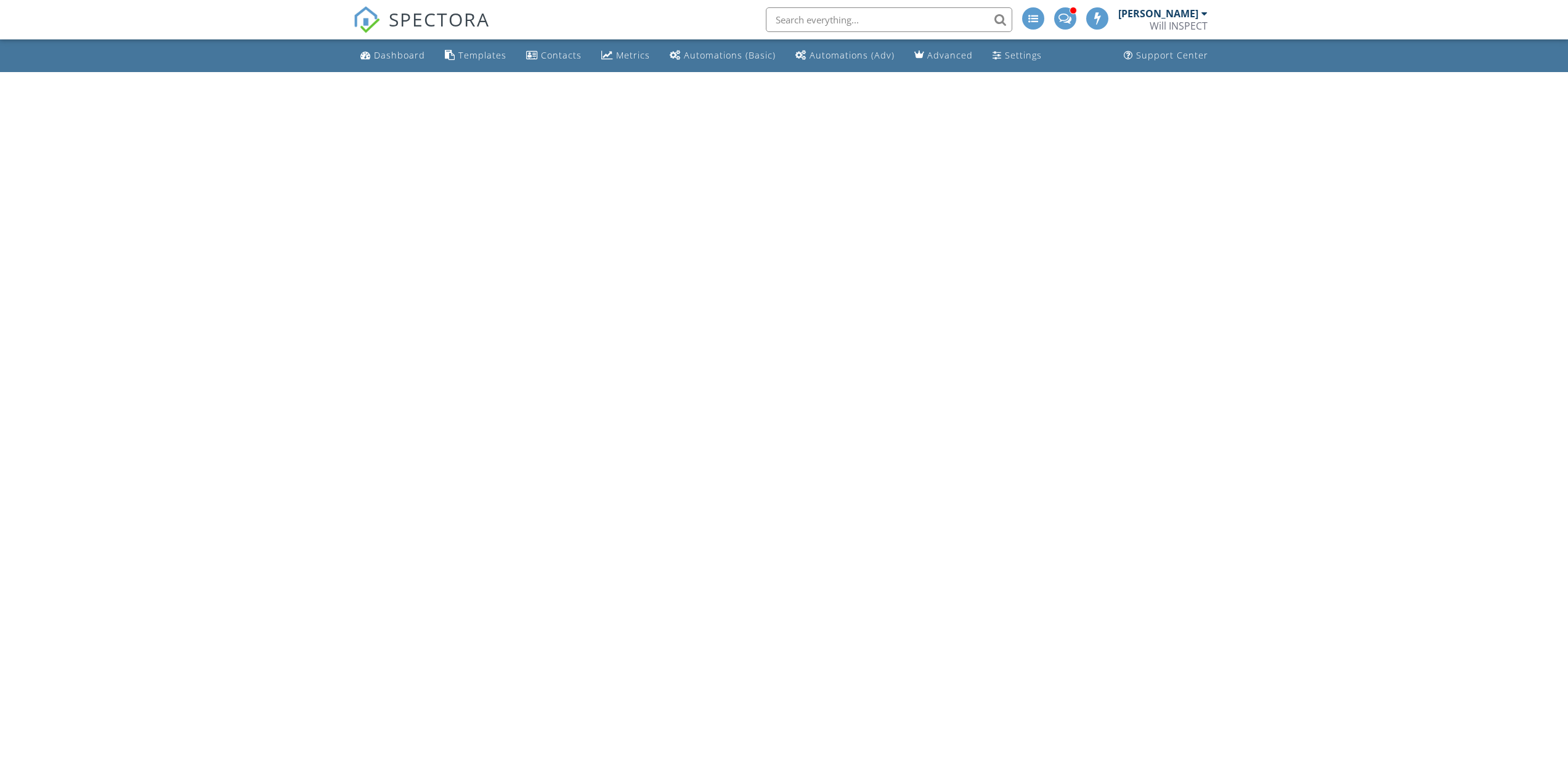 scroll, scrollTop: 0, scrollLeft: 0, axis: both 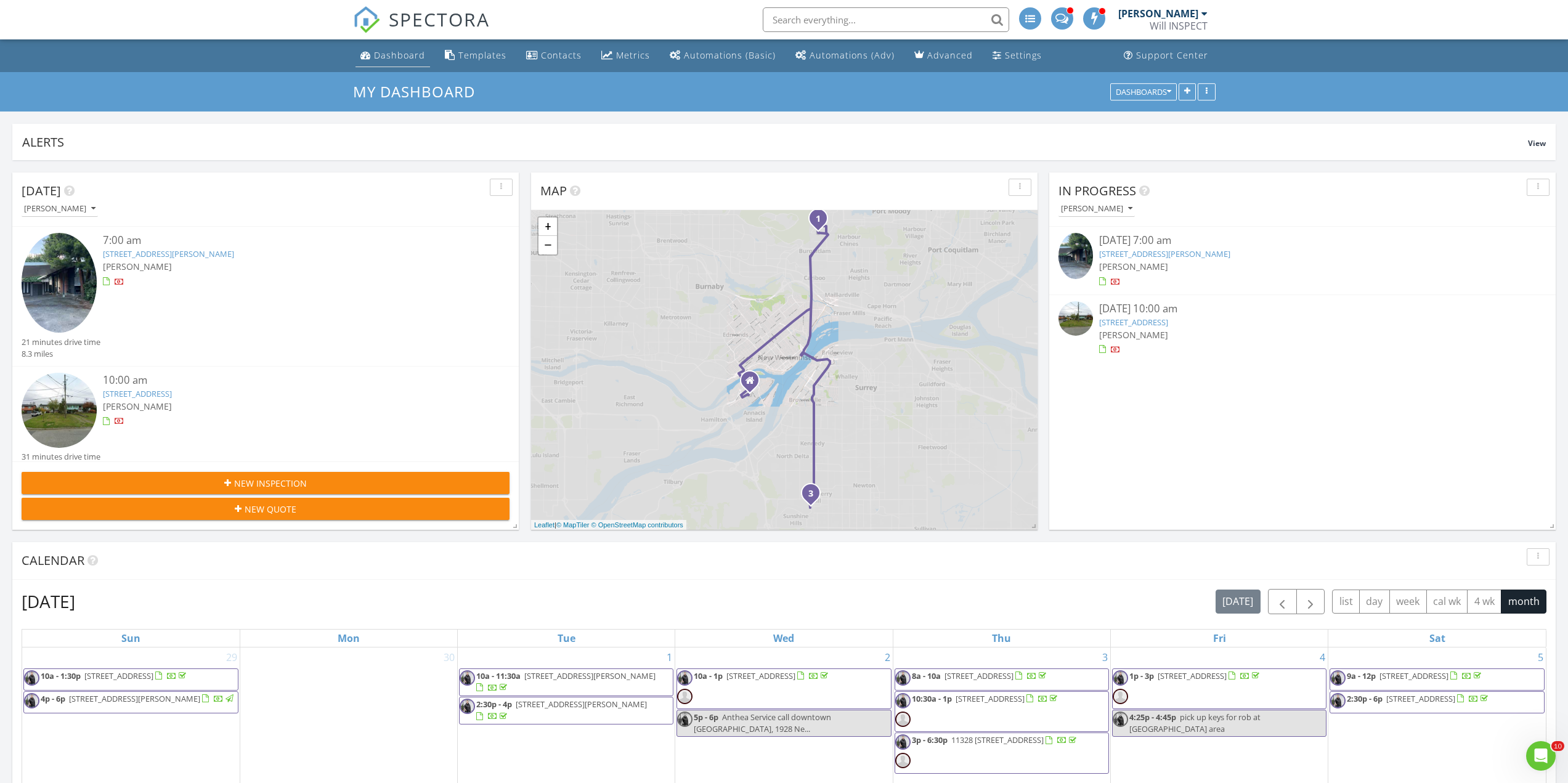 click on "Dashboard" at bounding box center [399, 55] 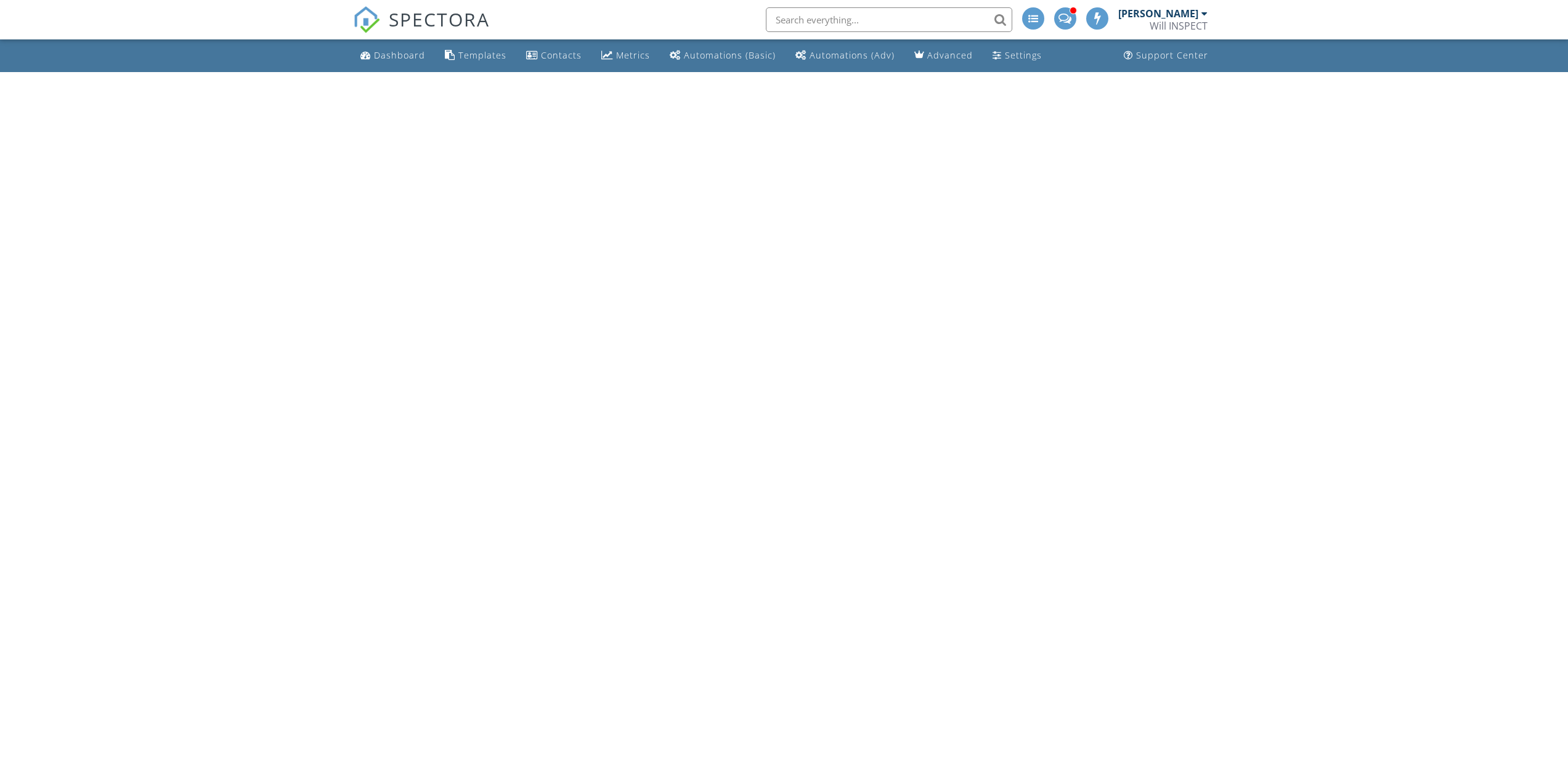 scroll, scrollTop: 0, scrollLeft: 0, axis: both 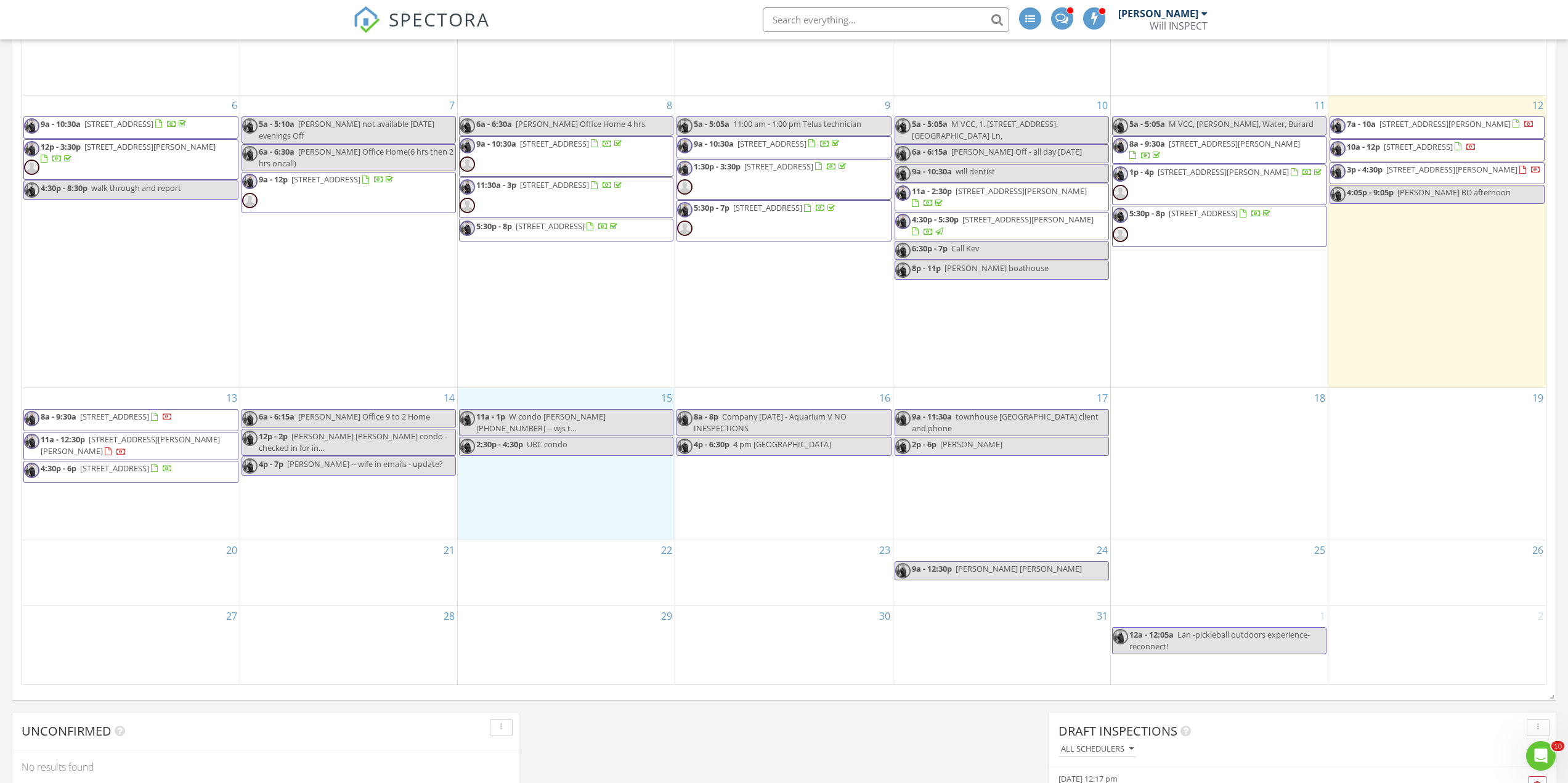 click on "15
11a - 1p
W condo [PERSON_NAME] [PHONE_NUMBER] -- wjs t...
2:30p - 4:30p
UBC condo" at bounding box center [566, 464] 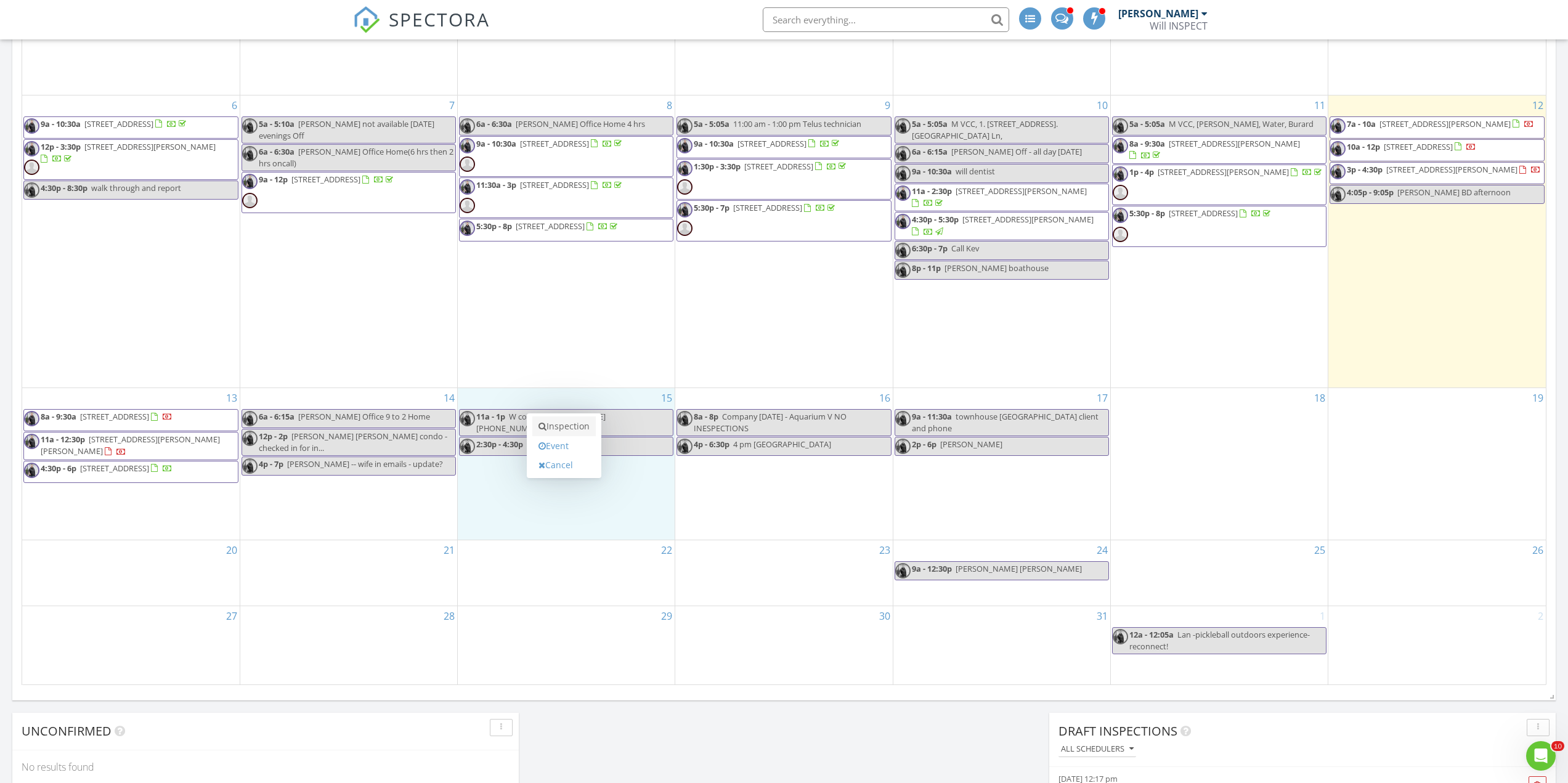 click on "Inspection" at bounding box center [564, 426] 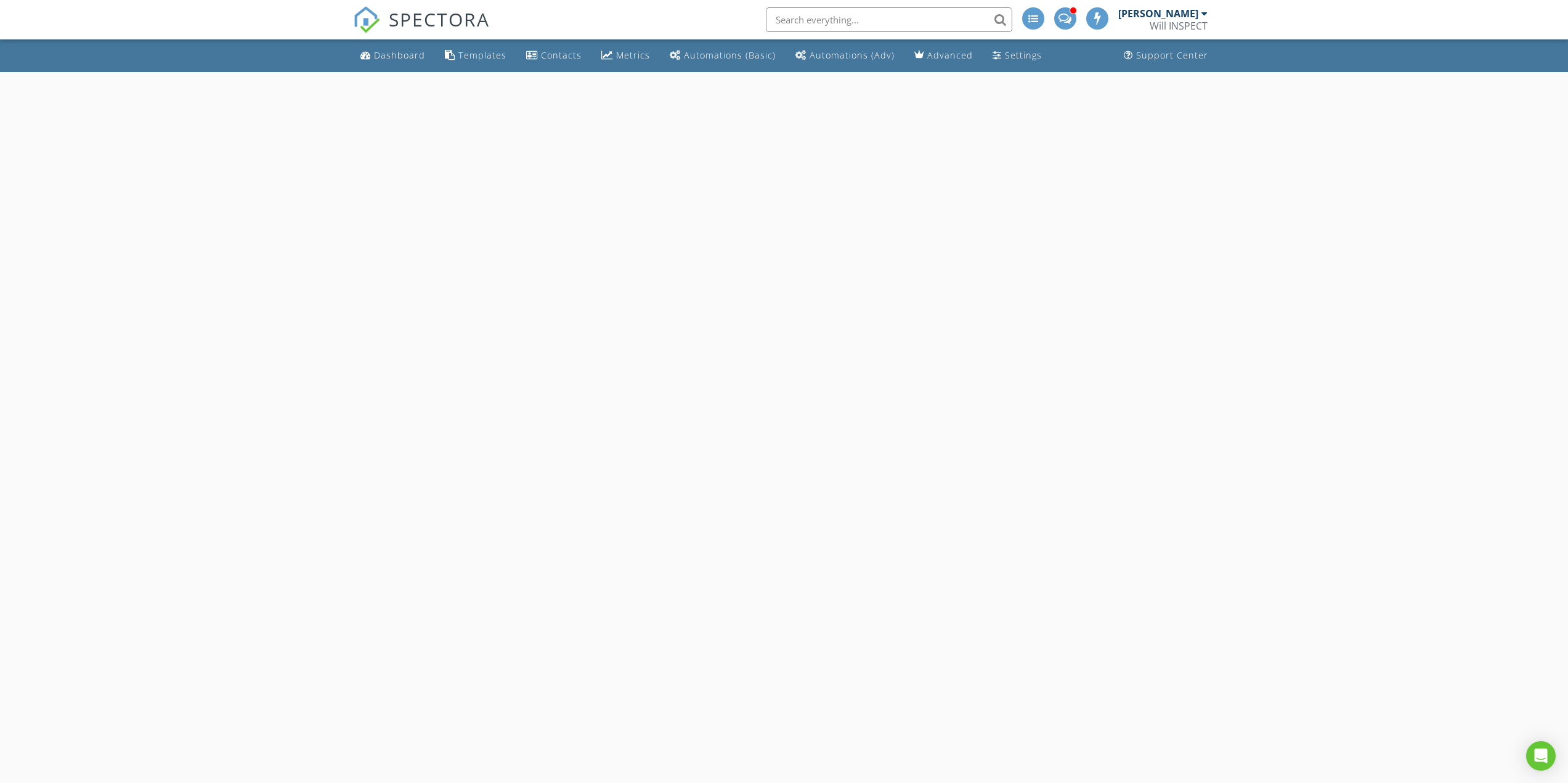 scroll, scrollTop: 0, scrollLeft: 0, axis: both 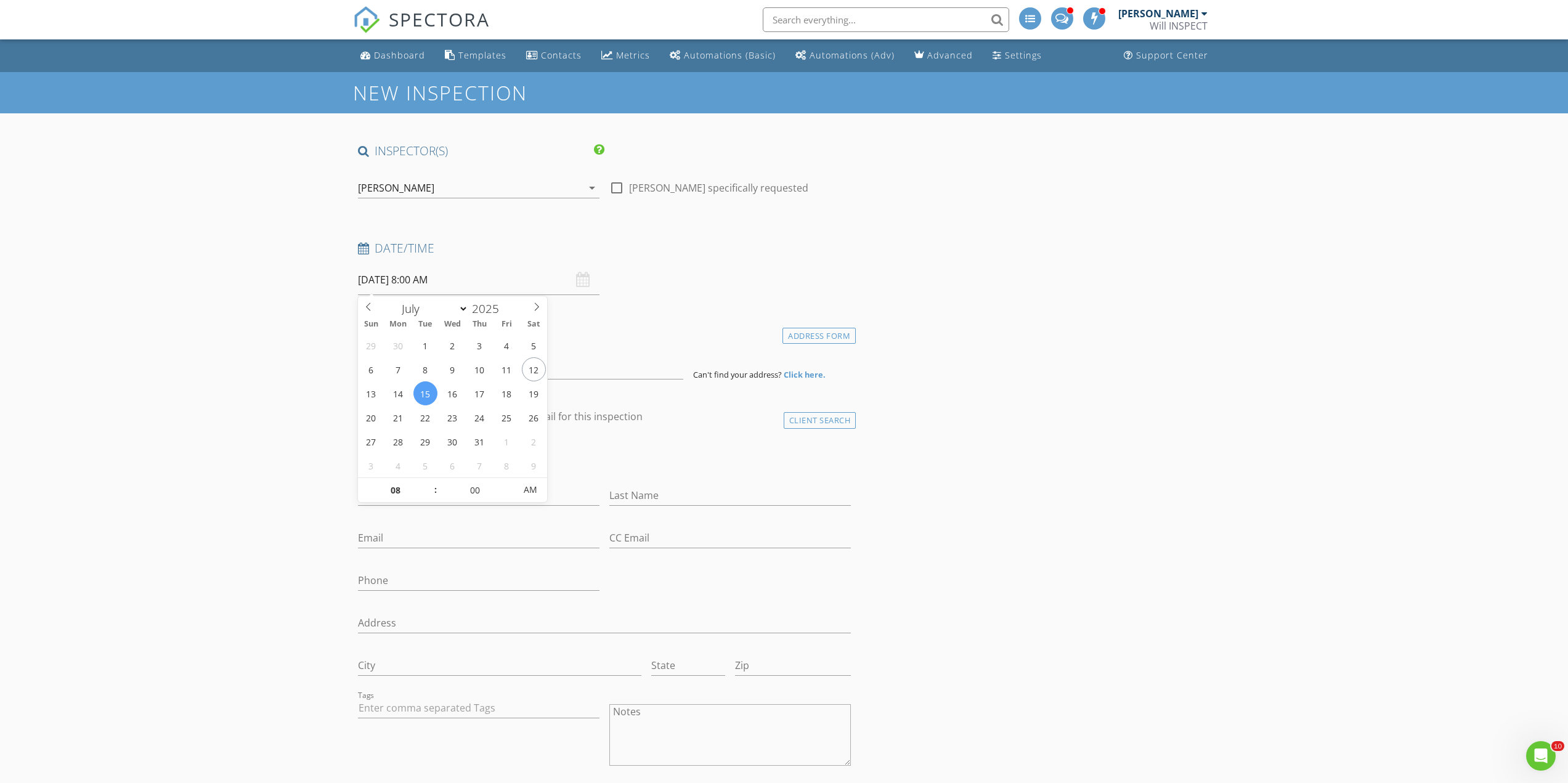 click on "07/15/2025 8:00 AM" at bounding box center (479, 280) 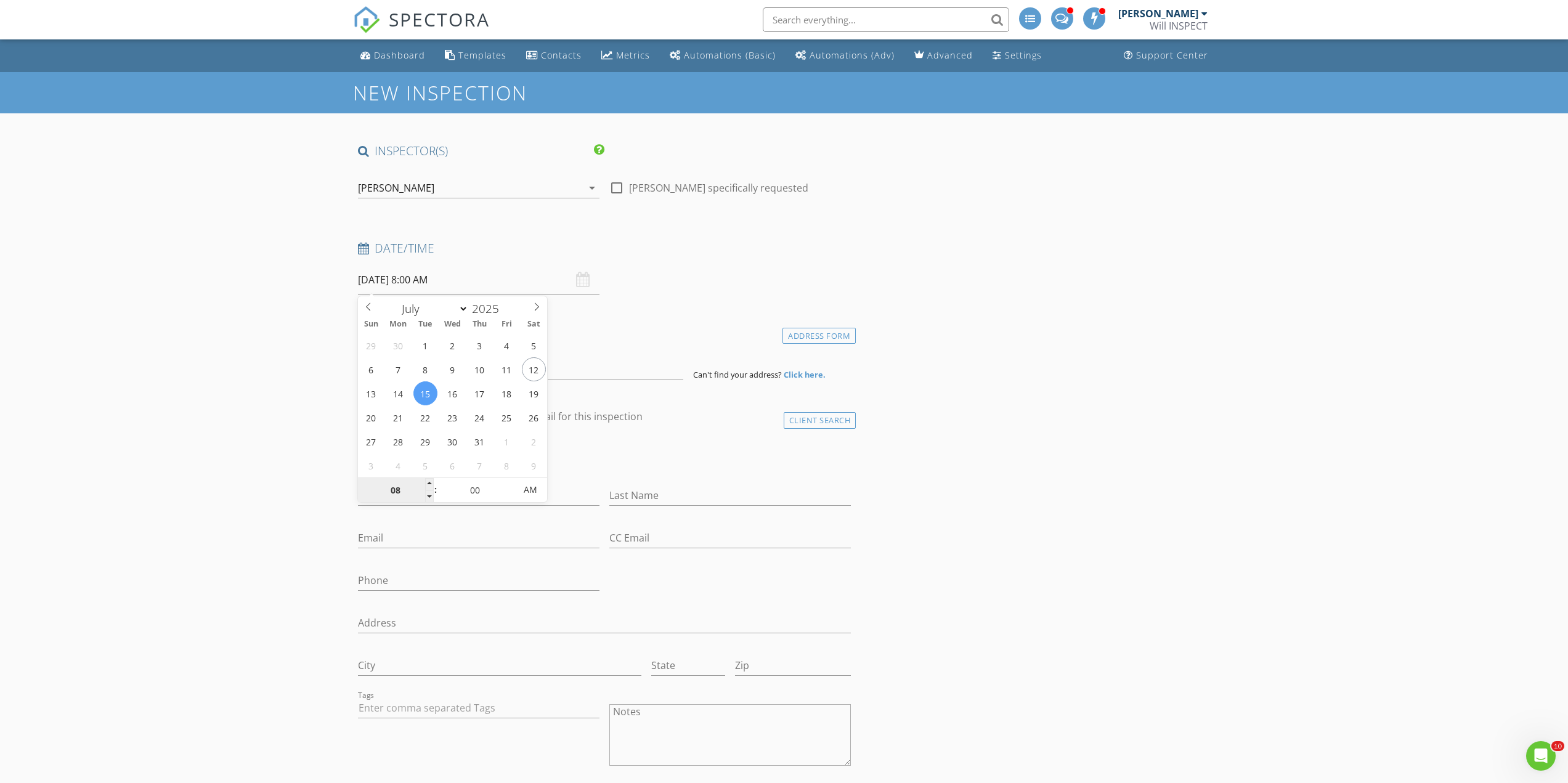 click on "08" at bounding box center [396, 490] 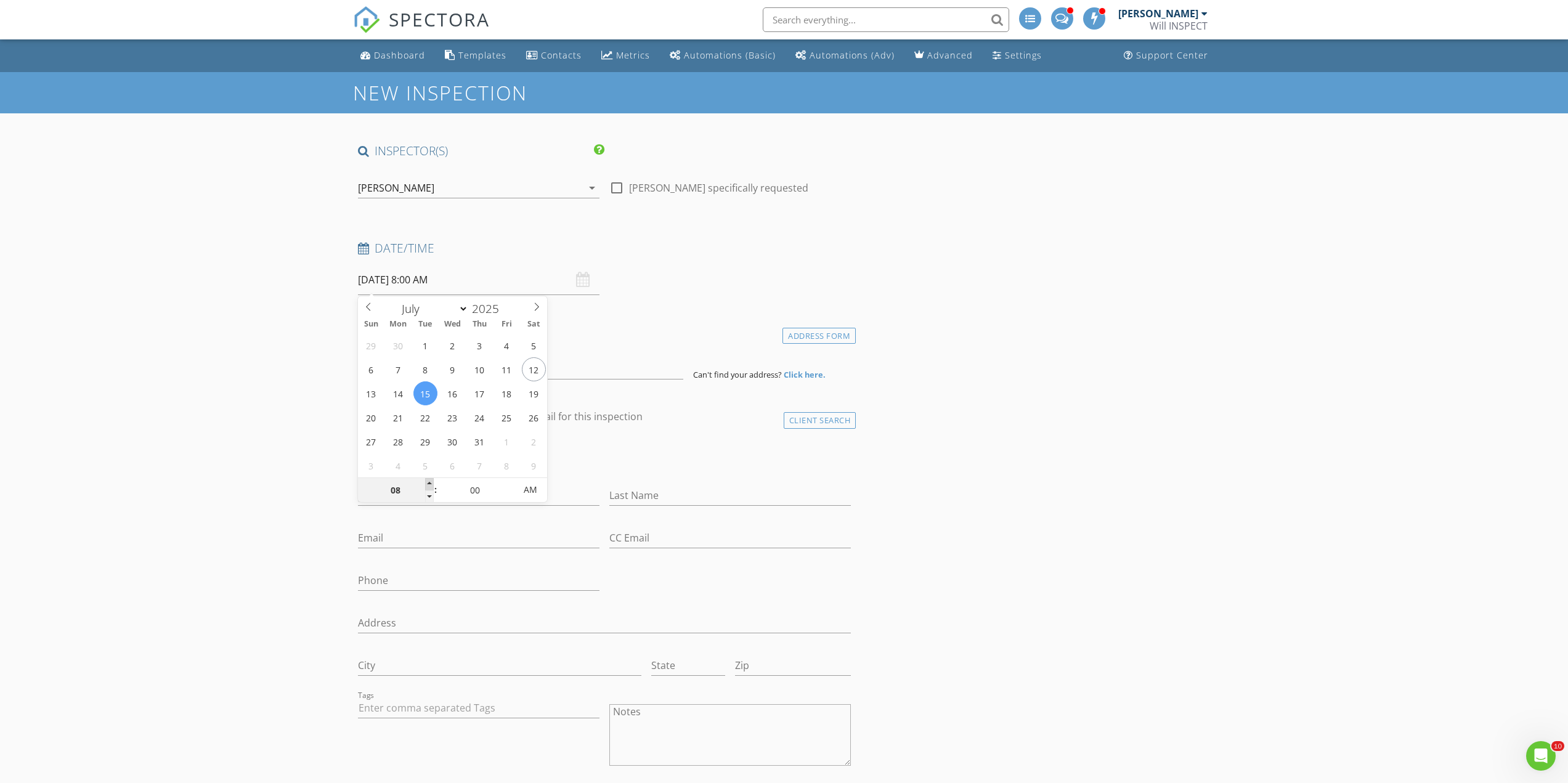 type on "09" 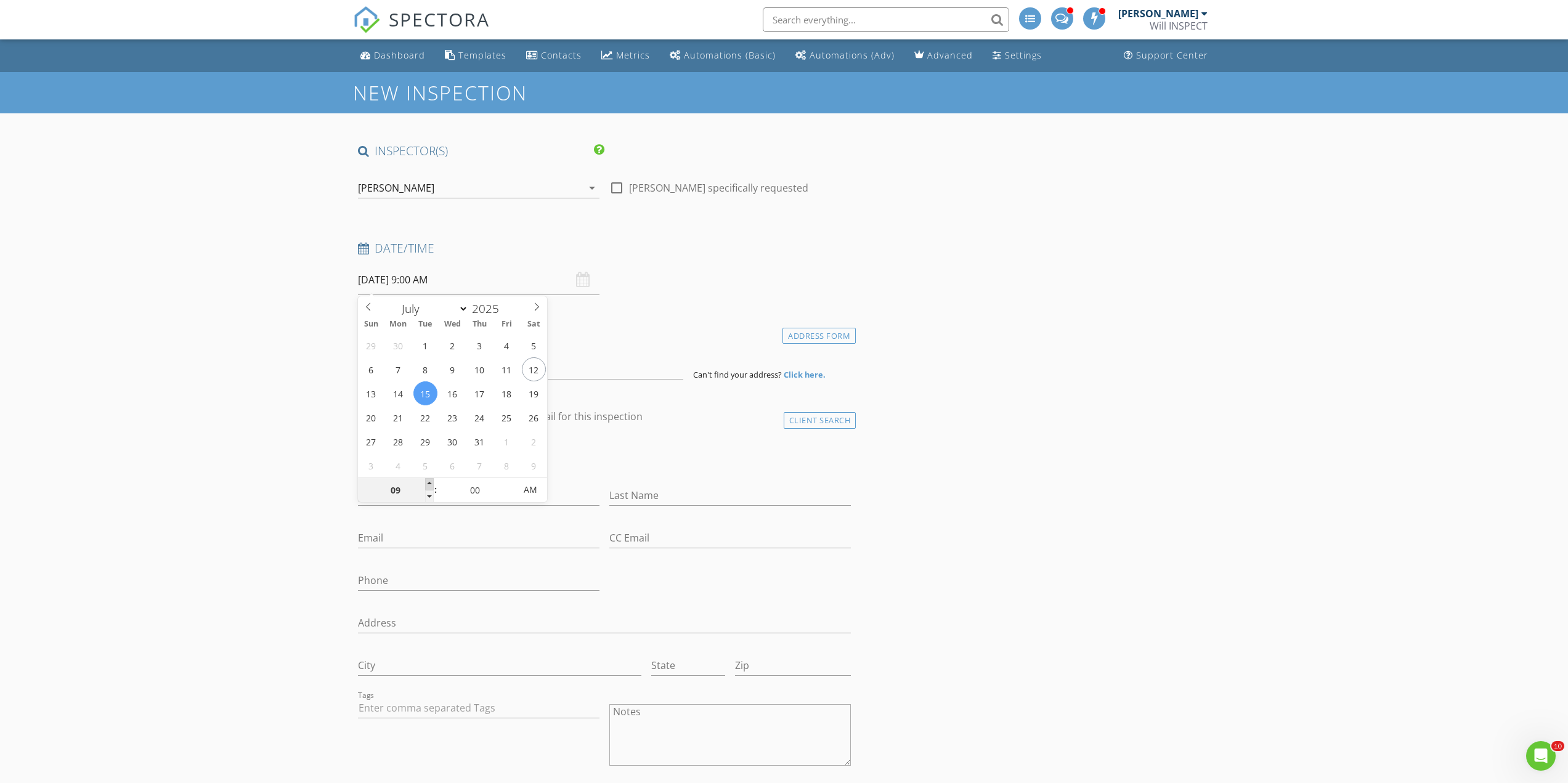 click at bounding box center (429, 484) 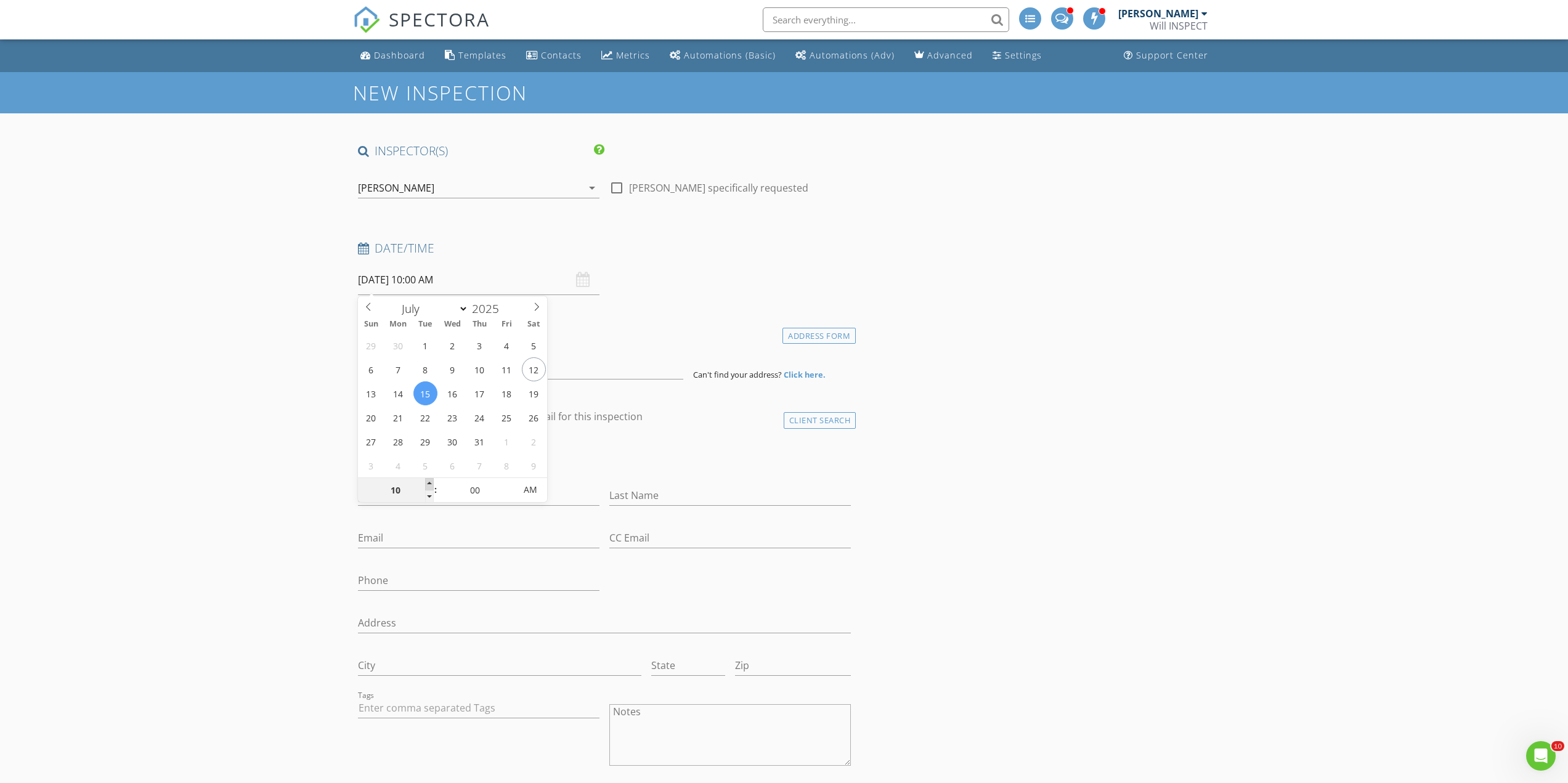 click at bounding box center [429, 484] 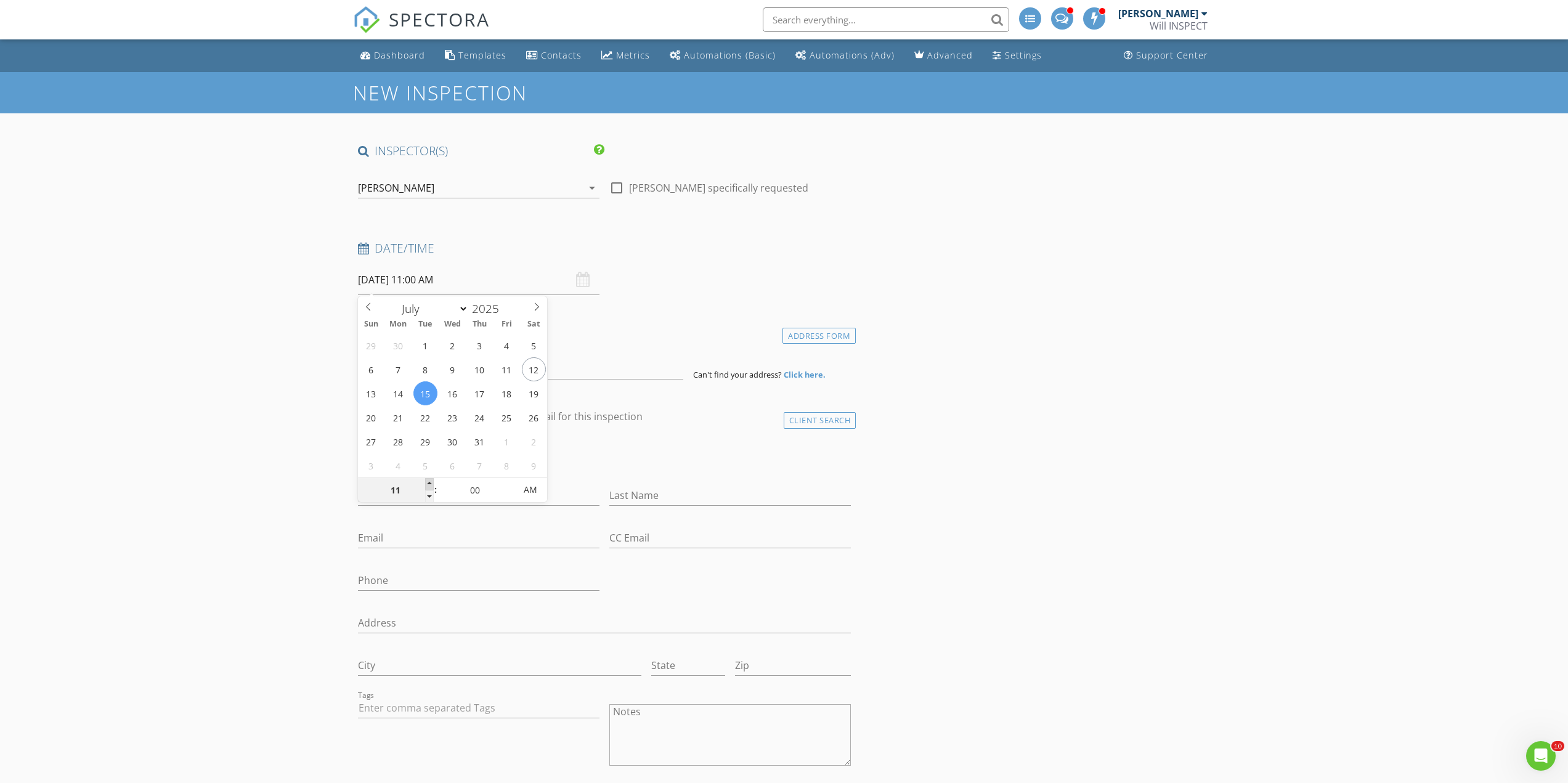 click at bounding box center (429, 484) 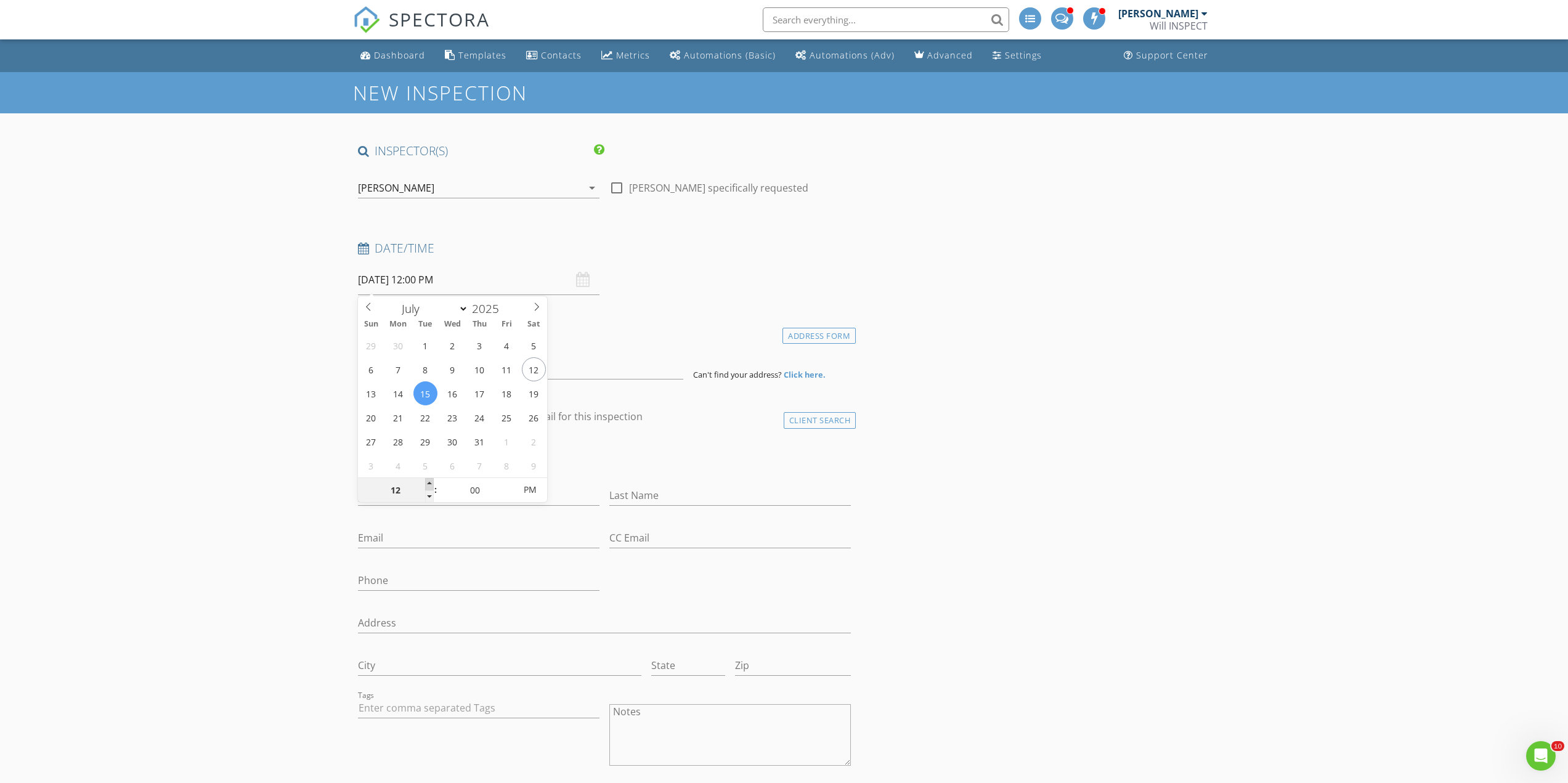 click at bounding box center (429, 484) 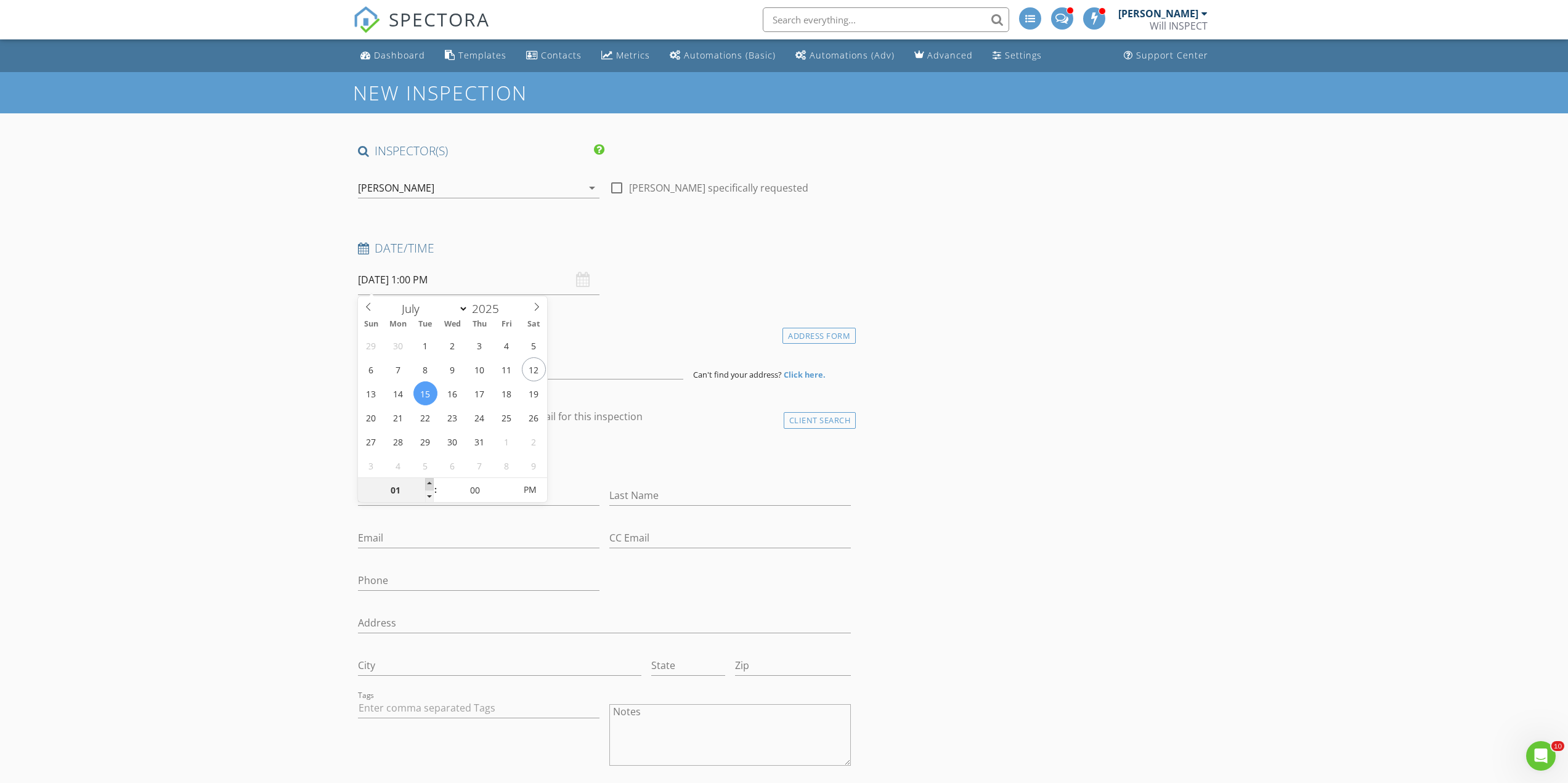 click at bounding box center (429, 484) 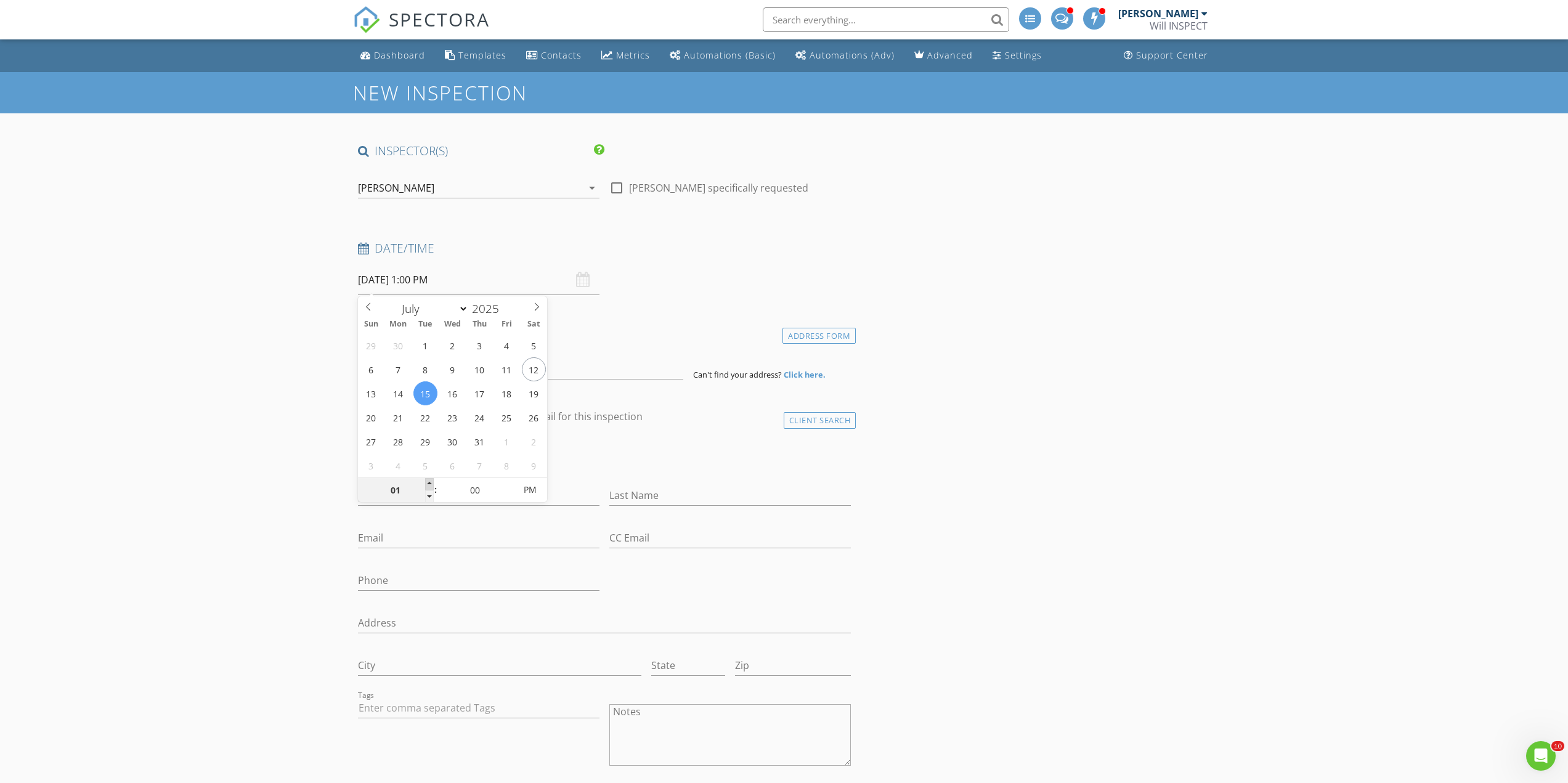 type on "02" 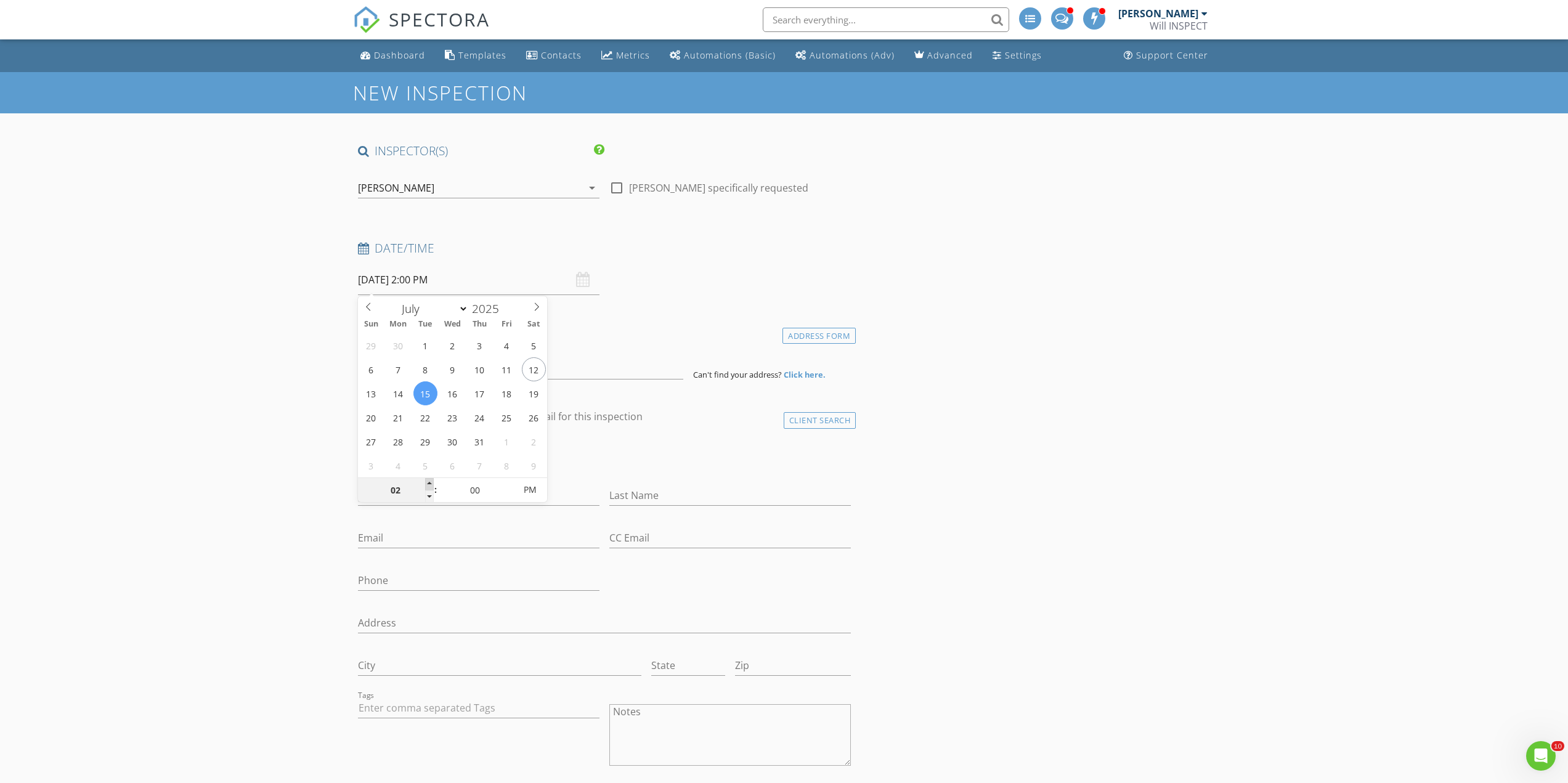 click at bounding box center [429, 484] 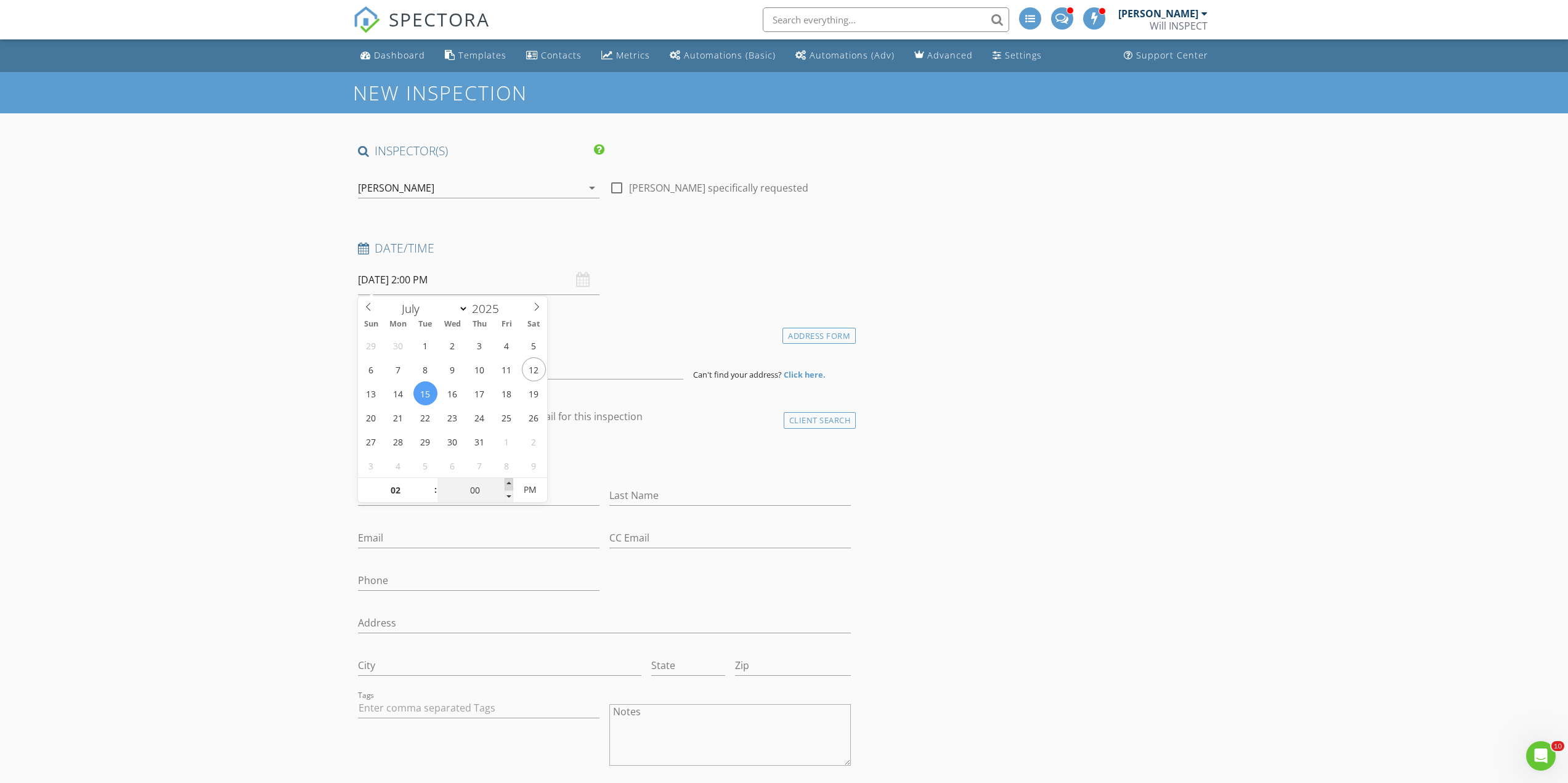 type on "05" 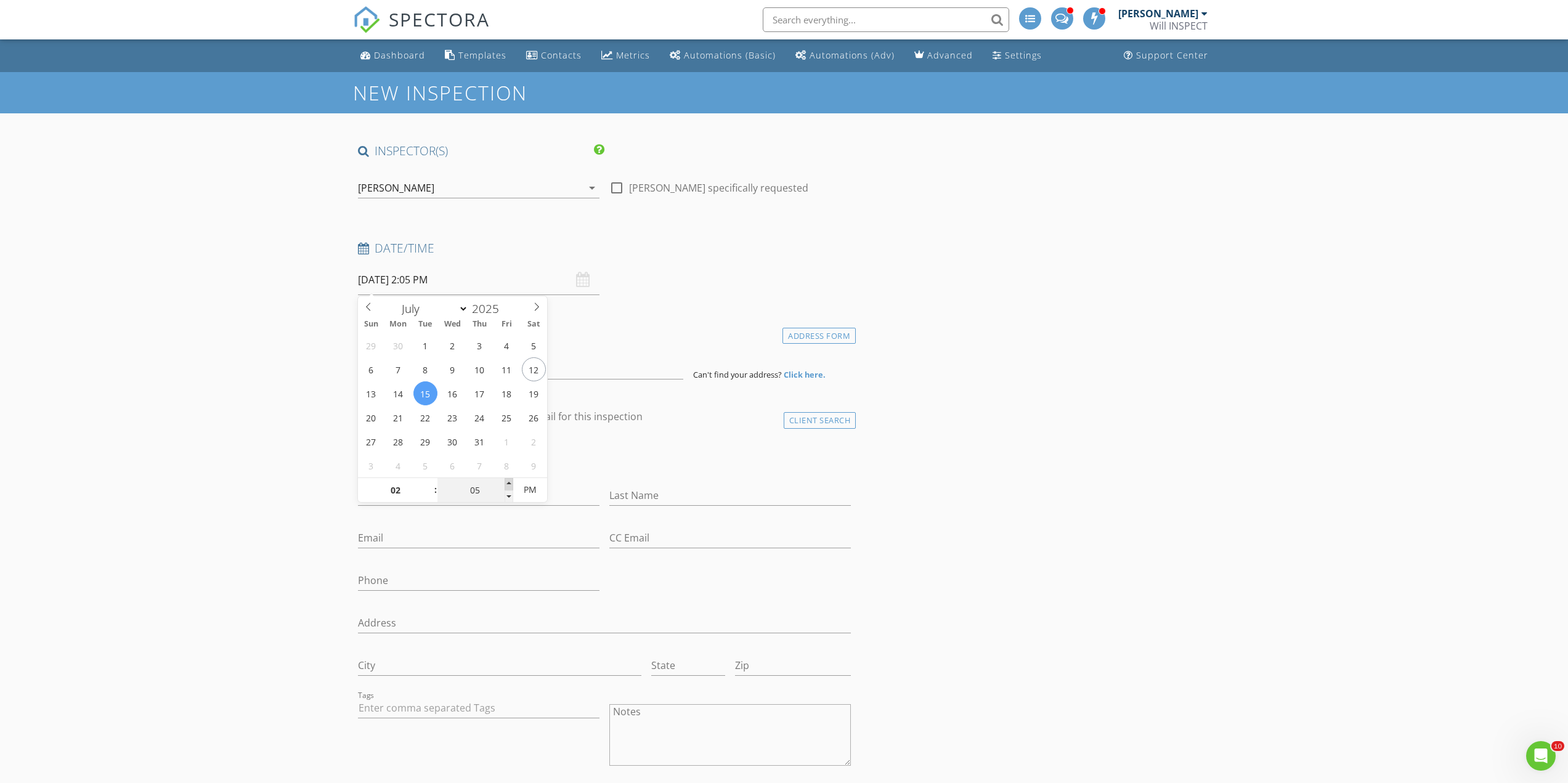 click at bounding box center [509, 484] 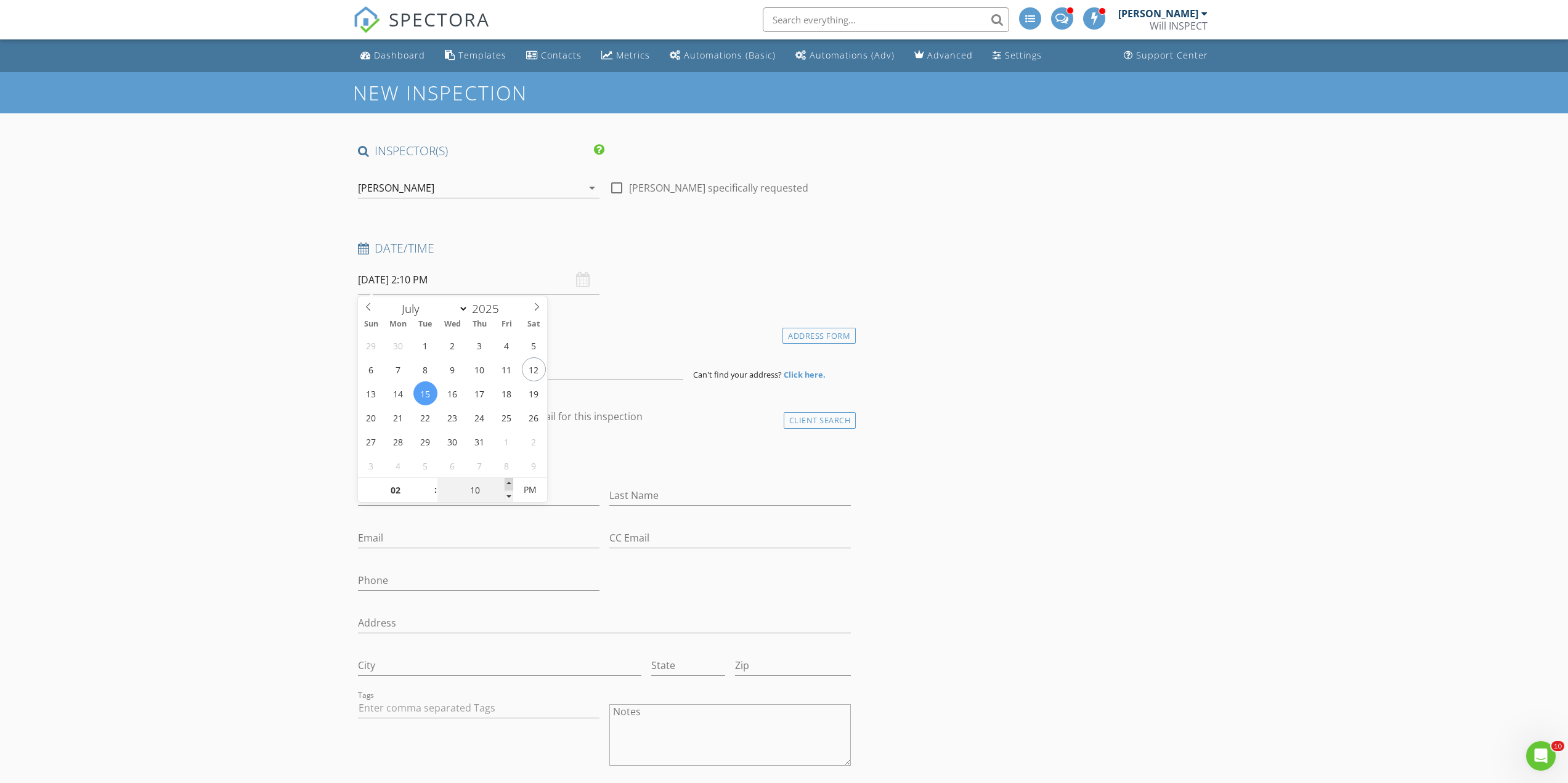 click at bounding box center [509, 484] 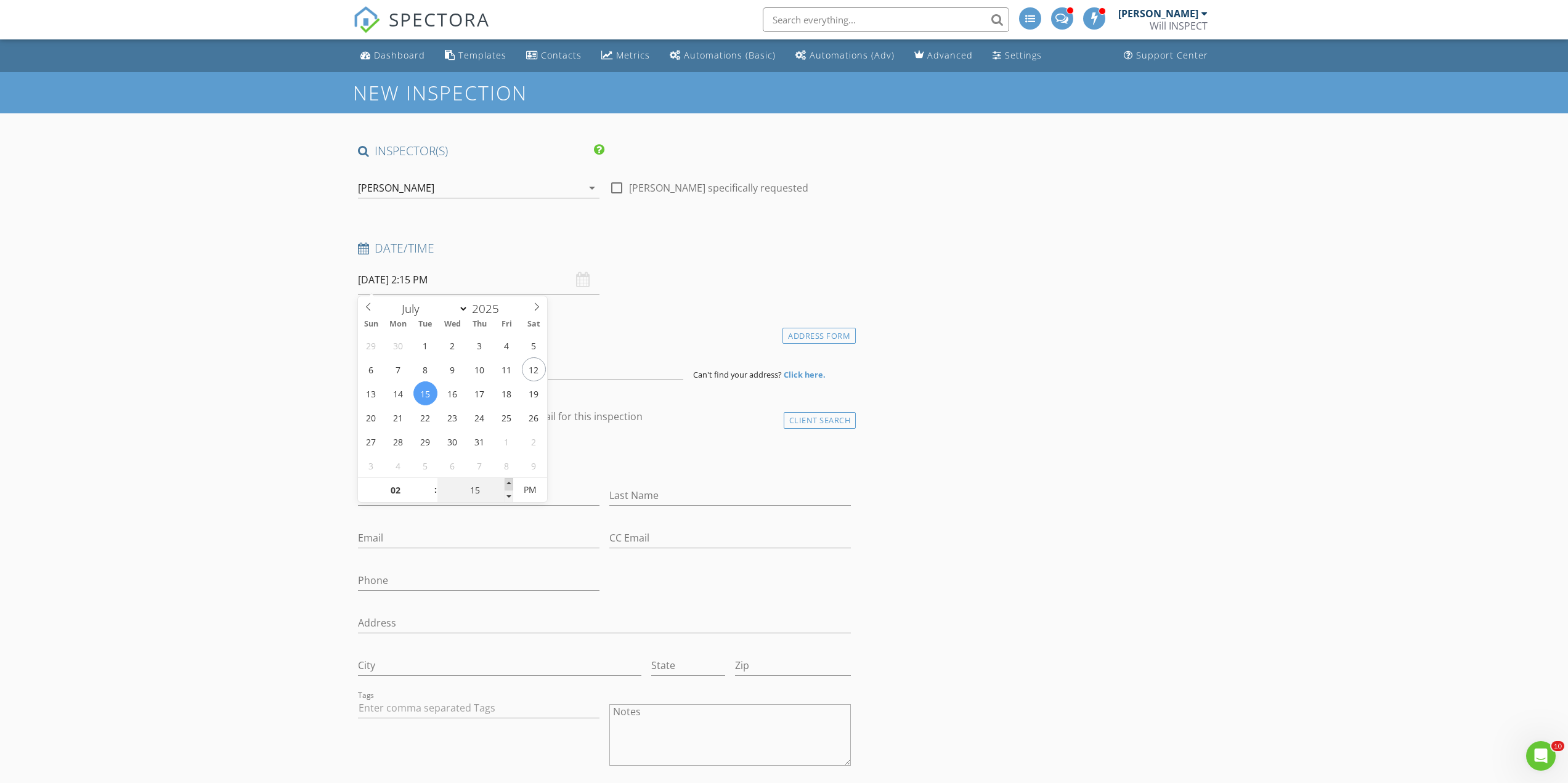click at bounding box center (509, 484) 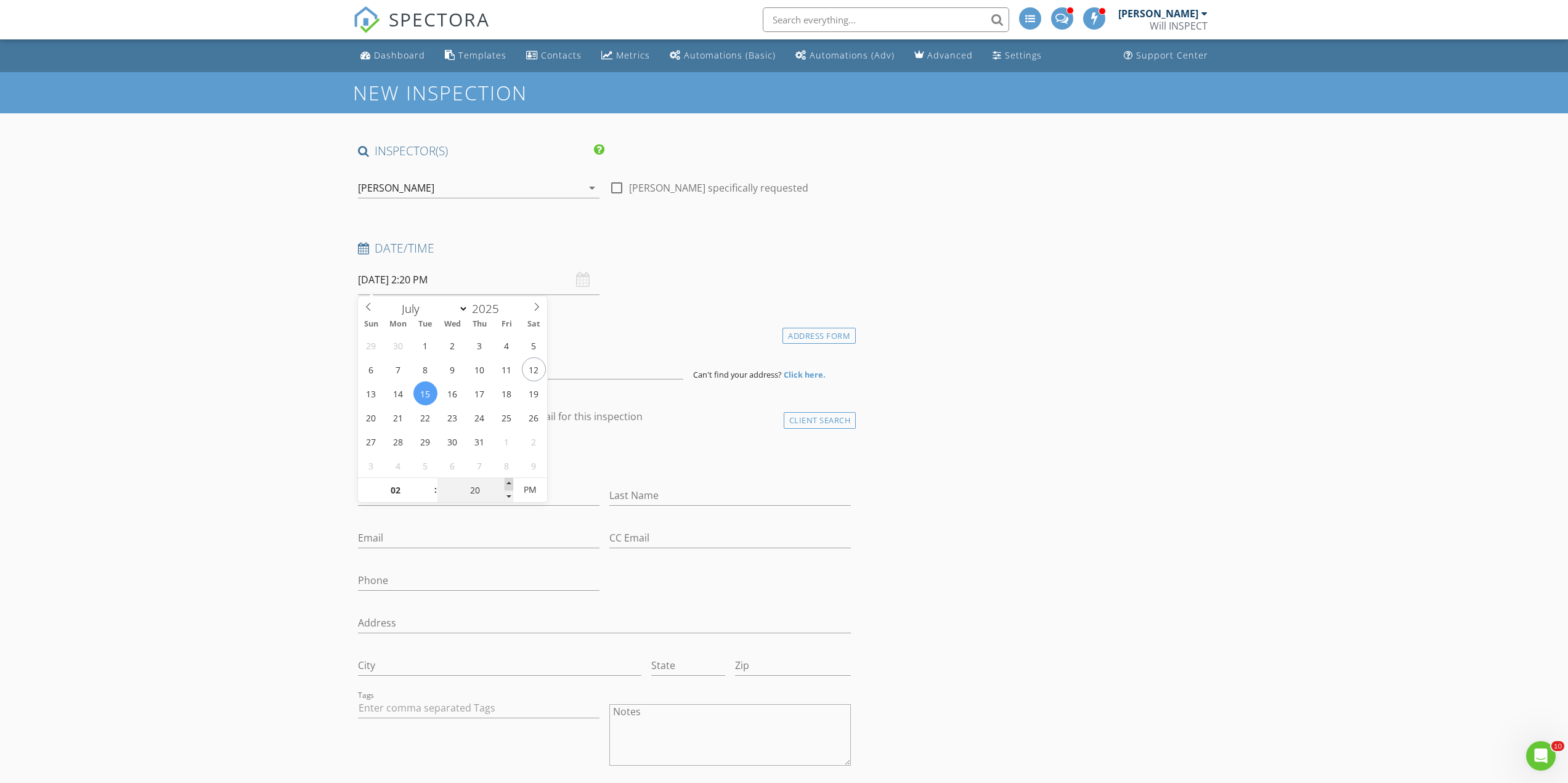 click at bounding box center (509, 484) 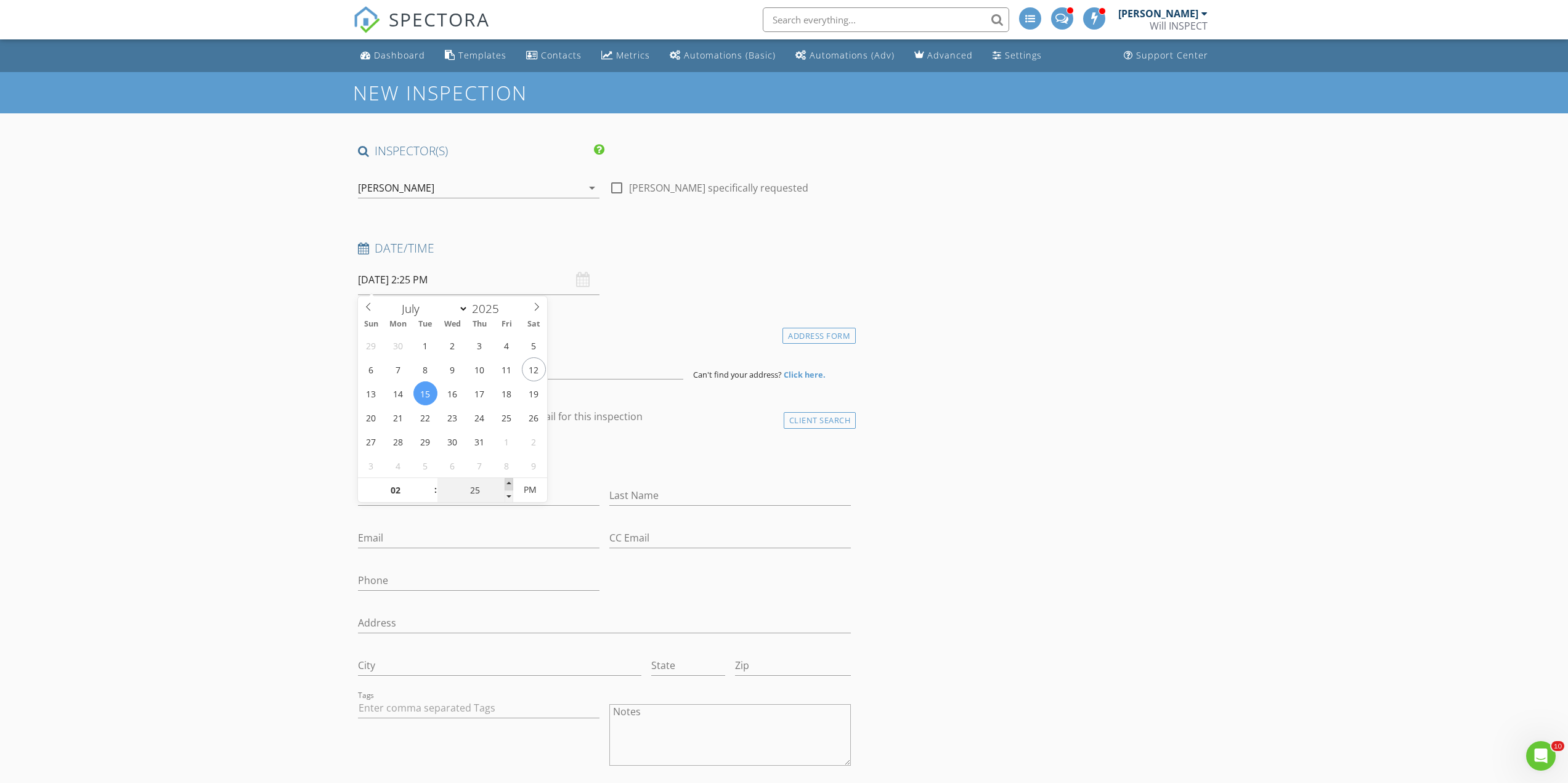 click at bounding box center (509, 484) 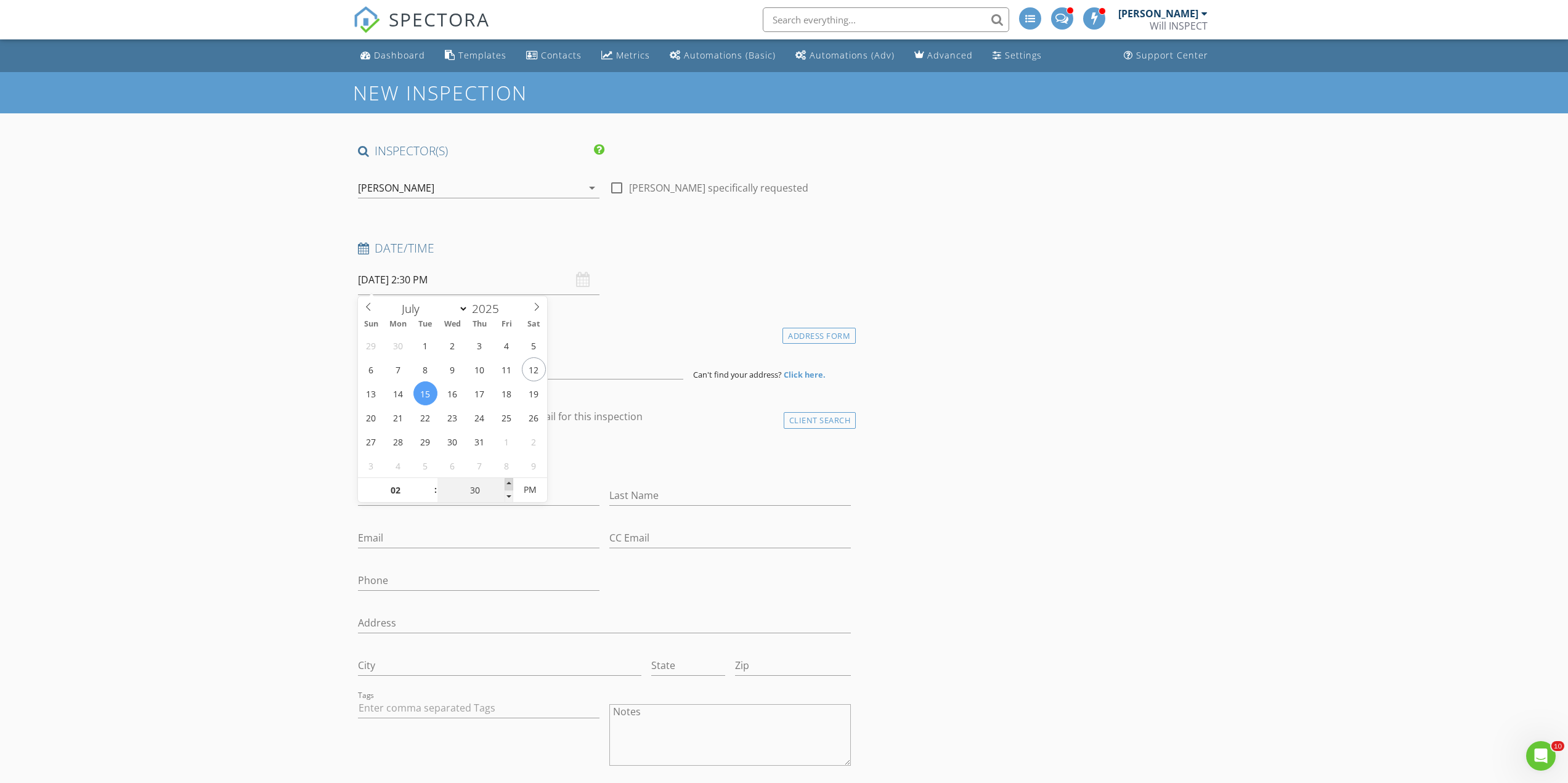 click at bounding box center (509, 484) 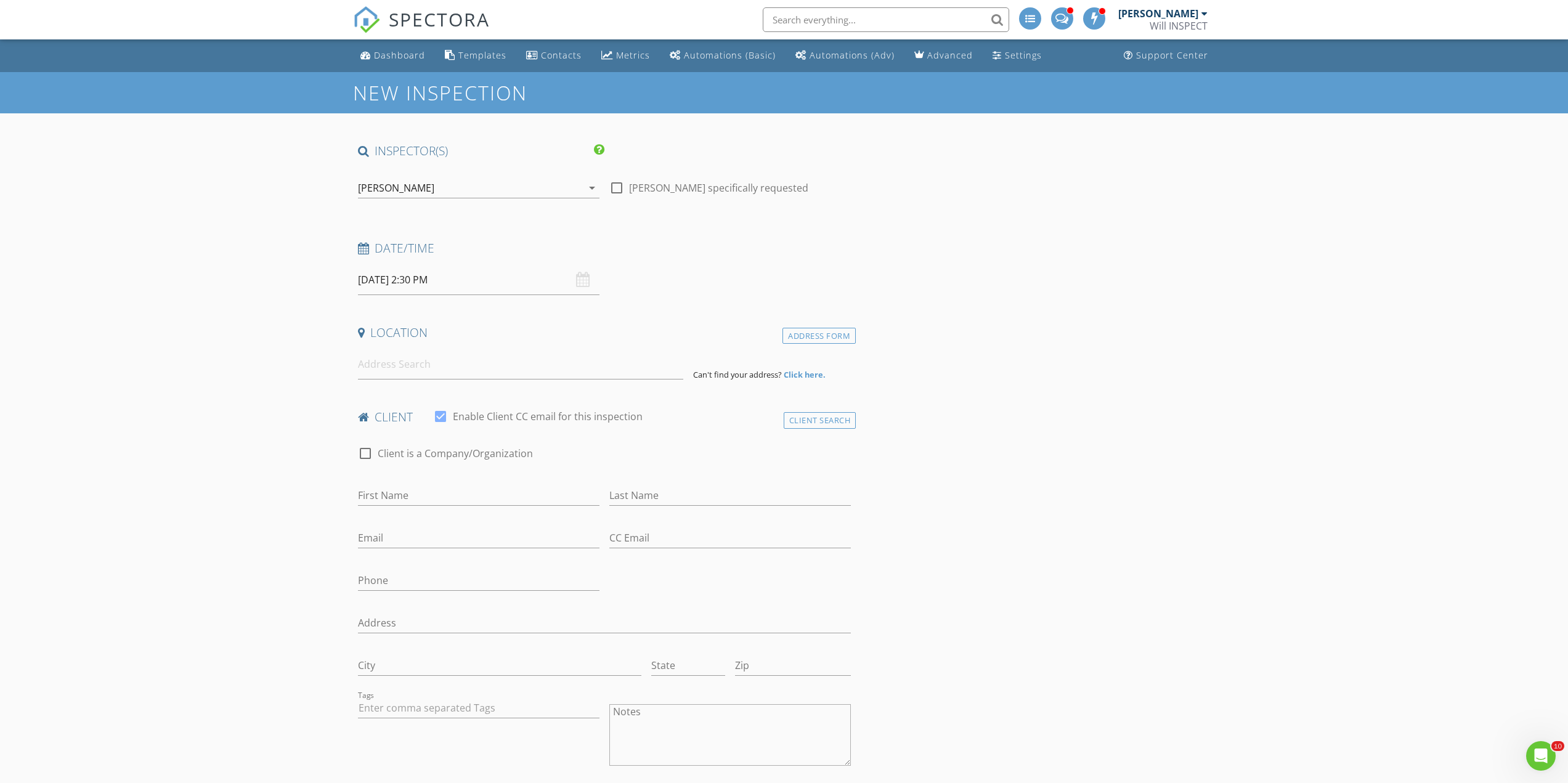 click on "Location" at bounding box center (604, 337) 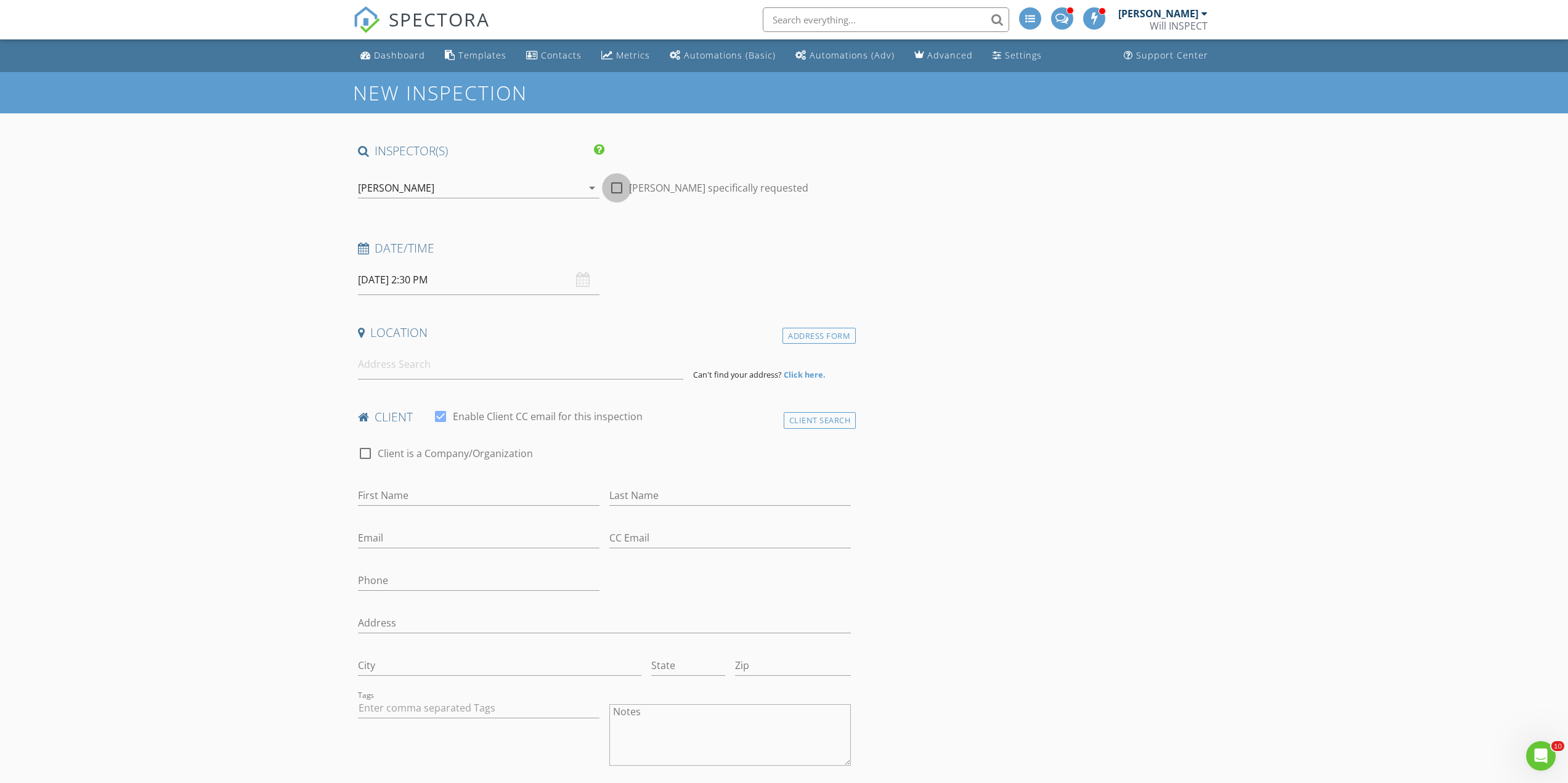 click at bounding box center (617, 188) 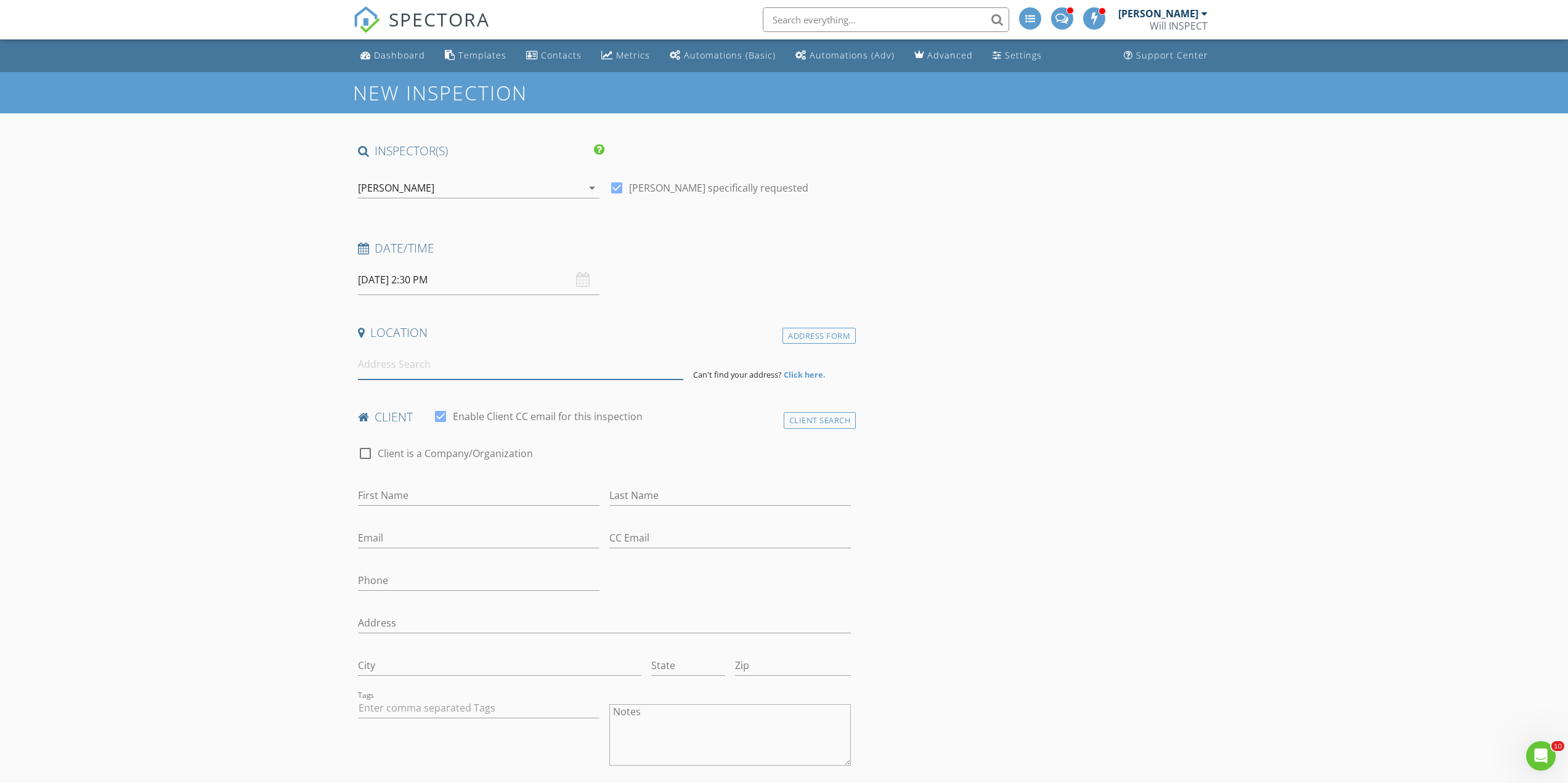 click at bounding box center (521, 364) 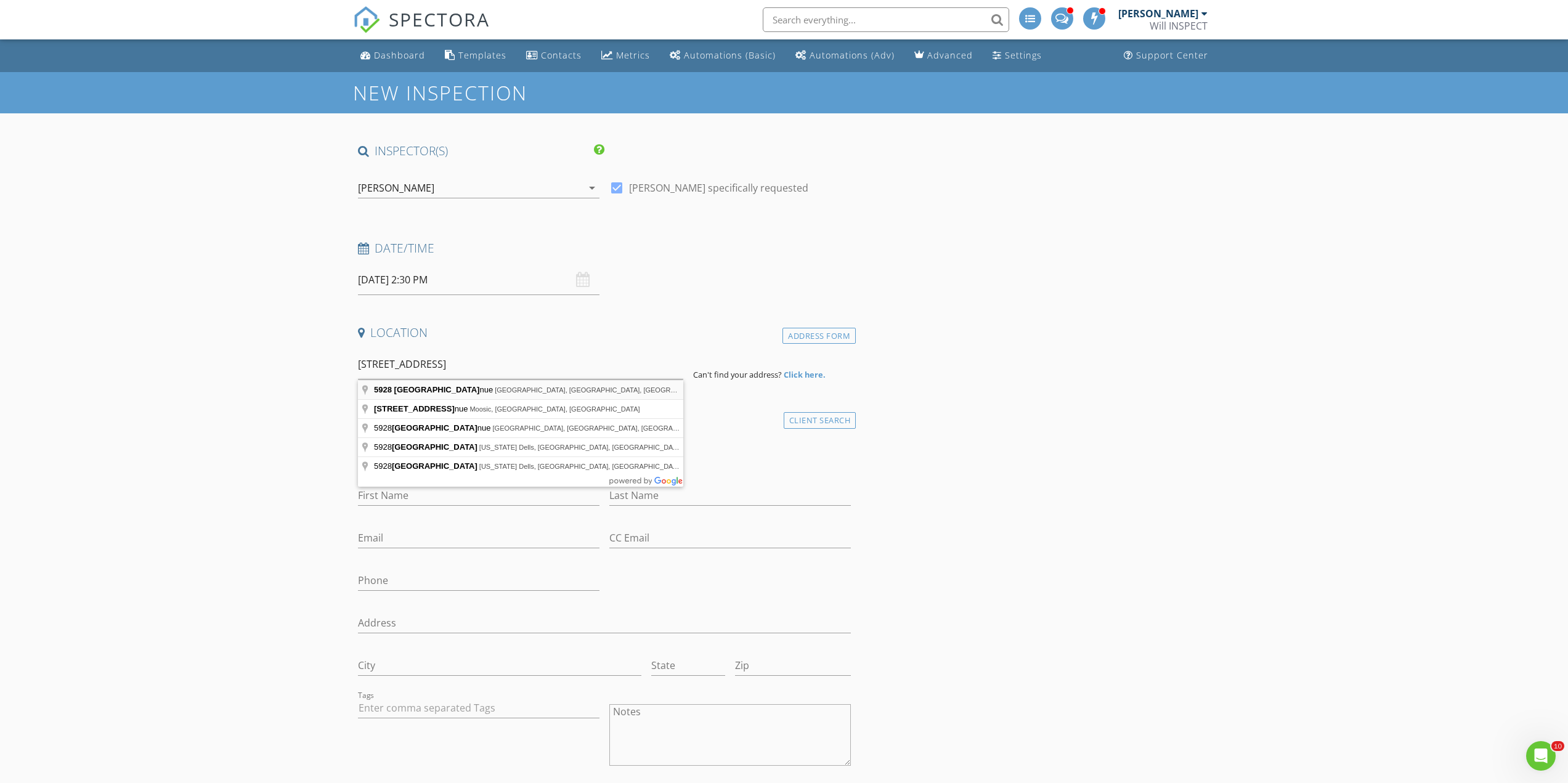 type on "5928 Birney Avenue, Vancouver, BC, Canada" 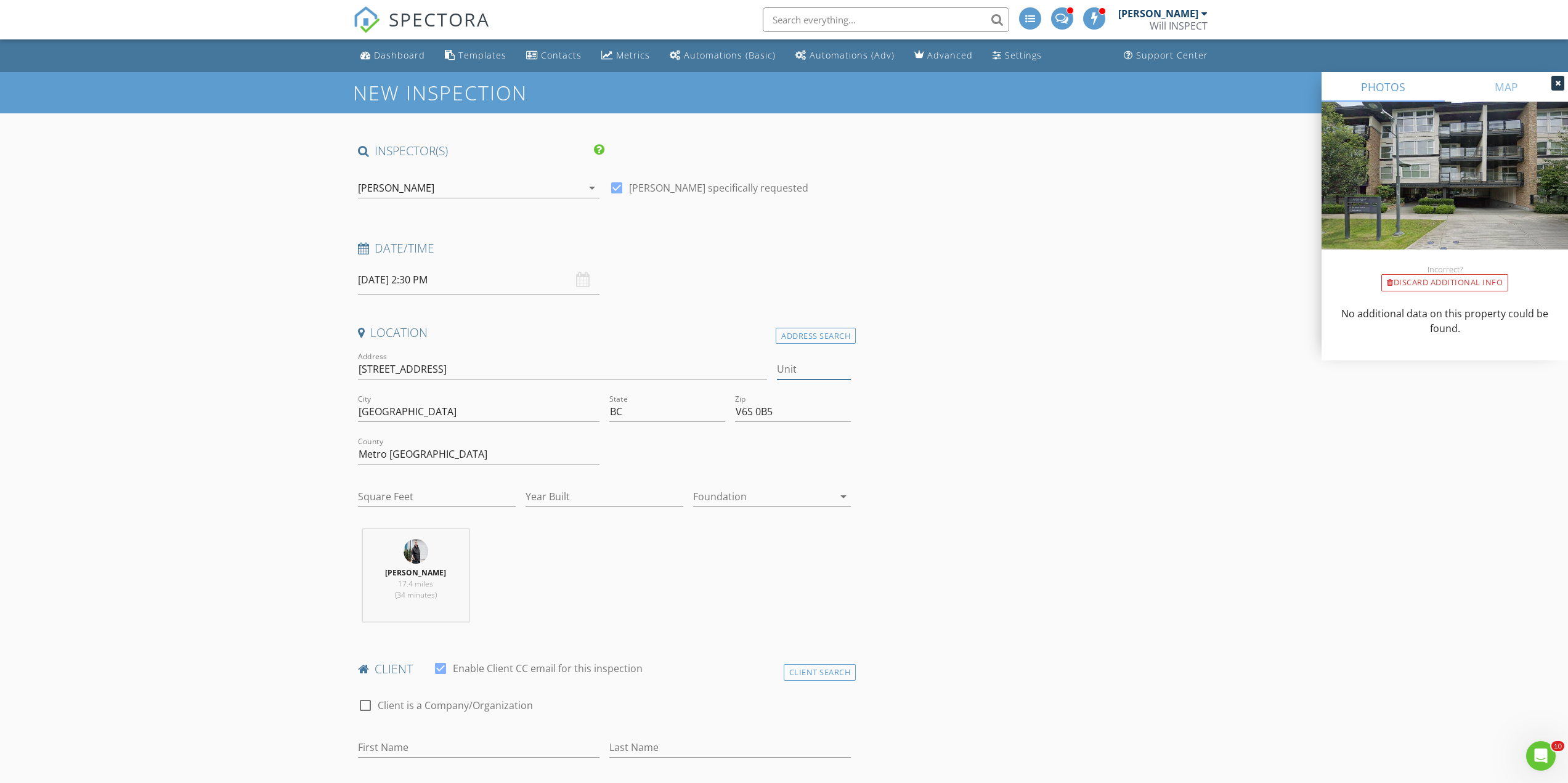 click on "Unit" at bounding box center [814, 369] 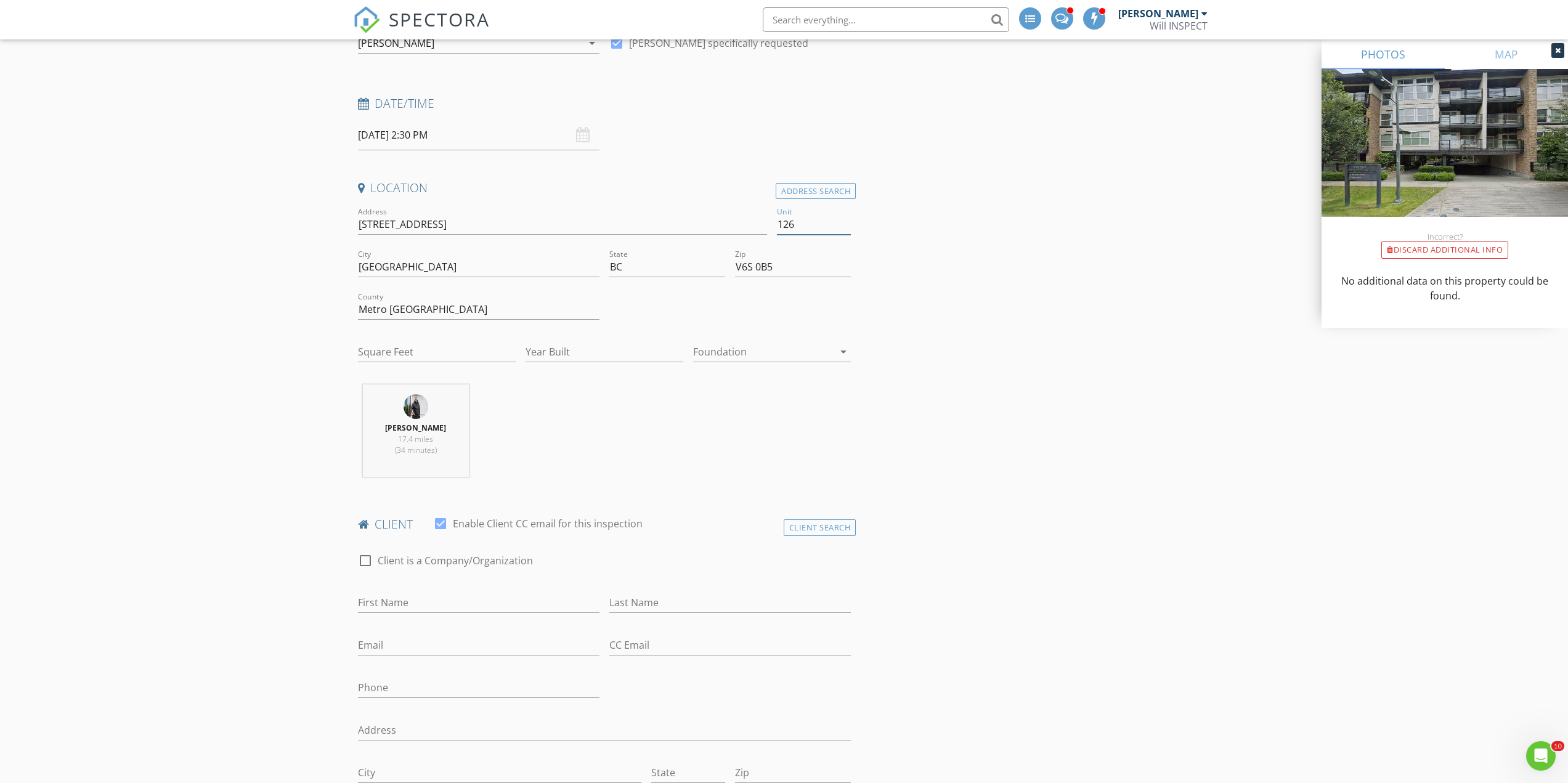 scroll, scrollTop: 164, scrollLeft: 0, axis: vertical 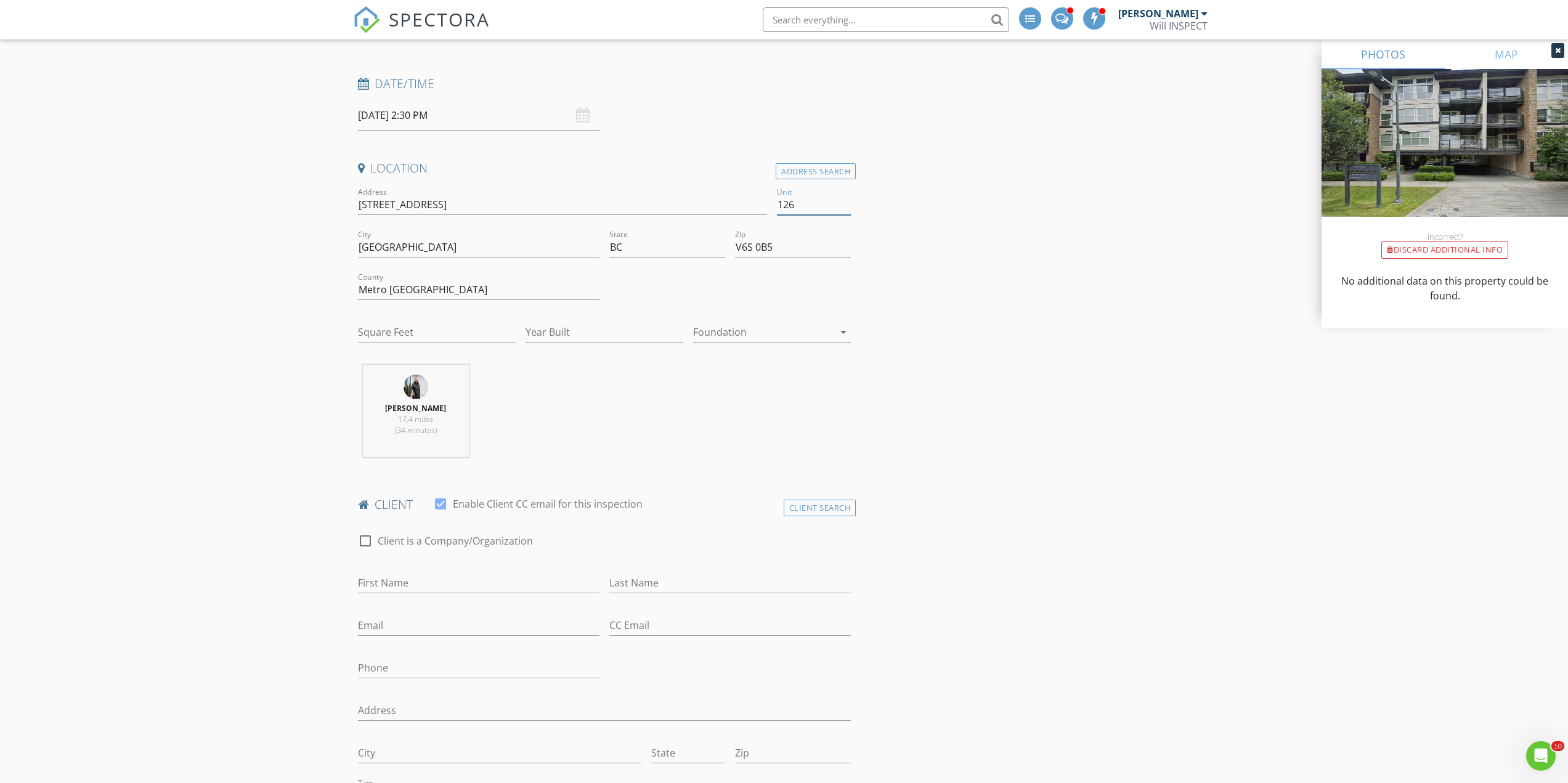 type on "126" 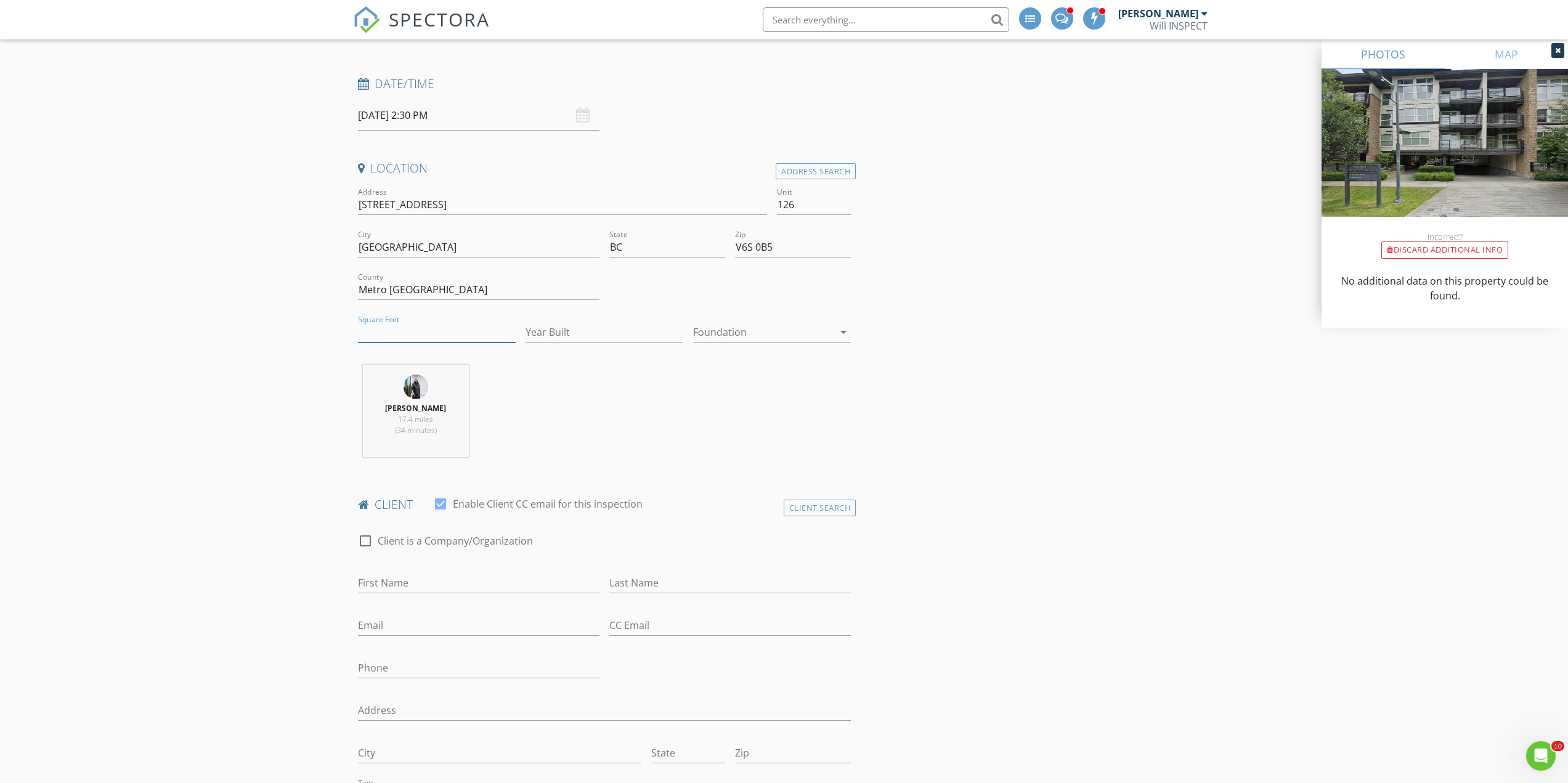 click on "Square Feet" at bounding box center [437, 332] 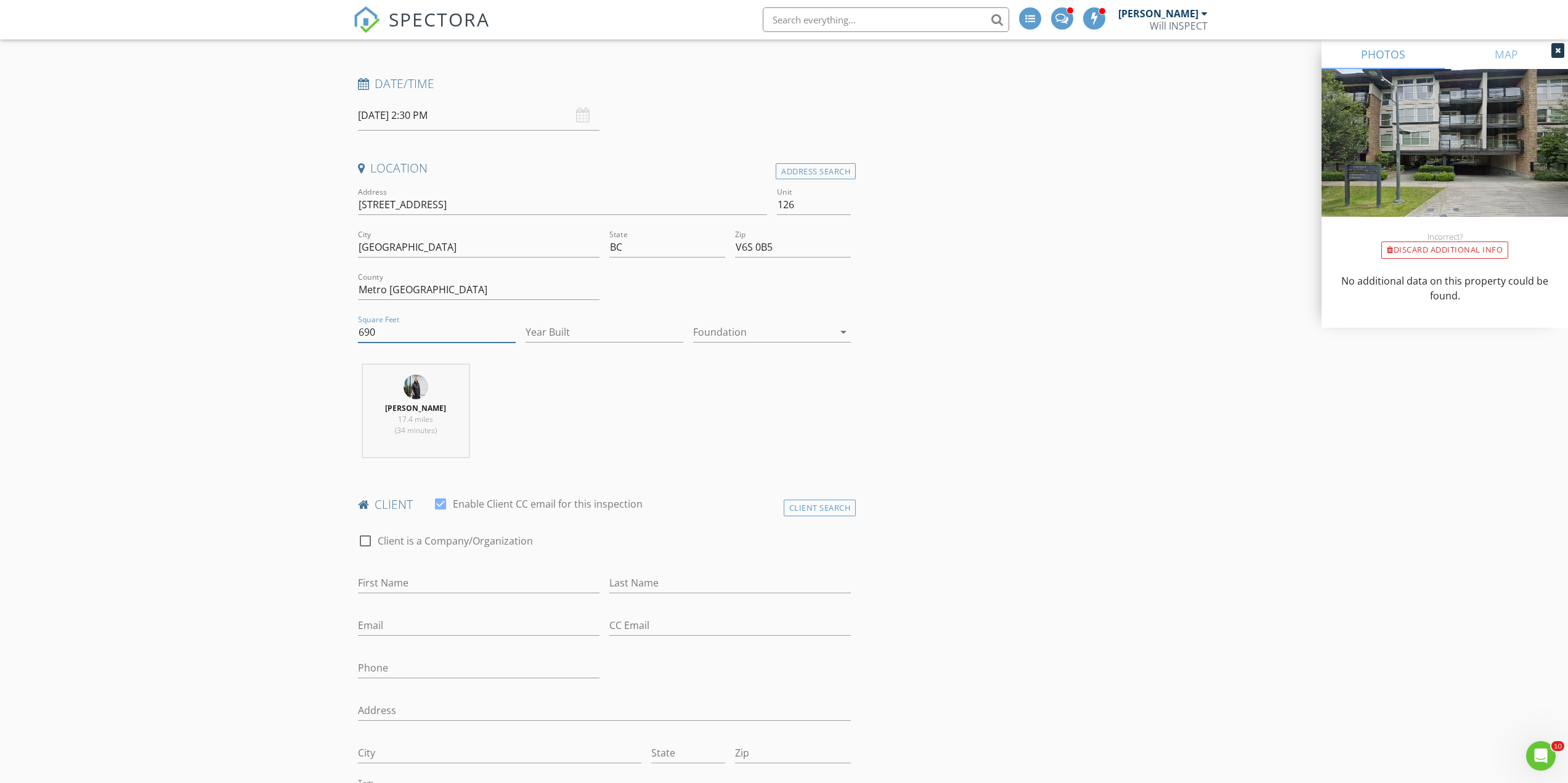 type on "690" 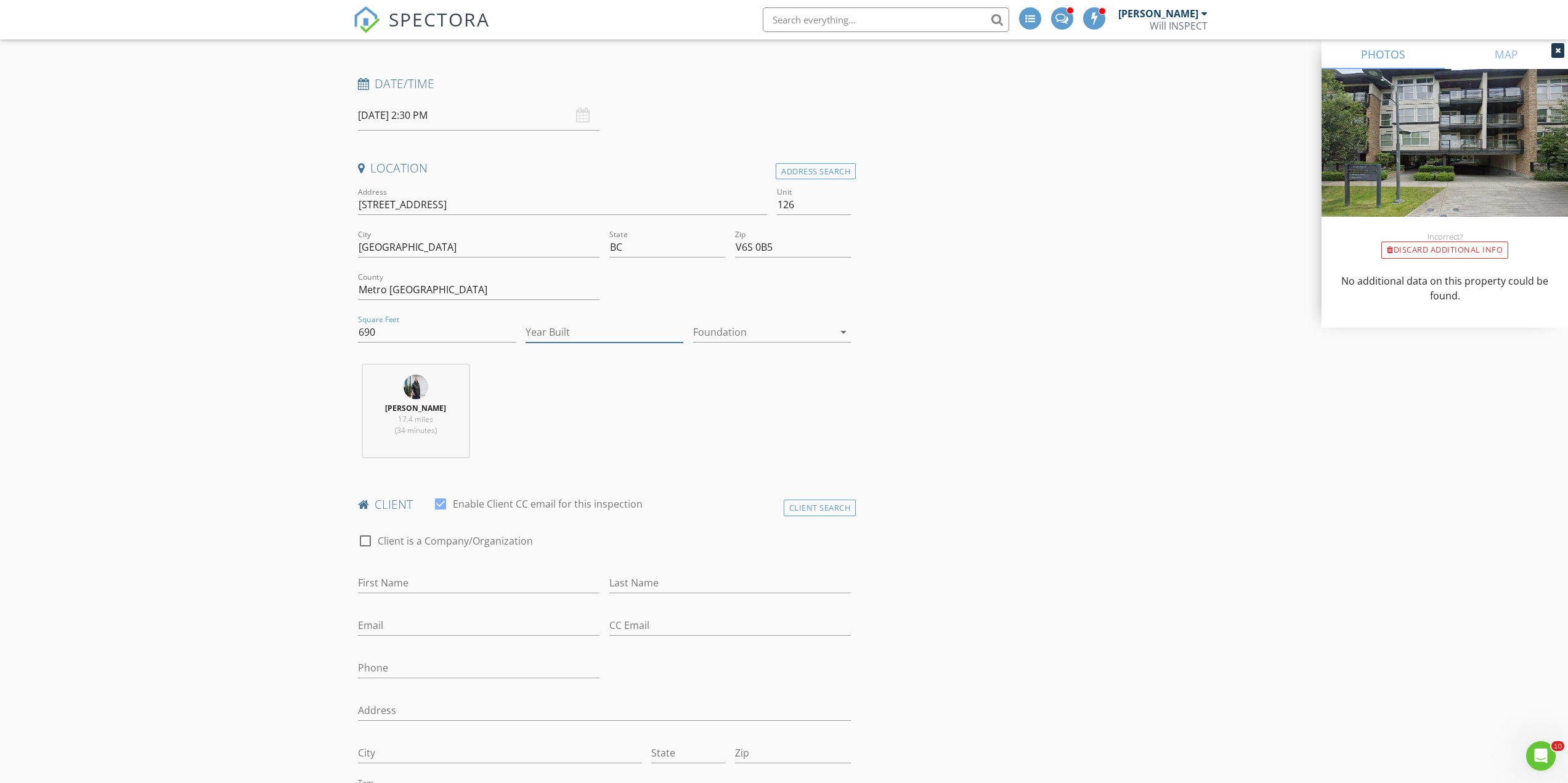 click on "Year Built" at bounding box center (604, 332) 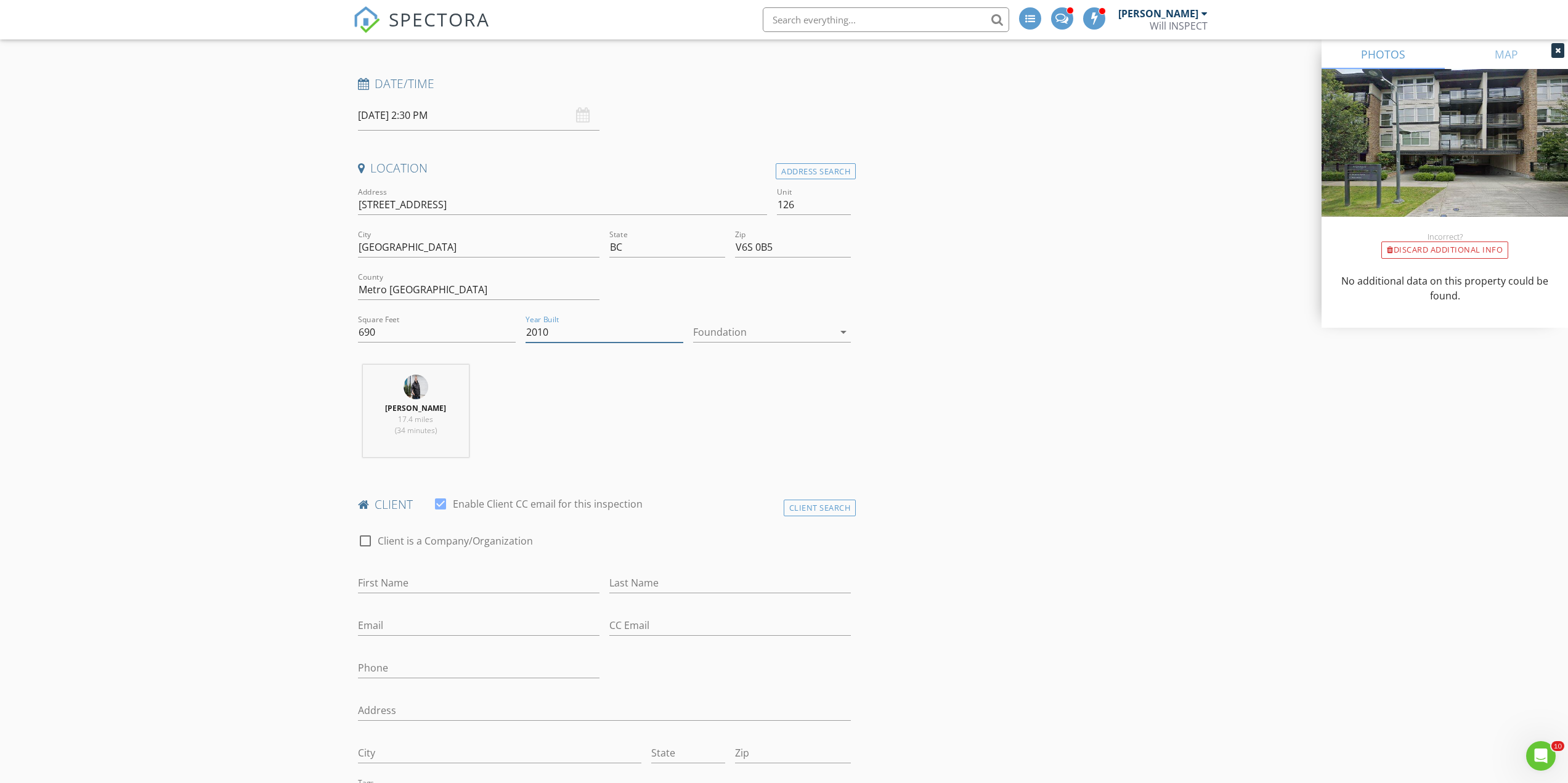 type on "2010" 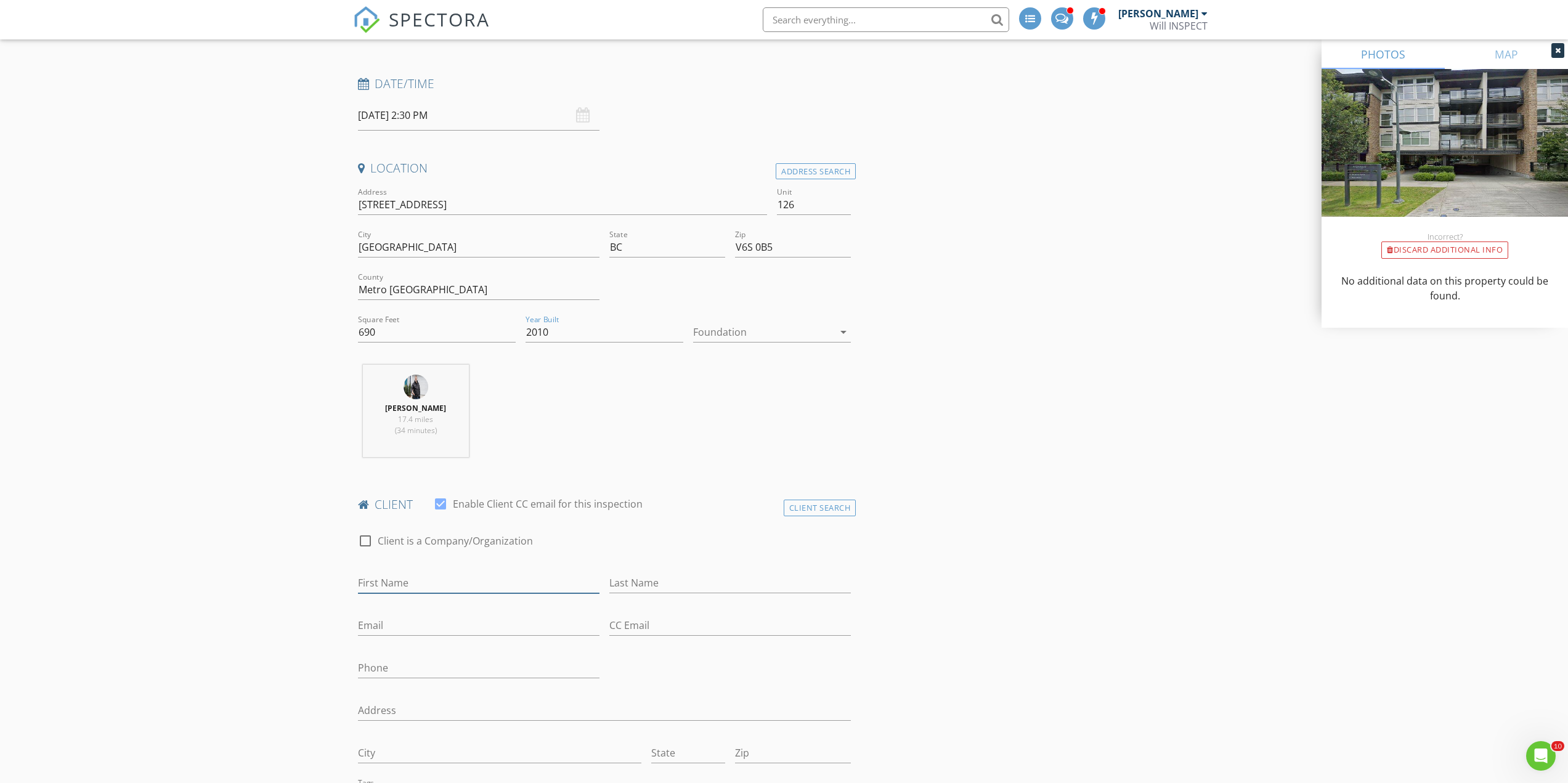 click on "First Name" at bounding box center [479, 583] 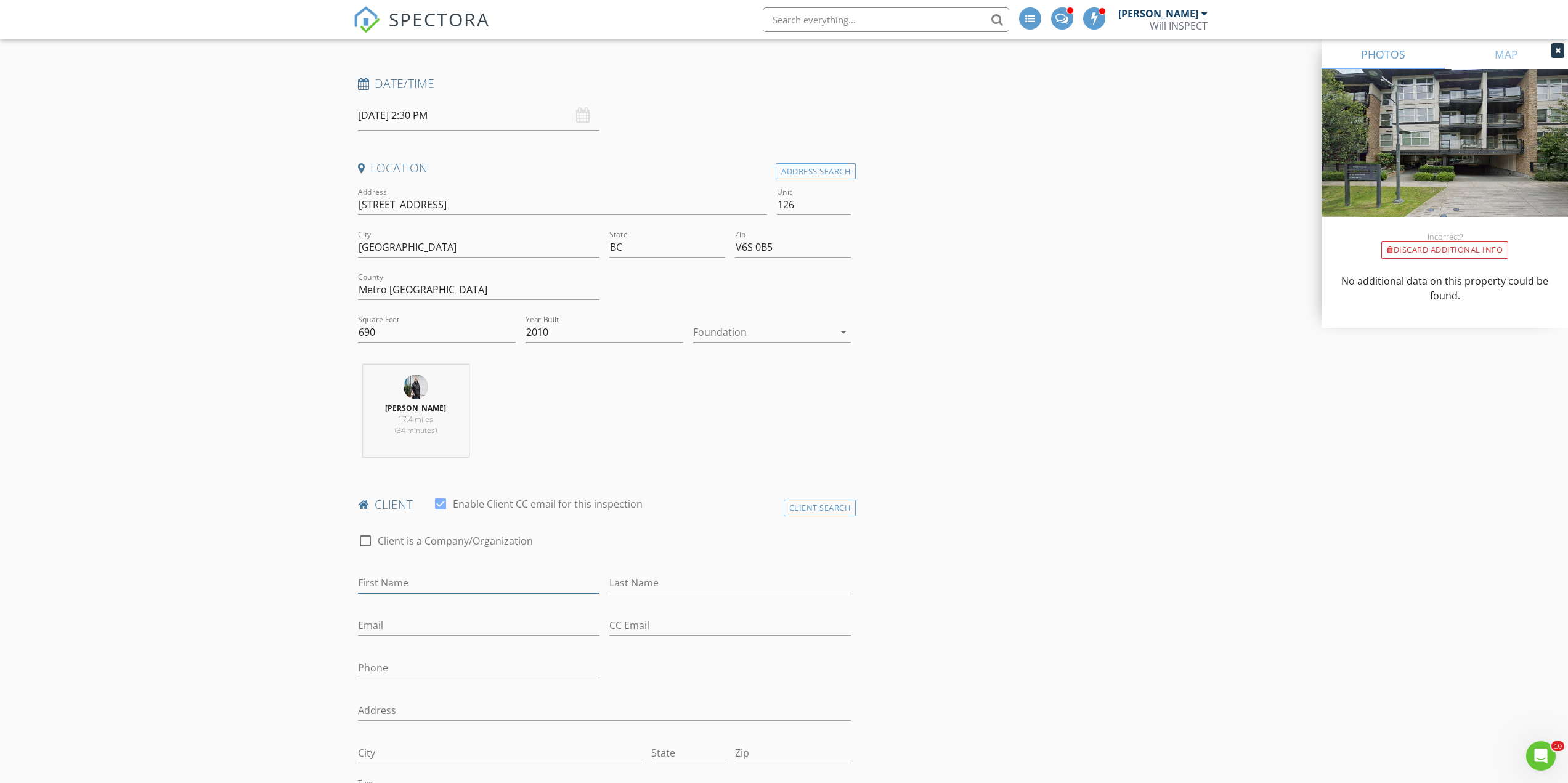 click on "First Name" at bounding box center [479, 583] 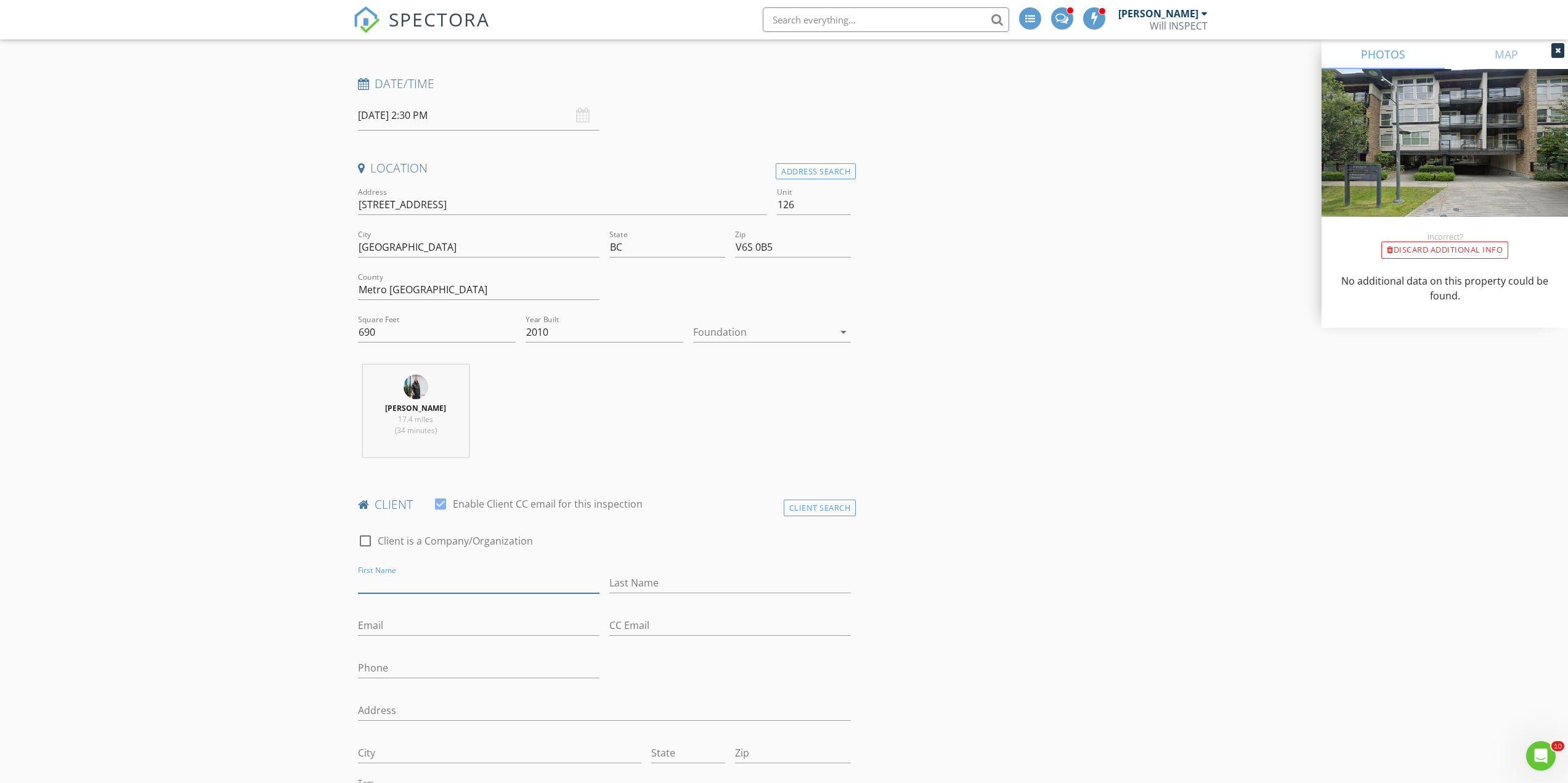 paste on "[PERSON_NAME]" 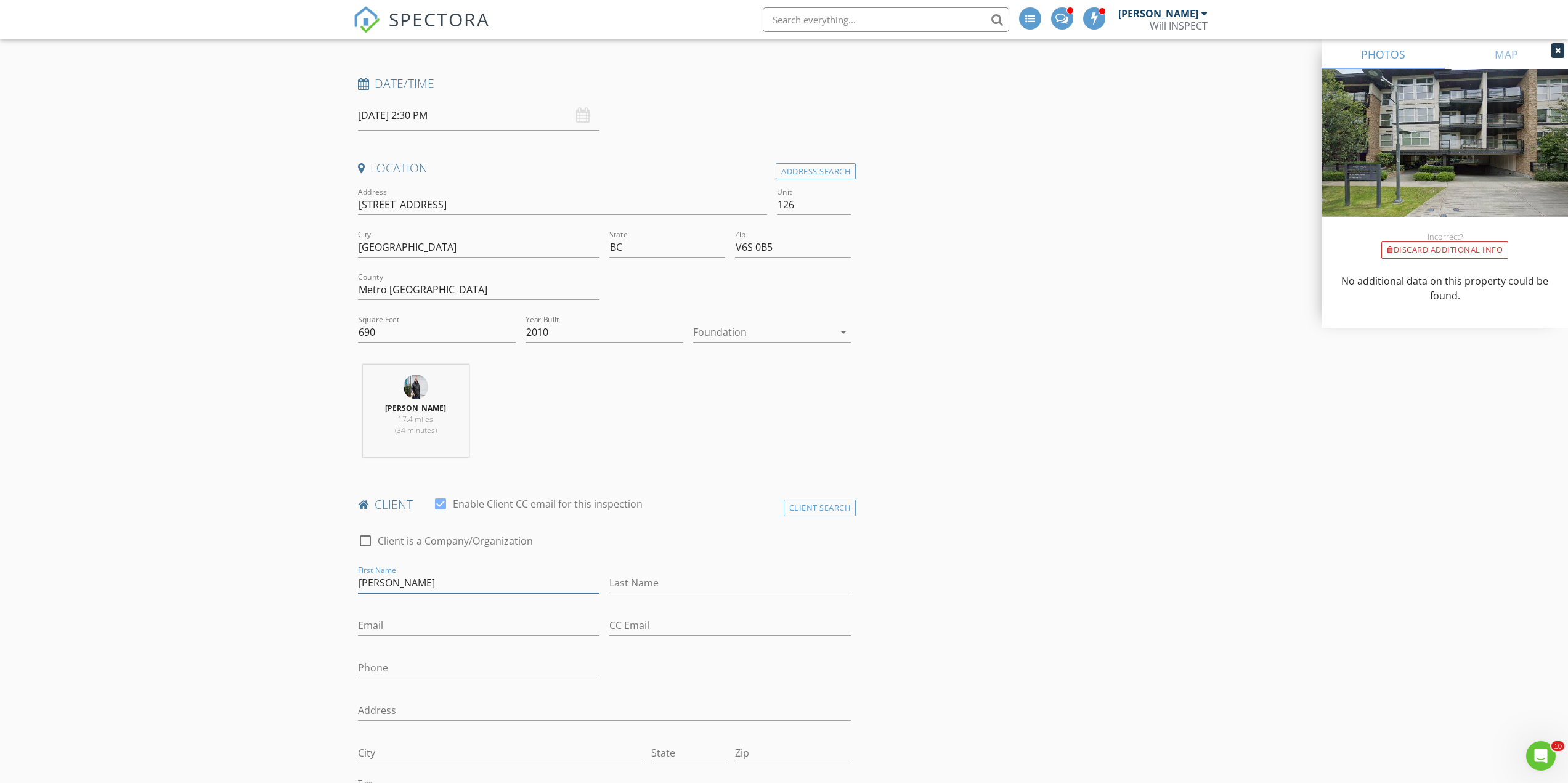 type on "[PERSON_NAME]" 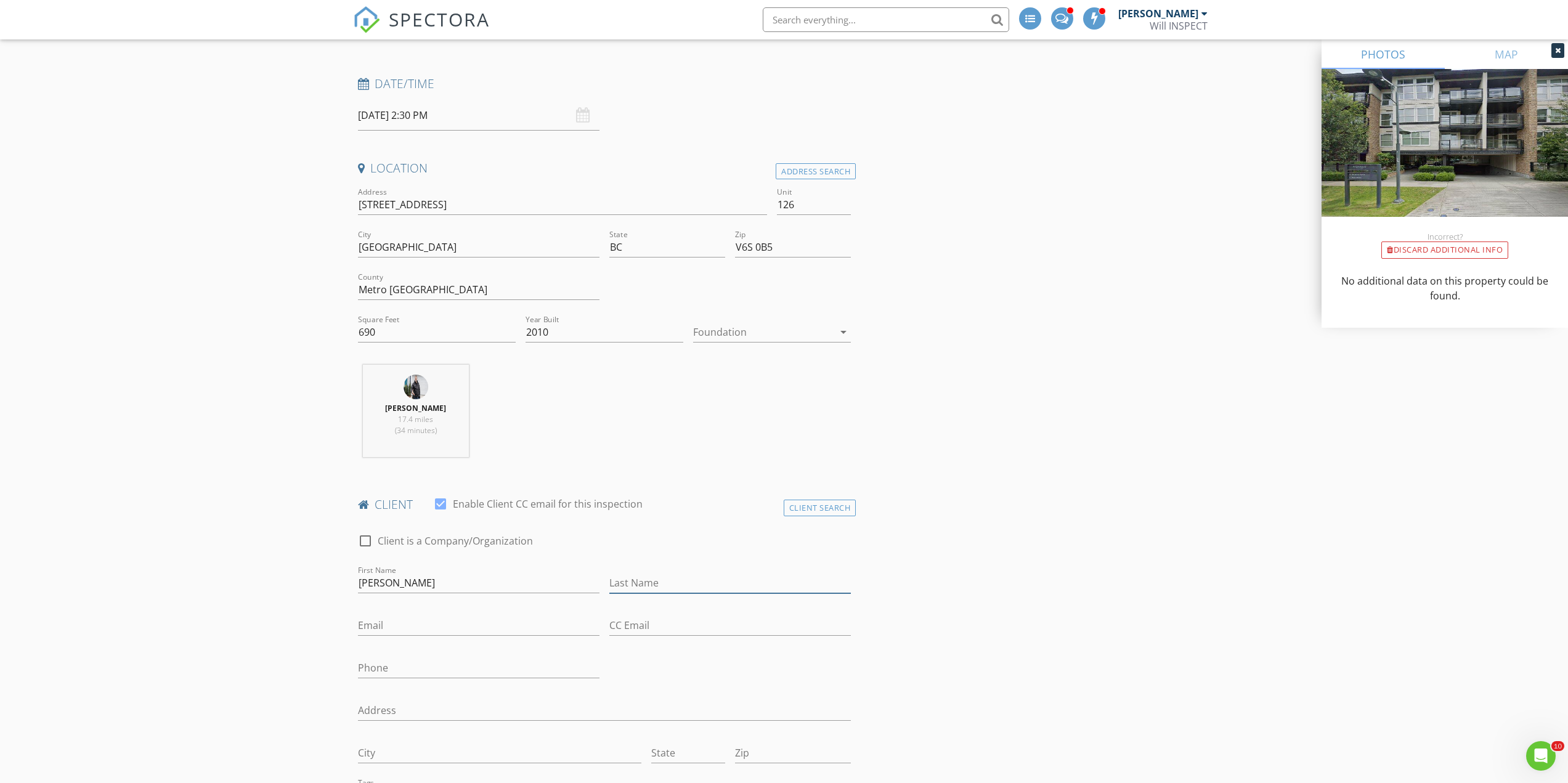 click on "Last Name" at bounding box center [730, 583] 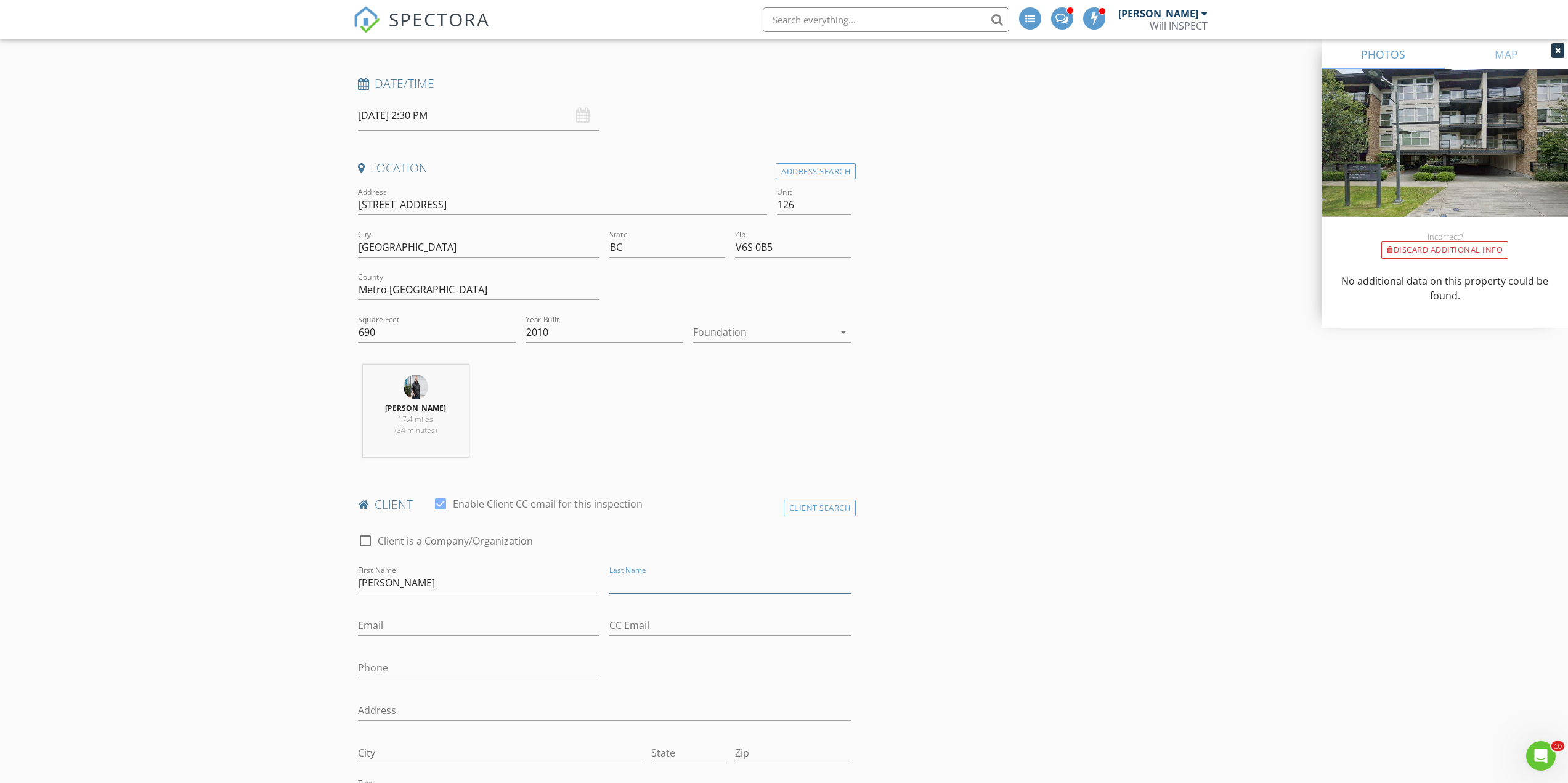 paste on "Zaheer" 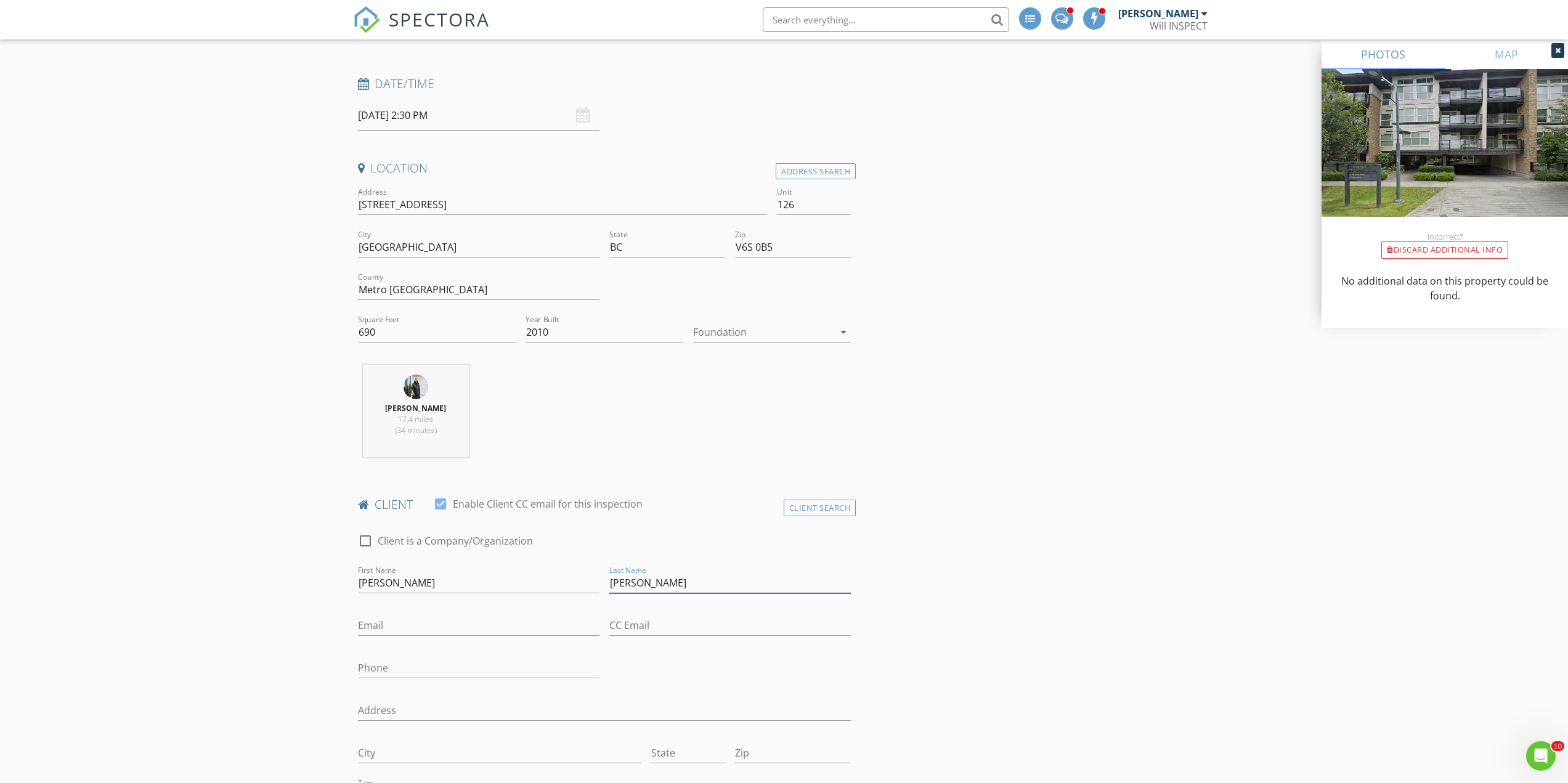type on "Zaheer" 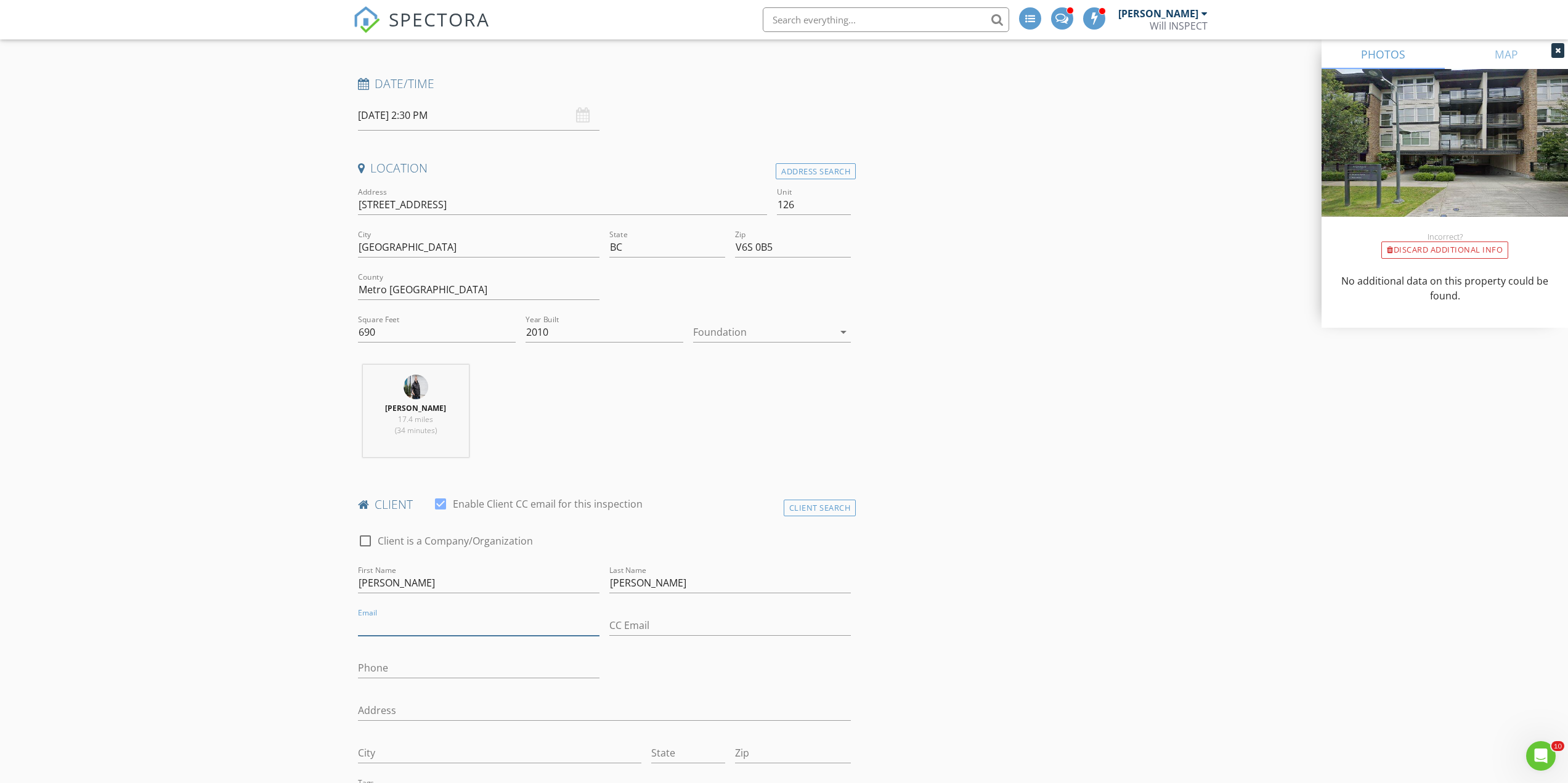 click on "Email" at bounding box center [479, 625] 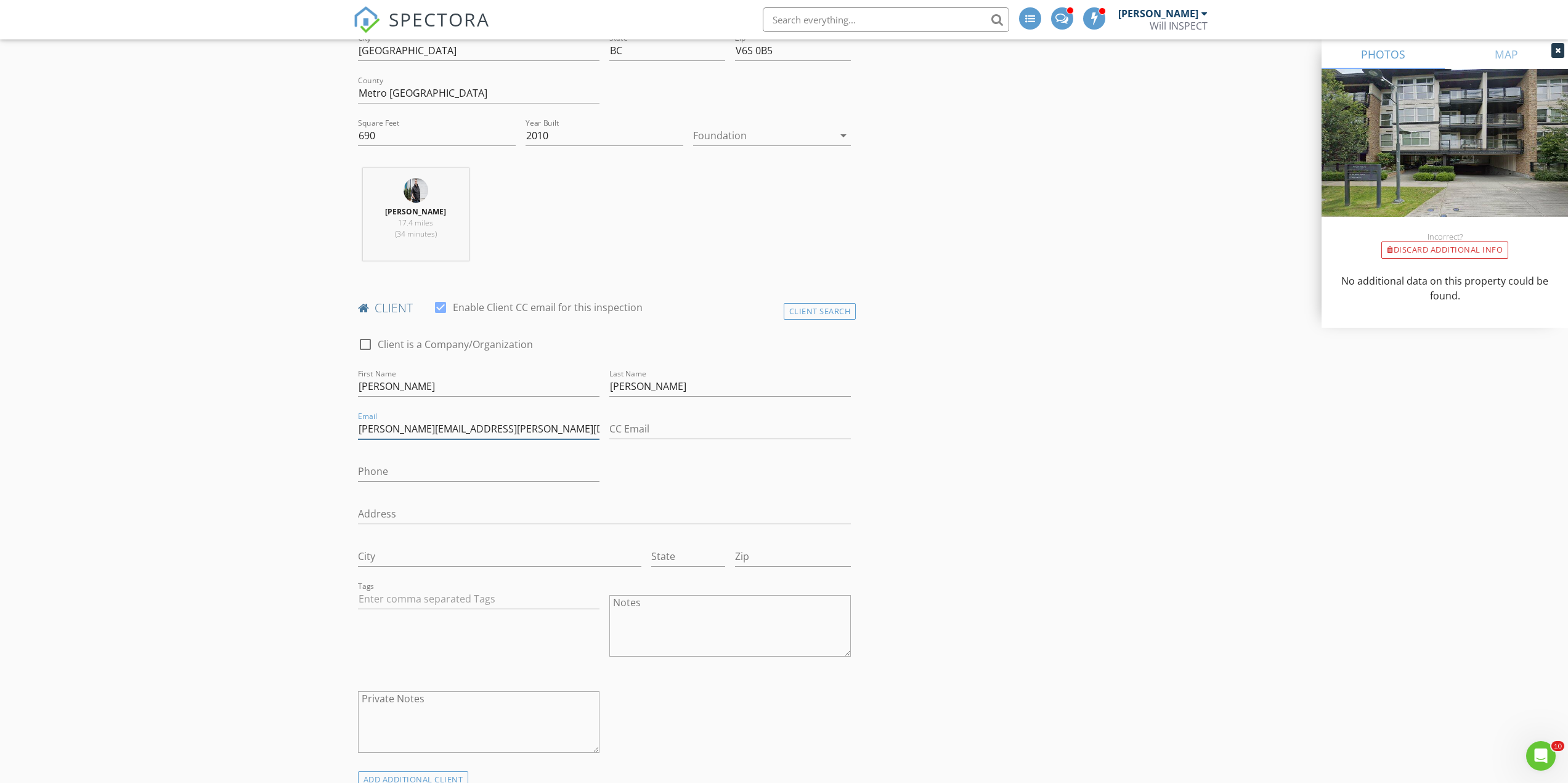 scroll, scrollTop: 493, scrollLeft: 0, axis: vertical 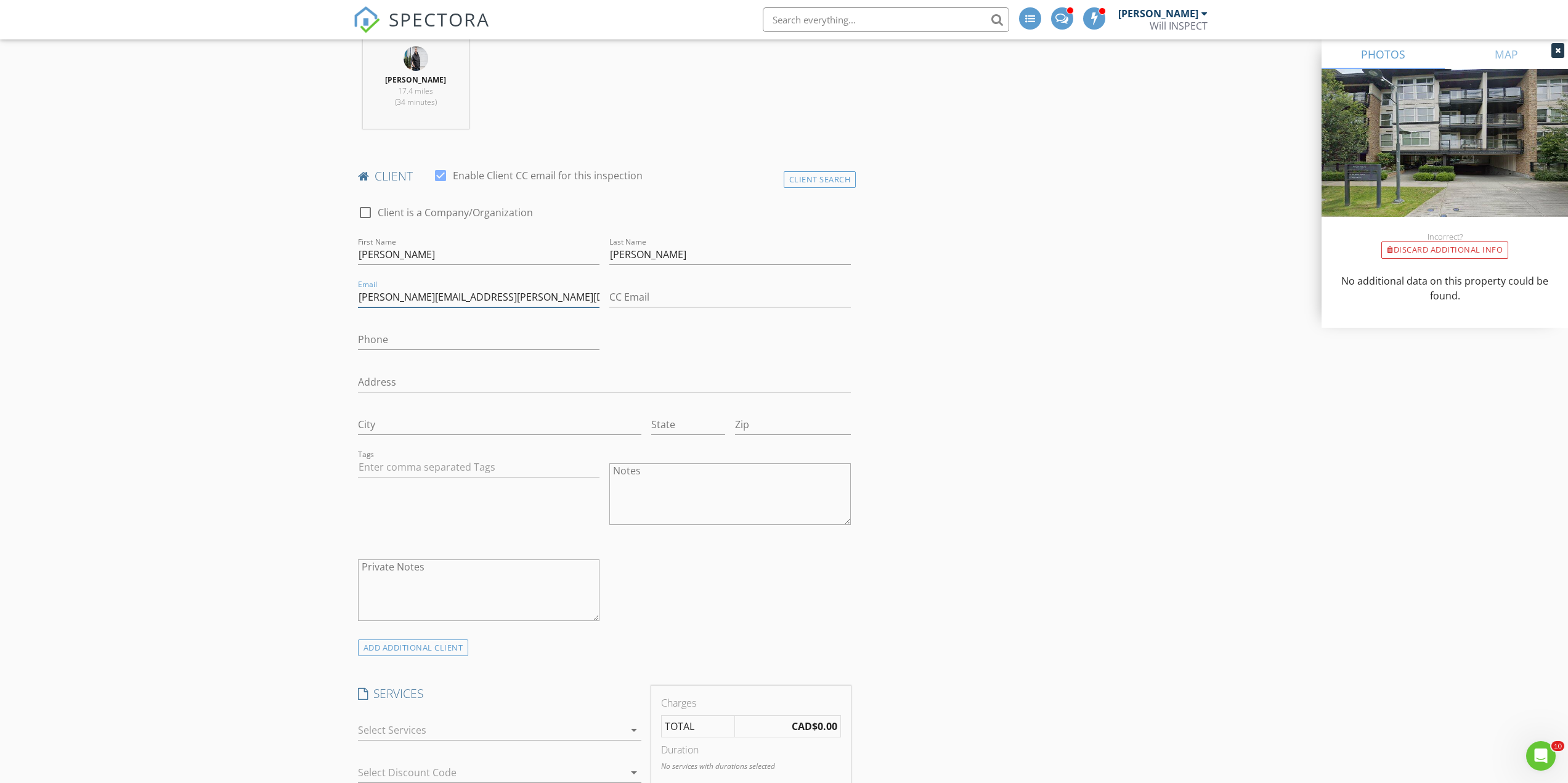 type on "[PERSON_NAME][EMAIL_ADDRESS][PERSON_NAME][DOMAIN_NAME]" 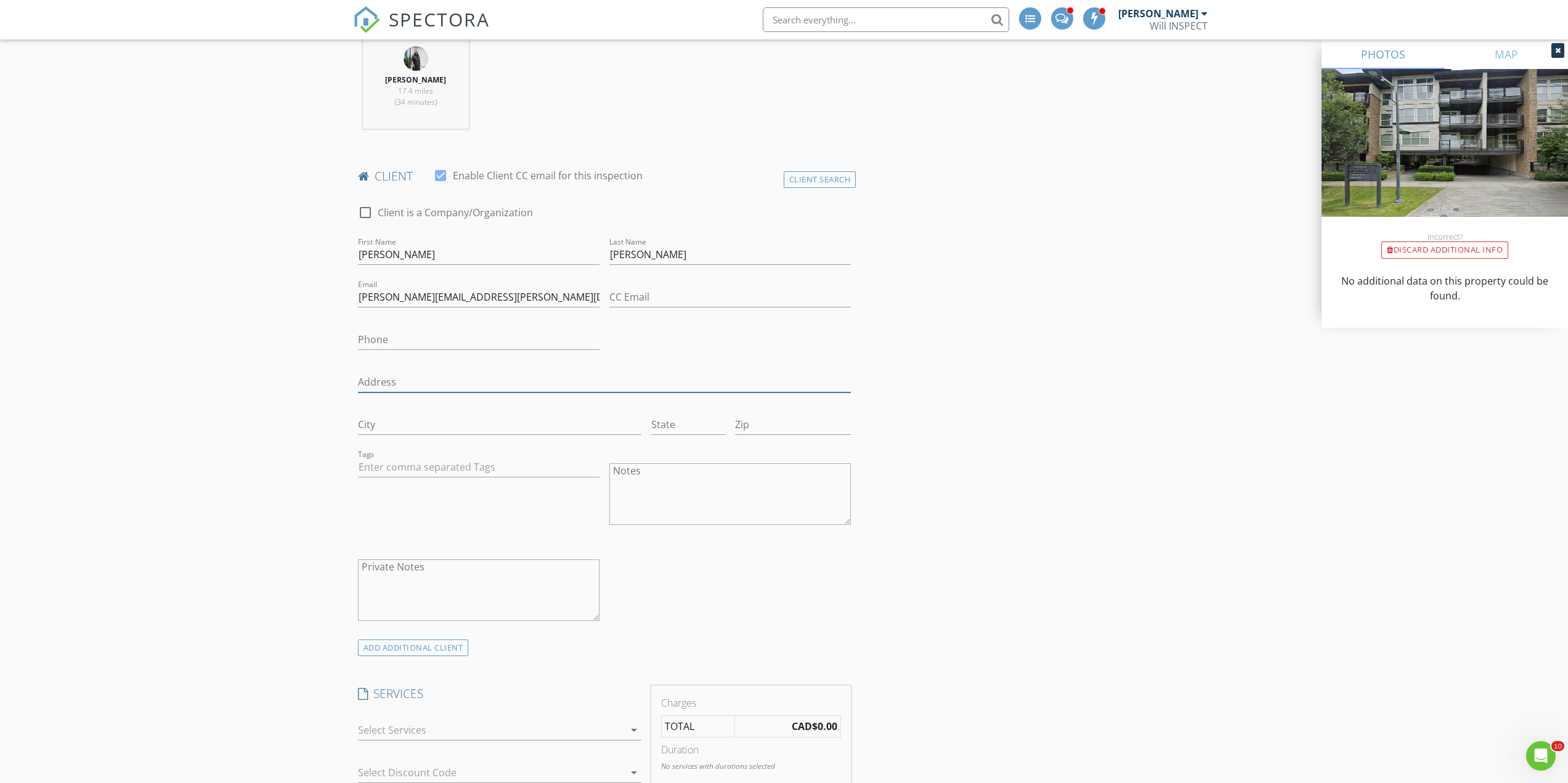click on "Address" at bounding box center (604, 382) 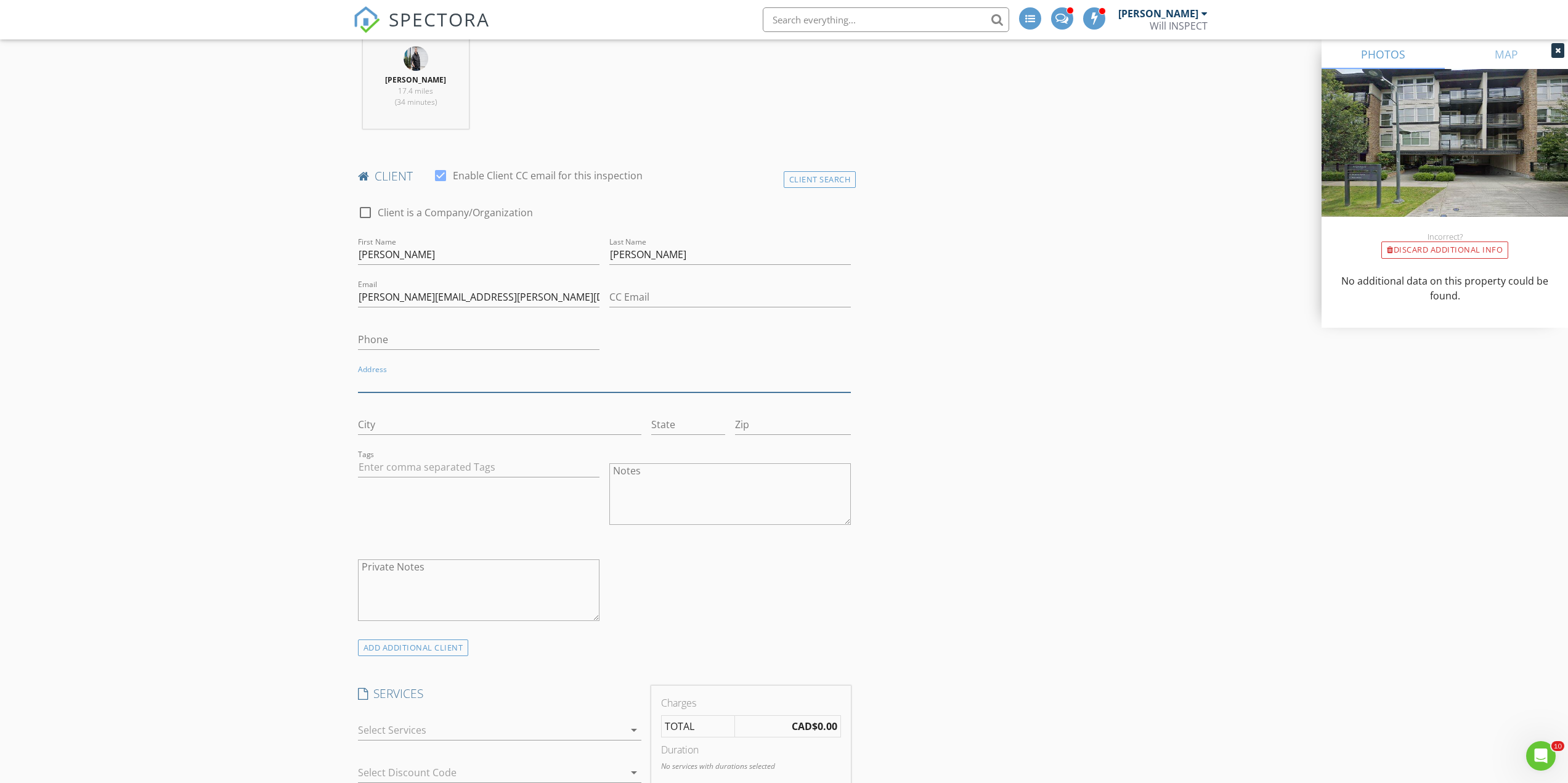 paste on "10281 Wynnyk Way" 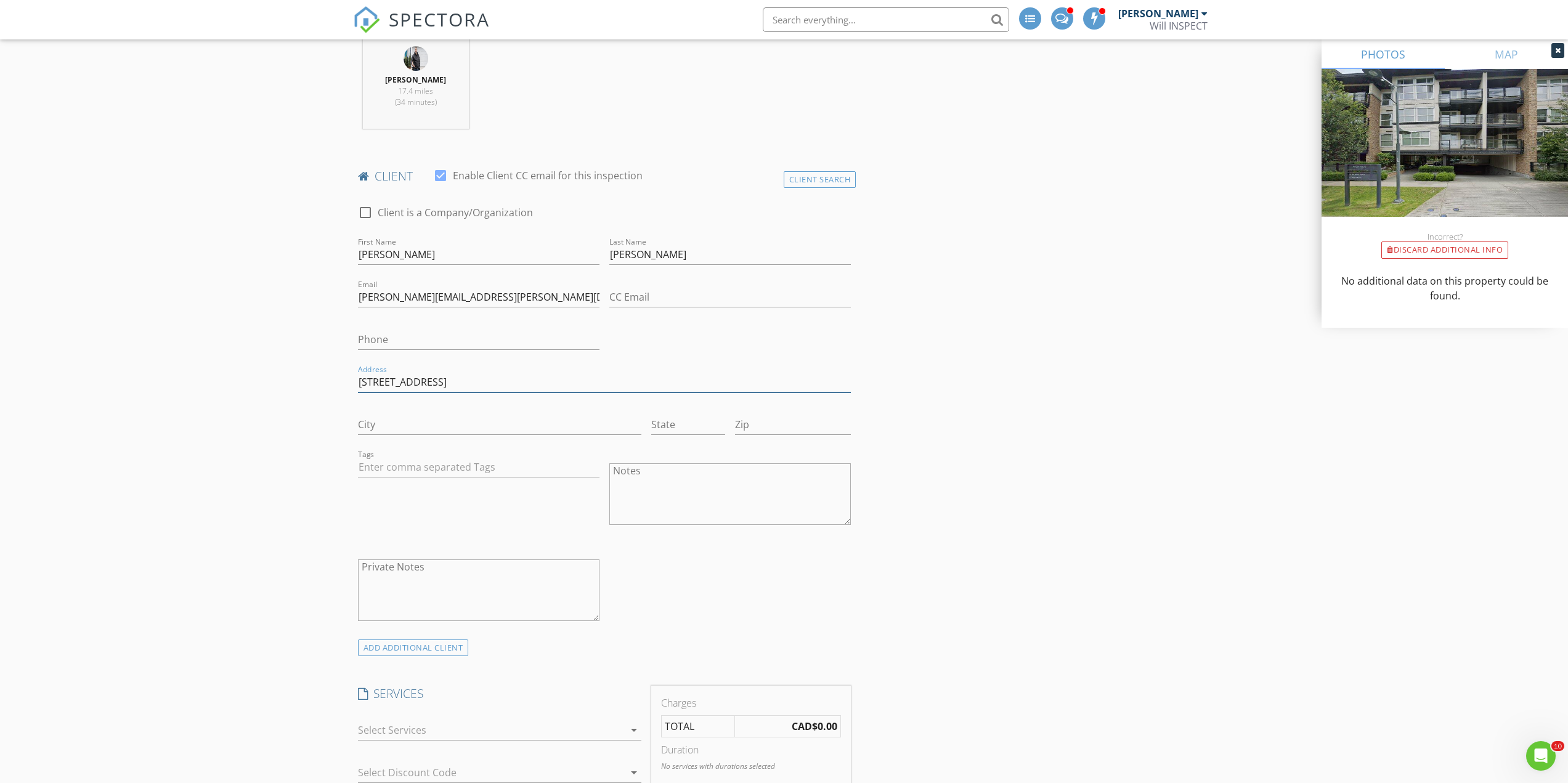 type on "10281 Wynnyk Way" 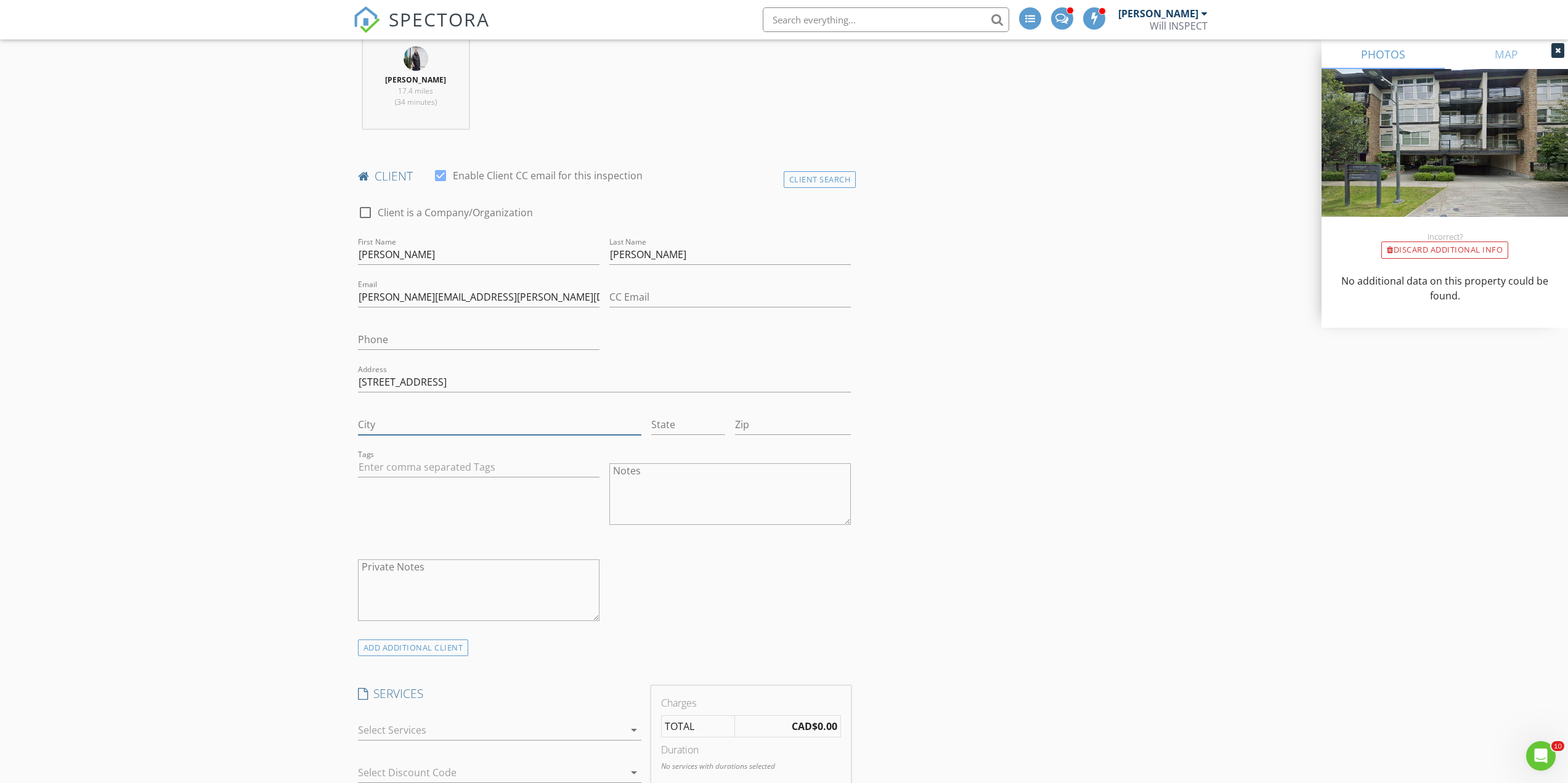click on "City" at bounding box center [500, 424] 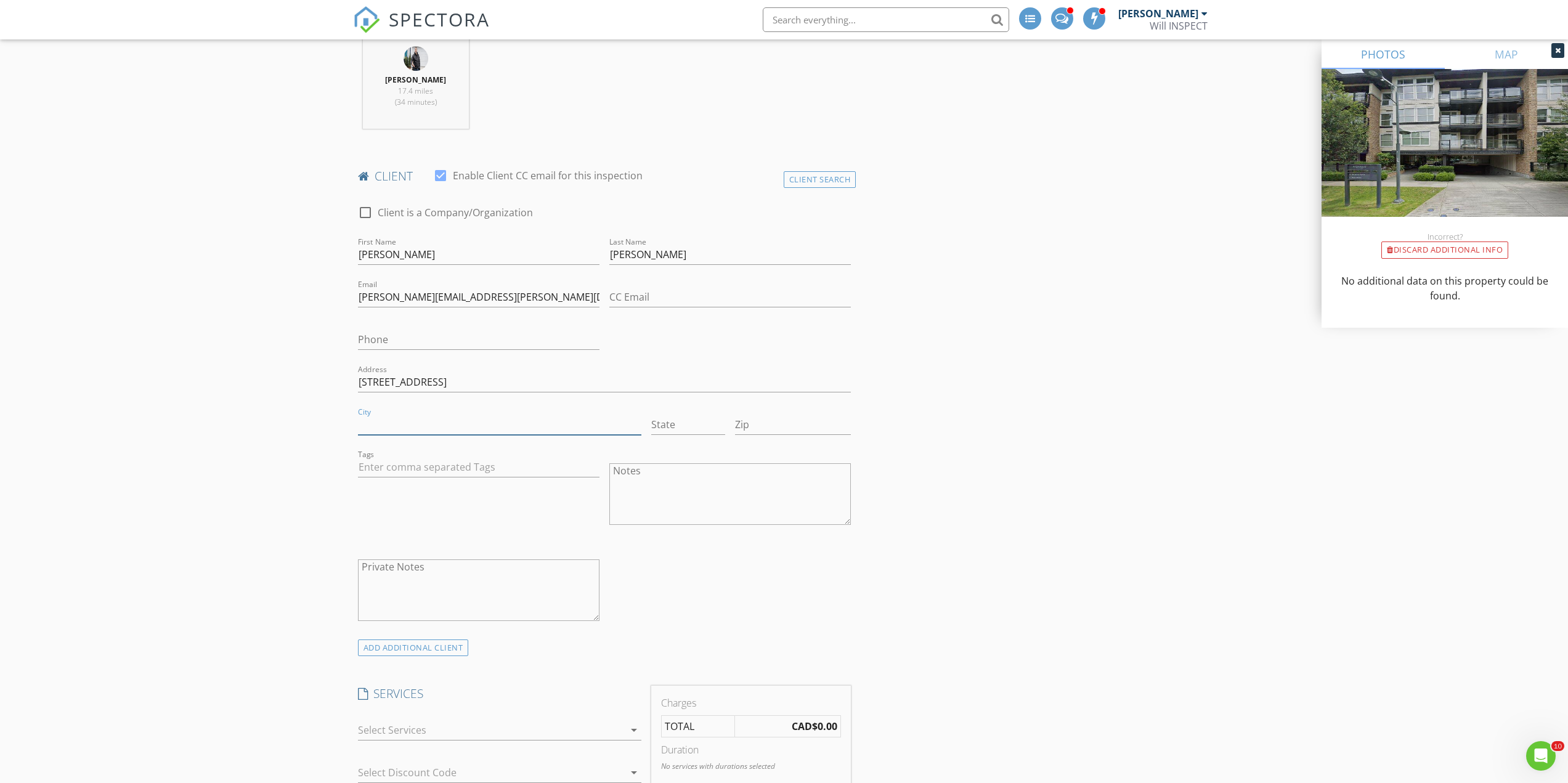 paste on "Maple Ridge" 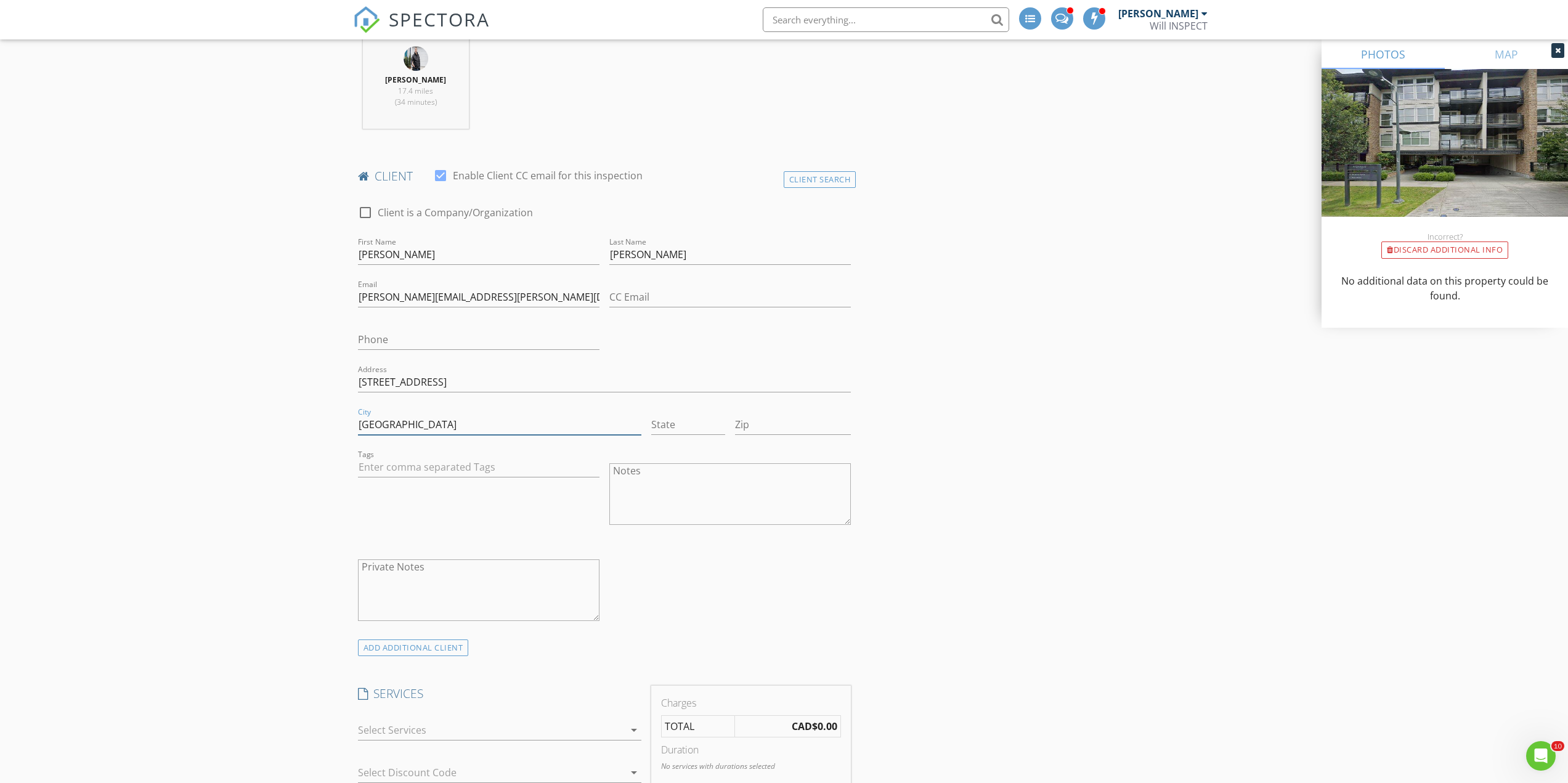 type on "Maple Ridge" 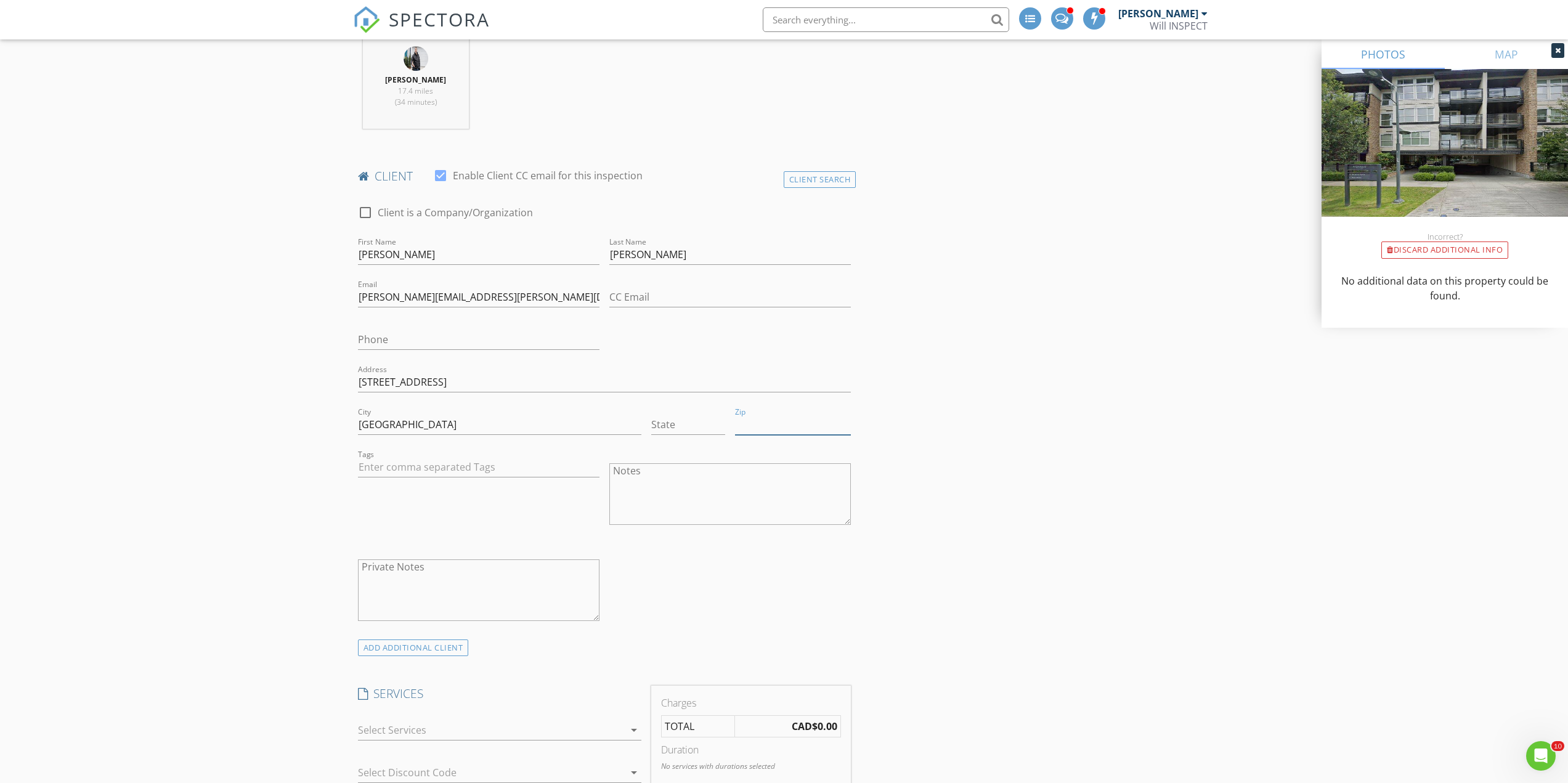 click on "Zip" at bounding box center (793, 424) 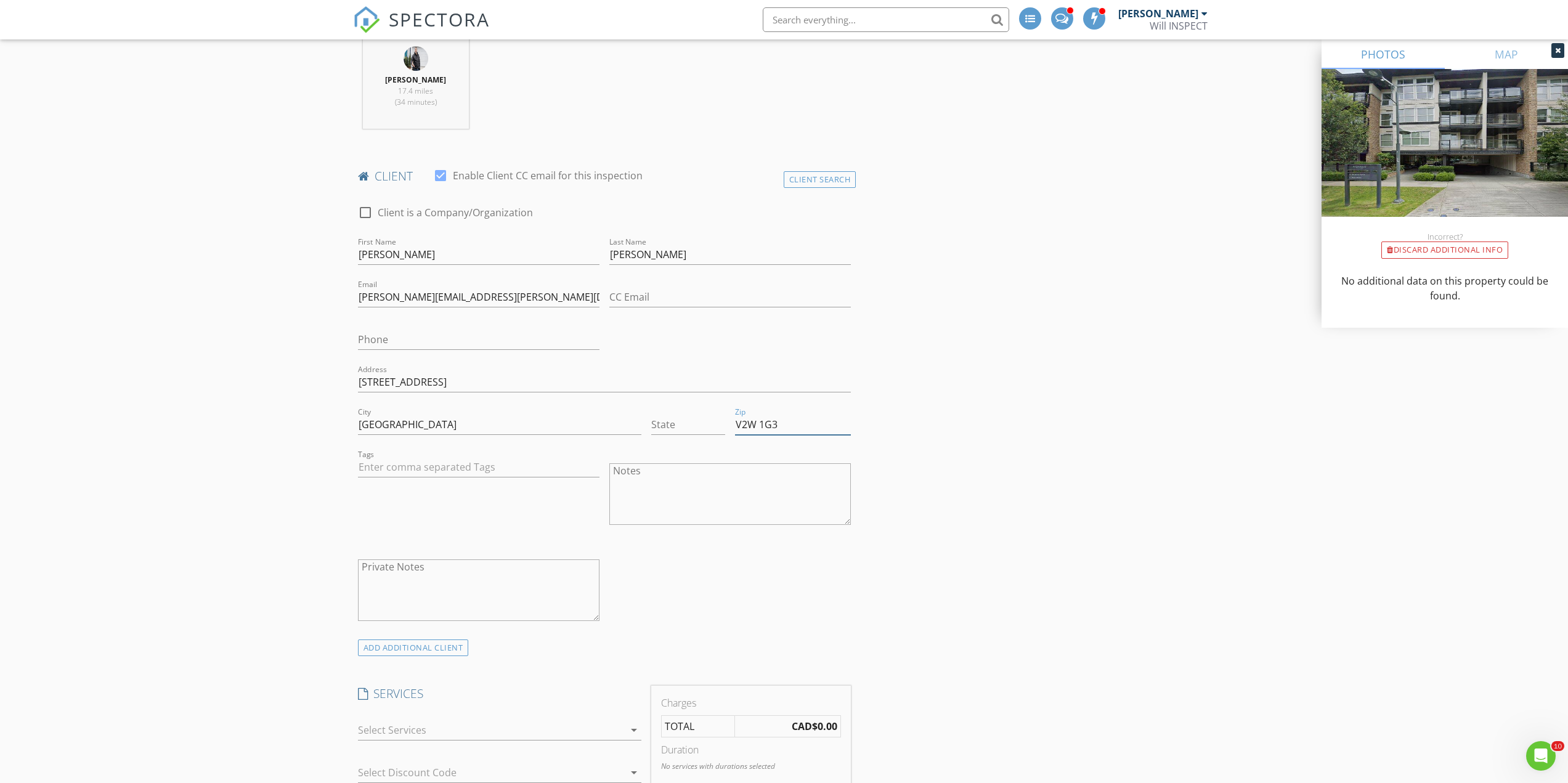 type on "V2W 1G3" 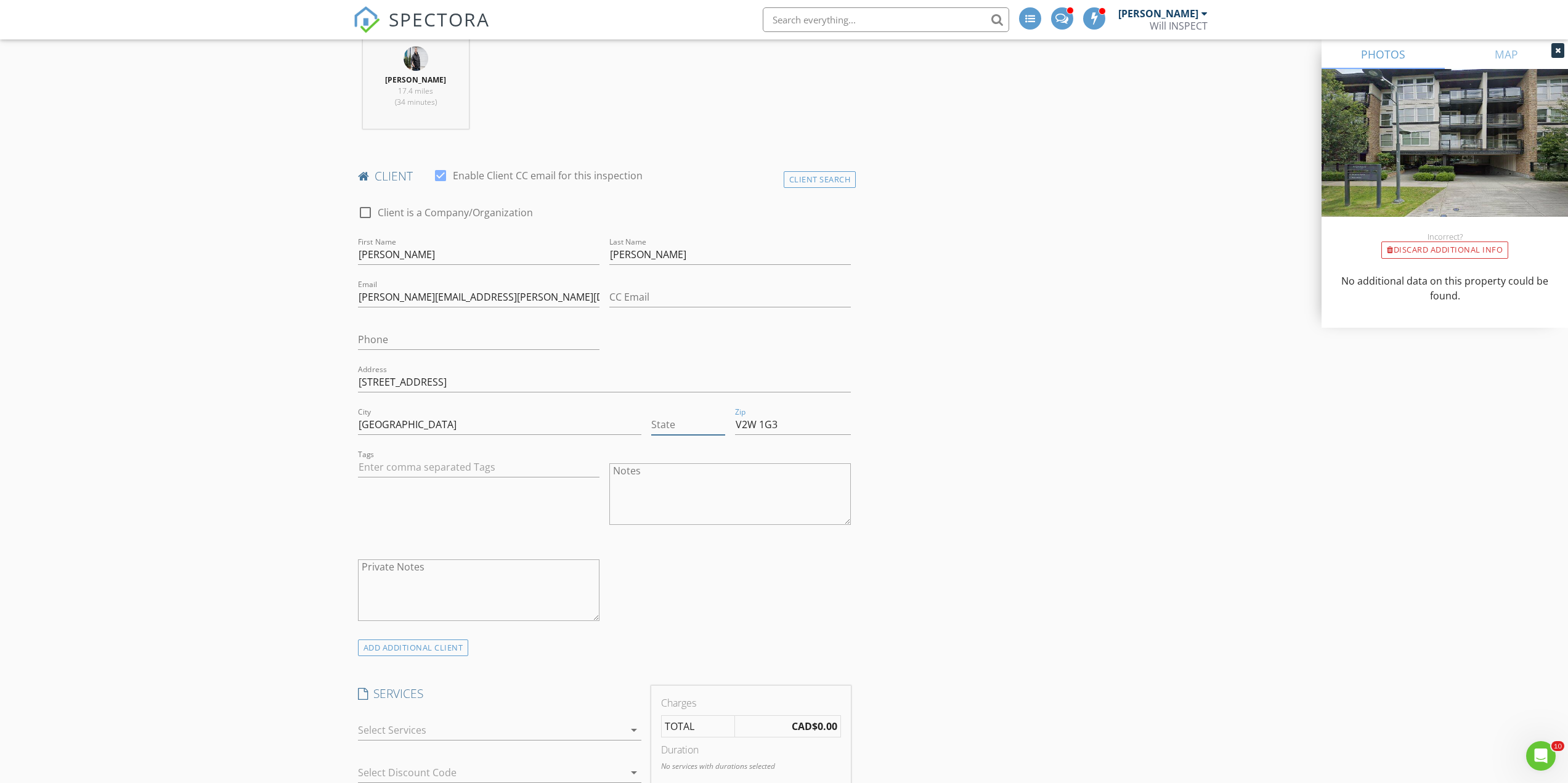 click on "State" at bounding box center [688, 424] 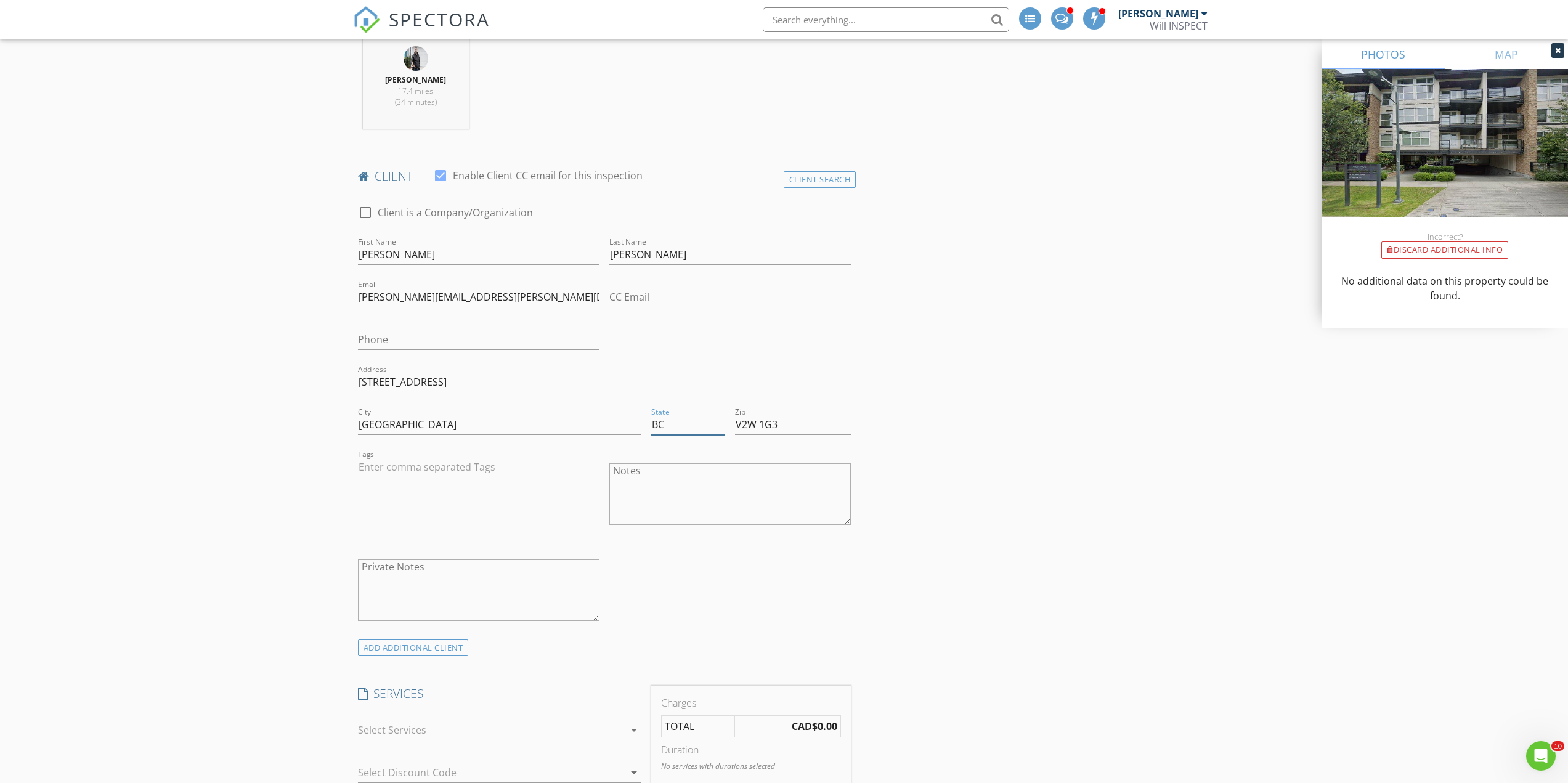 type on "BC" 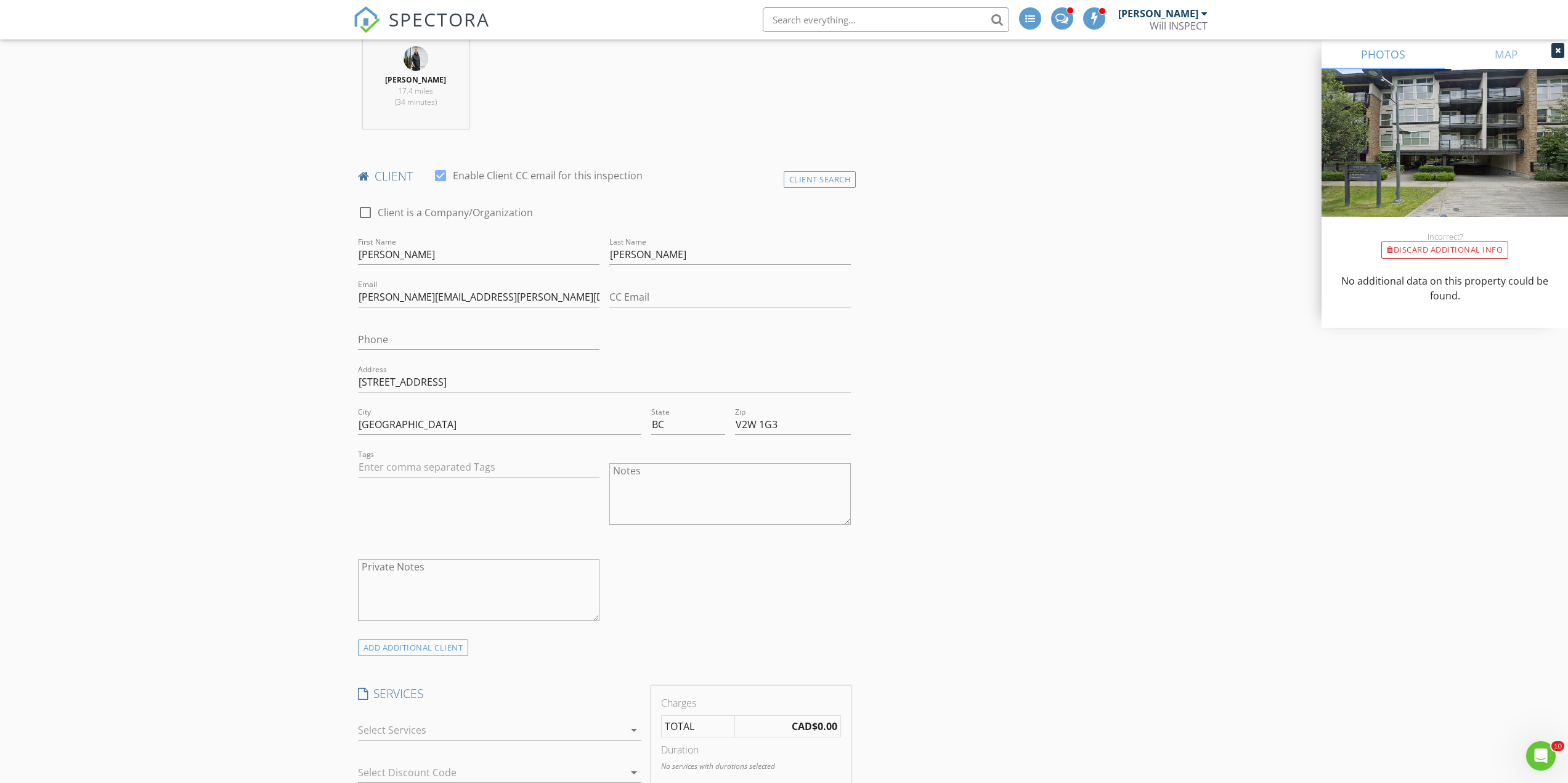 click on "Tags" at bounding box center (479, 495) 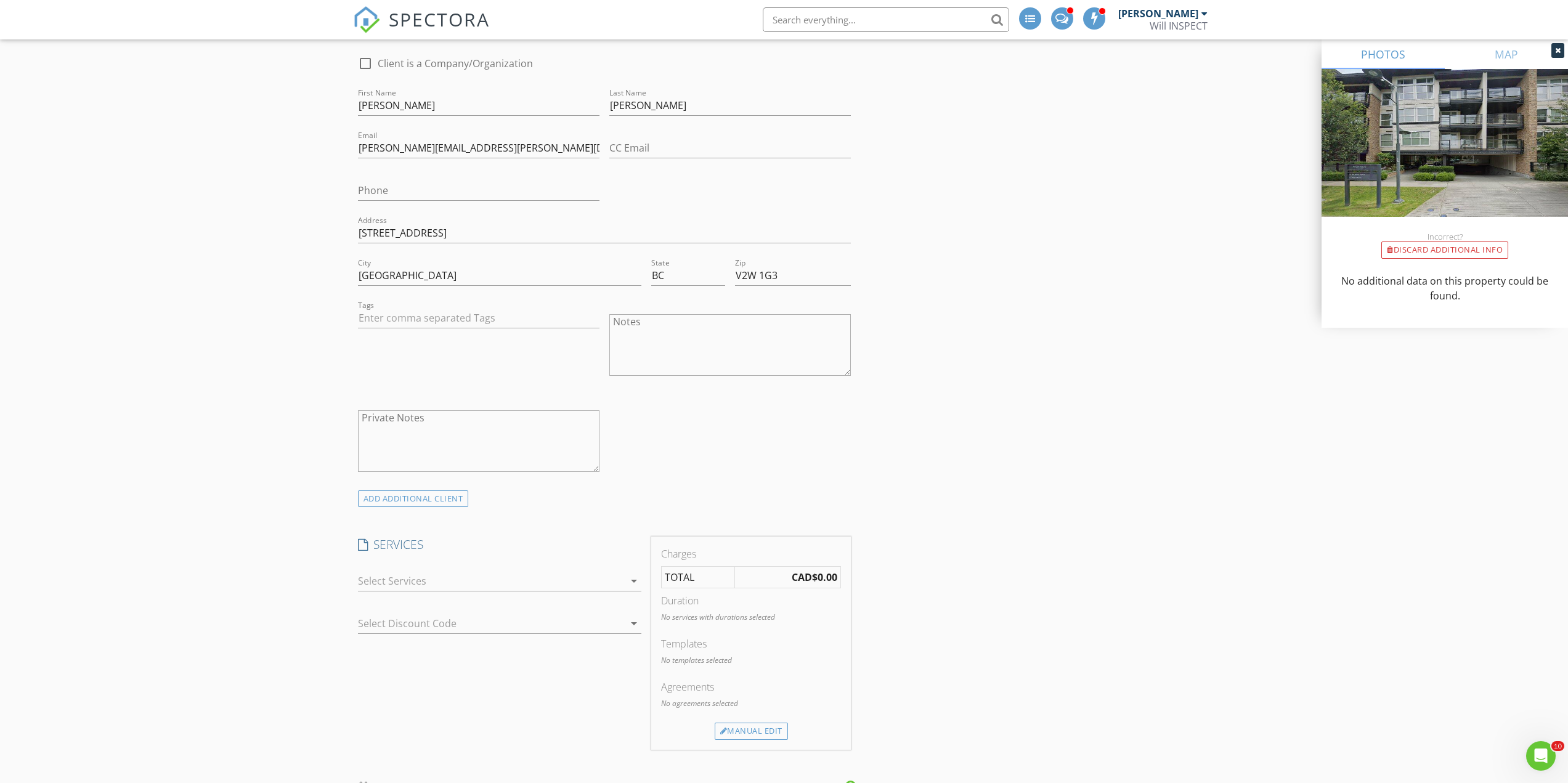 scroll, scrollTop: 657, scrollLeft: 0, axis: vertical 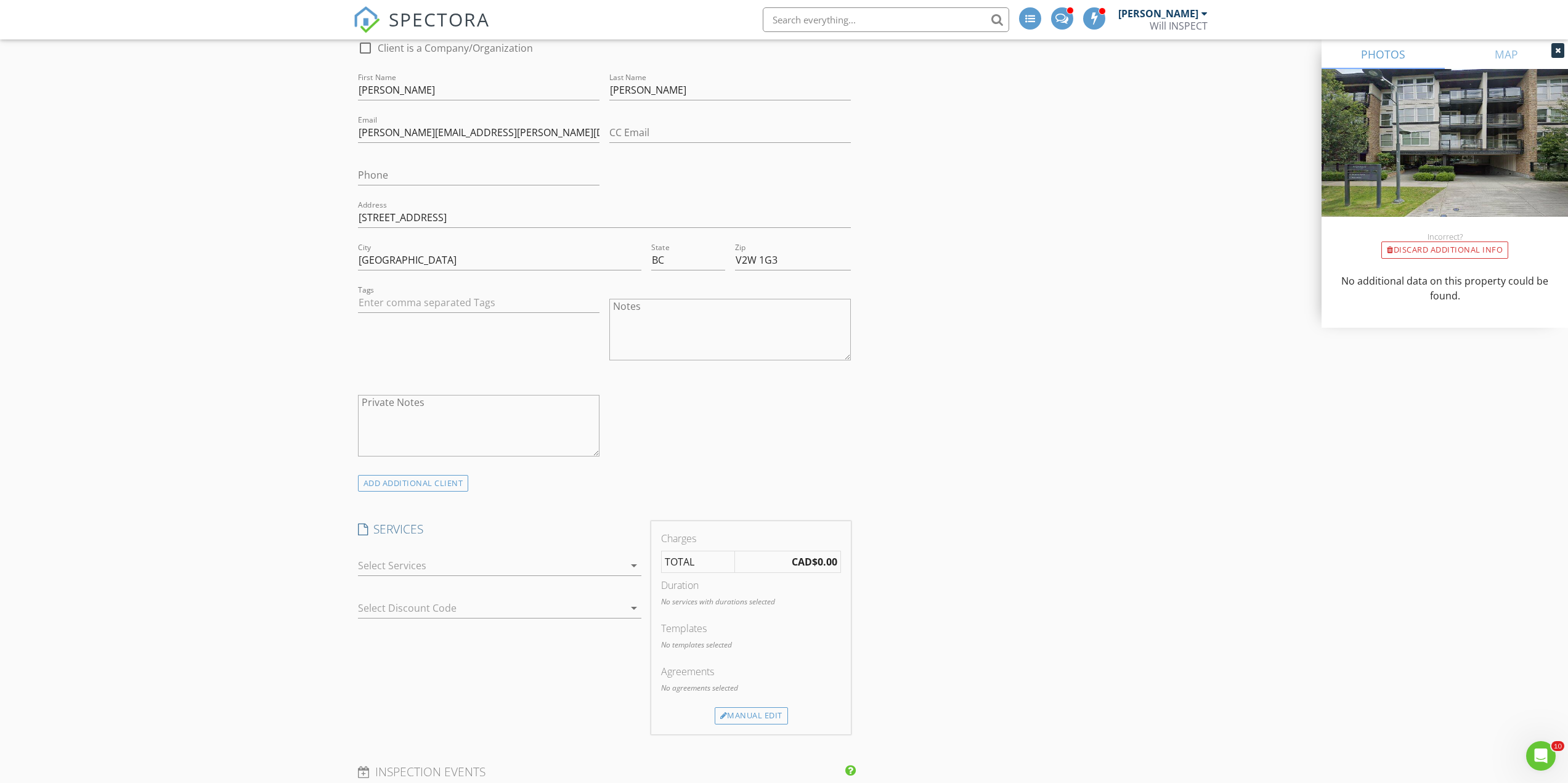 click on "arrow_drop_down" at bounding box center (634, 566) 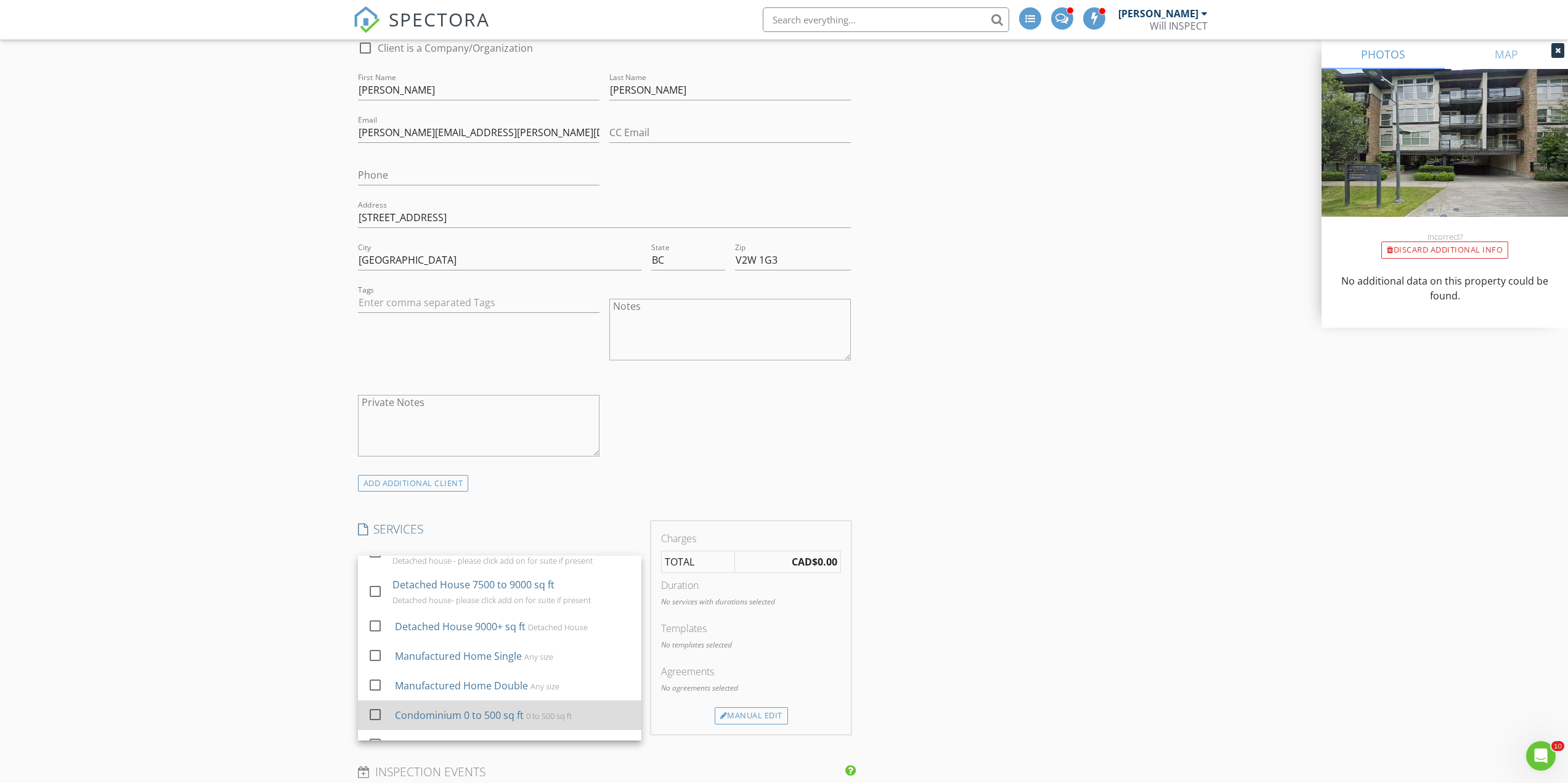 scroll, scrollTop: 493, scrollLeft: 0, axis: vertical 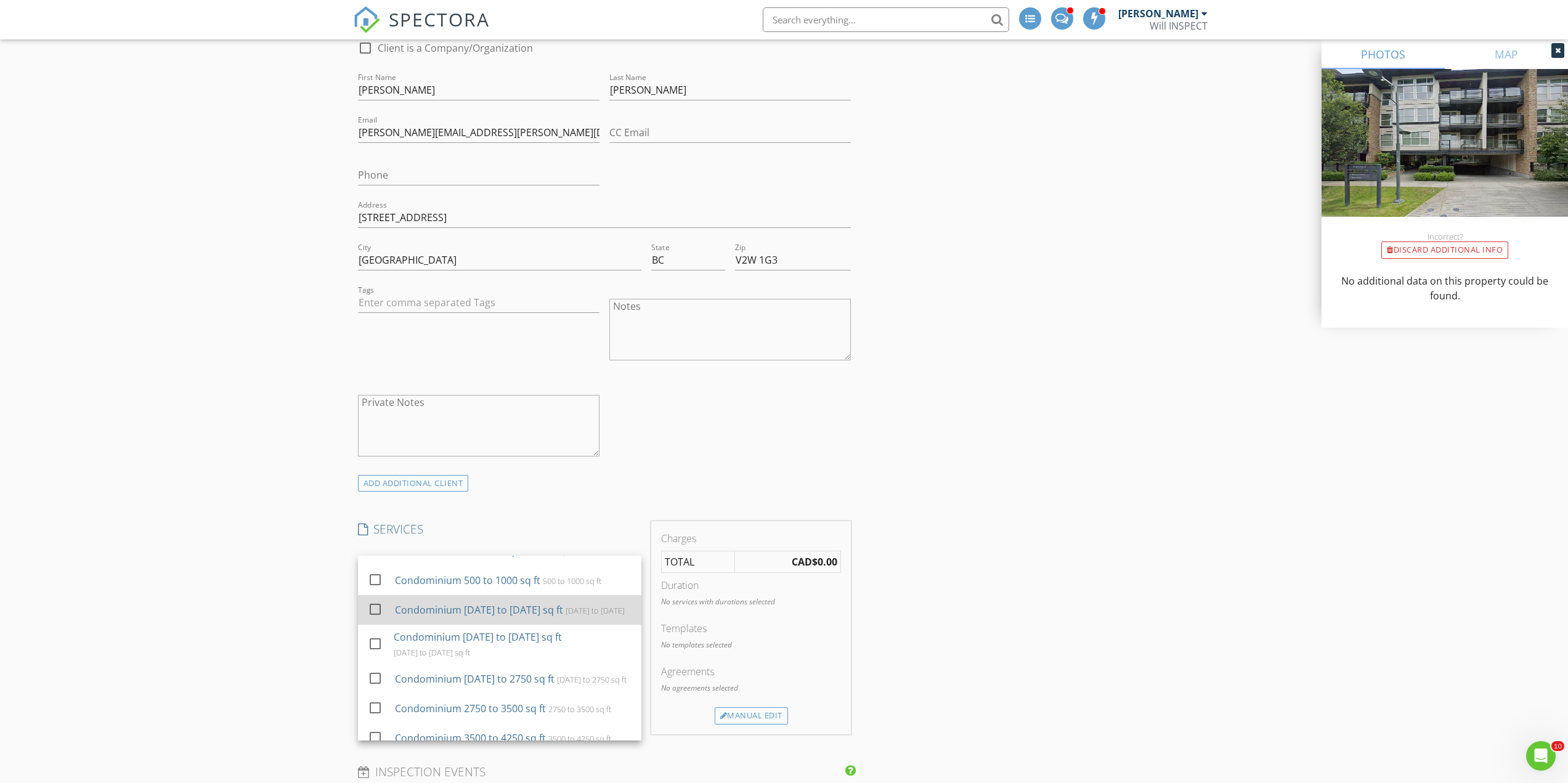 click at bounding box center [375, 609] 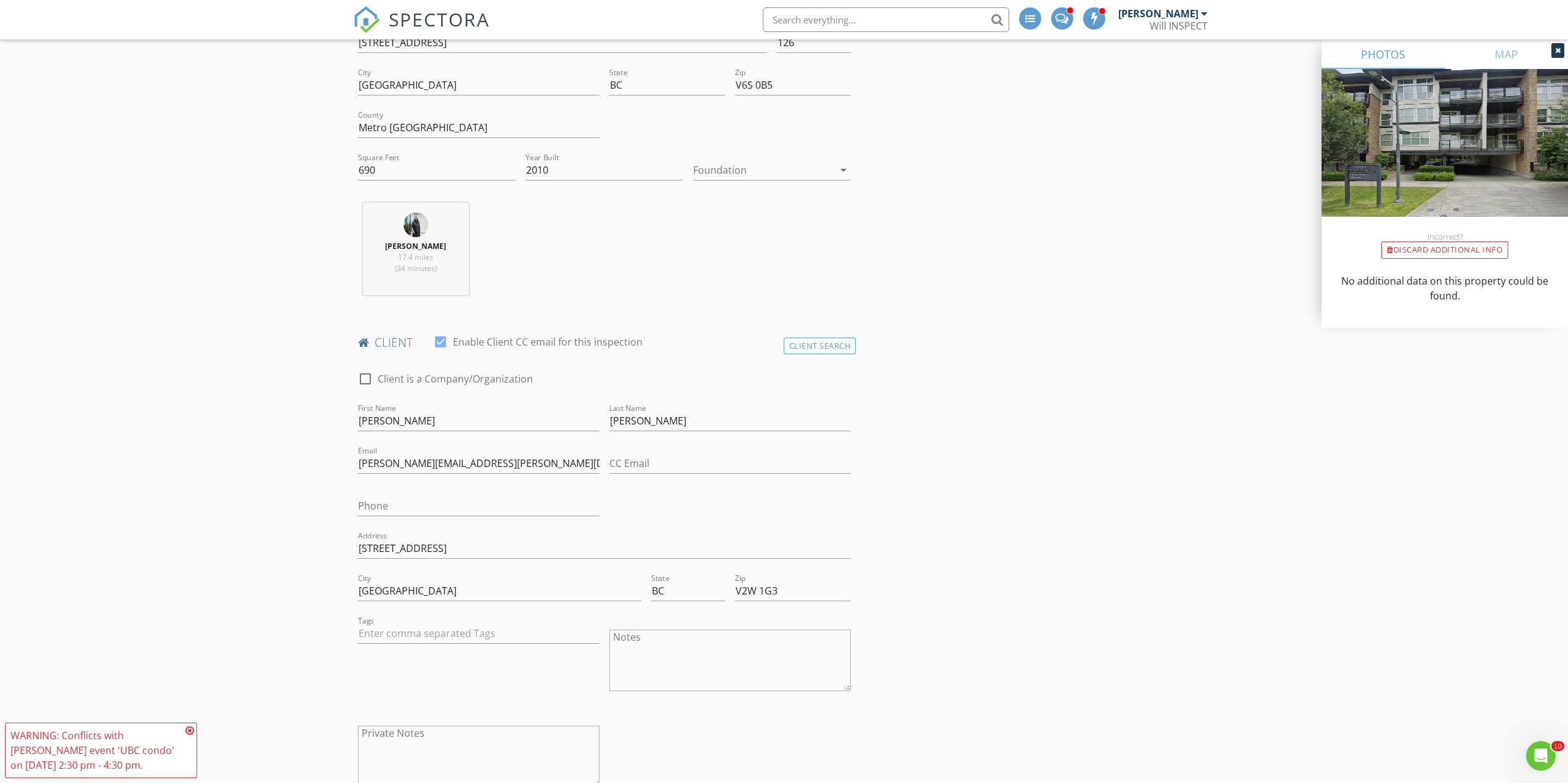 scroll, scrollTop: 493, scrollLeft: 0, axis: vertical 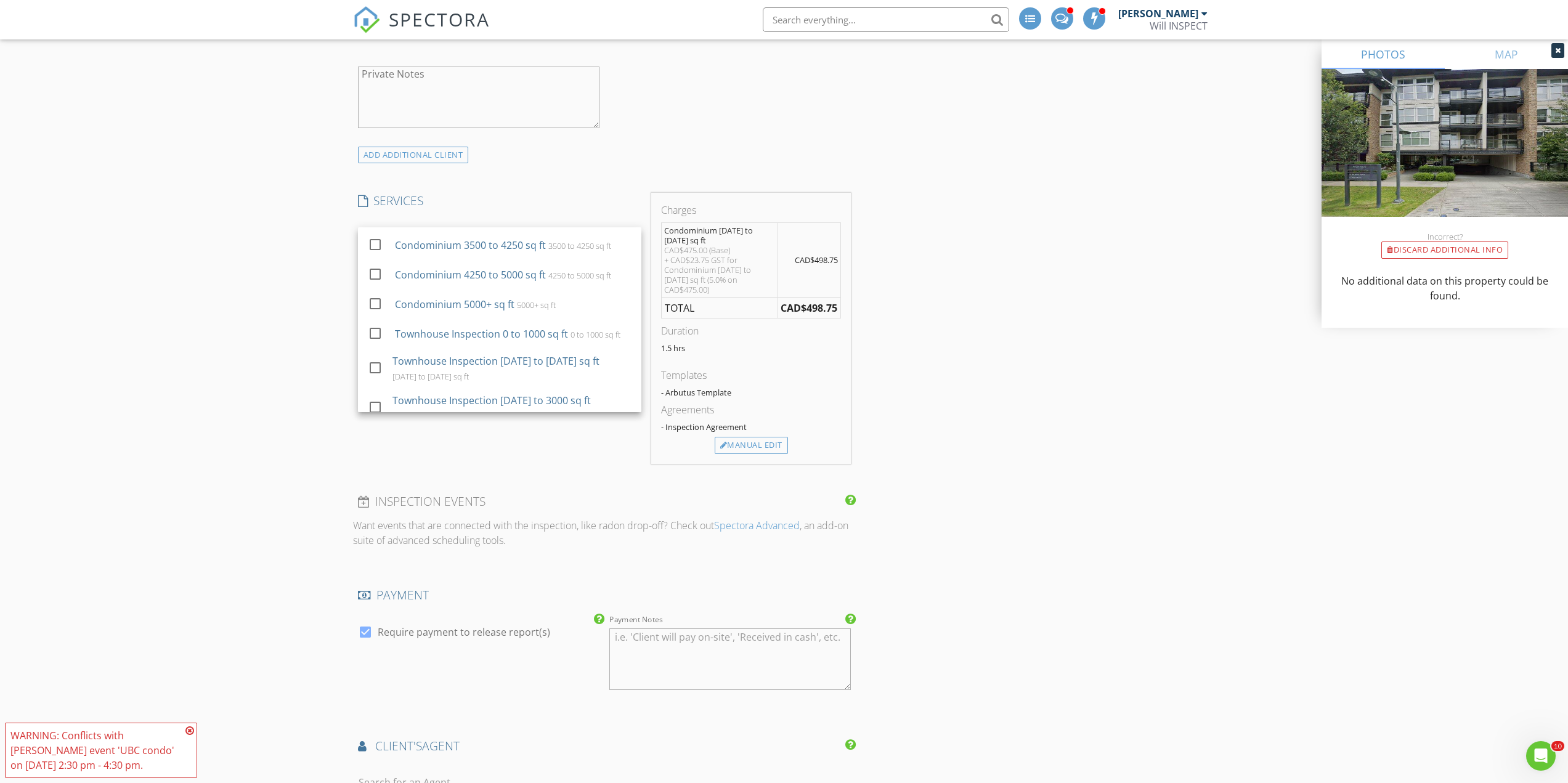 click on "New Inspection
INSPECTOR(S)
check_box   William Soldat   PRIMARY   check_box_outline_blank   Jack Kao     William Soldat arrow_drop_down   check_box William Soldat specifically requested
Date/Time
07/15/2025 2:30 PM
Location
Address Search       Address 5928 Birney Ave   Unit 126   City Vancouver   State BC   Zip V6S 0B5   County Metro Vancouver     Square Feet 690   Year Built 2010   Foundation arrow_drop_down     William Soldat     17.4 miles     (34 minutes)
client
check_box Enable Client CC email for this inspection   Client Search     check_box_outline_blank Client is a Company/Organization     First Name Amir   Last Name Zaheer   Email zaheer.amir@gmail.com   CC Email   Phone   Address 10281 Wynnyk Way   City Maple Ridge   State BC   Zip V2W 1G3     Tags         Notes   Private Notes
SERVICES" at bounding box center [784, 372] 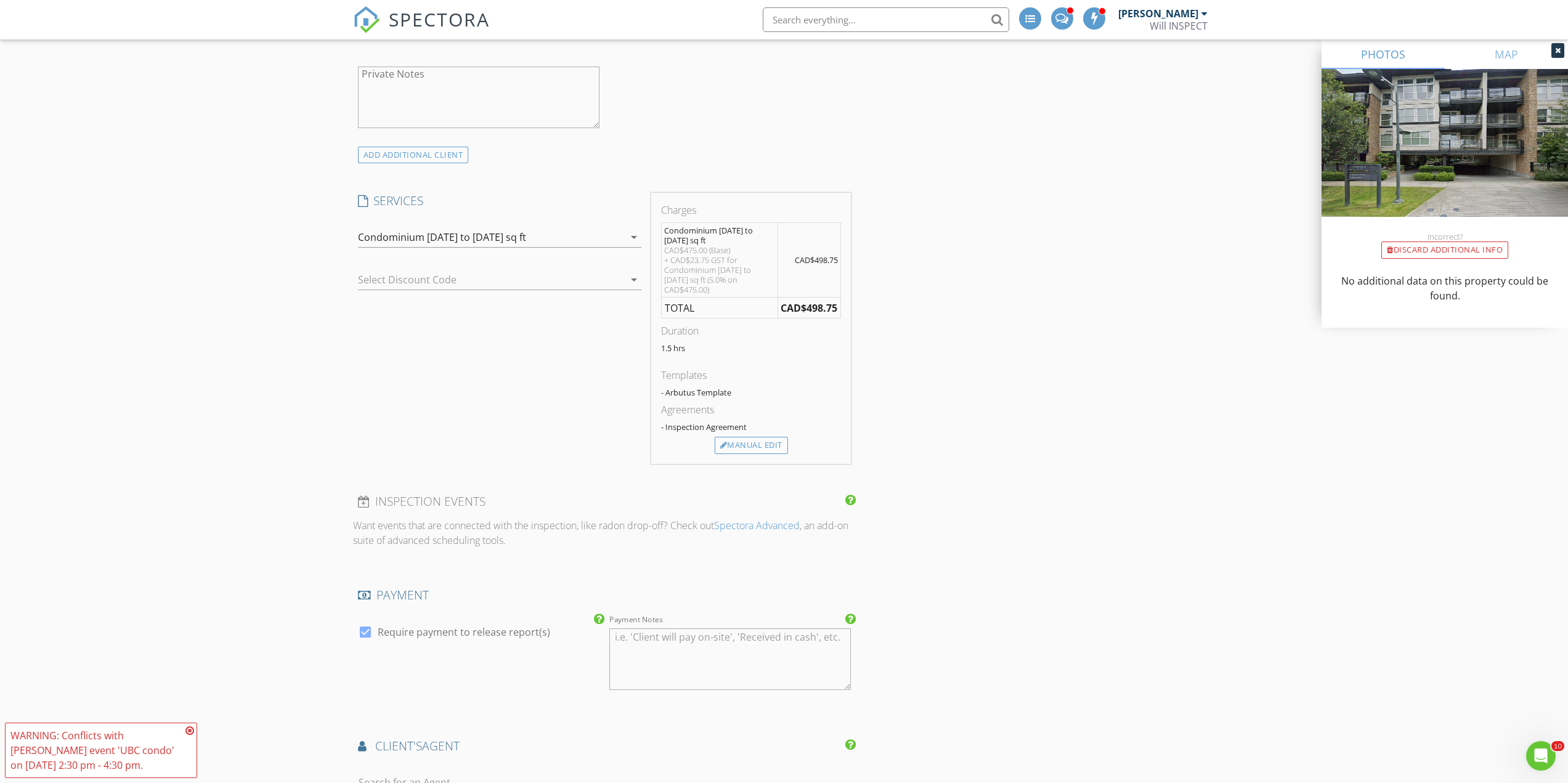 click on "arrow_drop_down" at bounding box center [634, 237] 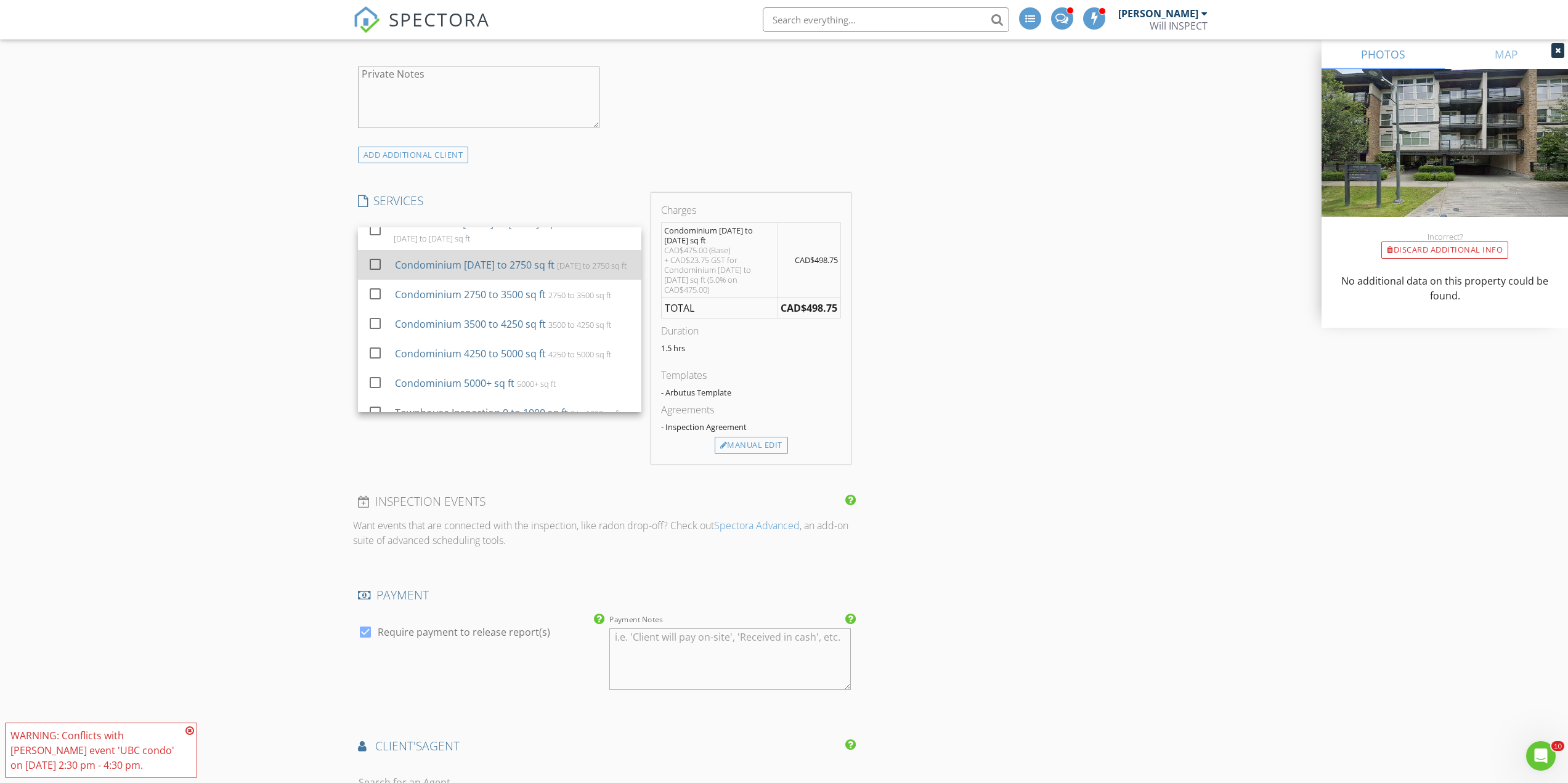 scroll, scrollTop: 493, scrollLeft: 0, axis: vertical 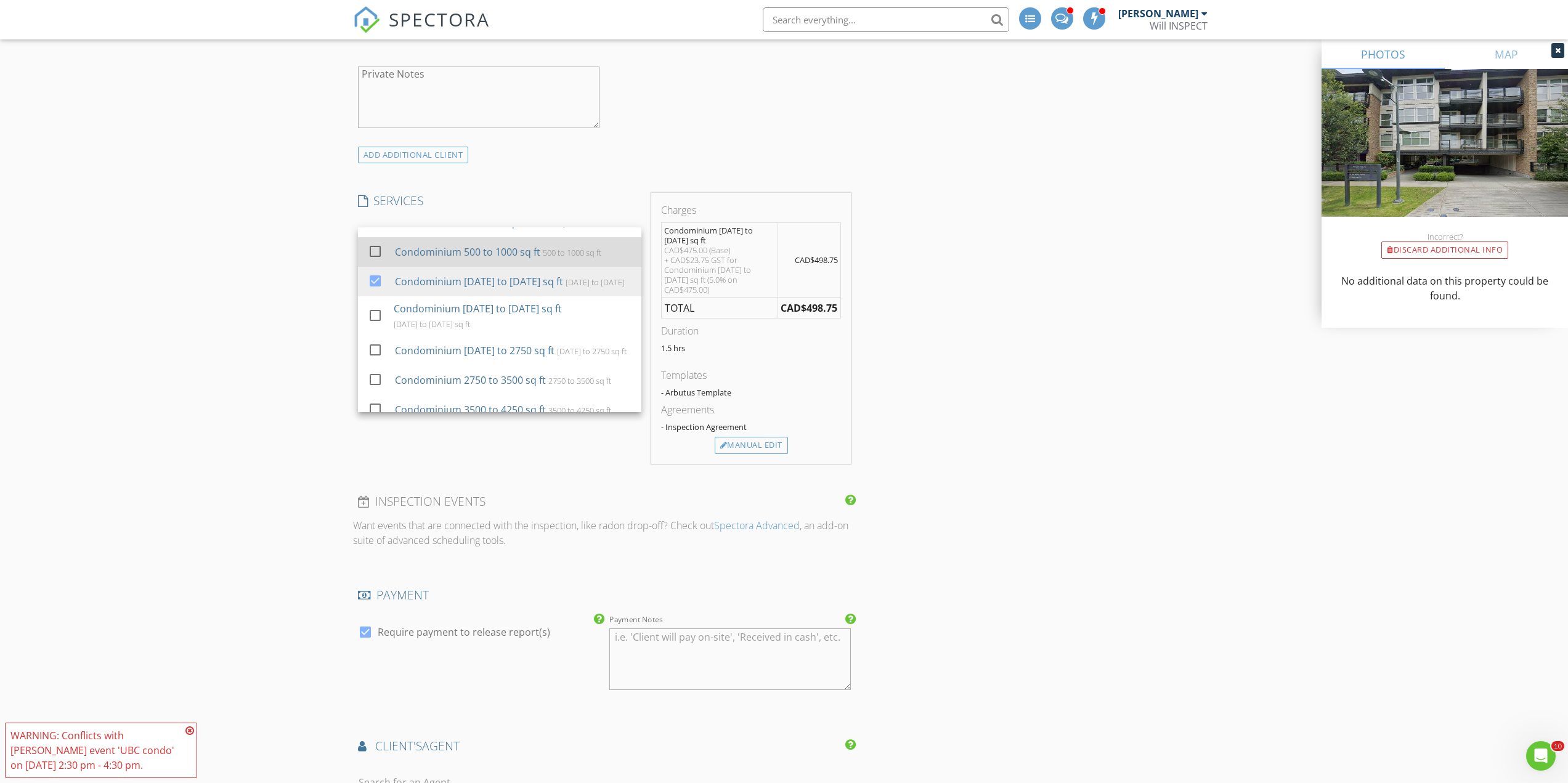 click at bounding box center (375, 251) 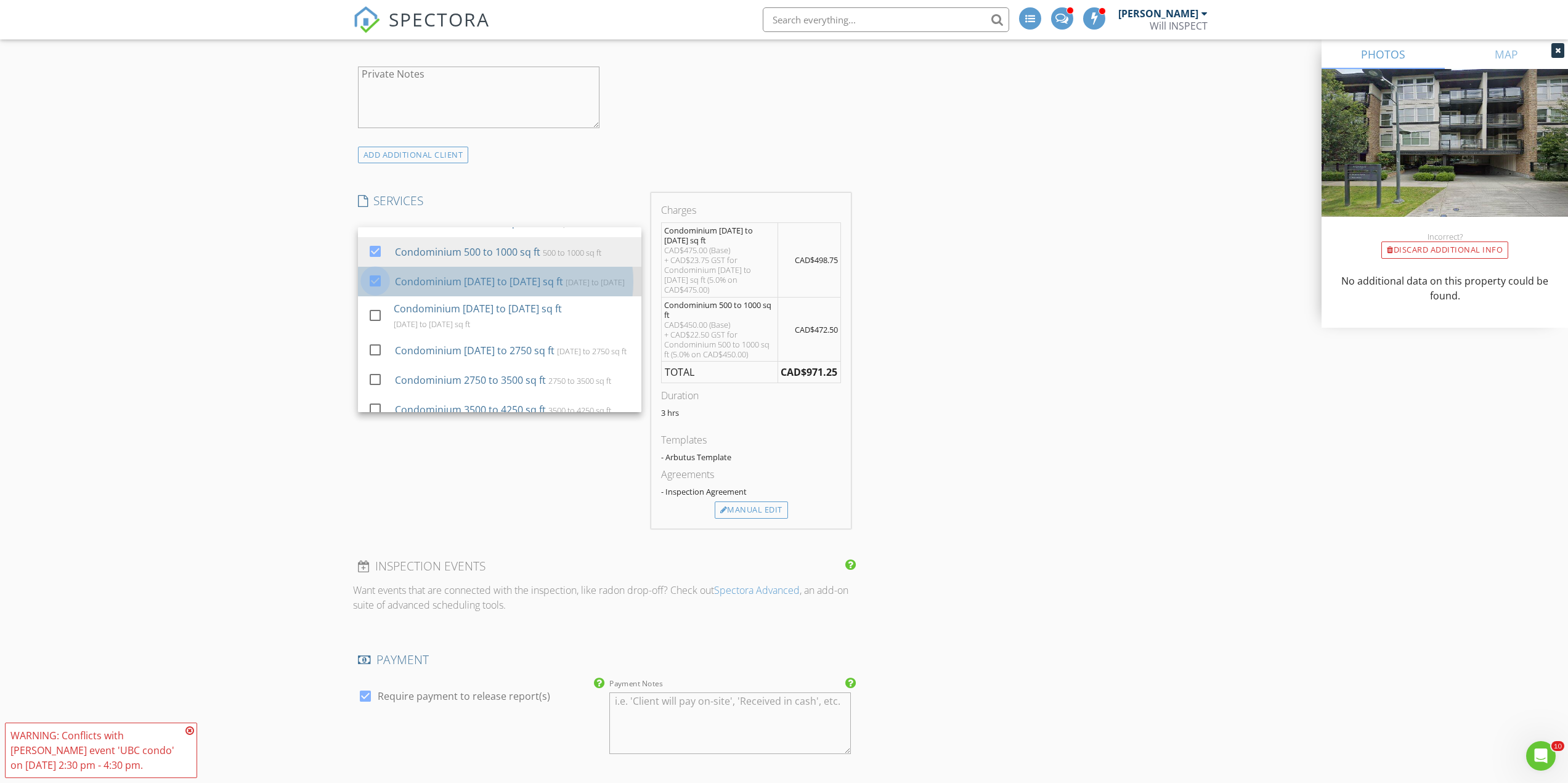click at bounding box center (375, 281) 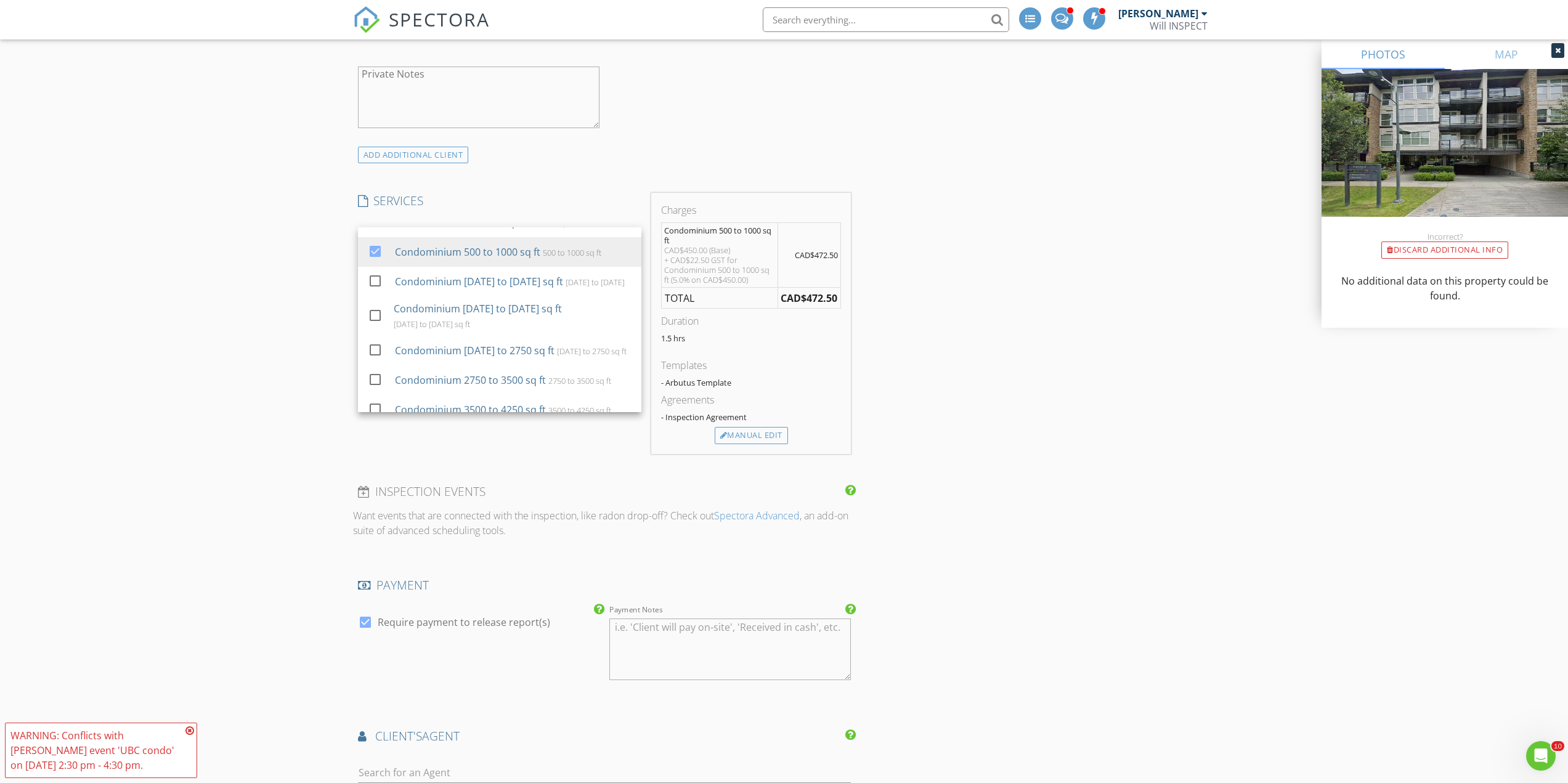 click on "SERVICES
check_box_outline_blank   Detached House 0 to 1500 sq ft   Detached house - please click add on for suite if present check_box_outline_blank   Detached House  1500 to 2000 sq ft   Detached house - please click add on for suite if present check_box_outline_blank   Detached House 2000 to 2500 sq ft   Detached house  check_box_outline_blank   Detached House 2500 to 3000 sq ft   Detached house - please click add on for suite if present check_box_outline_blank   Detached House 3000 to 3500 sq ft   Detached house - please click add on for suite if present check_box_outline_blank   Detached House 3500 to 4500 sq ft   Detached house - please click add on for suite if present check_box_outline_blank   Detached House 4500 to 5500 sq ft   Detached house - please click add on for suite if present check_box_outline_blank   Detached House 5500 to 6500 sq ft   Detached house - please click add on for suite if present check_box_outline_blank   Detached House 6500 to 7500 sq ft" at bounding box center (500, 323) 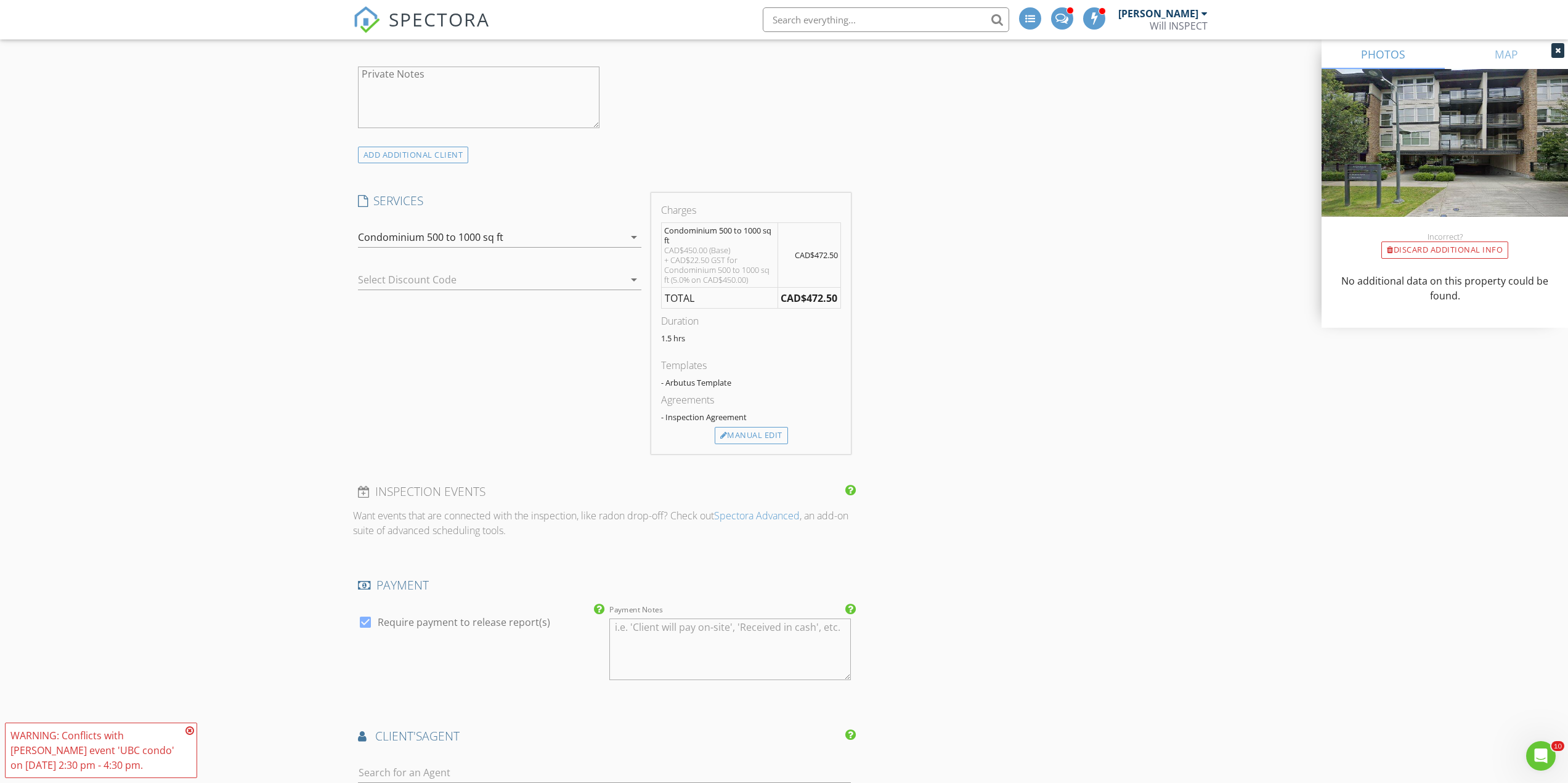 click on "arrow_drop_down" at bounding box center (634, 280) 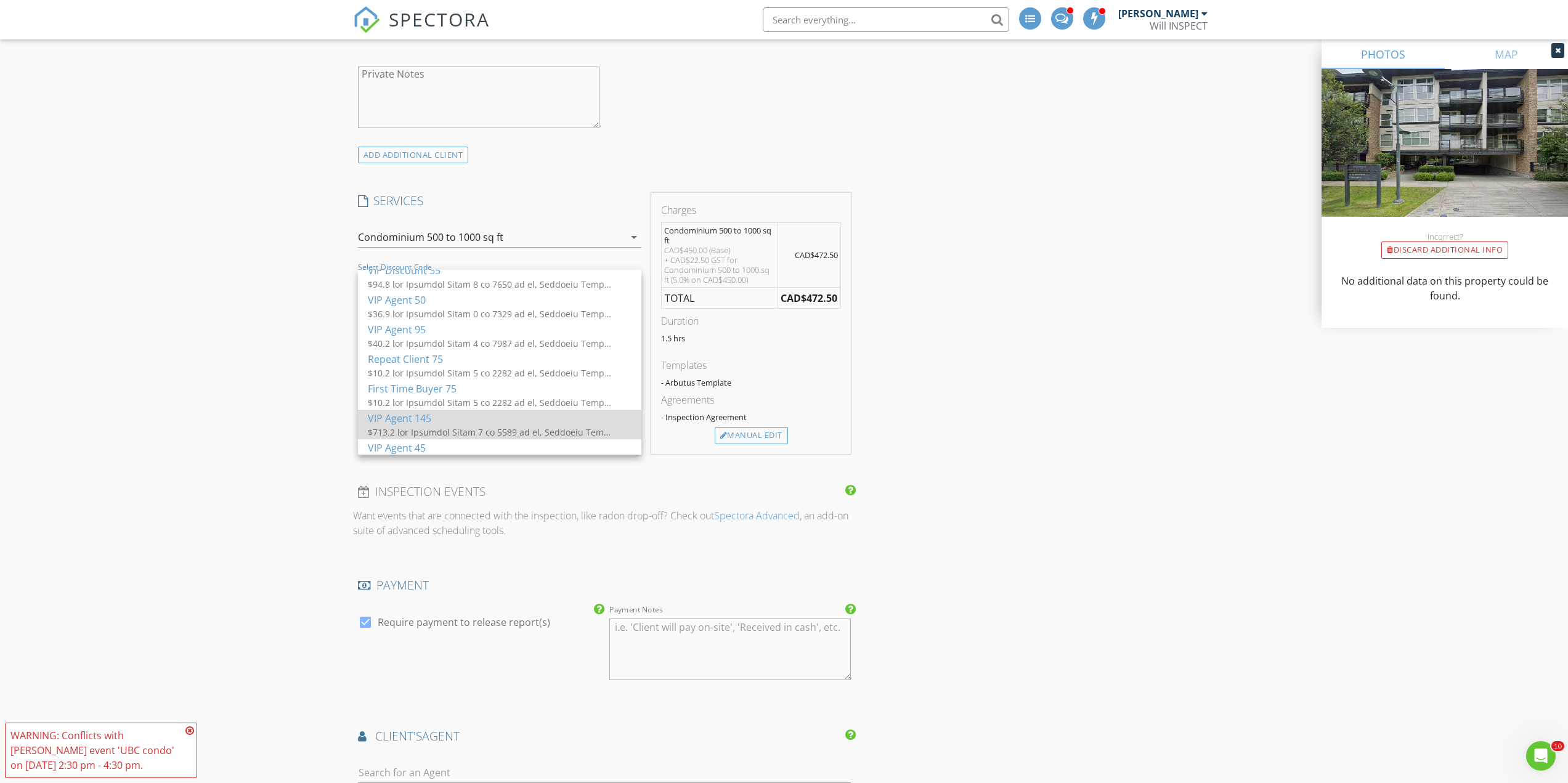 scroll, scrollTop: 1826, scrollLeft: 0, axis: vertical 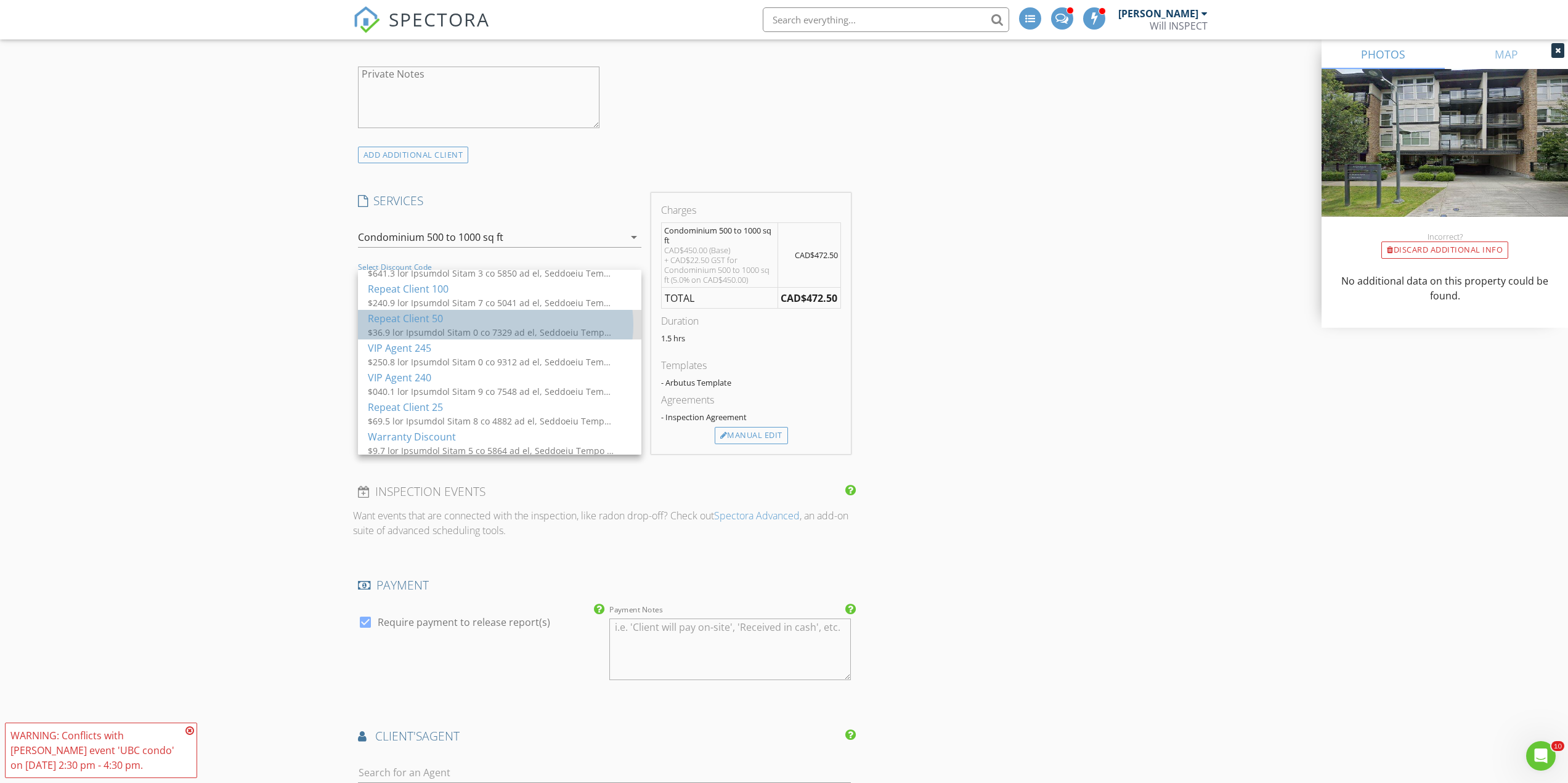 click on "Repeat Client  50" at bounding box center (500, 318) 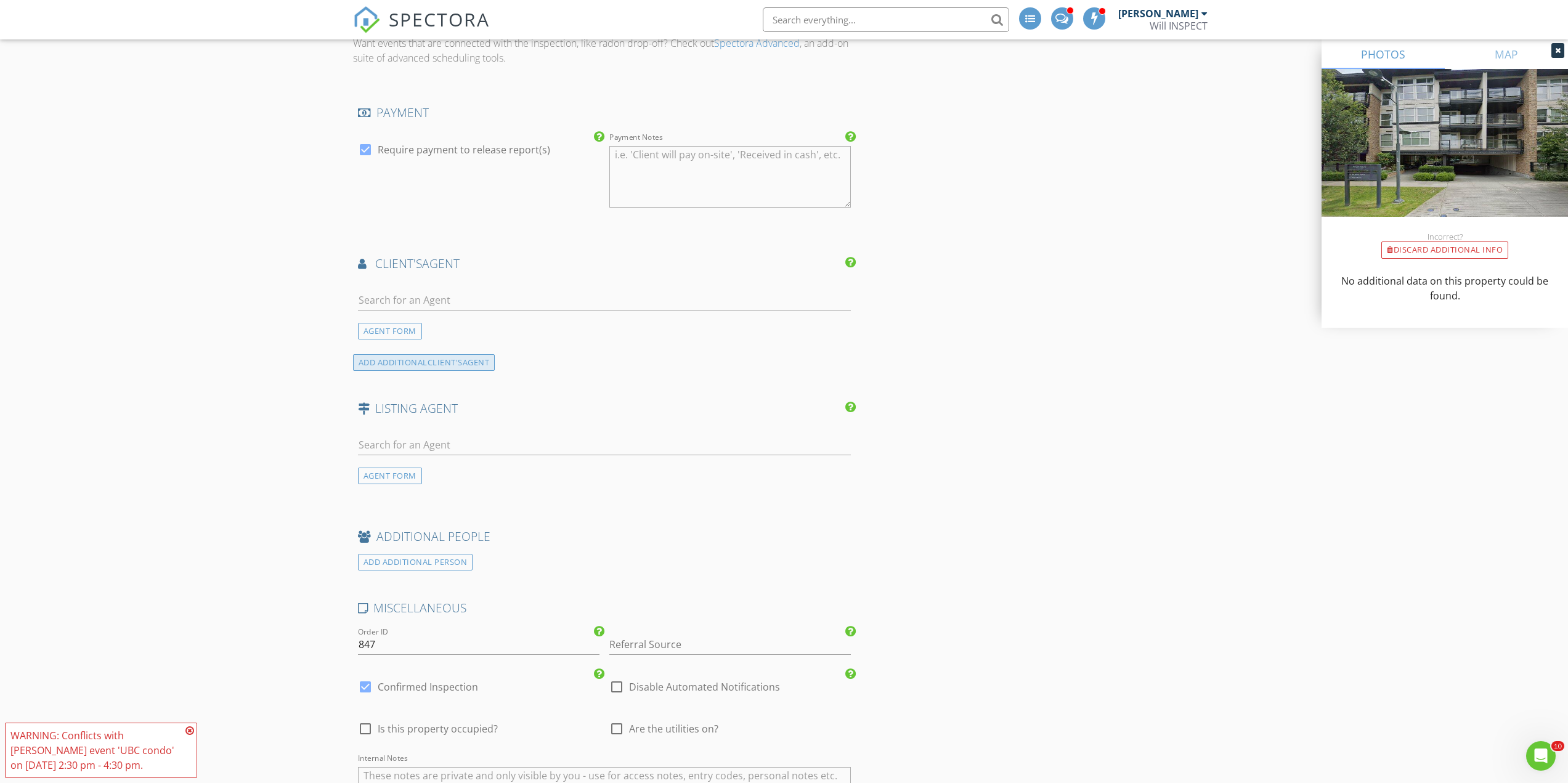 scroll, scrollTop: 1479, scrollLeft: 0, axis: vertical 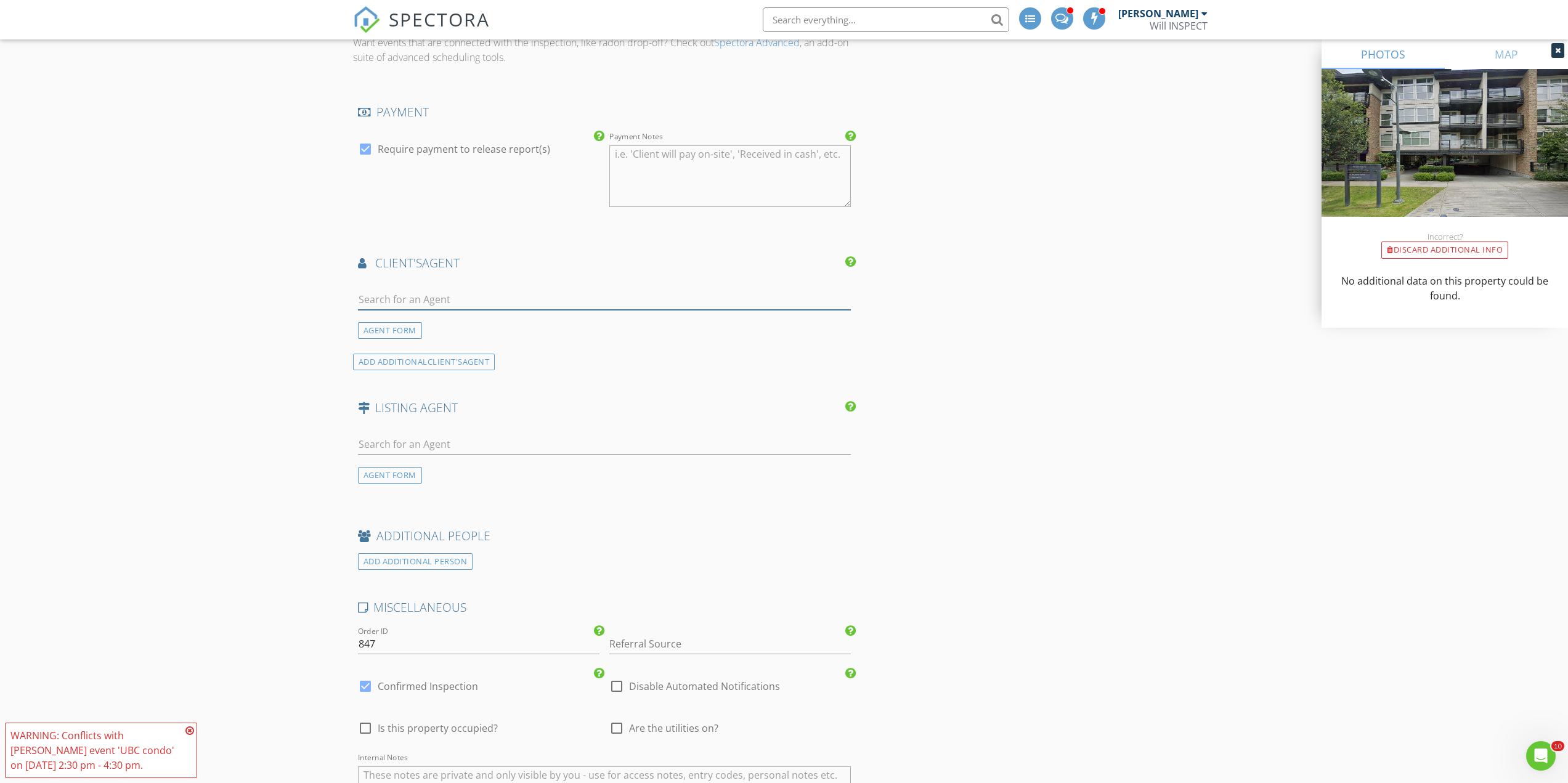 click at bounding box center (604, 299) 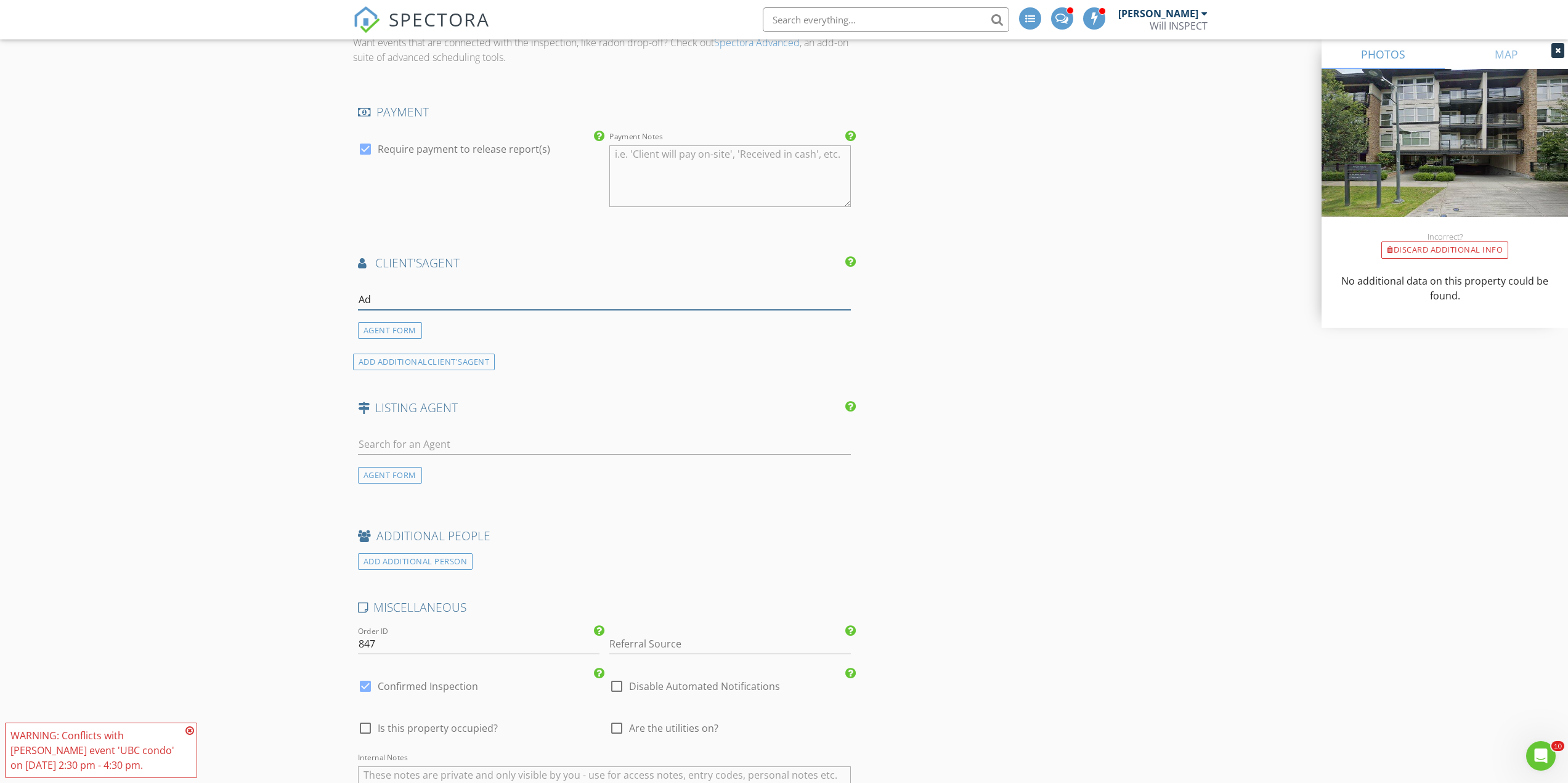 type on "A" 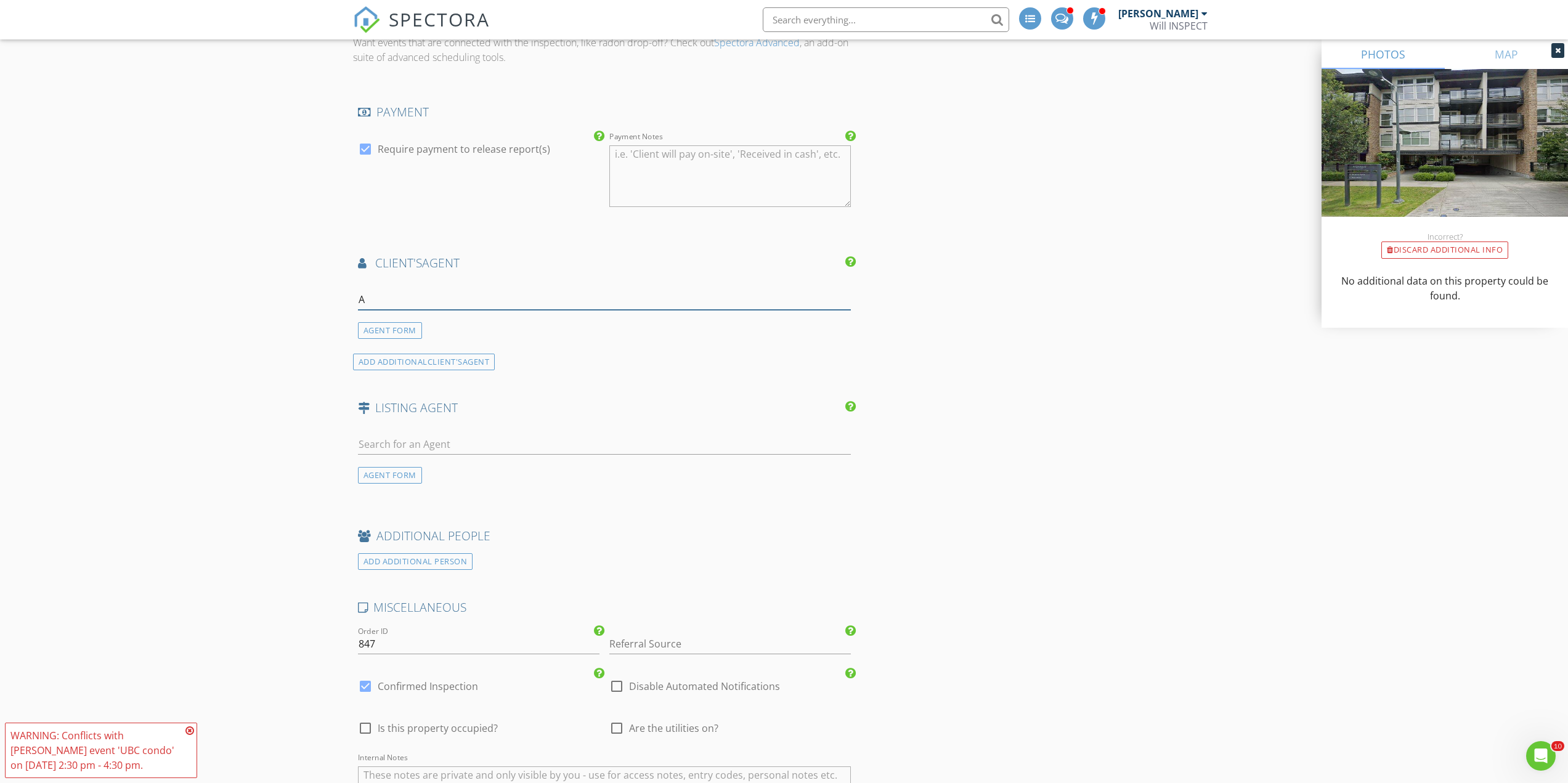 type 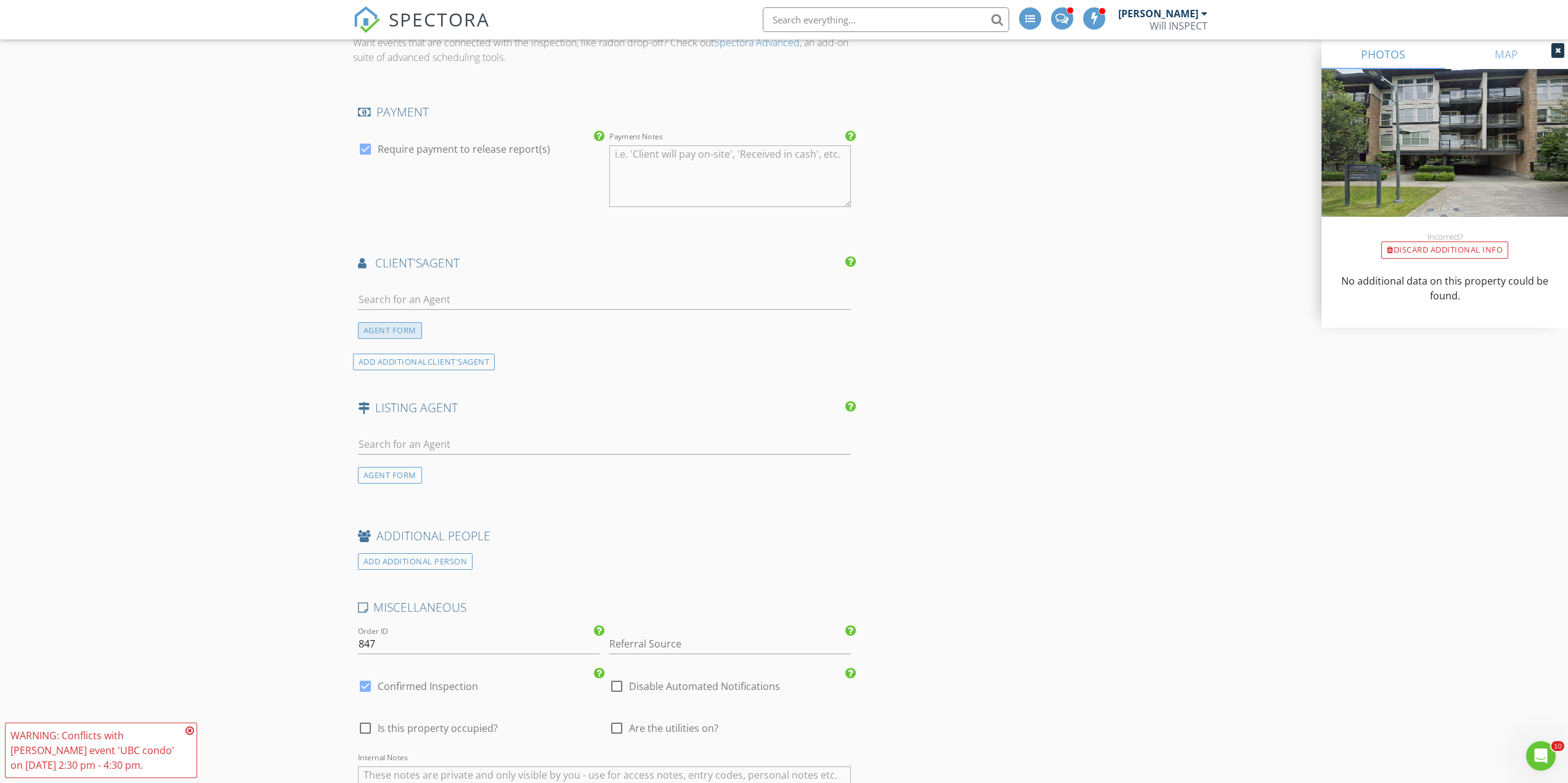 click on "AGENT FORM" at bounding box center (390, 330) 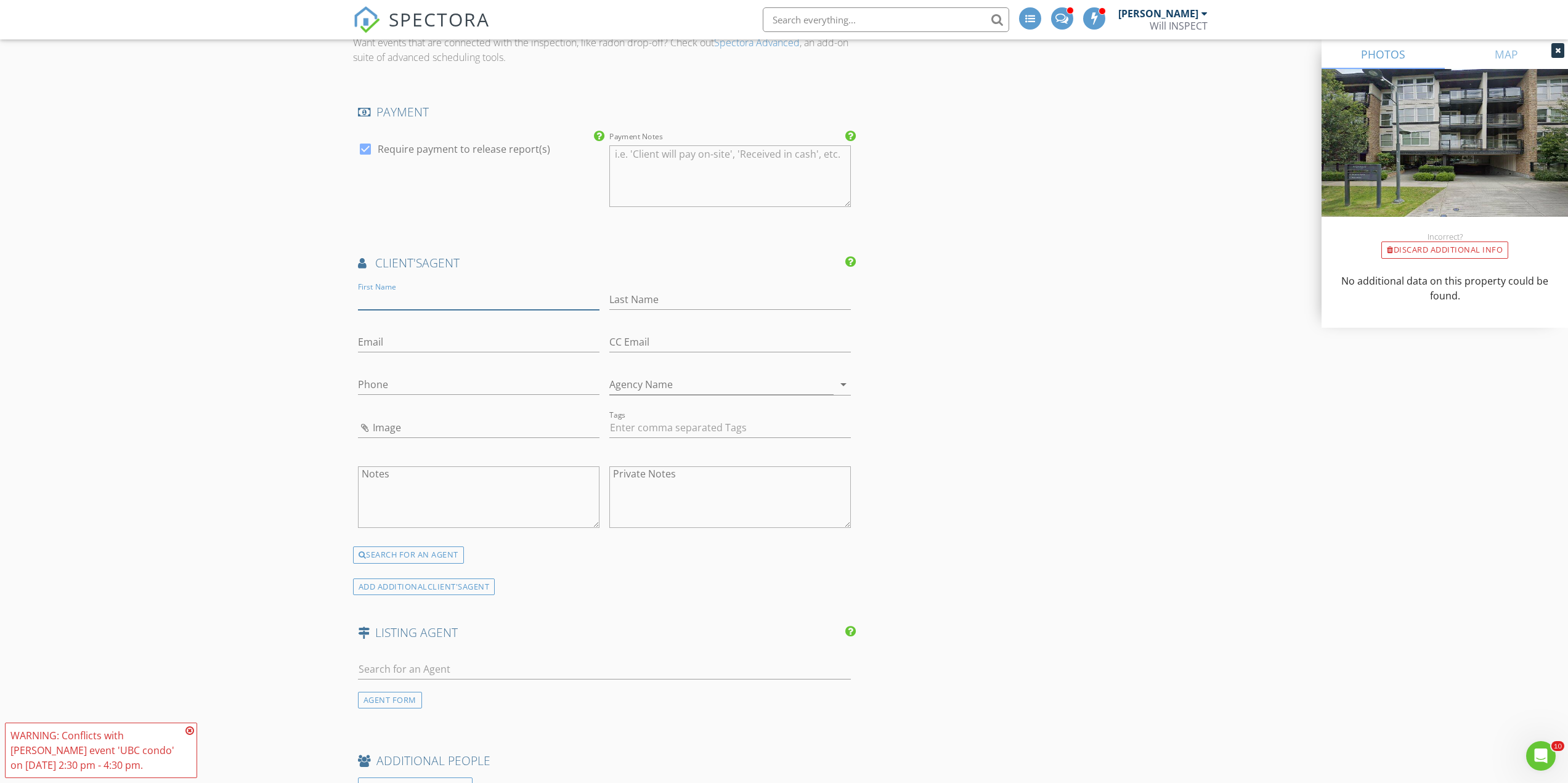 click on "First Name" at bounding box center [479, 299] 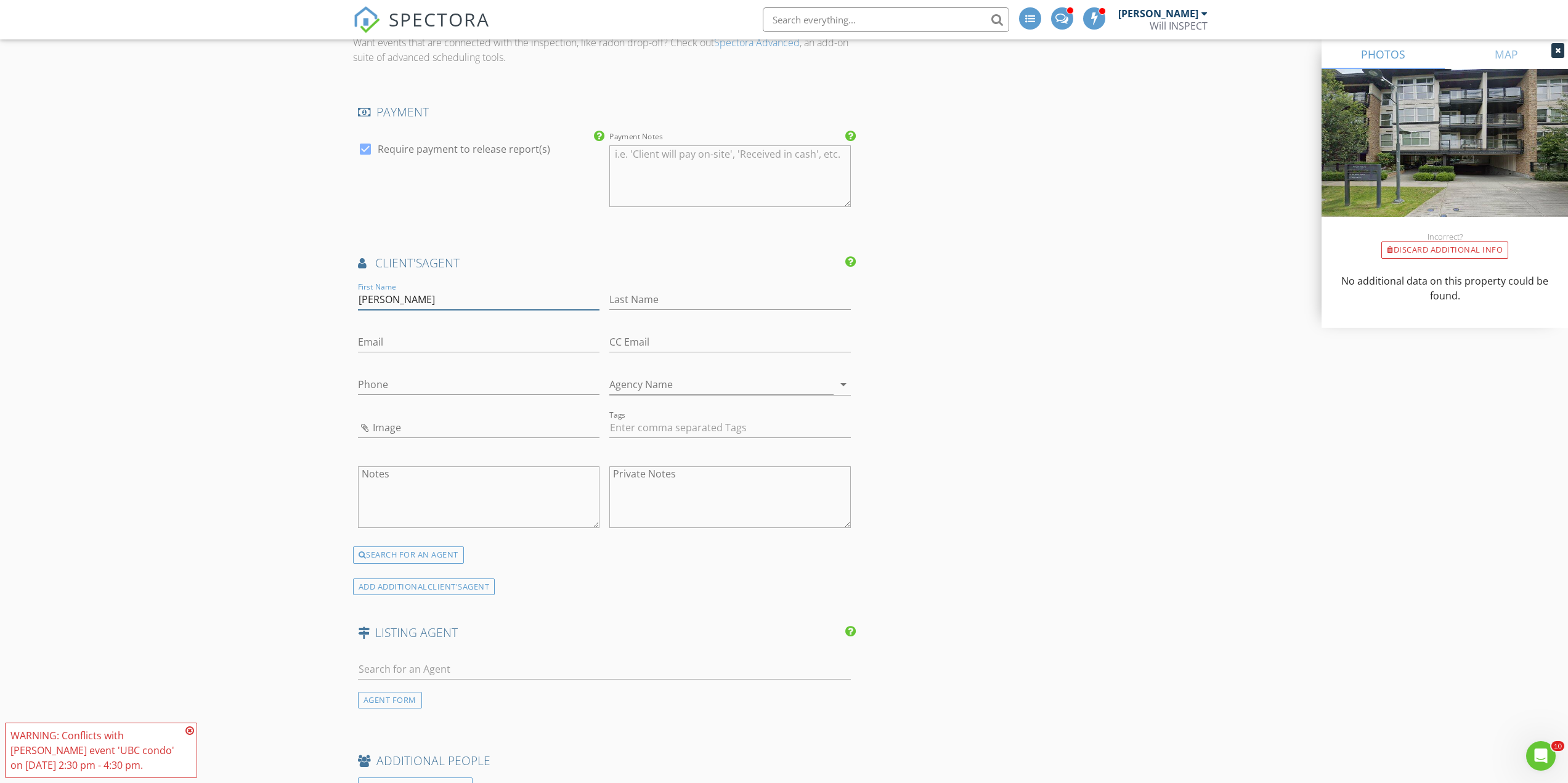 type on "Adam" 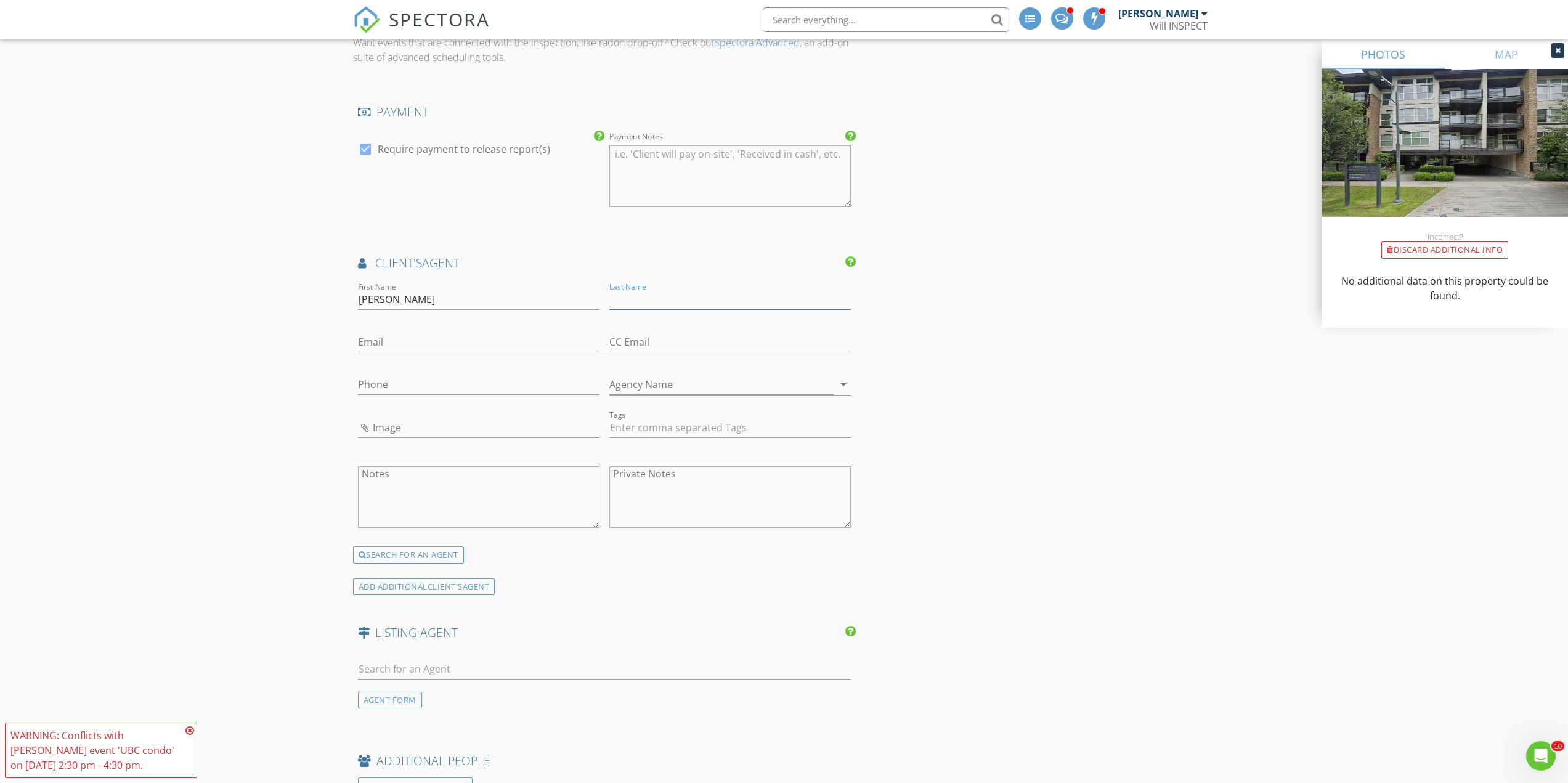 click on "Last Name" at bounding box center (730, 299) 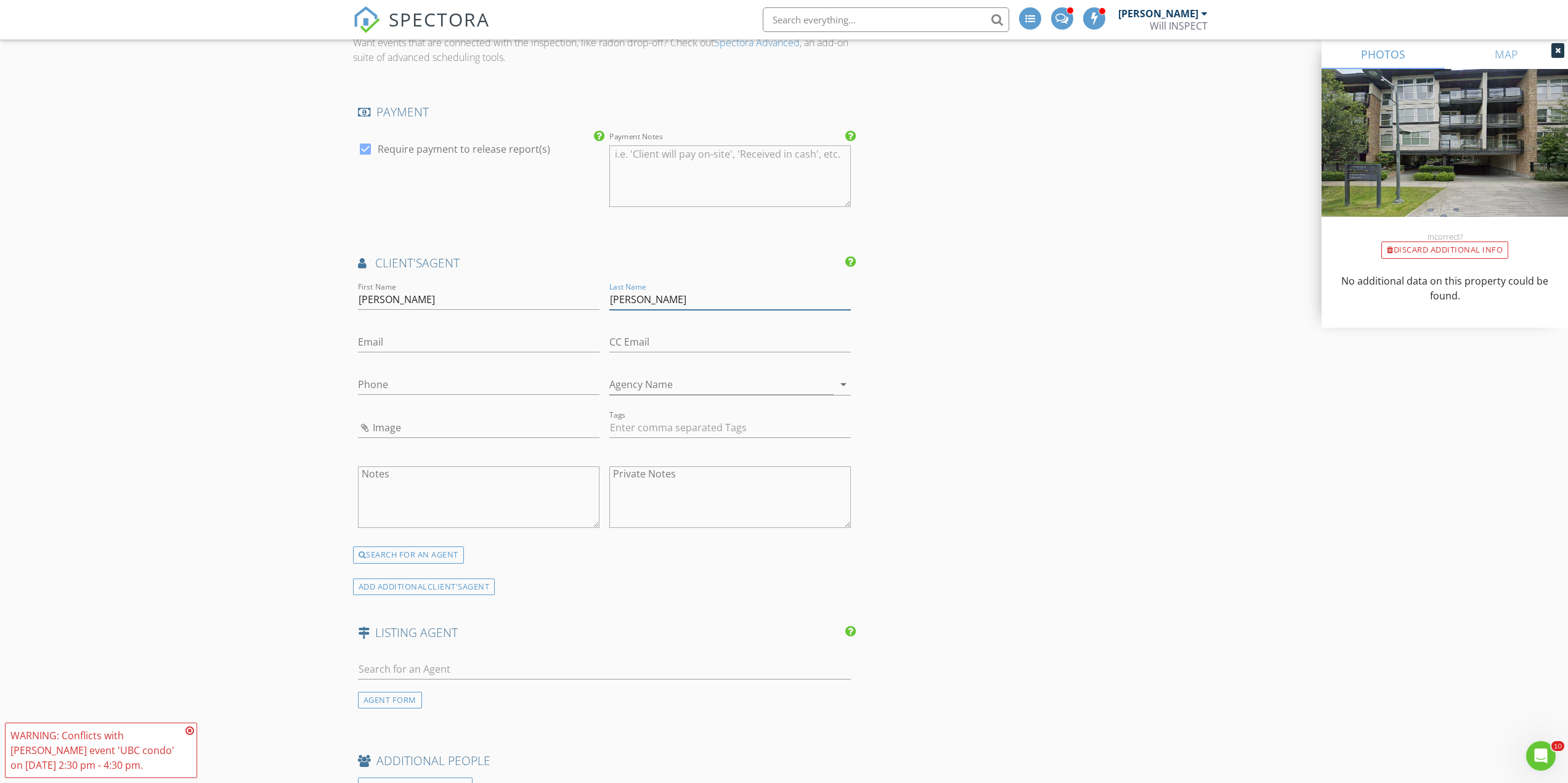 type on "Jauhari" 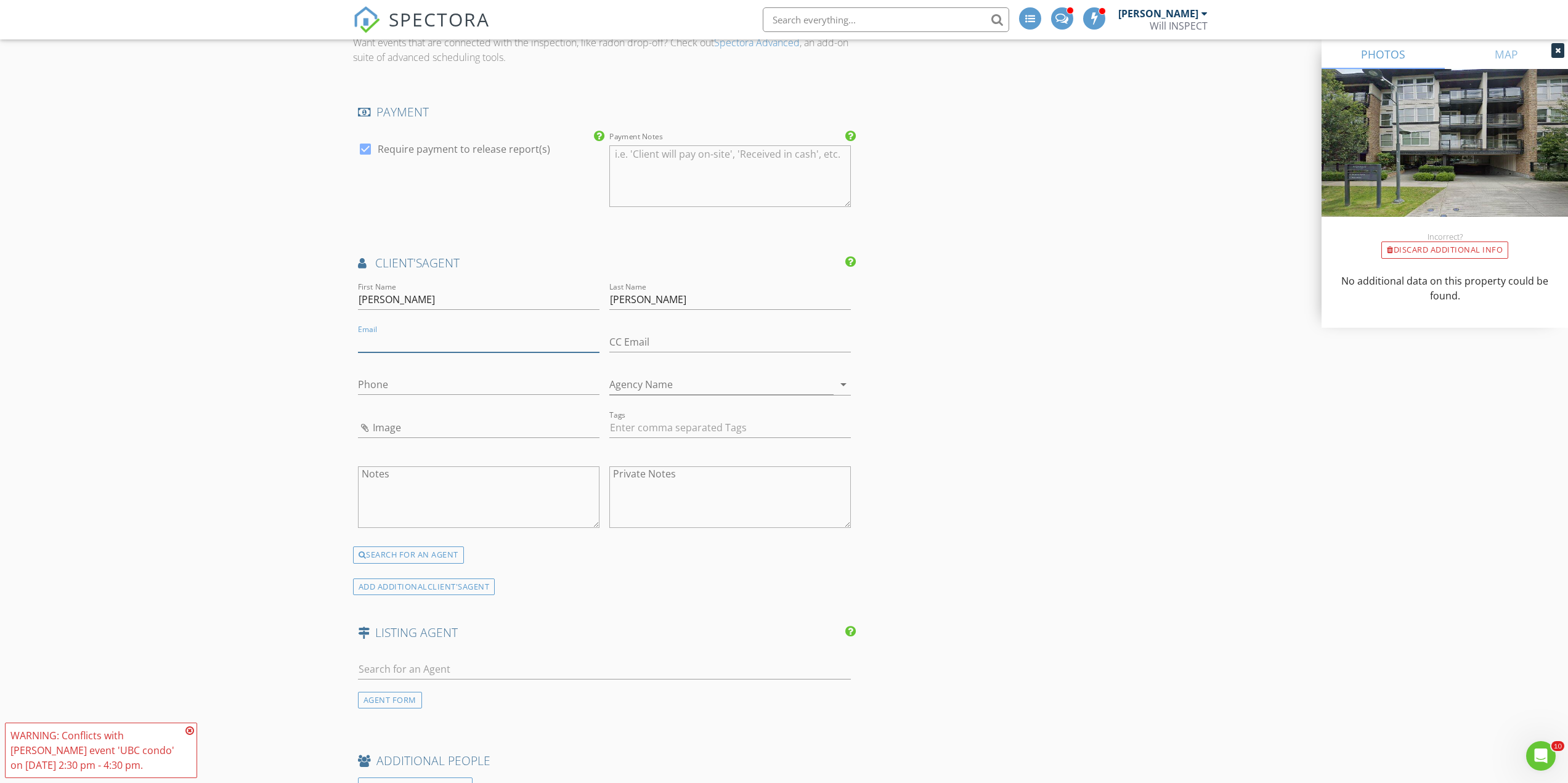 click on "Email" at bounding box center [479, 342] 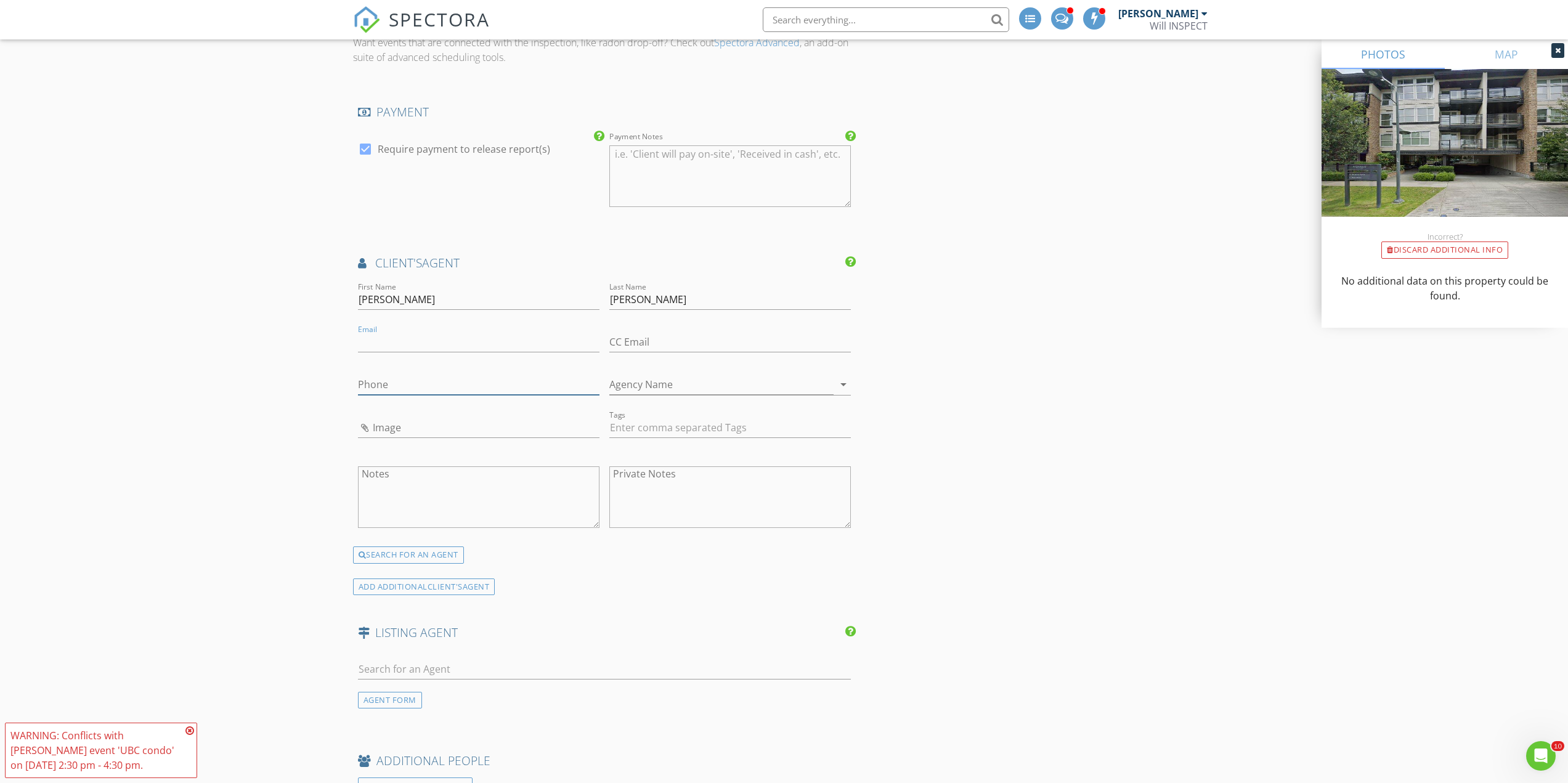 click on "Phone" at bounding box center (479, 384) 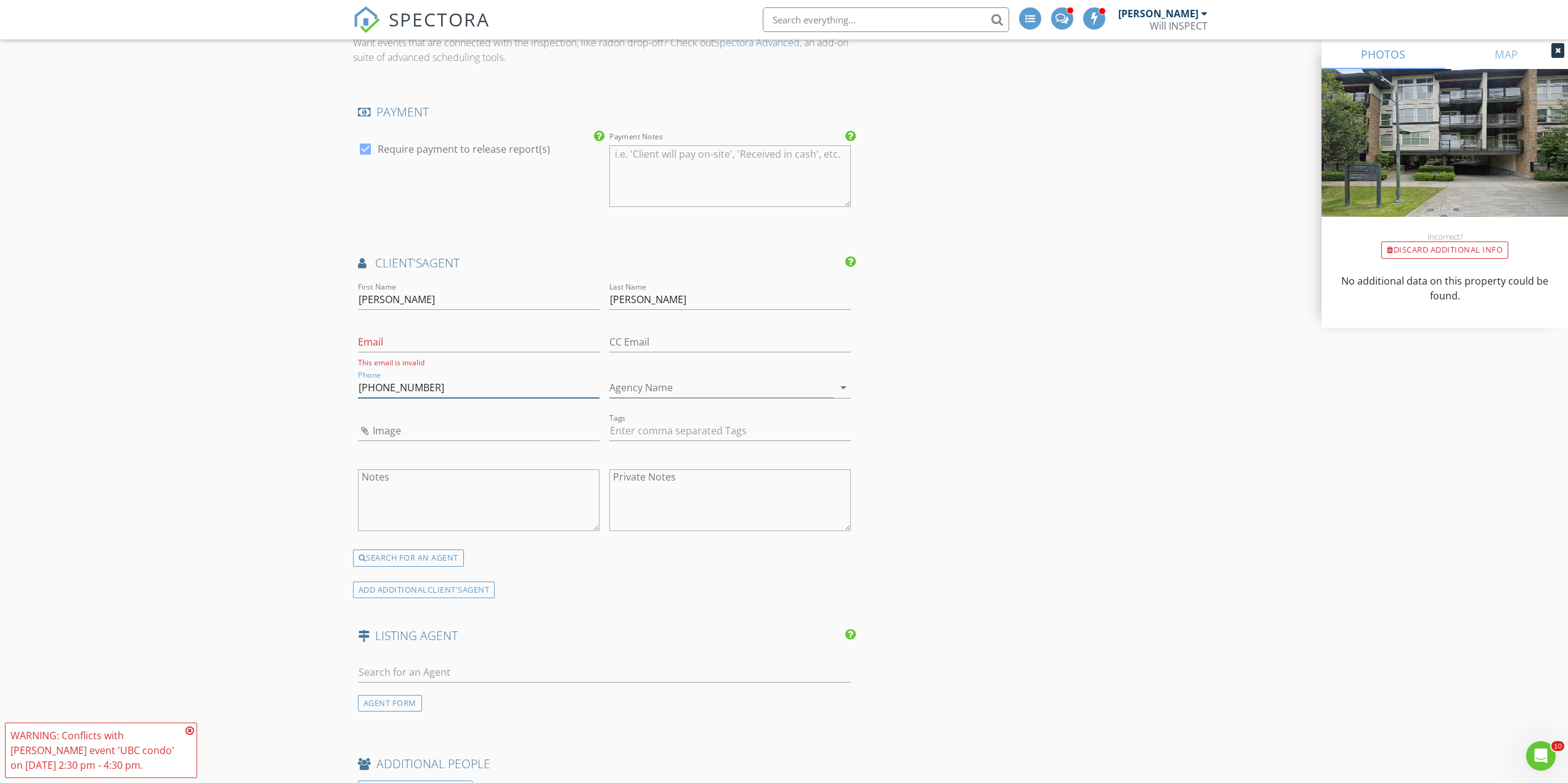 type on "[PHONE_NUMBER]" 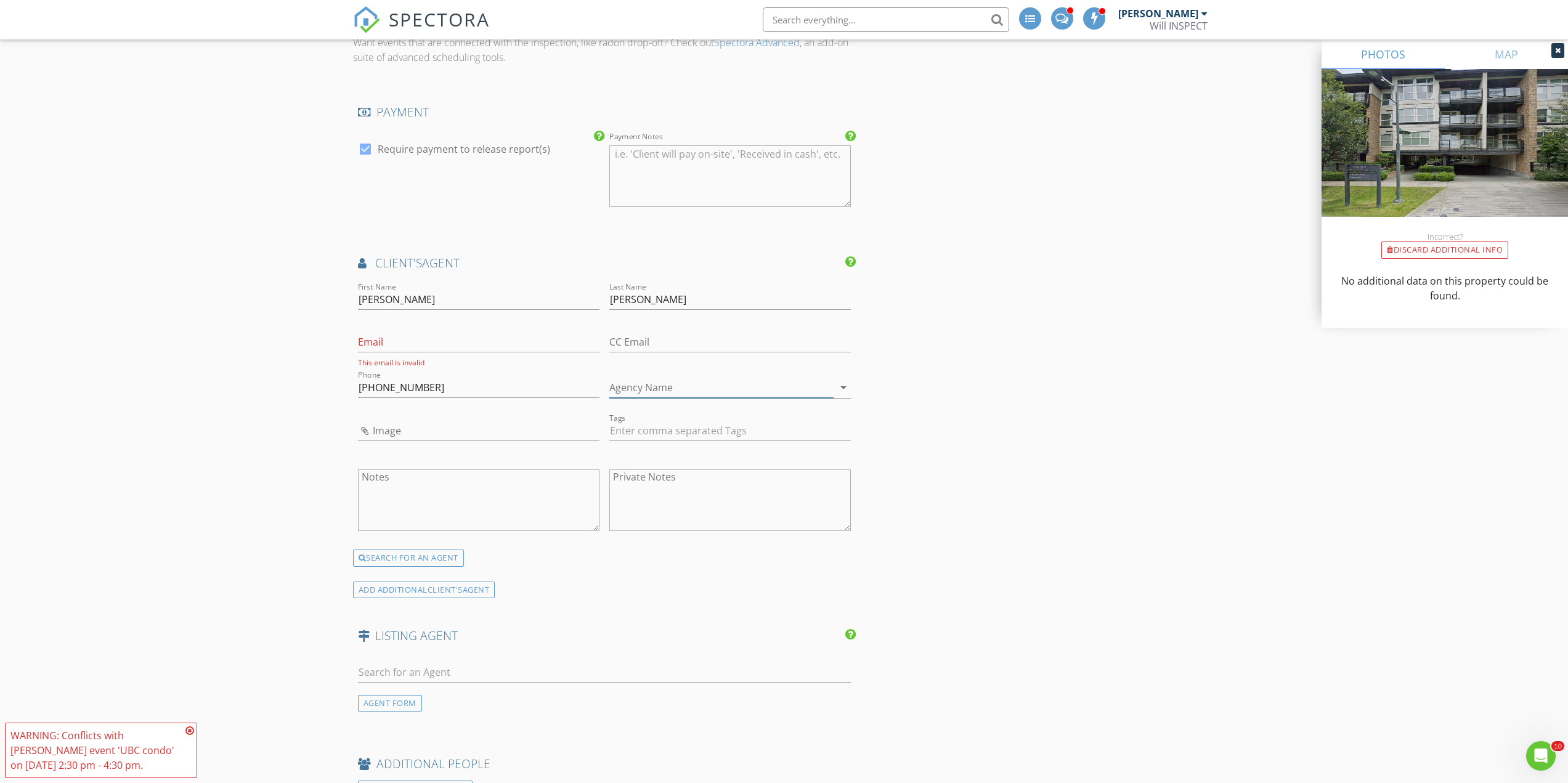 click on "Agency Name" at bounding box center [721, 387] 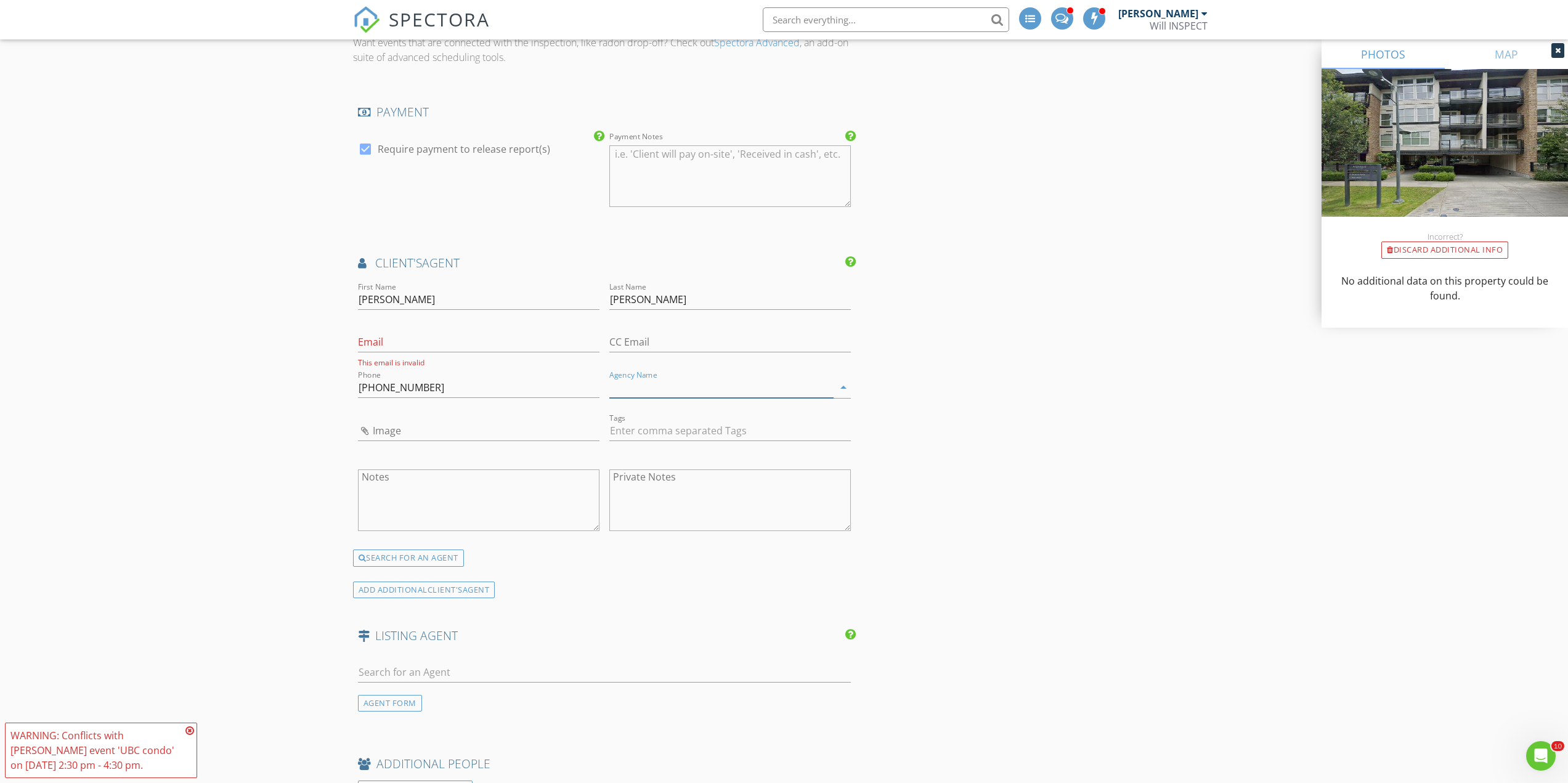 paste on "RE/MAX Lifestyles Realty (Langley)" 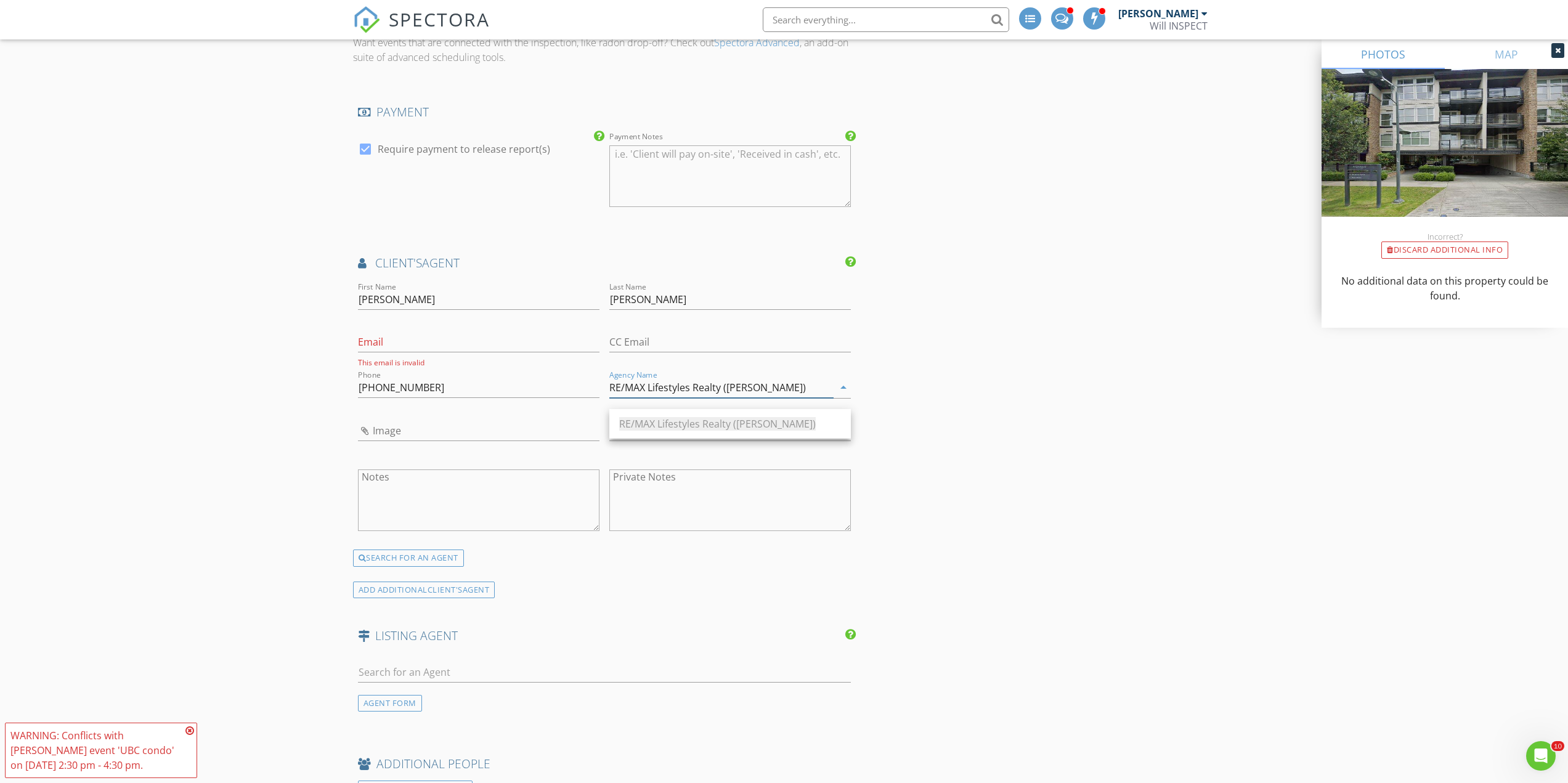 type on "RE/MAX Lifestyles Realty (Langley)" 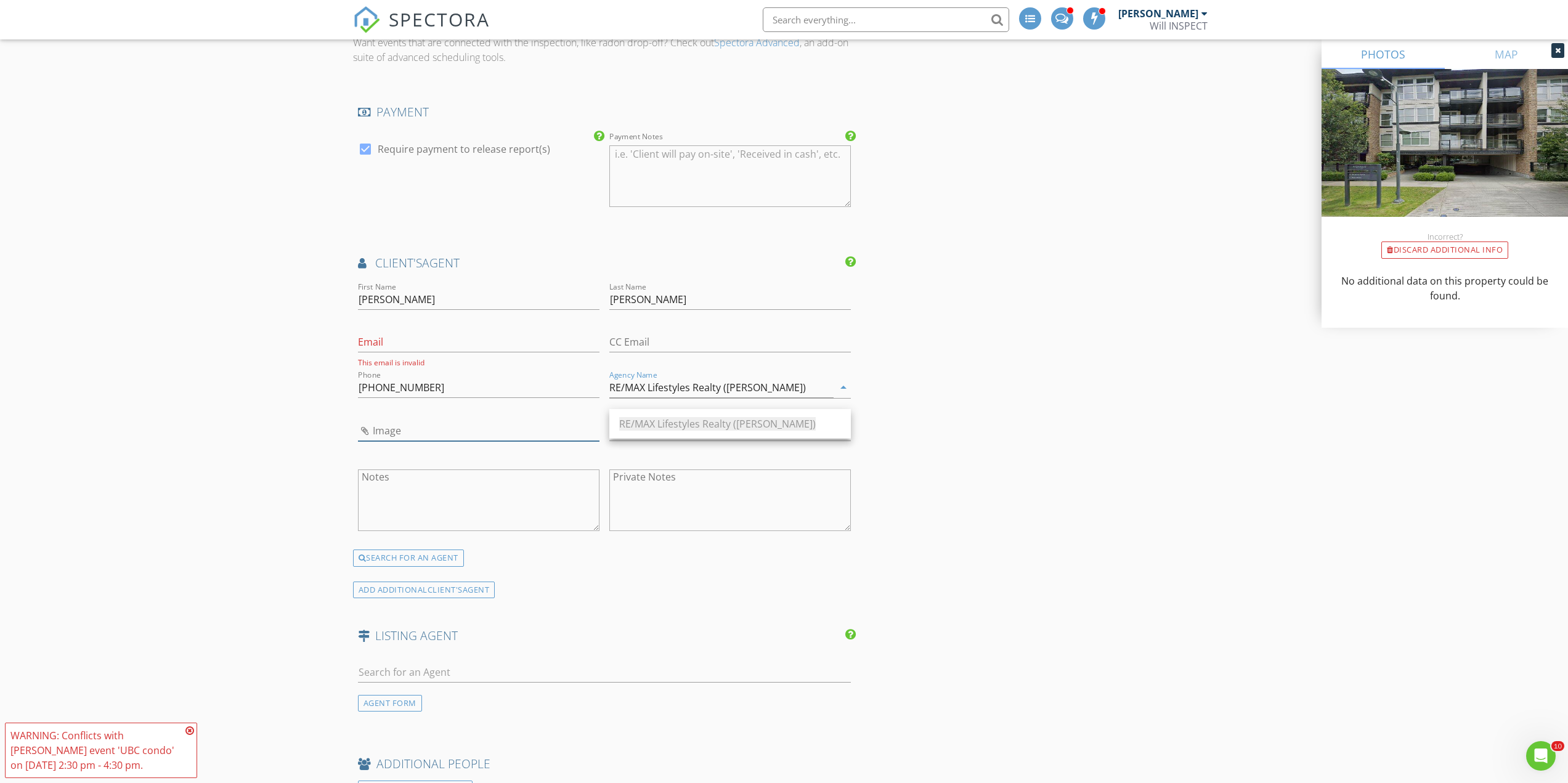 click at bounding box center [479, 431] 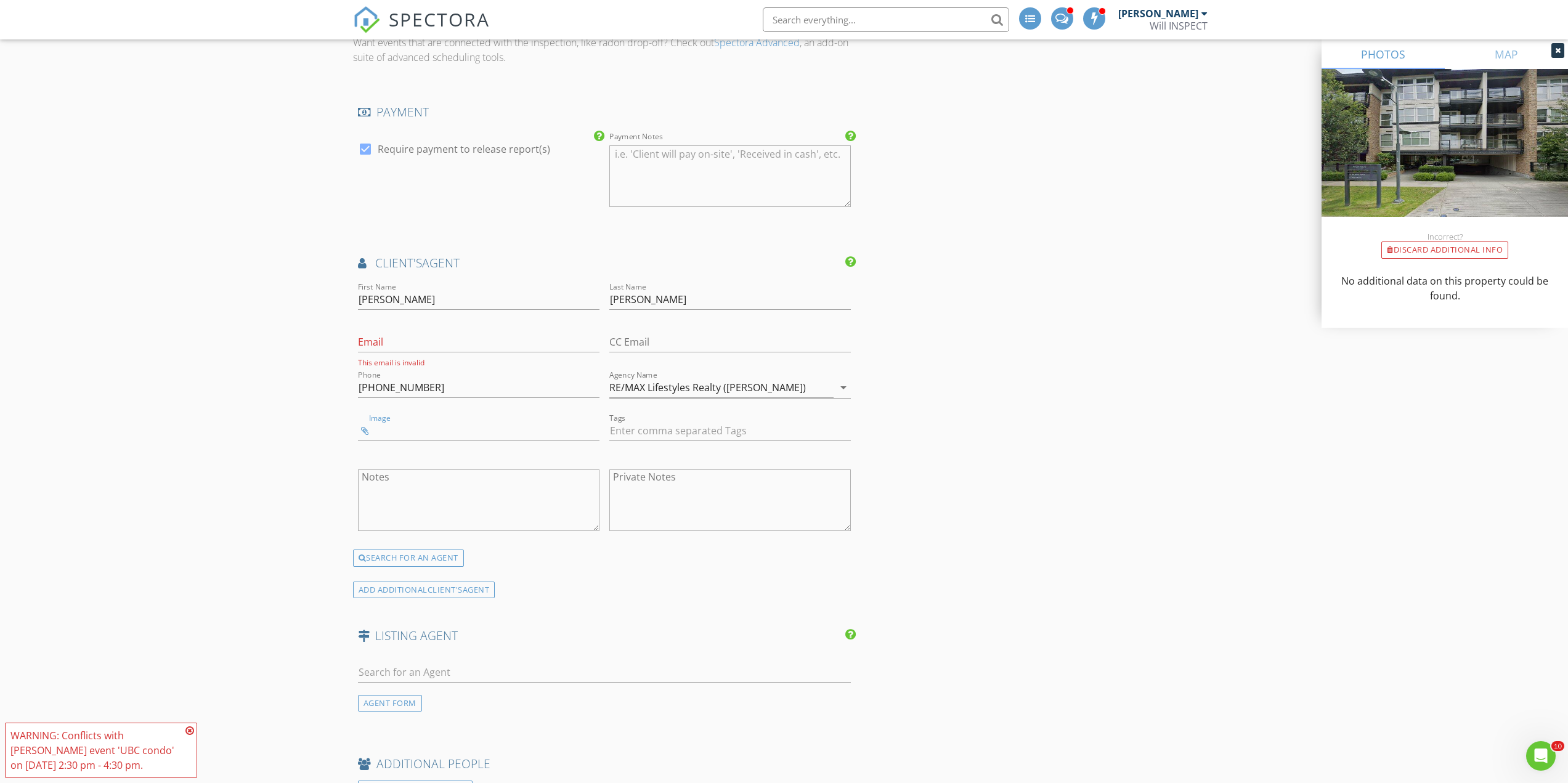 type on "Adam Jauhari.jpg" 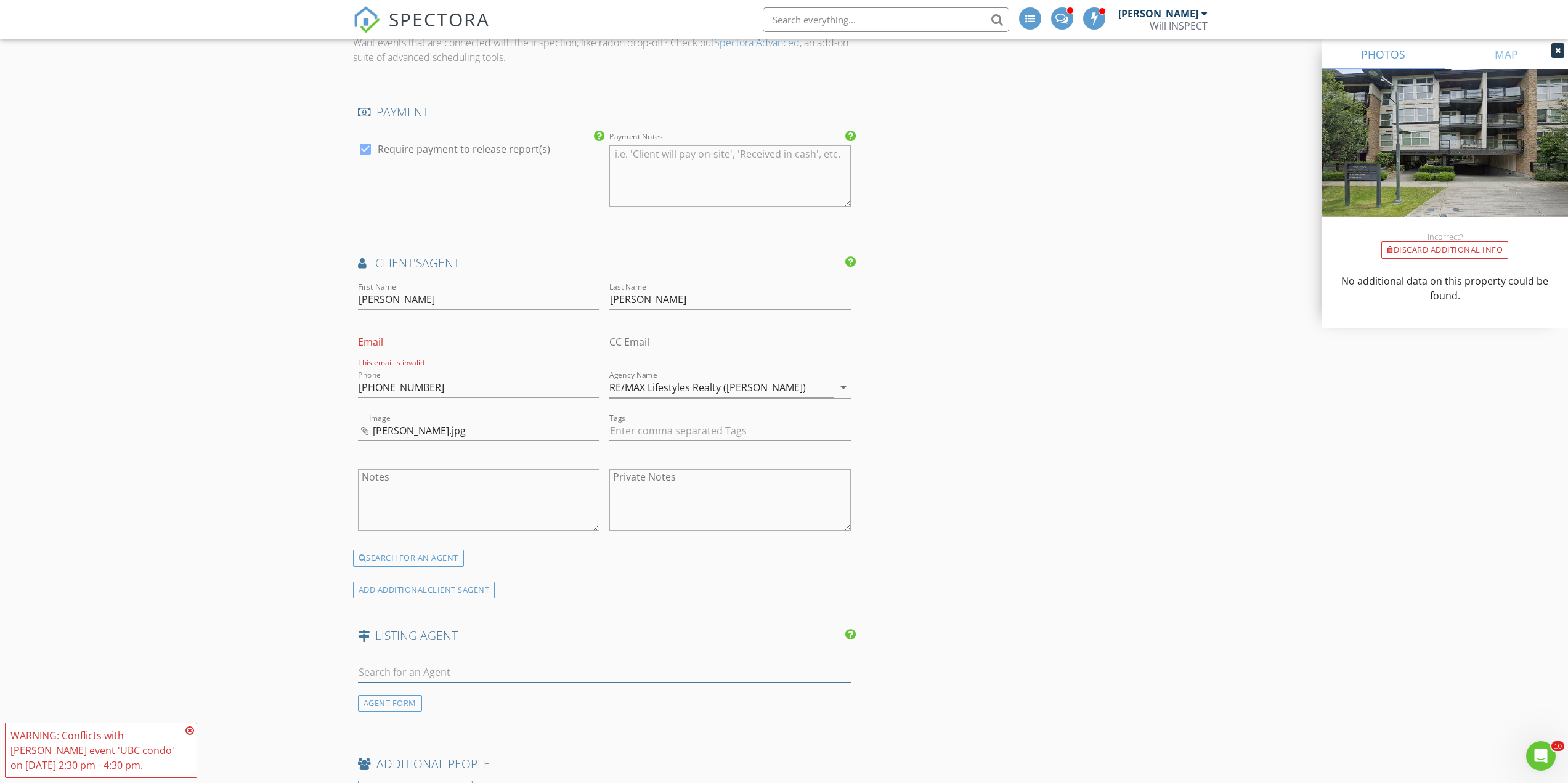 click at bounding box center [604, 672] 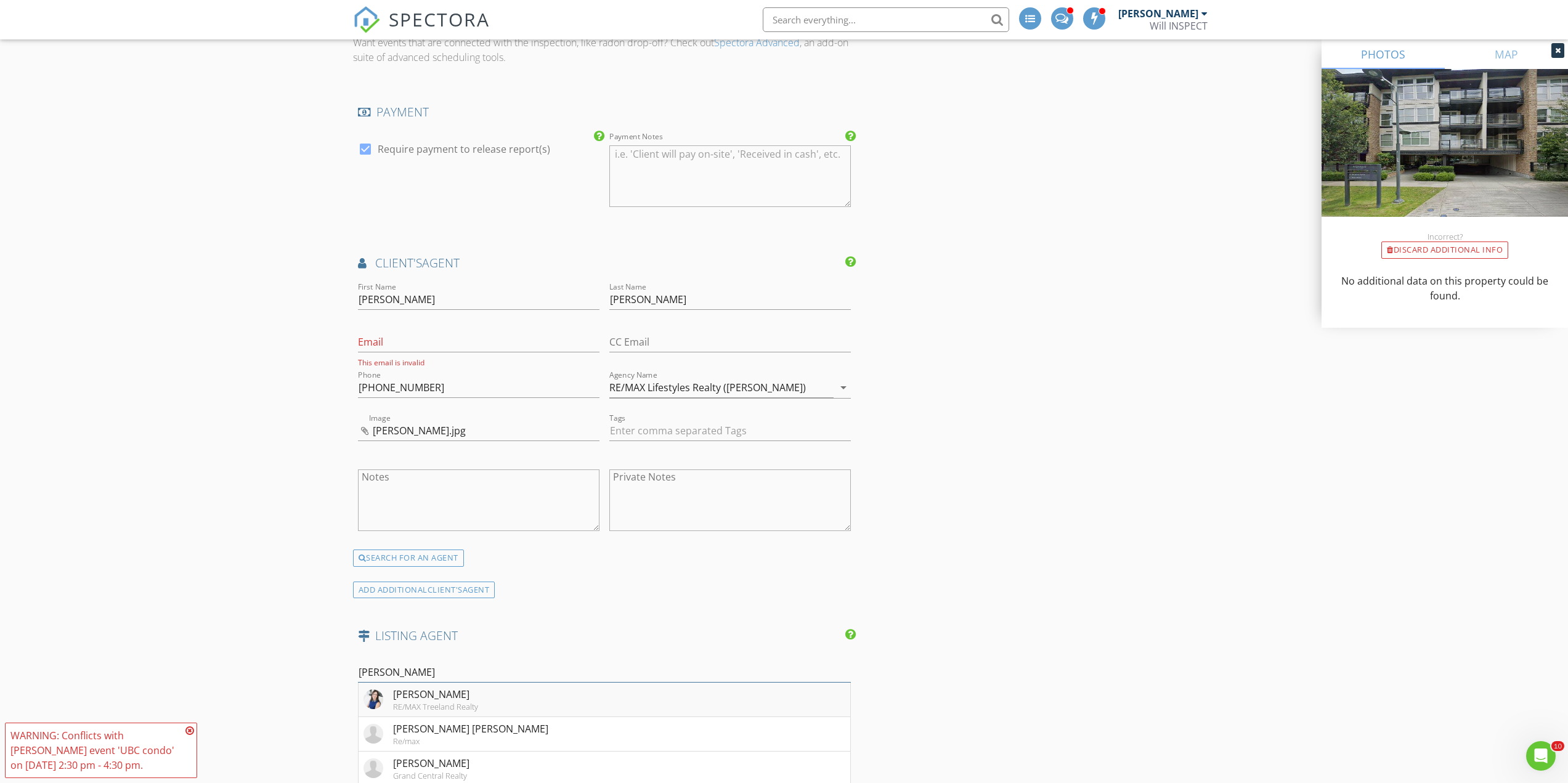 type on "[PERSON_NAME]" 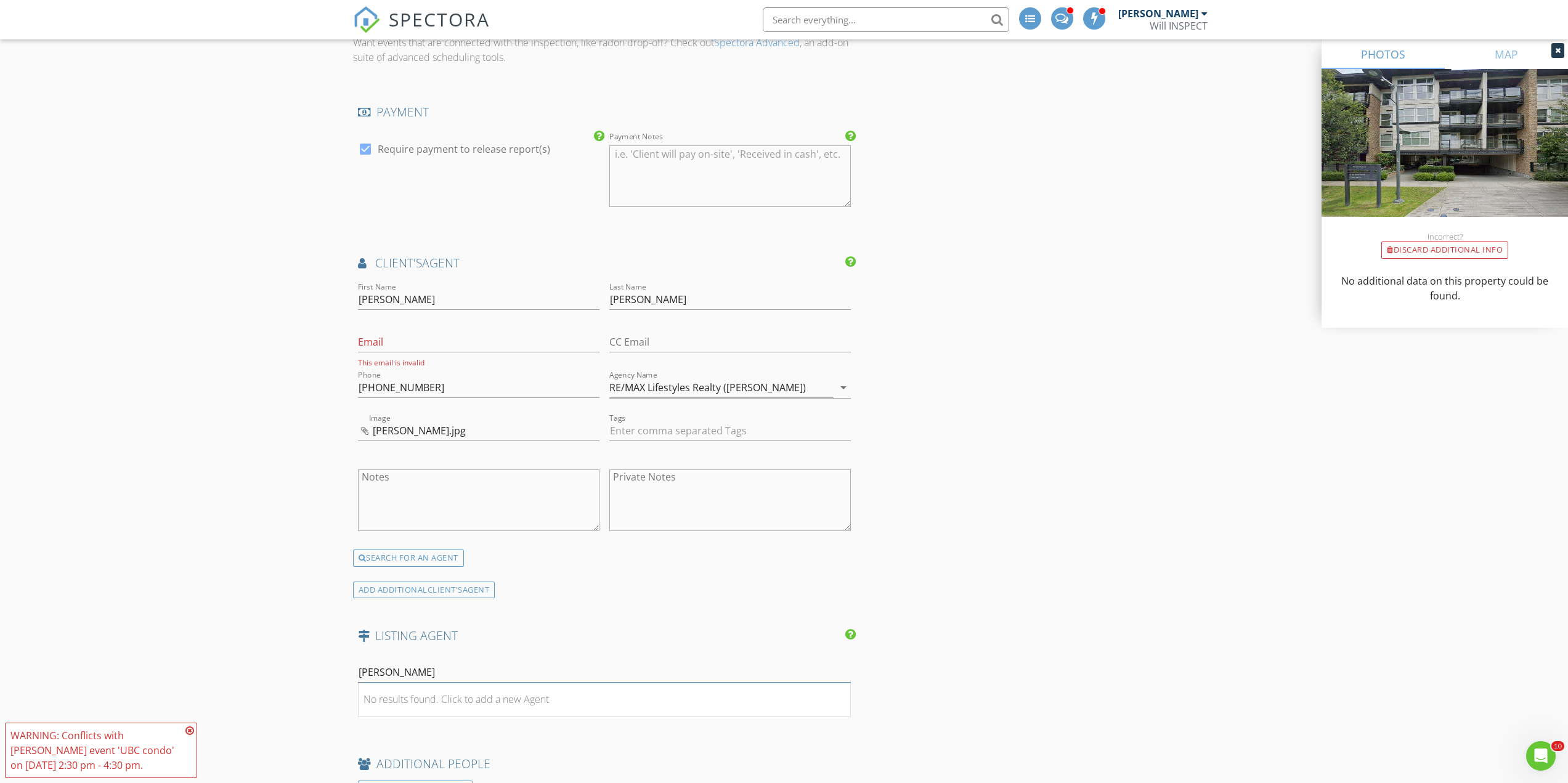 drag, startPoint x: 426, startPoint y: 675, endPoint x: 304, endPoint y: 671, distance: 122.06556 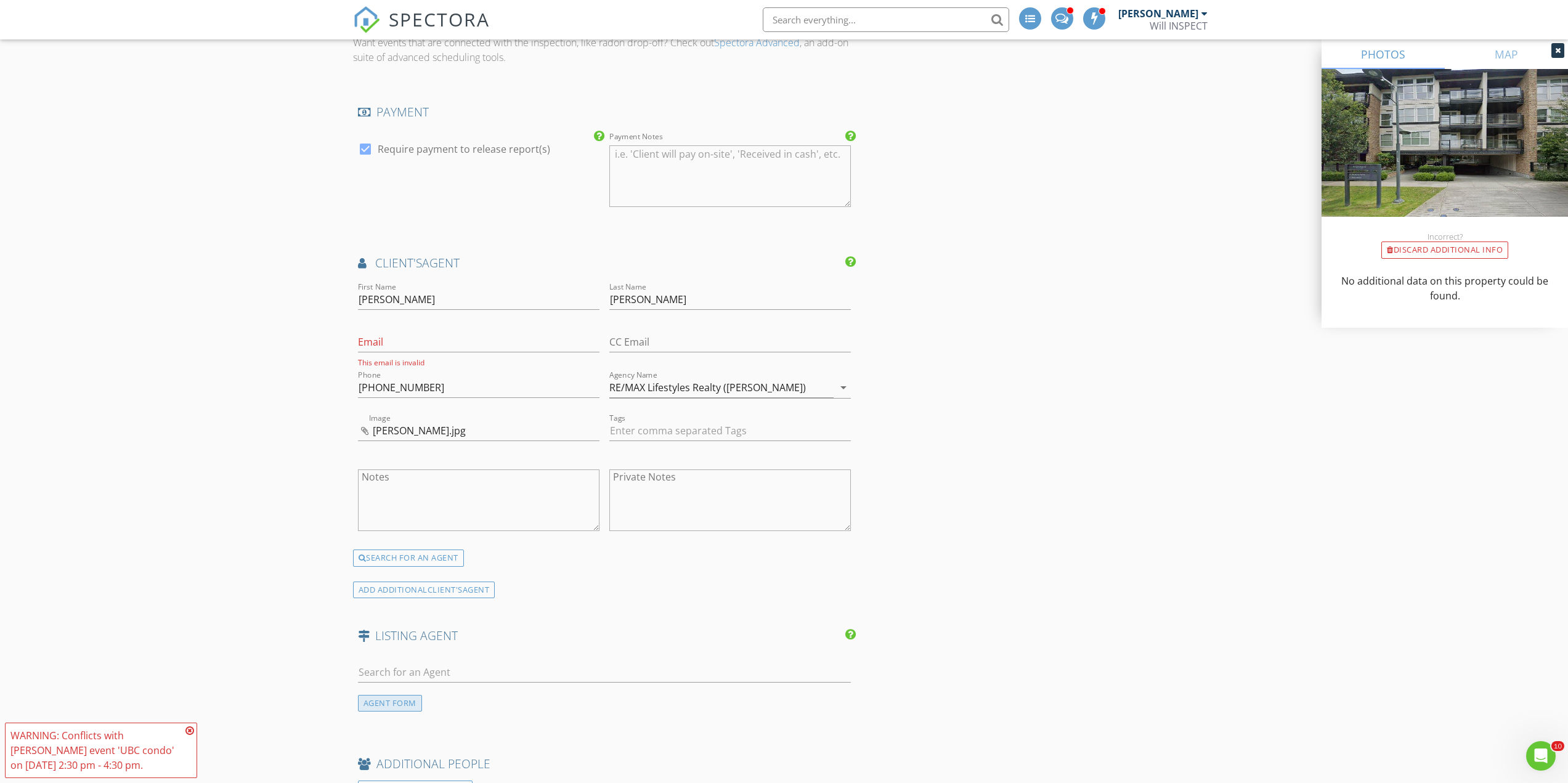 click on "AGENT FORM" at bounding box center [390, 703] 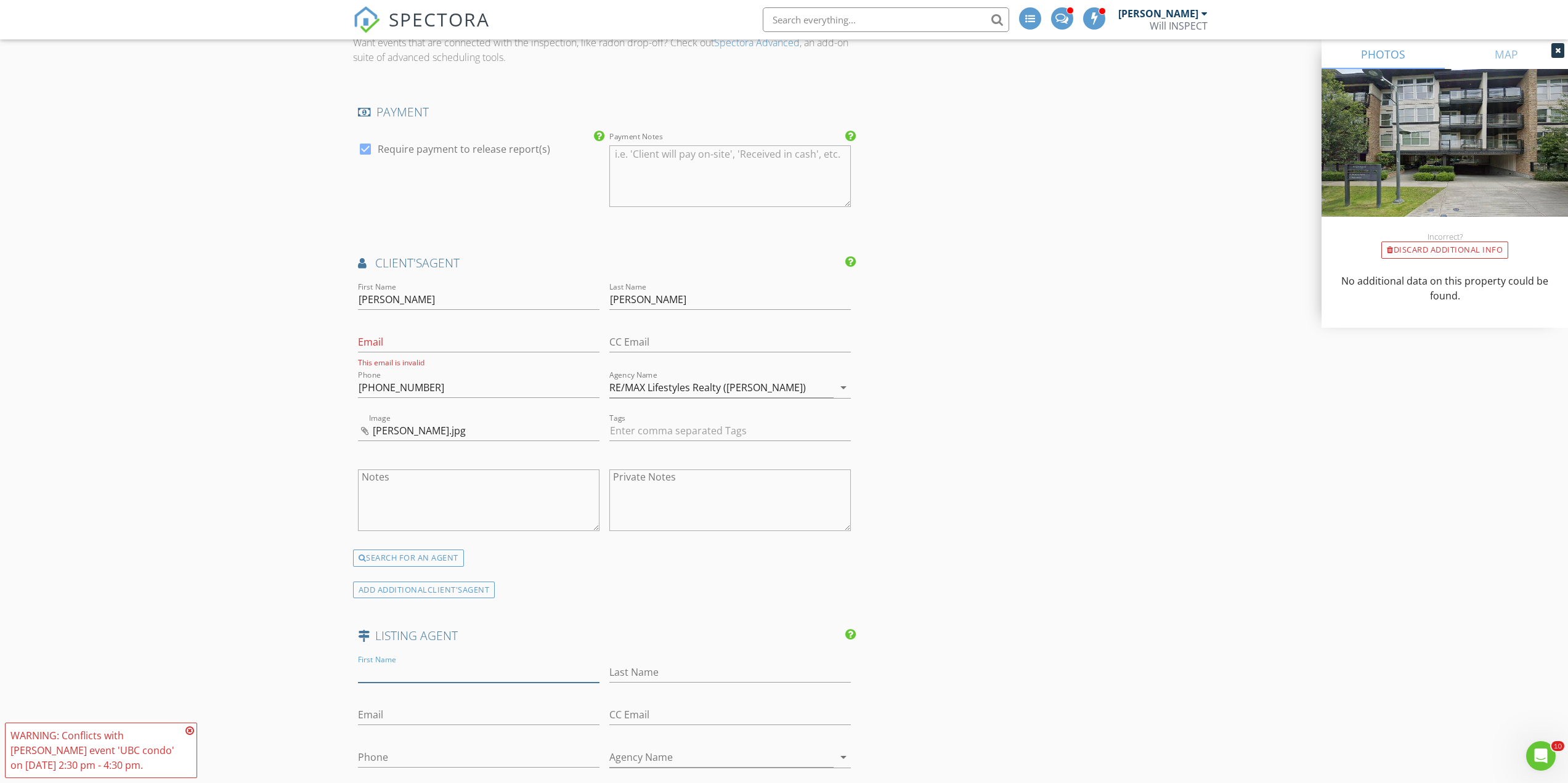 click on "First Name" at bounding box center [479, 672] 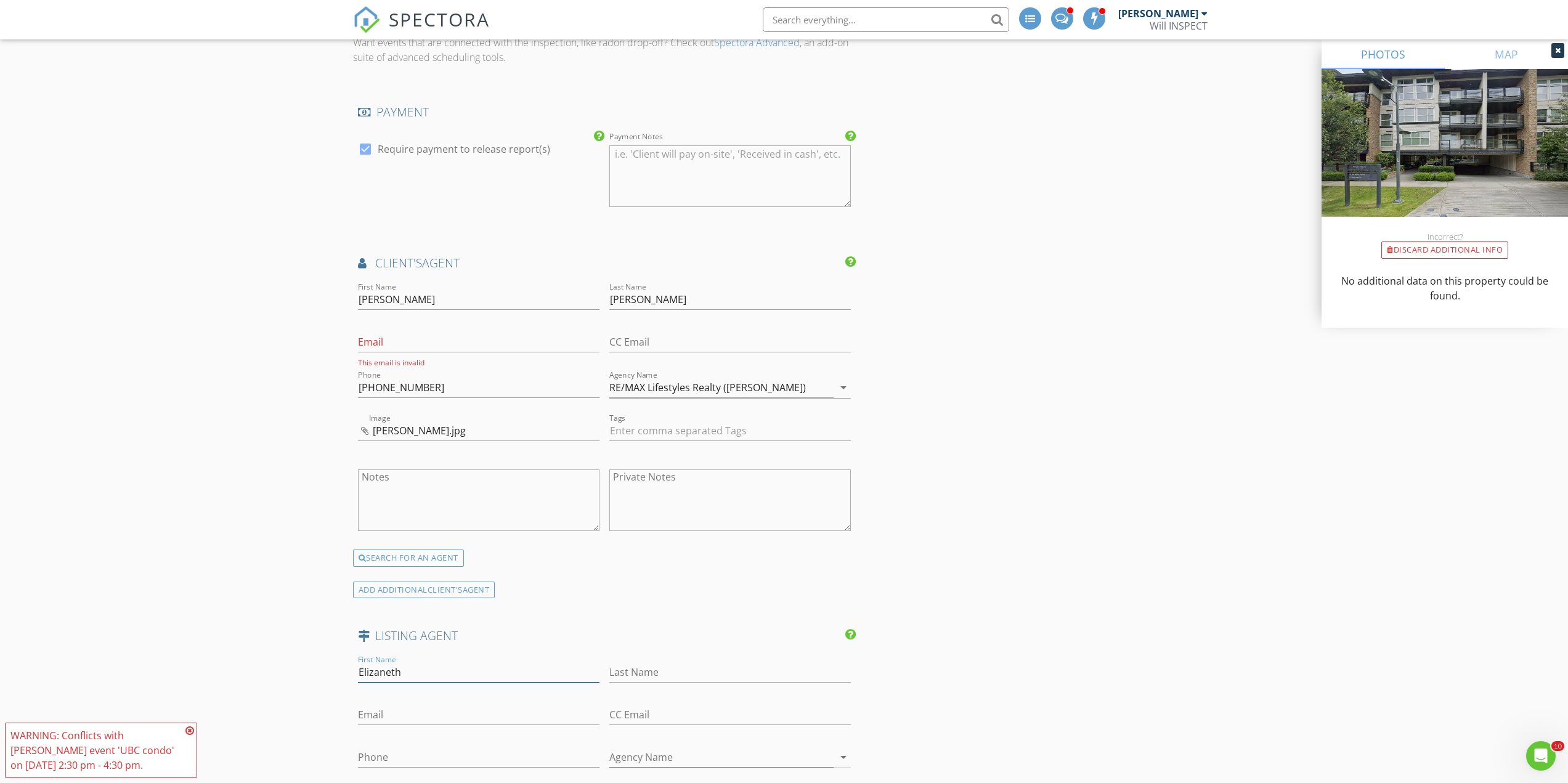 click on "Elizaneth" at bounding box center [479, 672] 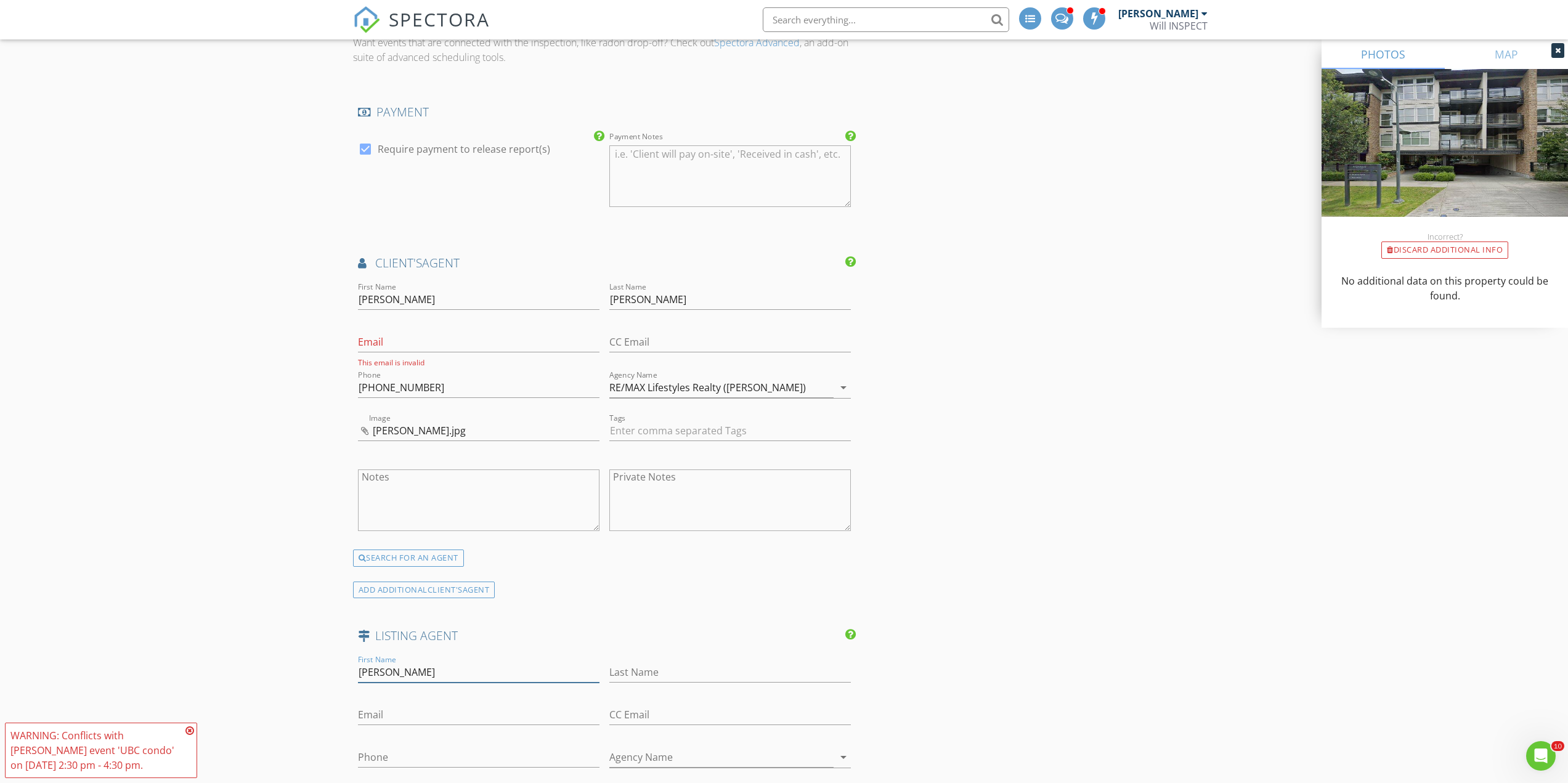 type on "Elizabeth" 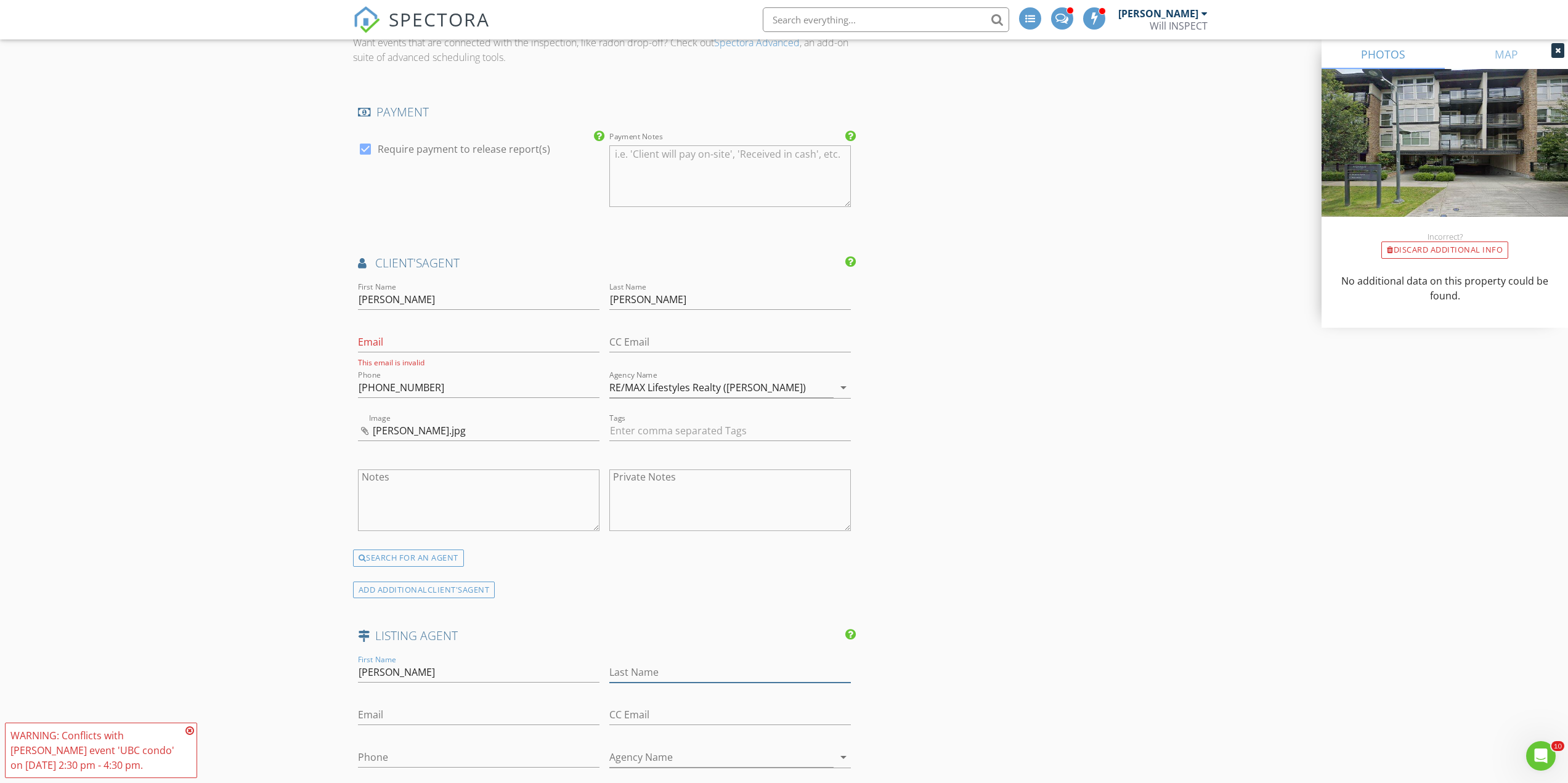 click on "Last Name" at bounding box center (730, 672) 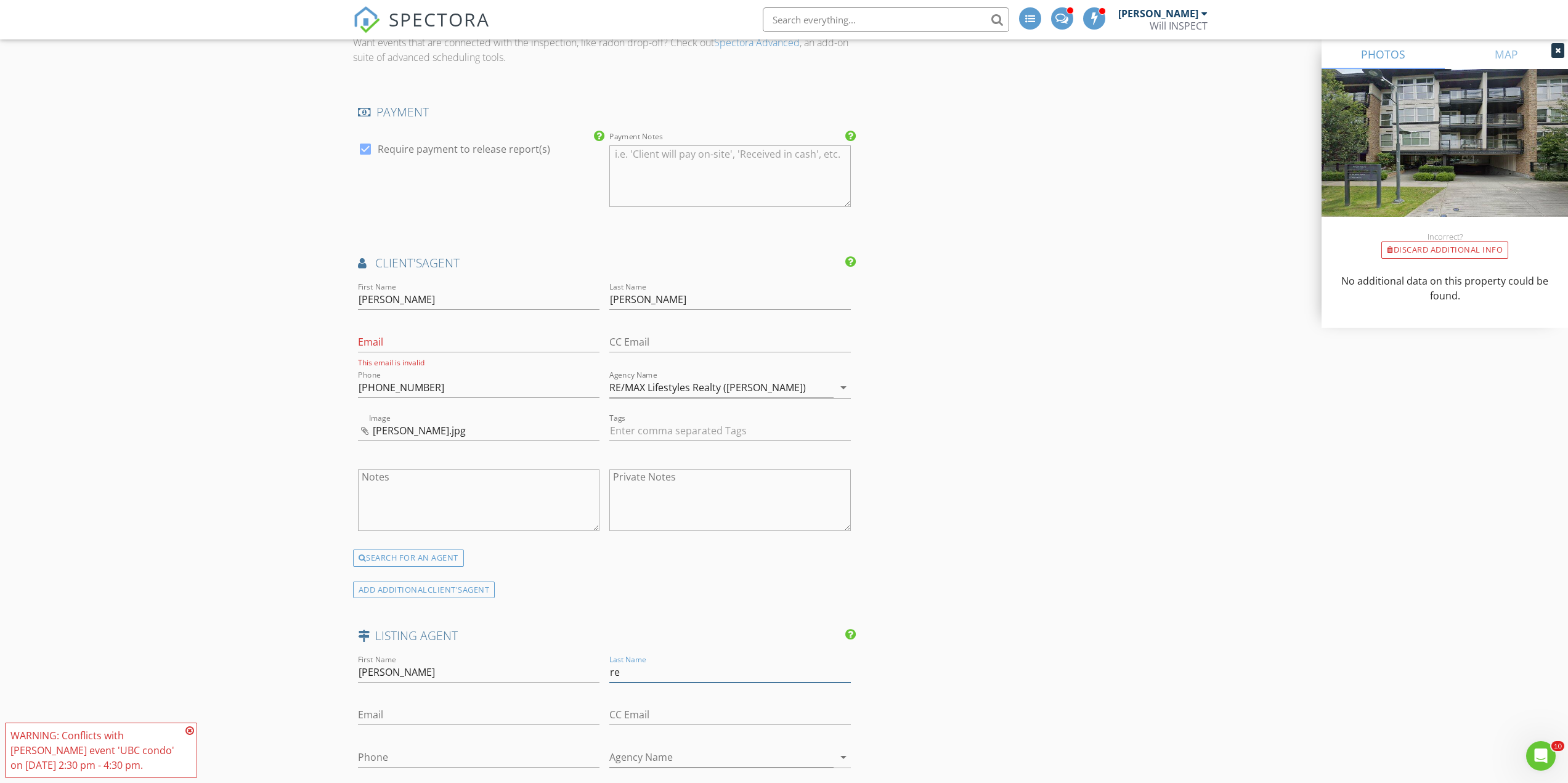 type on "r" 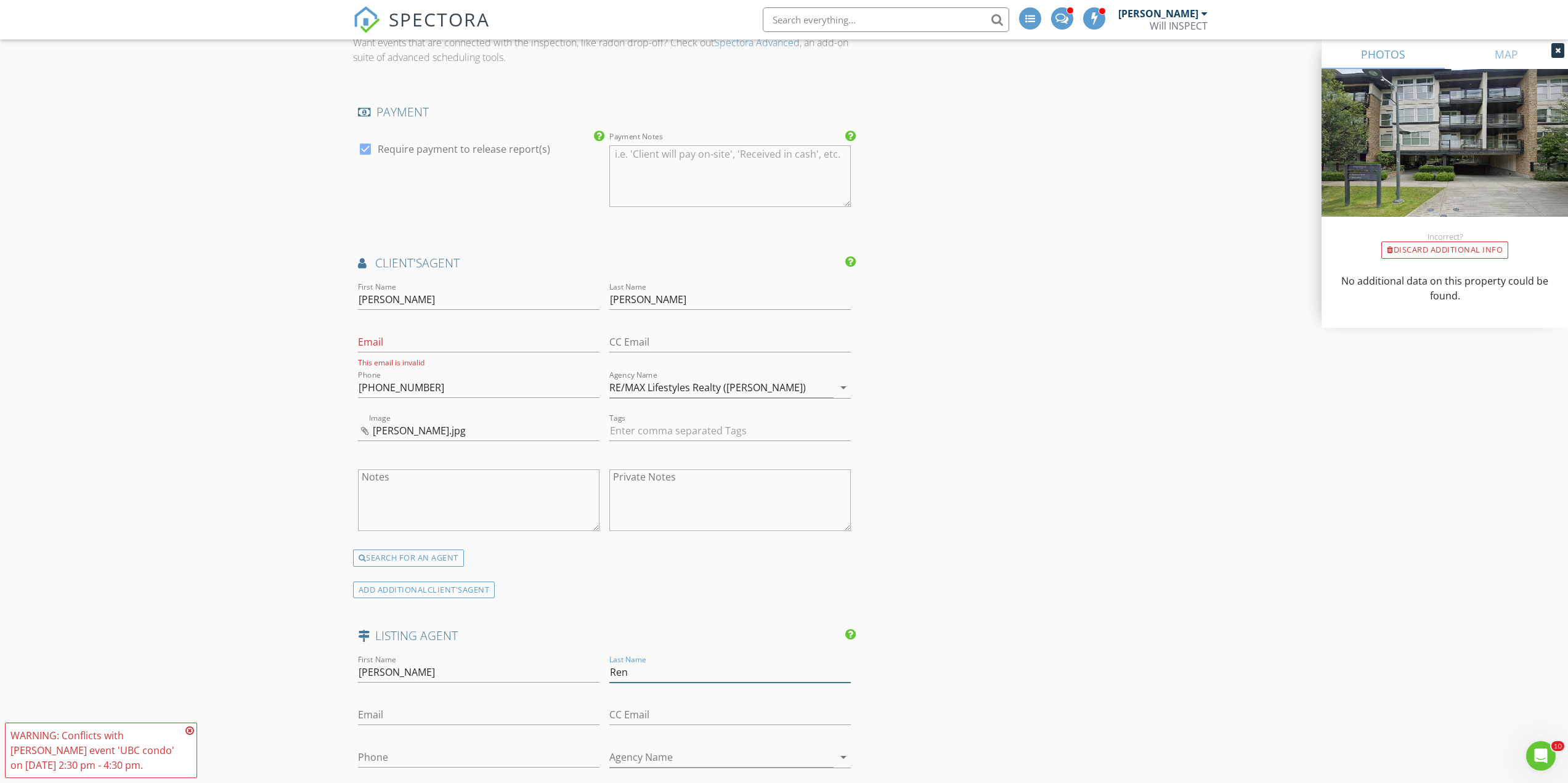 type on "Ren" 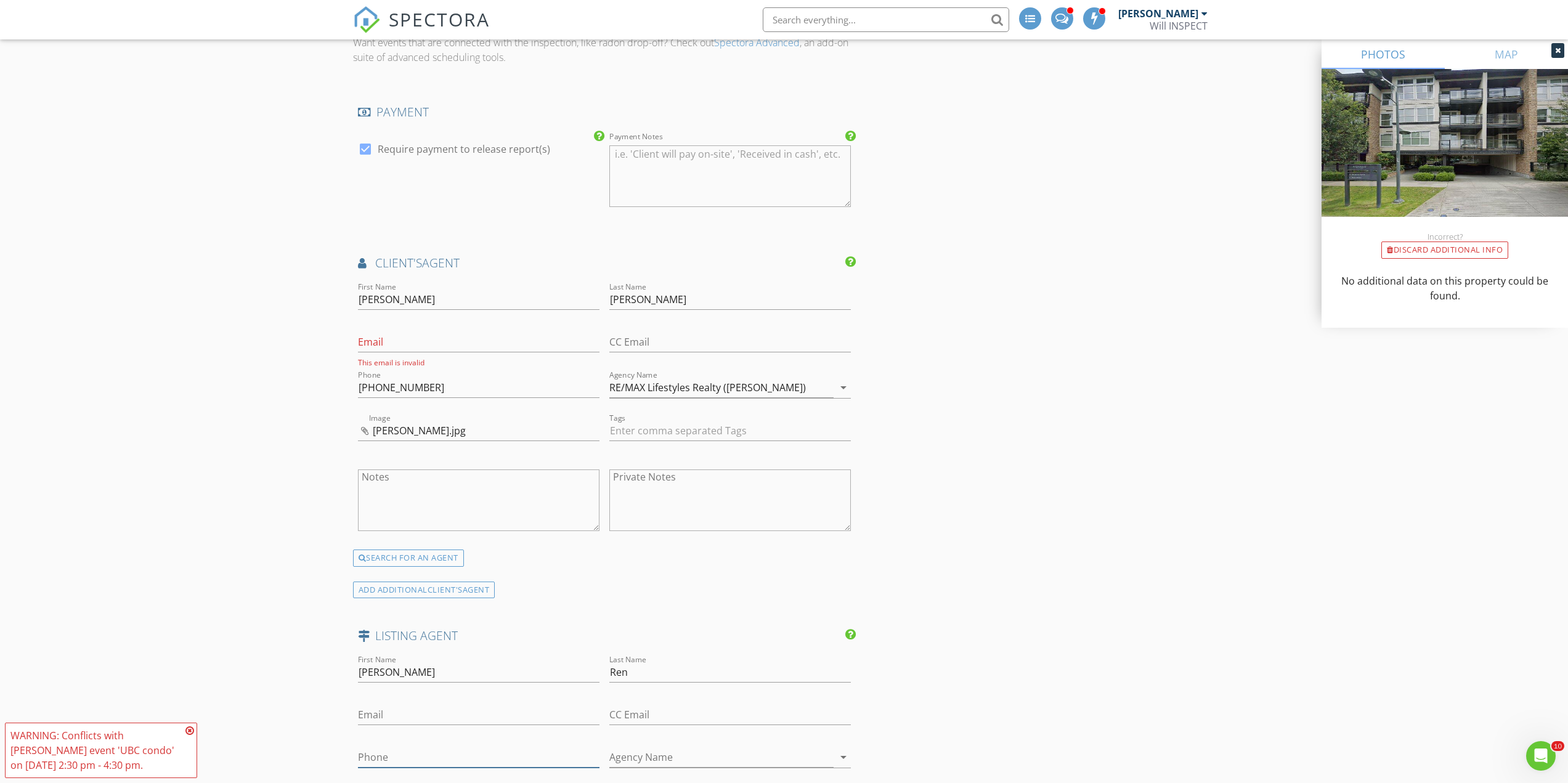 click on "Phone" at bounding box center [479, 757] 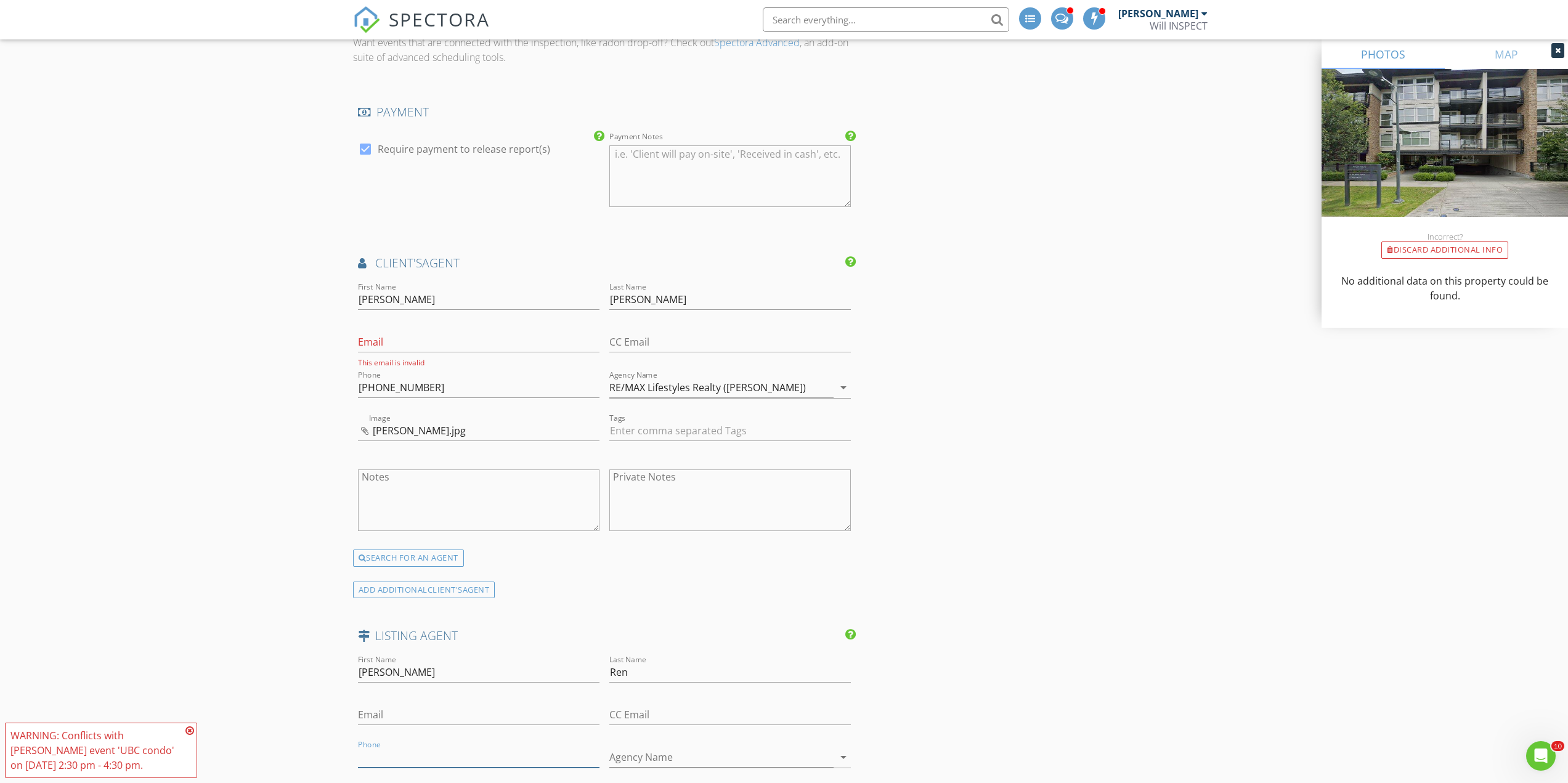 paste on "[PHONE_NUMBER]" 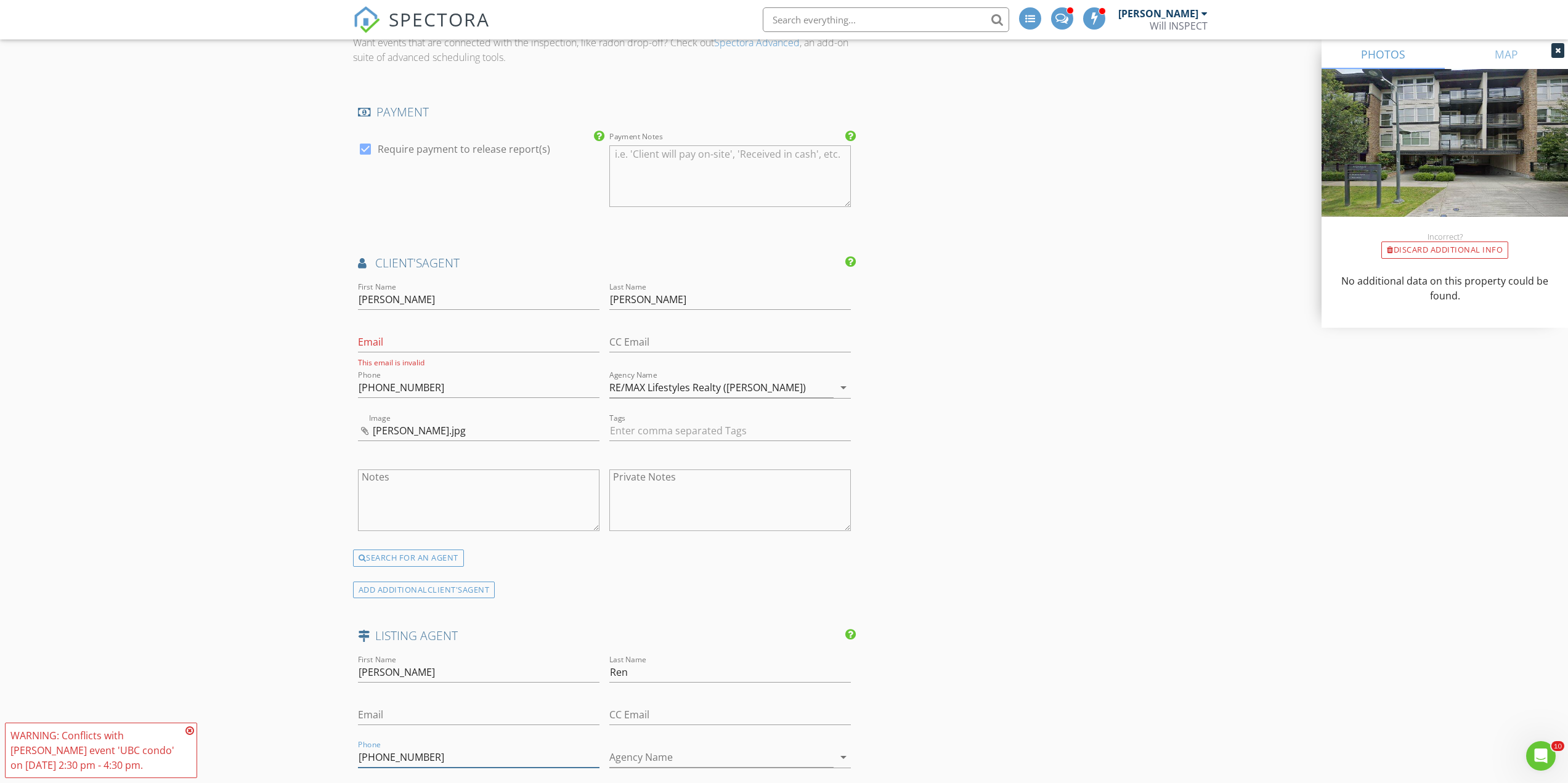 type on "[PHONE_NUMBER]" 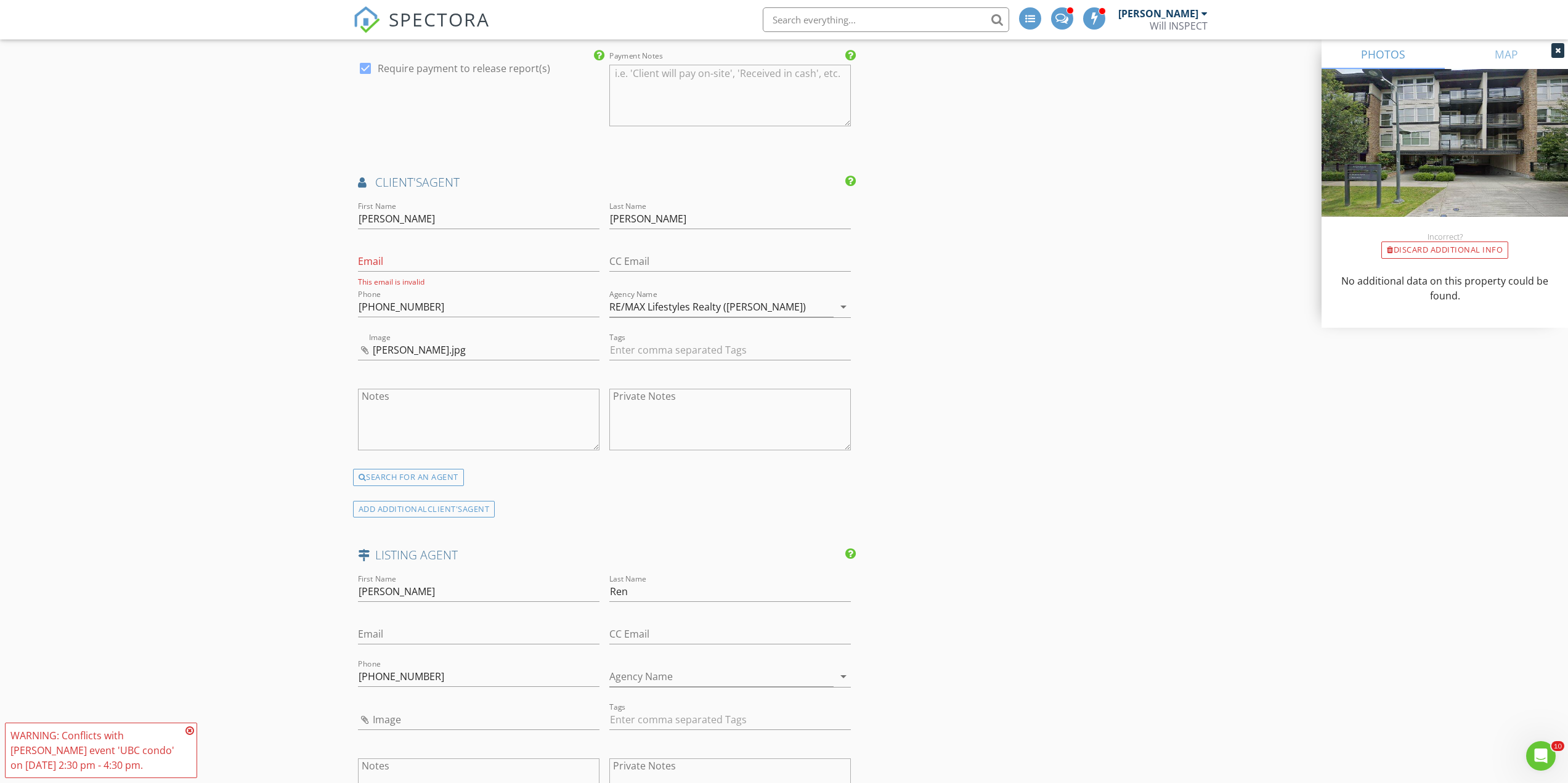 scroll, scrollTop: 1643, scrollLeft: 0, axis: vertical 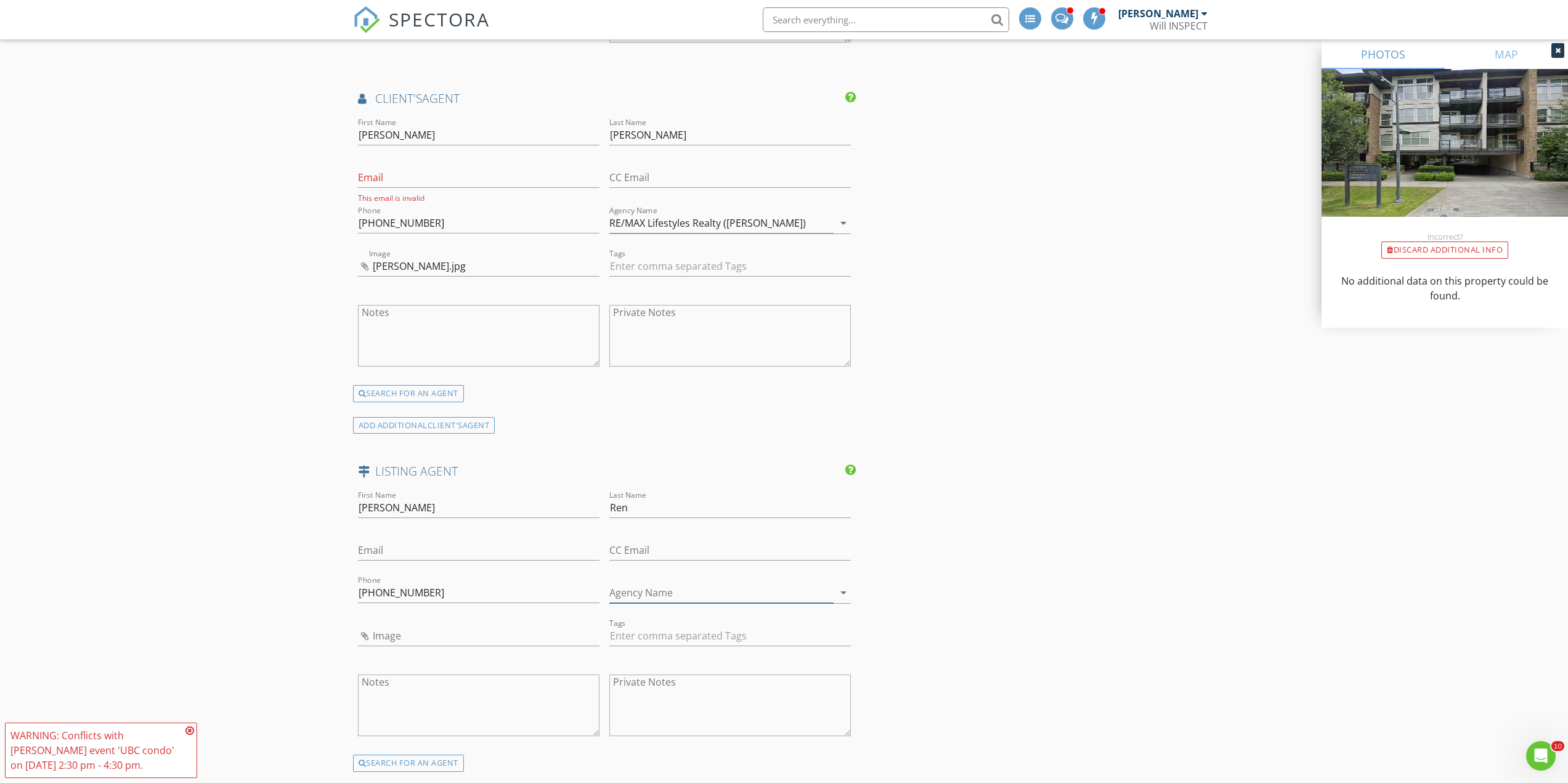 click on "Agency Name" at bounding box center (721, 593) 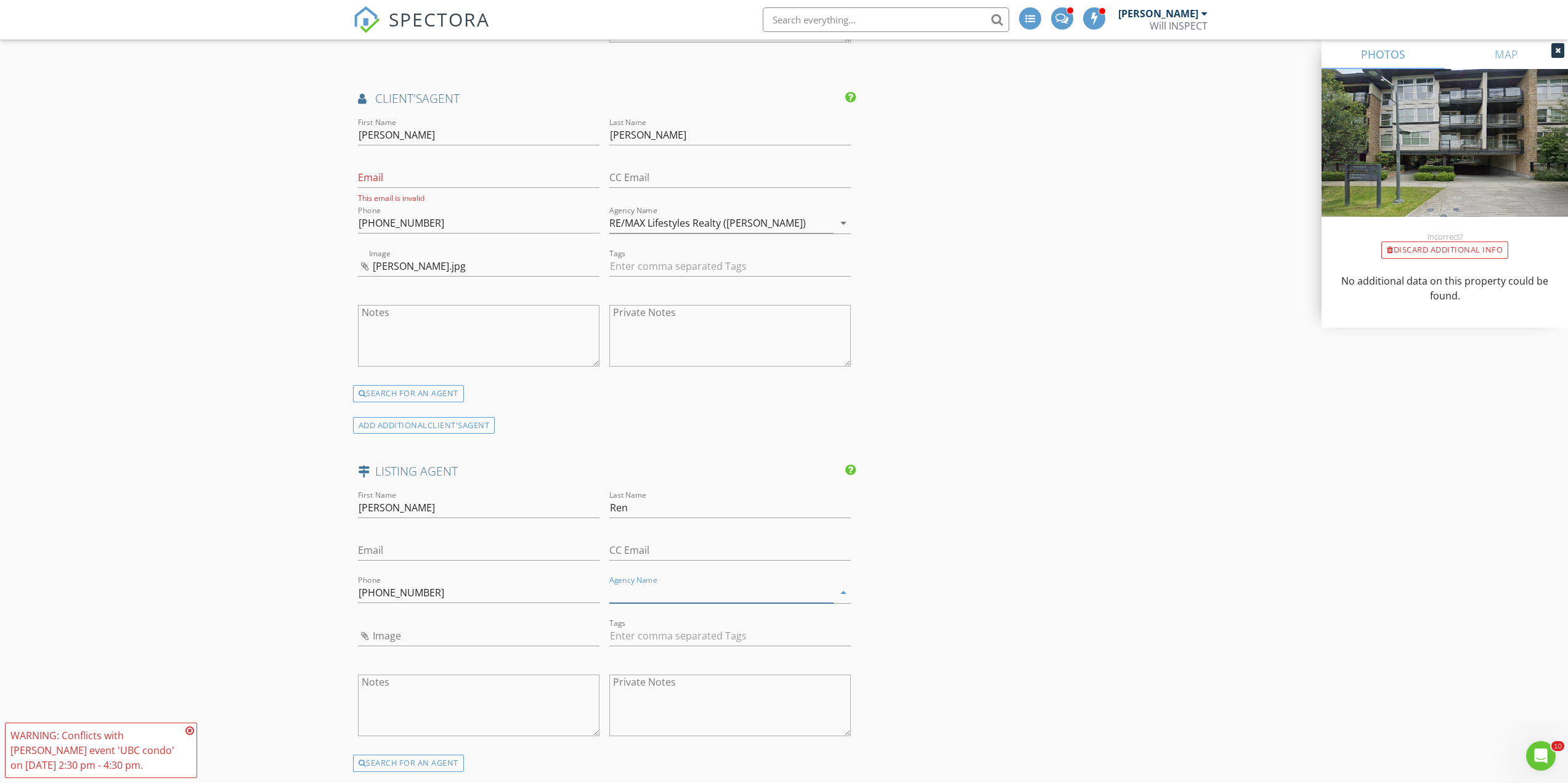 paste on "Royal Pacific Realty Corp." 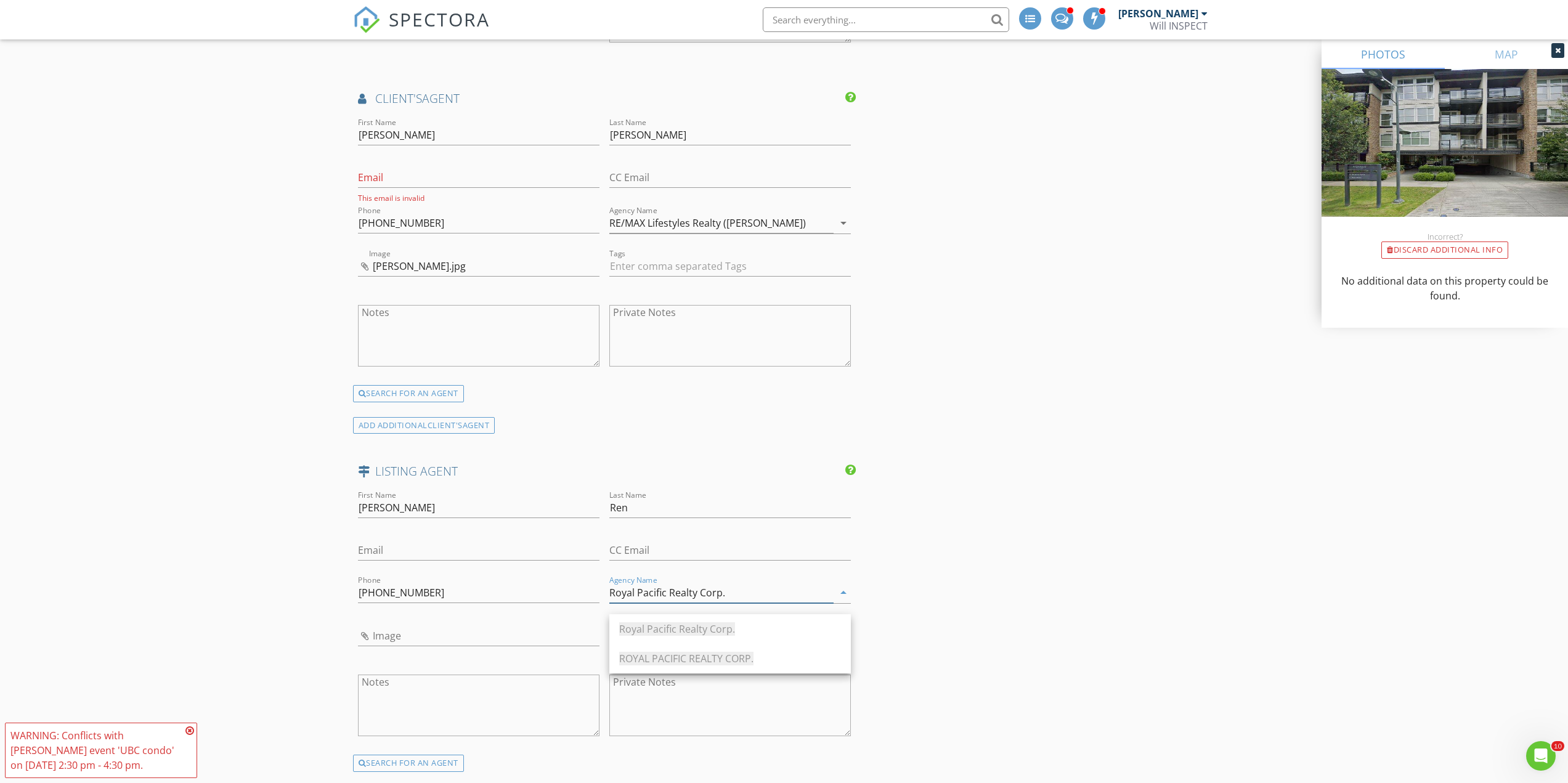 type on "Royal Pacific Realty Corp." 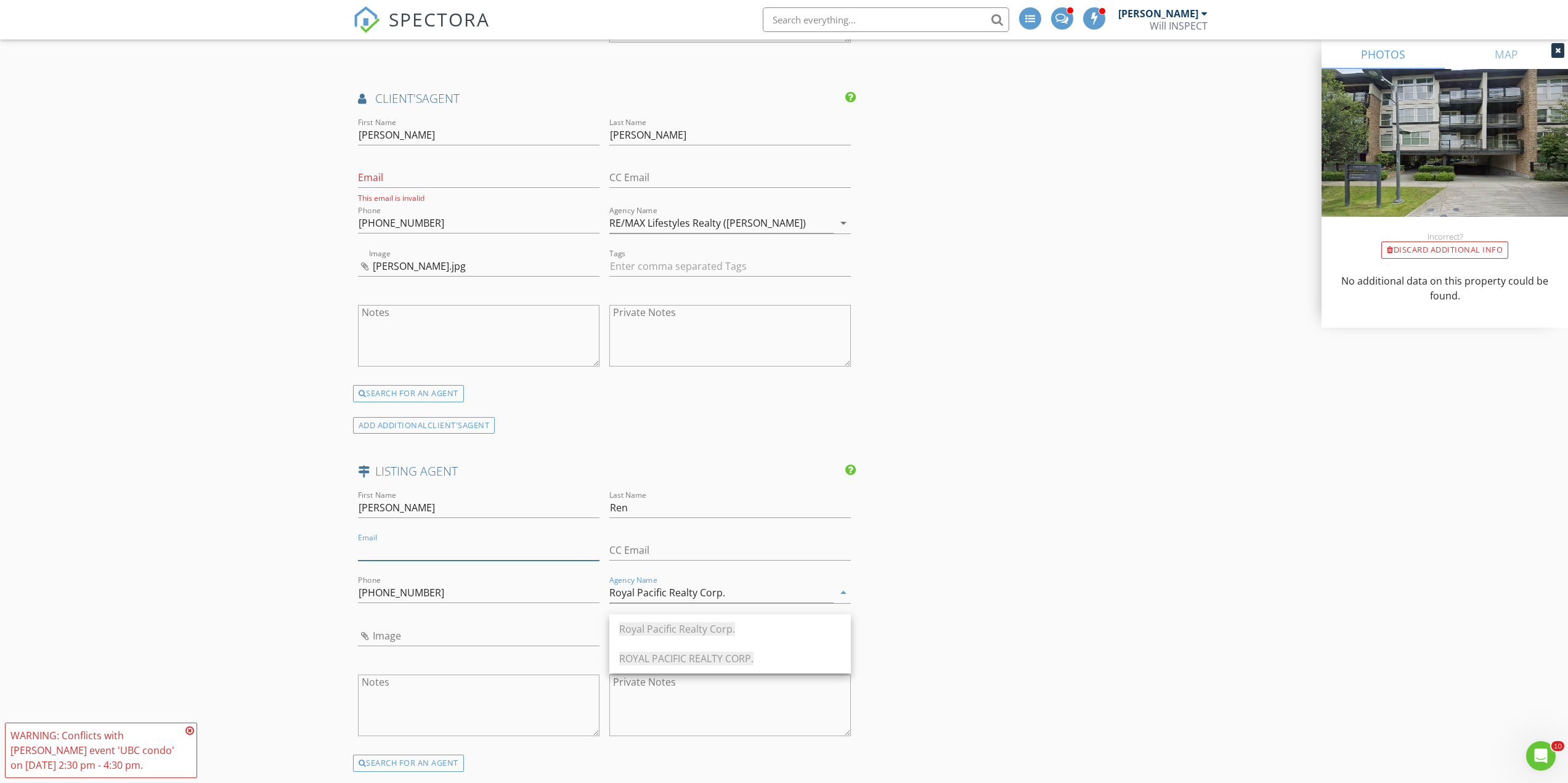 paste on "[EMAIL_ADDRESS][DOMAIN_NAME]" 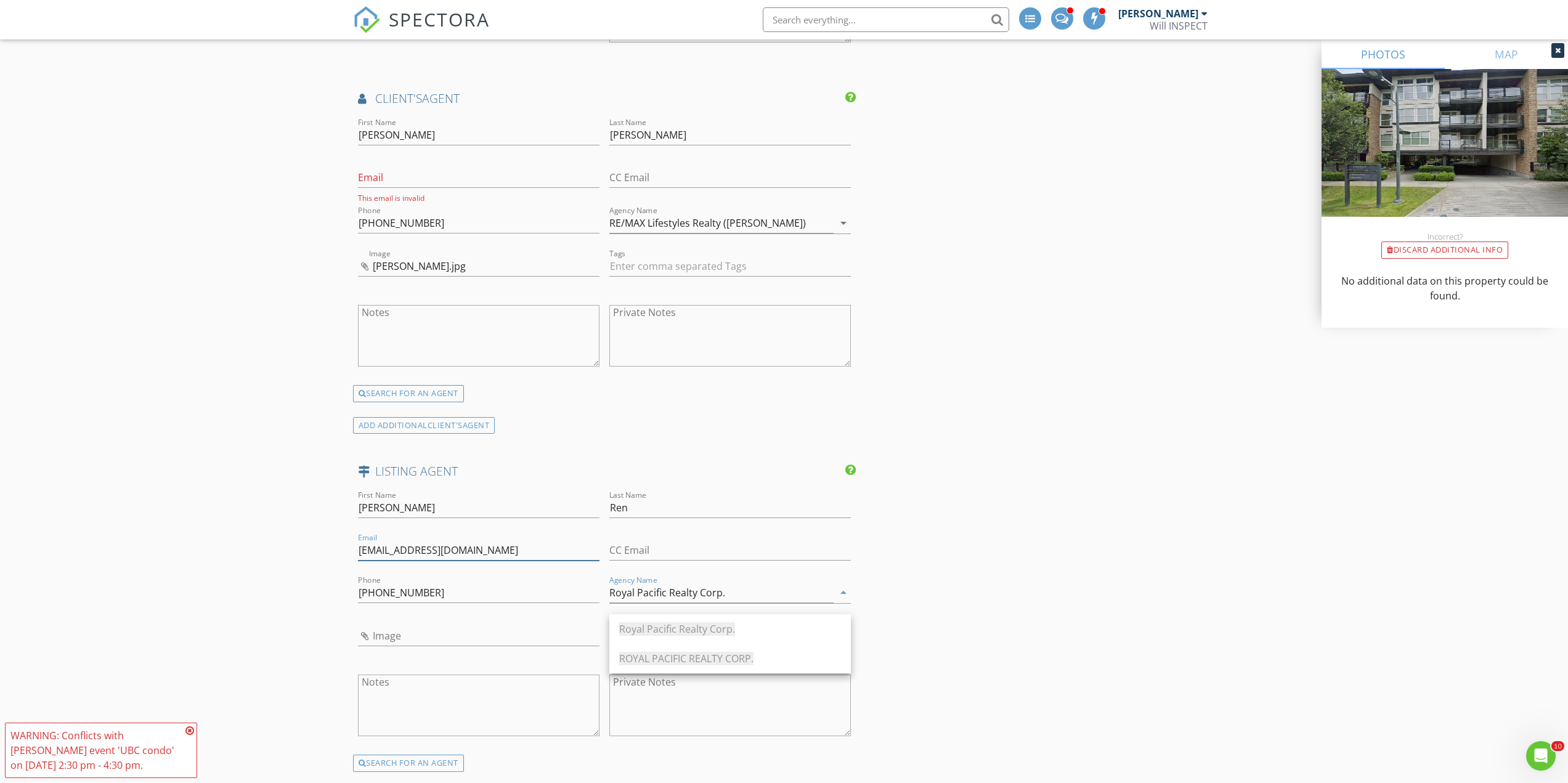 type on "[EMAIL_ADDRESS][DOMAIN_NAME]" 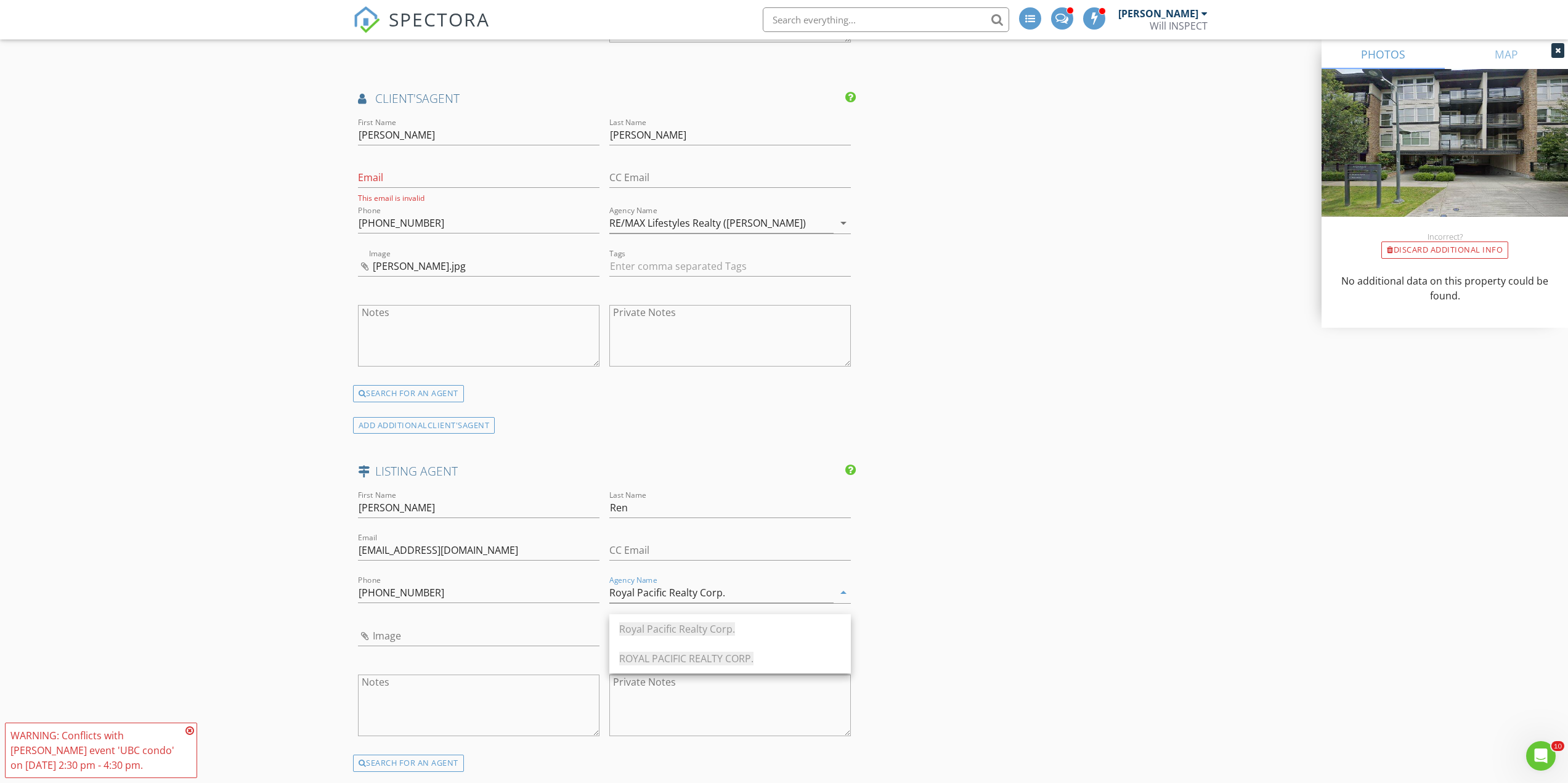 click on "INSPECTOR(S)
check_box   William Soldat   PRIMARY   check_box_outline_blank   Jack Kao     William Soldat arrow_drop_down   check_box William Soldat specifically requested
Date/Time
07/15/2025 2:30 PM
Location
Address Search       Address 5928 Birney Ave   Unit 126   City Vancouver   State BC   Zip V6S 0B5   County Metro Vancouver     Square Feet 690   Year Built 2010   Foundation arrow_drop_down     William Soldat     17.4 miles     (34 minutes)
client
check_box Enable Client CC email for this inspection   Client Search     check_box_outline_blank Client is a Company/Organization     First Name Amir   Last Name Zaheer   Email zaheer.amir@gmail.com   CC Email   Phone   Address 10281 Wynnyk Way   City Maple Ridge   State BC   Zip V2W 1G3     Tags         Notes   Private Notes
ADD ADDITIONAL client" at bounding box center (784, -25) 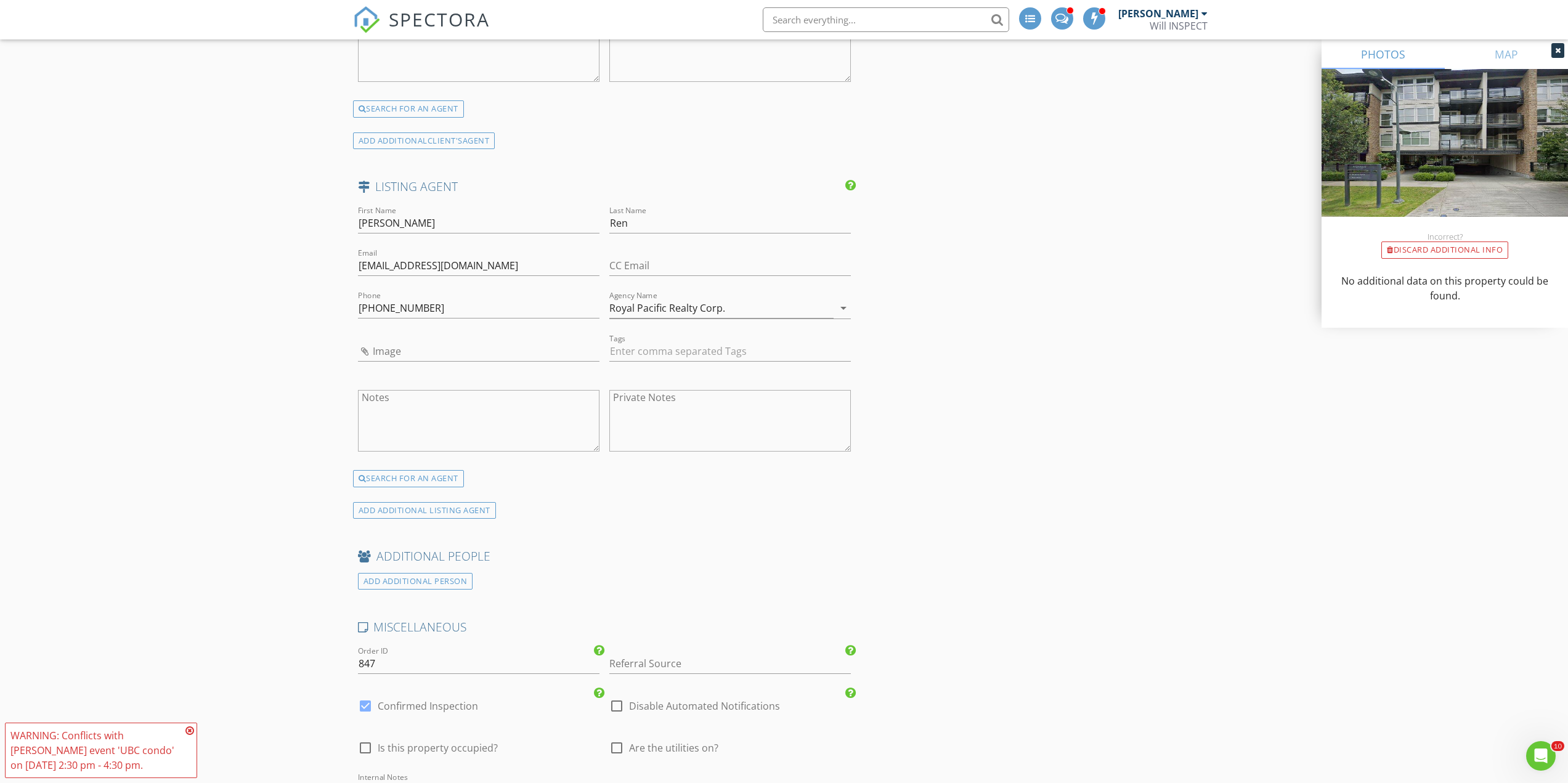 scroll, scrollTop: 2136, scrollLeft: 0, axis: vertical 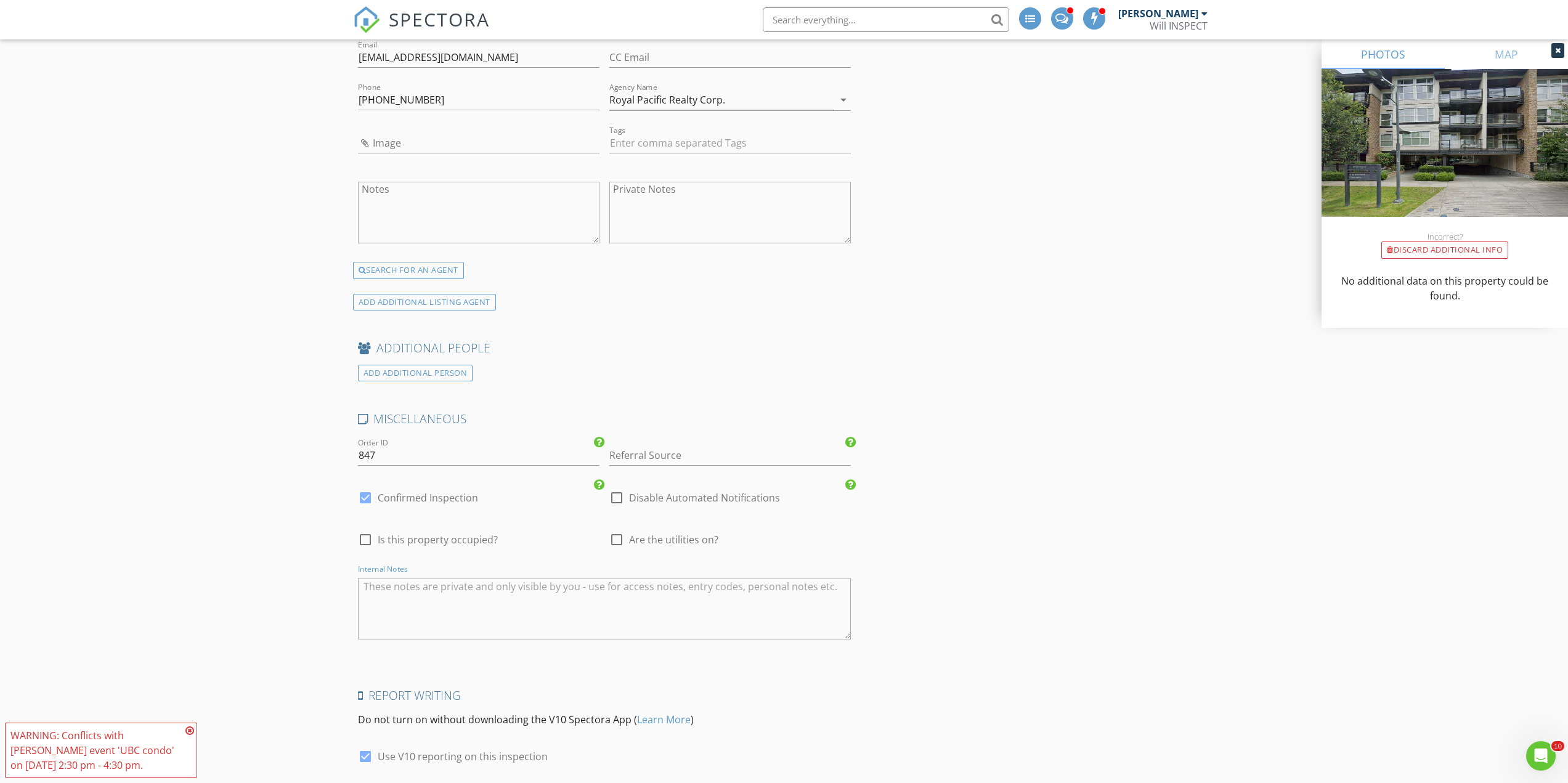 click at bounding box center (604, 609) 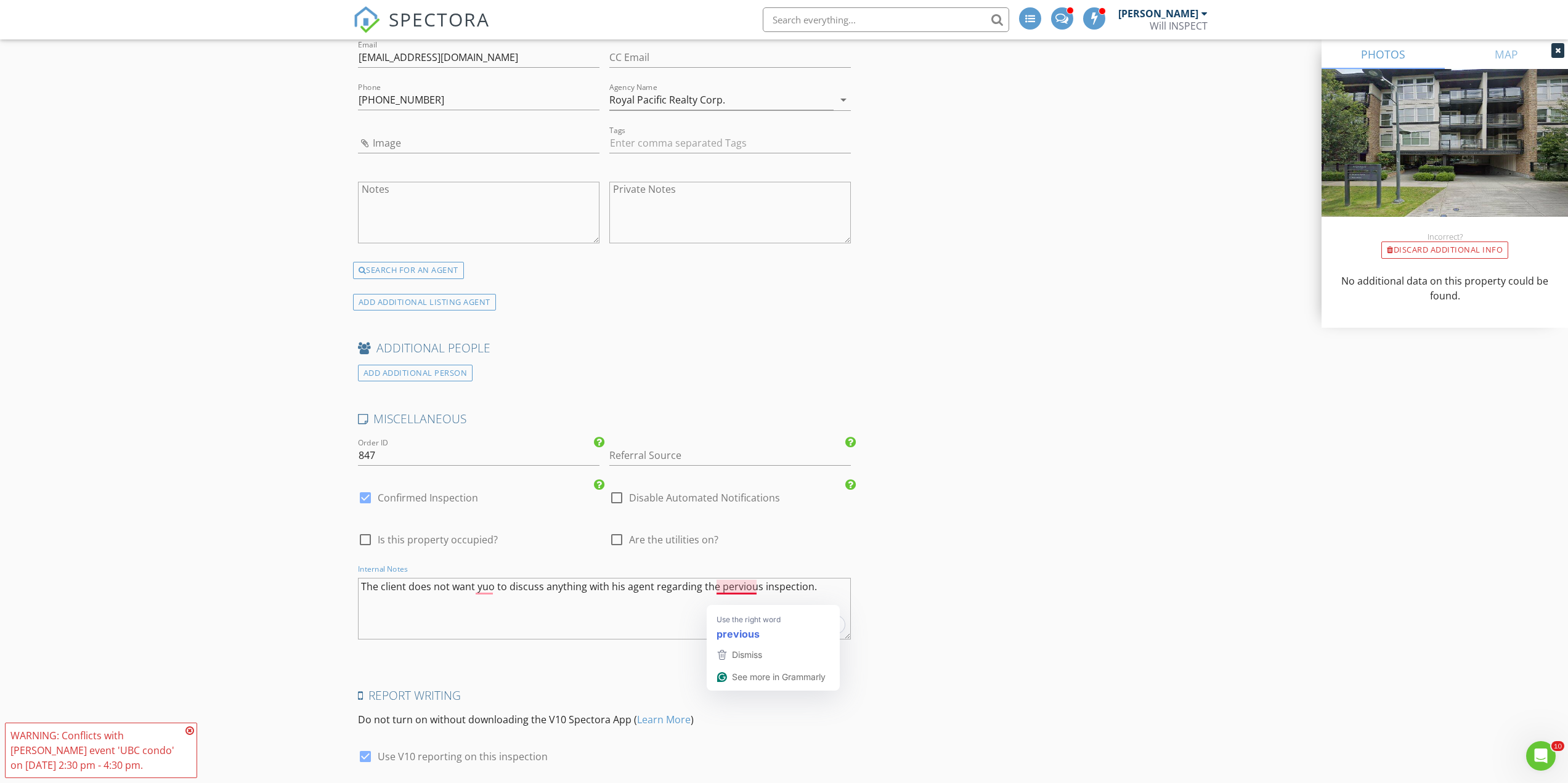 click on "The client does not want yuo to discuss anything with his agent regarding the pervious inspection." at bounding box center (604, 609) 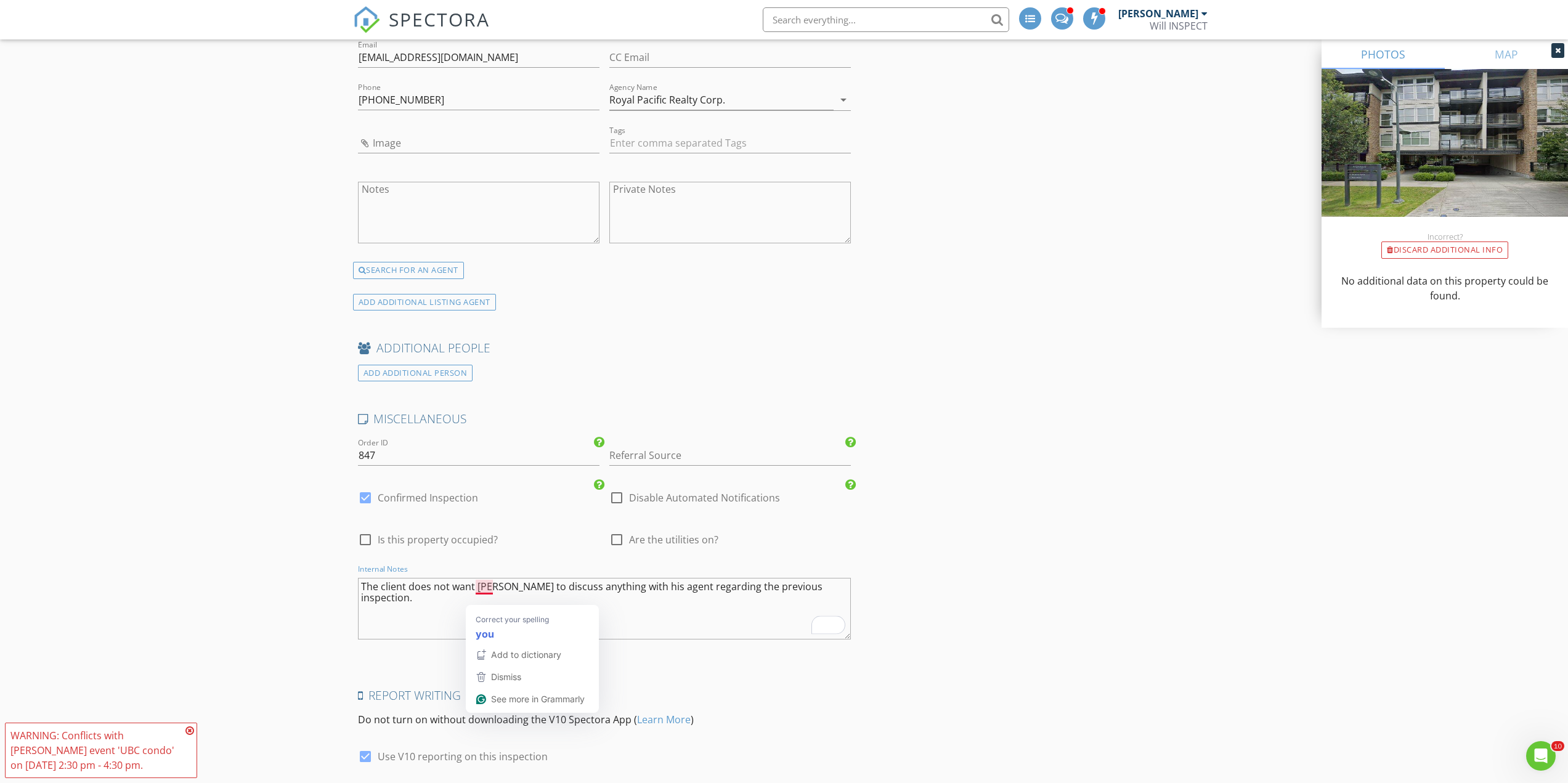 click on "The client does not want yuo to discuss anything with his agent regarding the previous inspection." at bounding box center (604, 609) 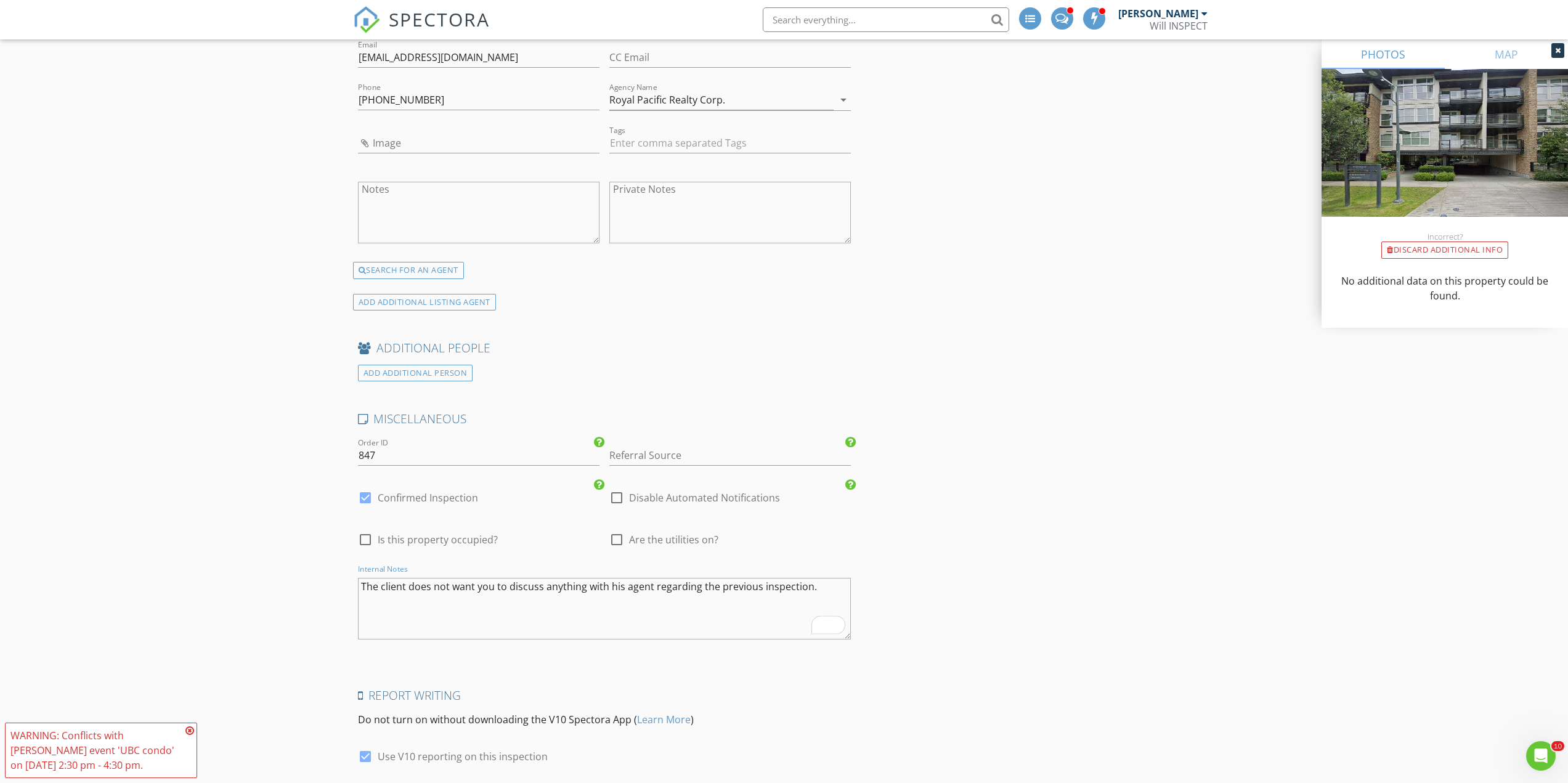 click on "The client does not want you to discuss anything with his agent regarding the previous inspection." at bounding box center (604, 609) 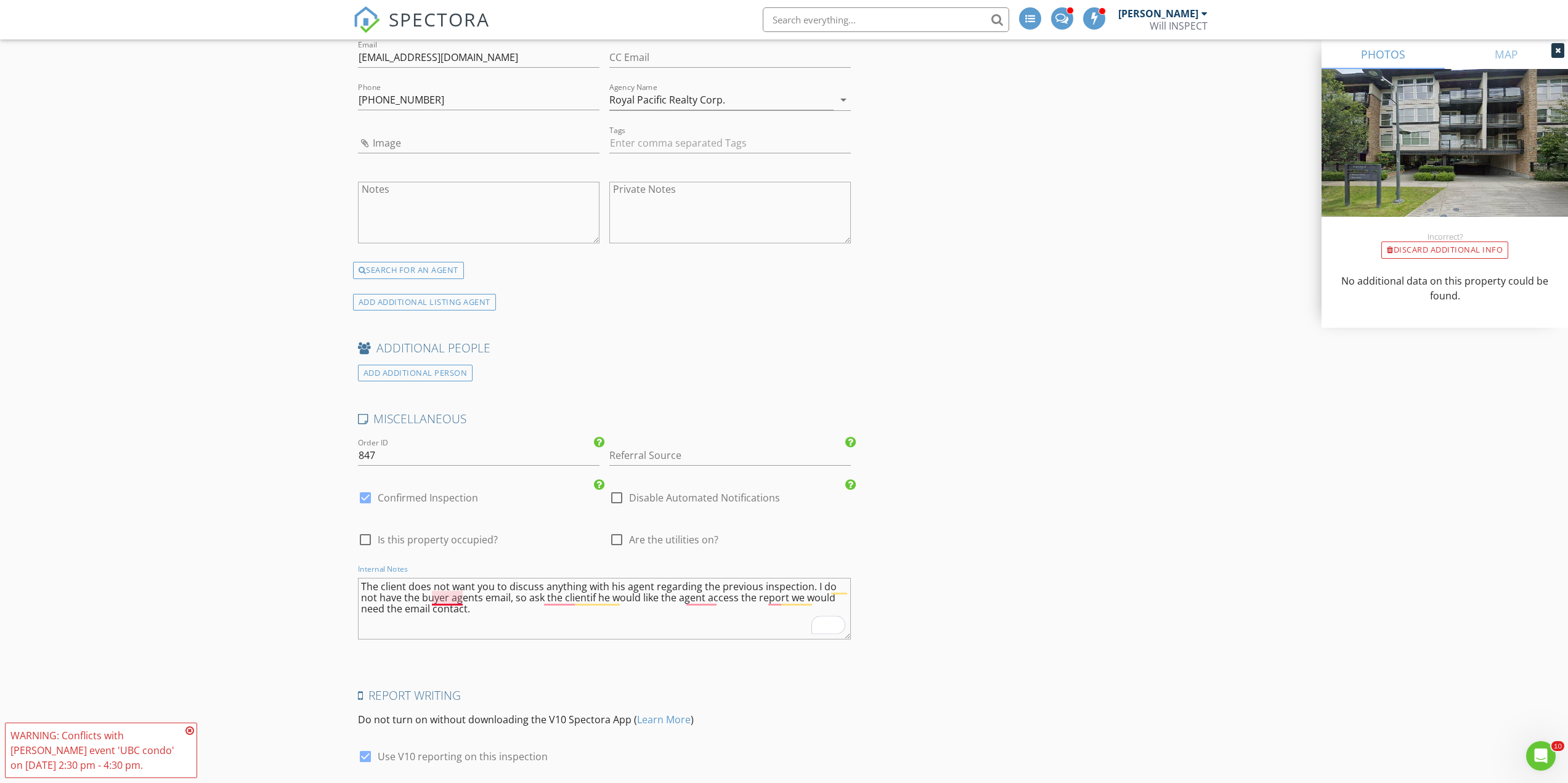 click on "The client does not want you to discuss anything with his agent regarding the previous inspection. I do not have the buyer agents email, so ask the clientif he would like the agent access the report we would need the email contact." at bounding box center (604, 609) 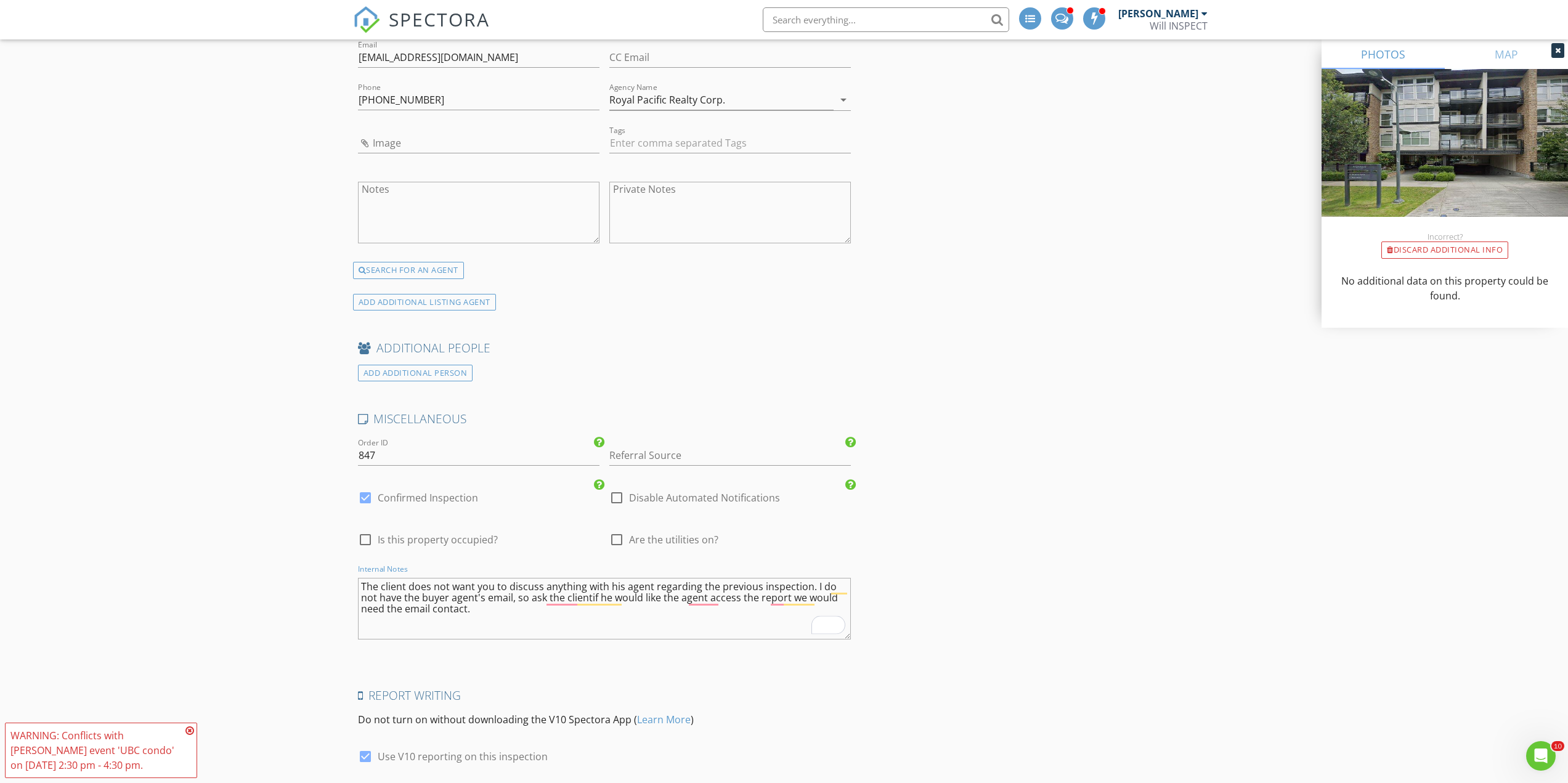 click on "The client does not want you to discuss anything with his agent regarding the previous inspection. I do not have the buyer agent's email, so ask the clientif he would like the agent access the report we would need the email contact." at bounding box center [604, 609] 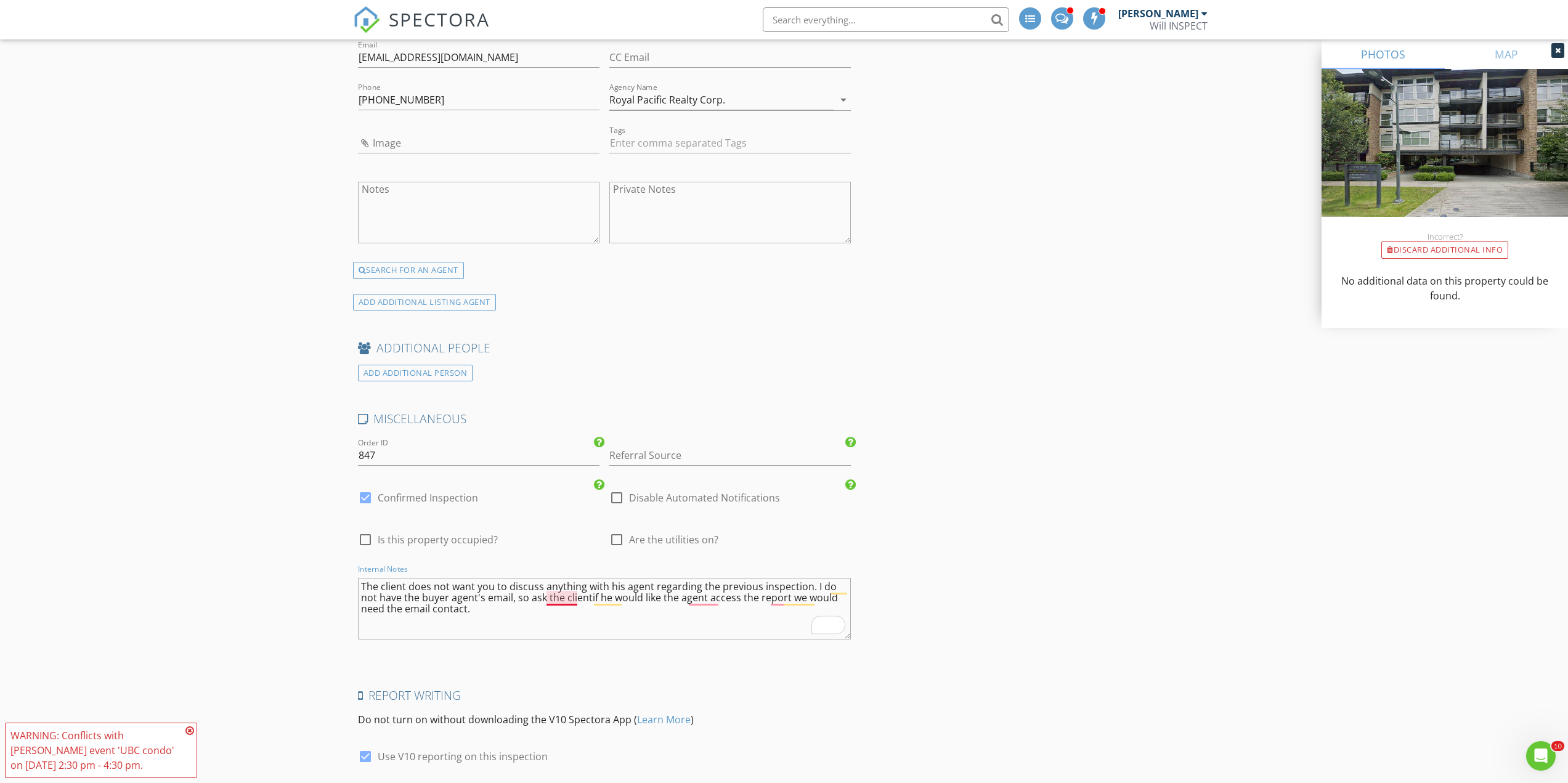 click on "The client does not want you to discuss anything with his agent regarding the previous inspection. I do not have the buyer agent's email, so ask the clientif he would like the agent access the report we would need the email contact." at bounding box center (604, 609) 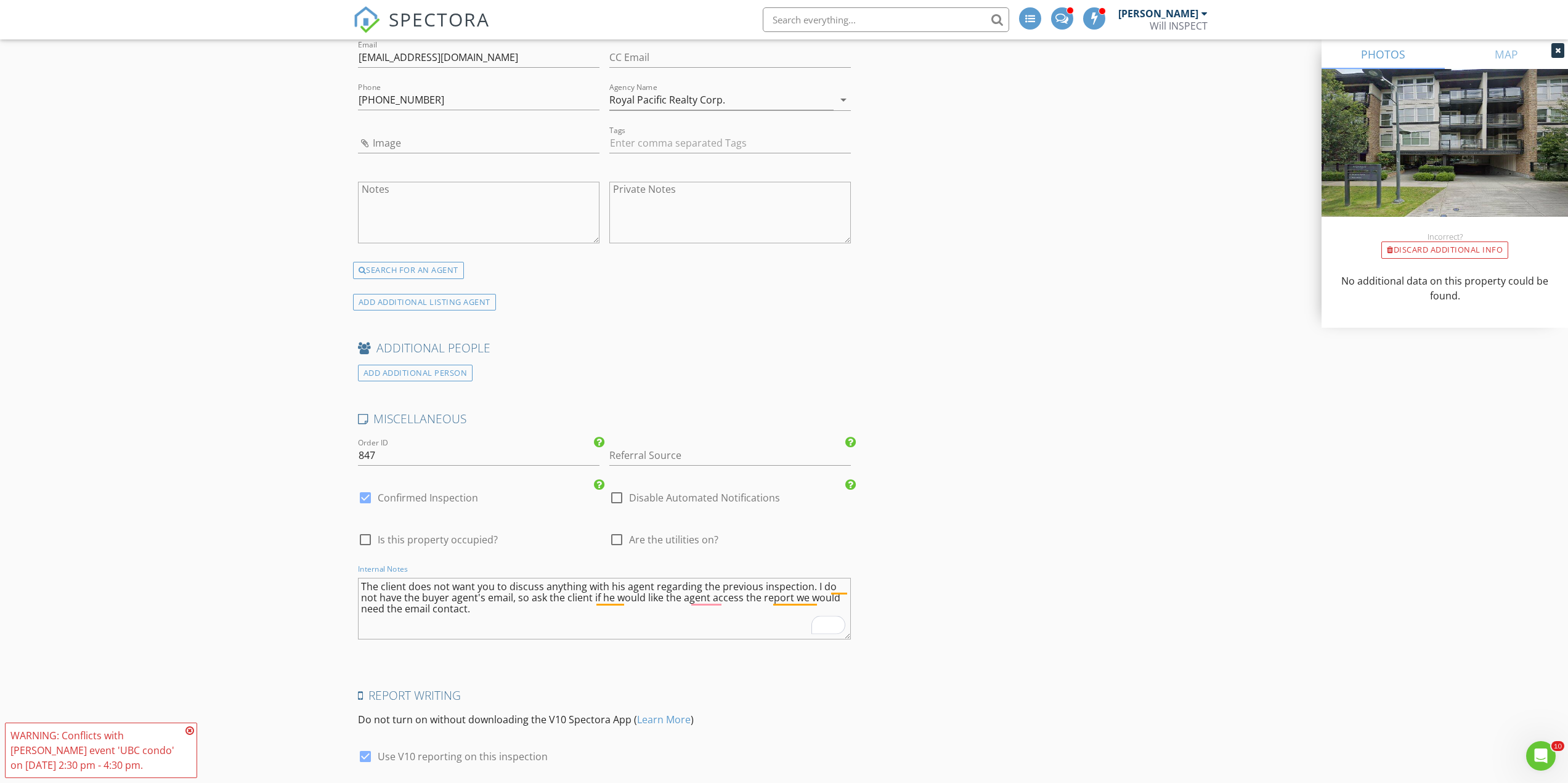 click on "The client does not want you to discuss anything with his agent regarding the previous inspection. I do not have the buyer agent's email, so ask the client if he would like the agent access the report we would need the email contact." at bounding box center [604, 609] 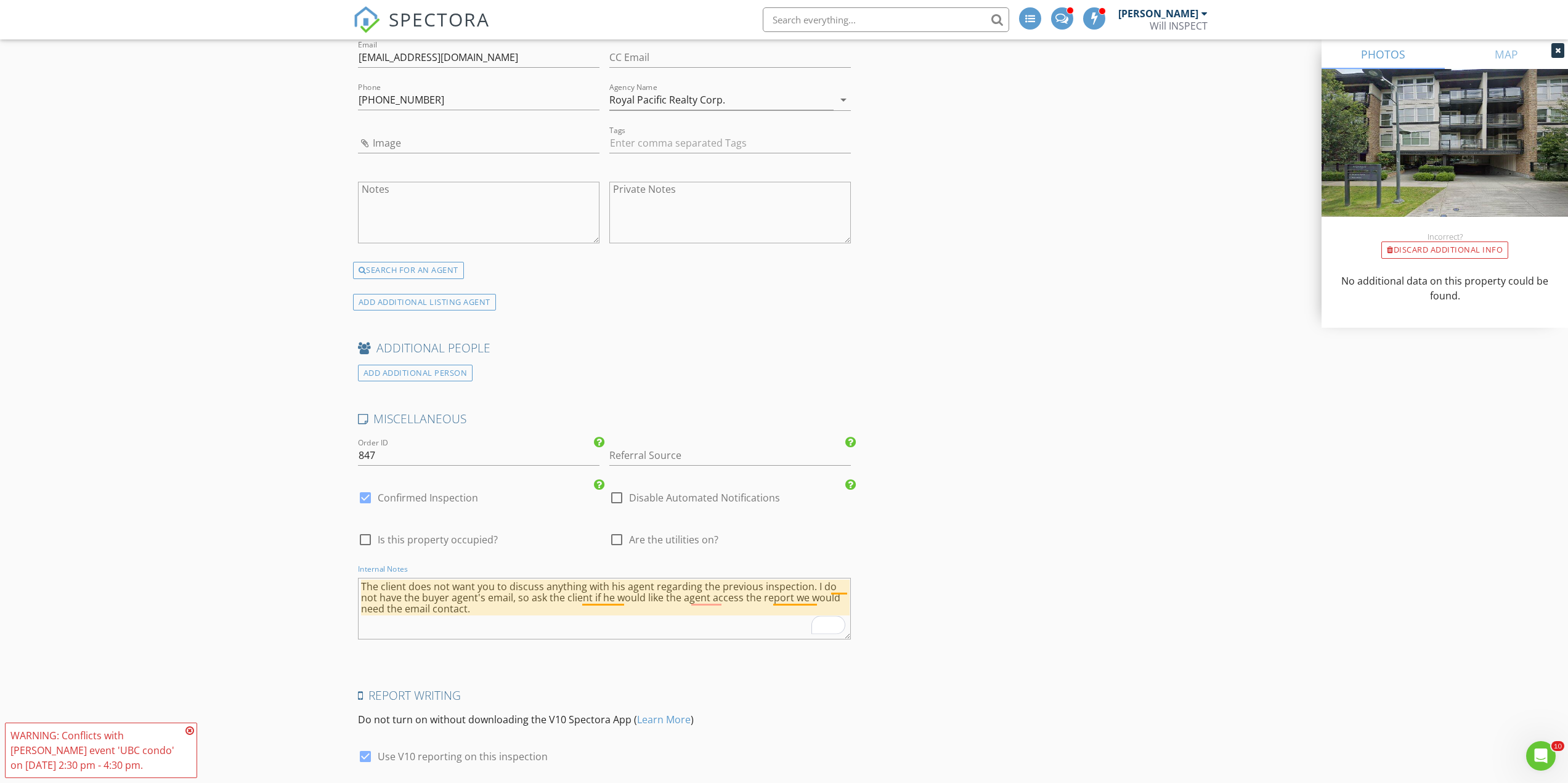 click on "The client does not want you to discuss anything with his agent regarding the previous inspection. I do not have the buyer agent's email, so ask the client if he would like the agent access the report we would need the email contact." at bounding box center [604, 609] 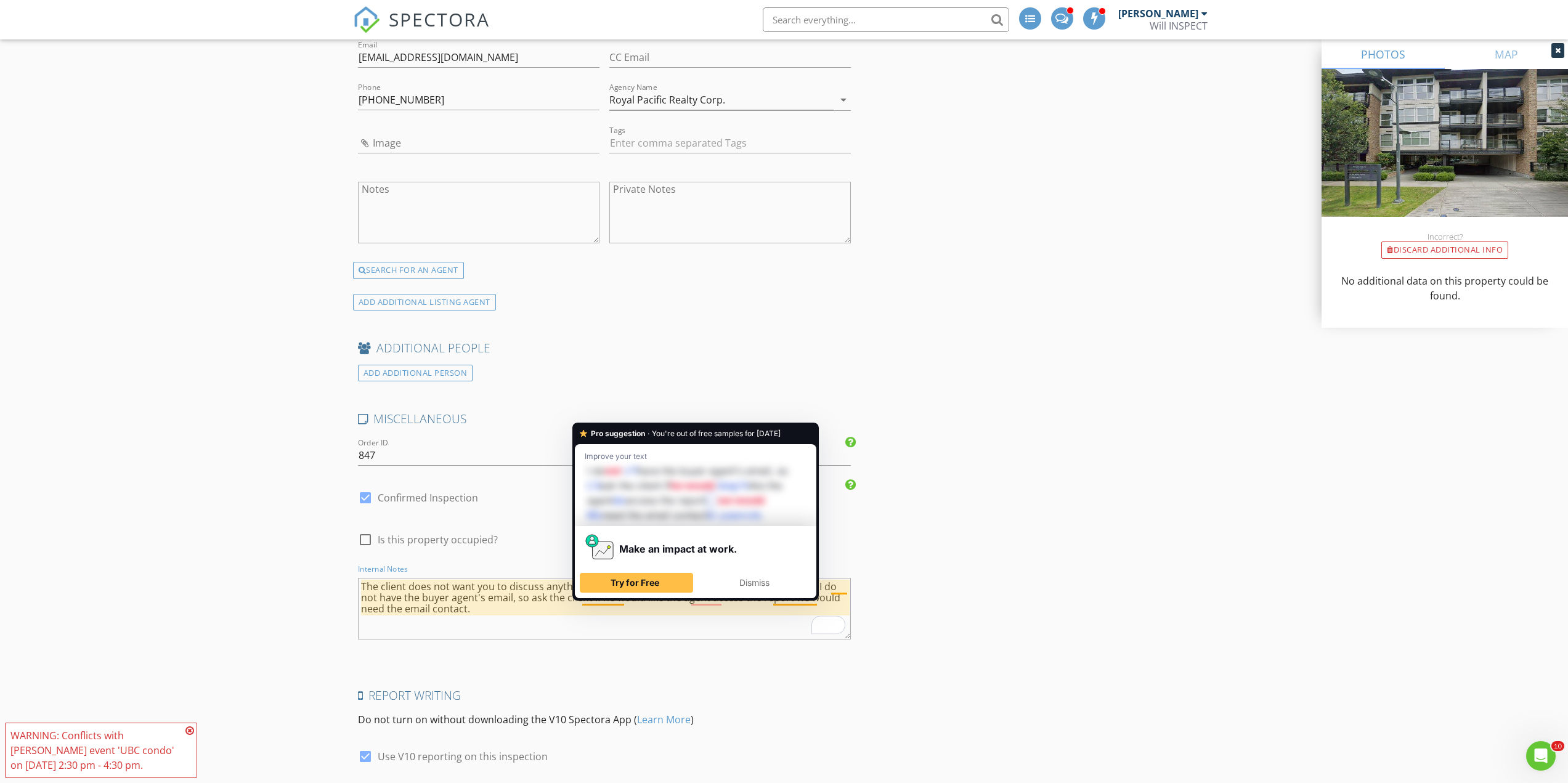 drag, startPoint x: 591, startPoint y: 623, endPoint x: 617, endPoint y: 615, distance: 27.20294 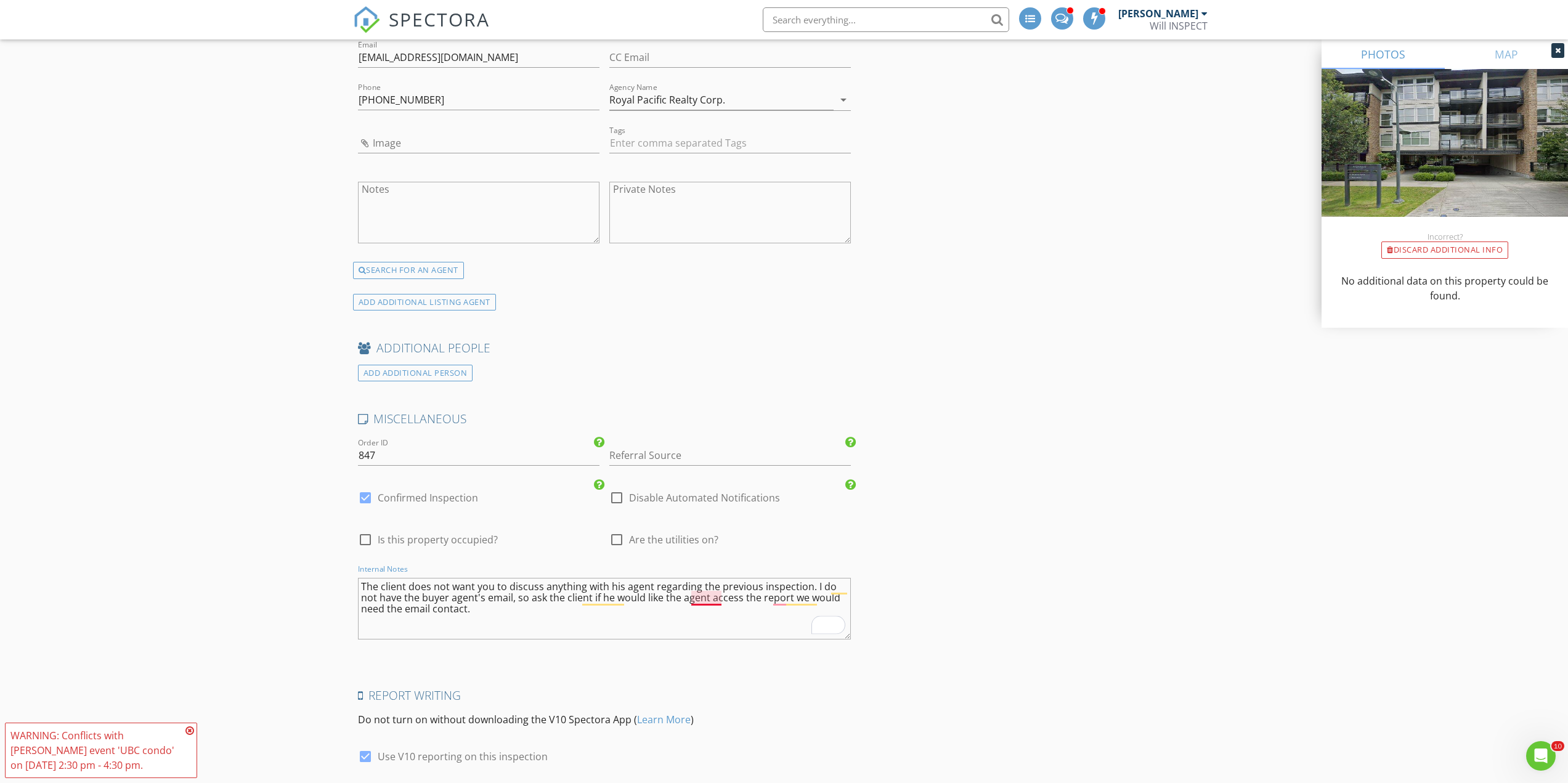 click on "The client does not want you to discuss anything with his agent regarding the previous inspection. I do not have the buyer agent's email, so ask the client if he would like the agent access the report we would need the email contact." at bounding box center (604, 609) 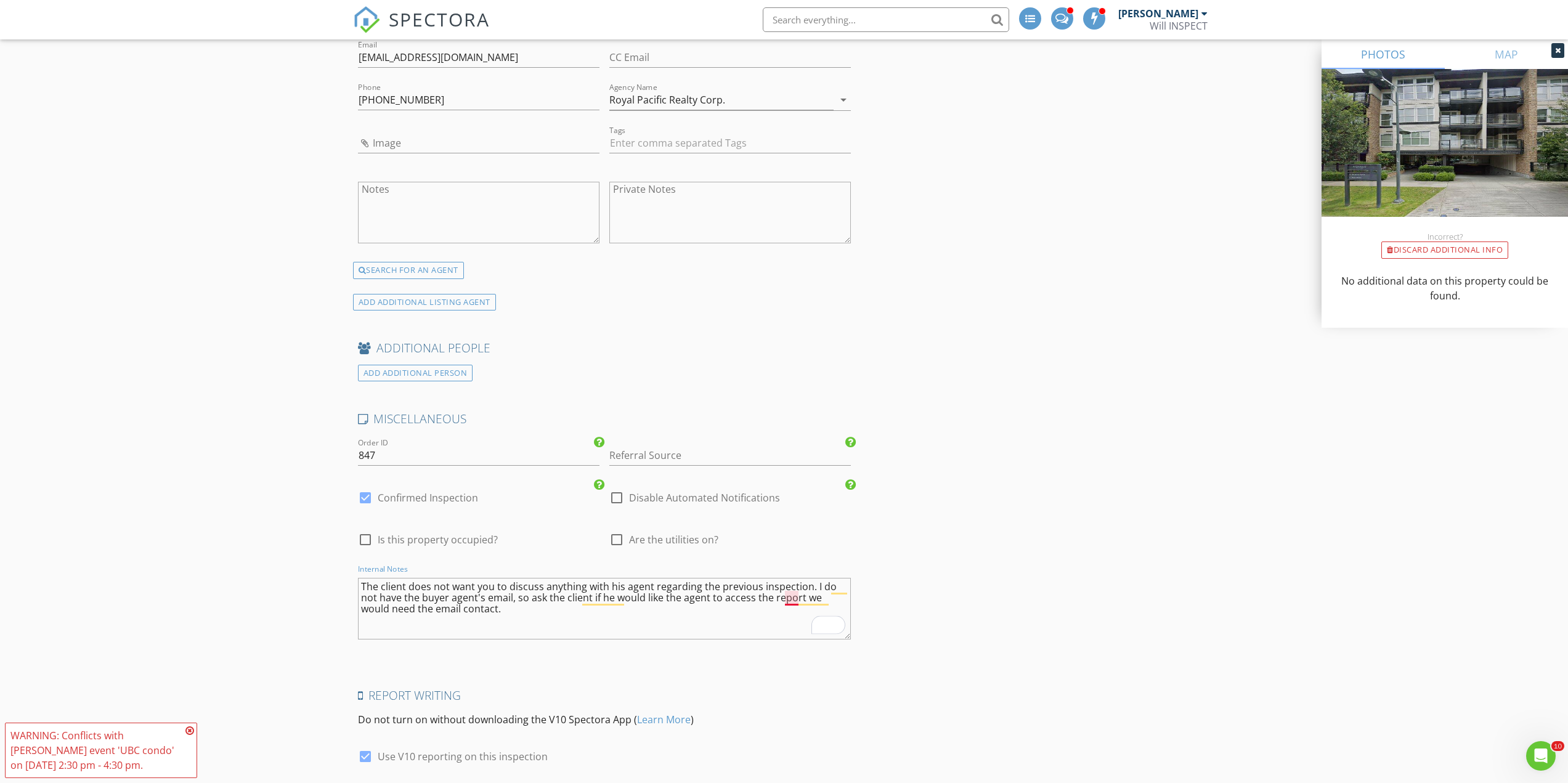 click on "The client does not want you to discuss anything with his agent regarding the previous inspection. I do not have the buyer agent's email, so ask the client if he would like the agent to access the report we would need the email contact." at bounding box center [604, 609] 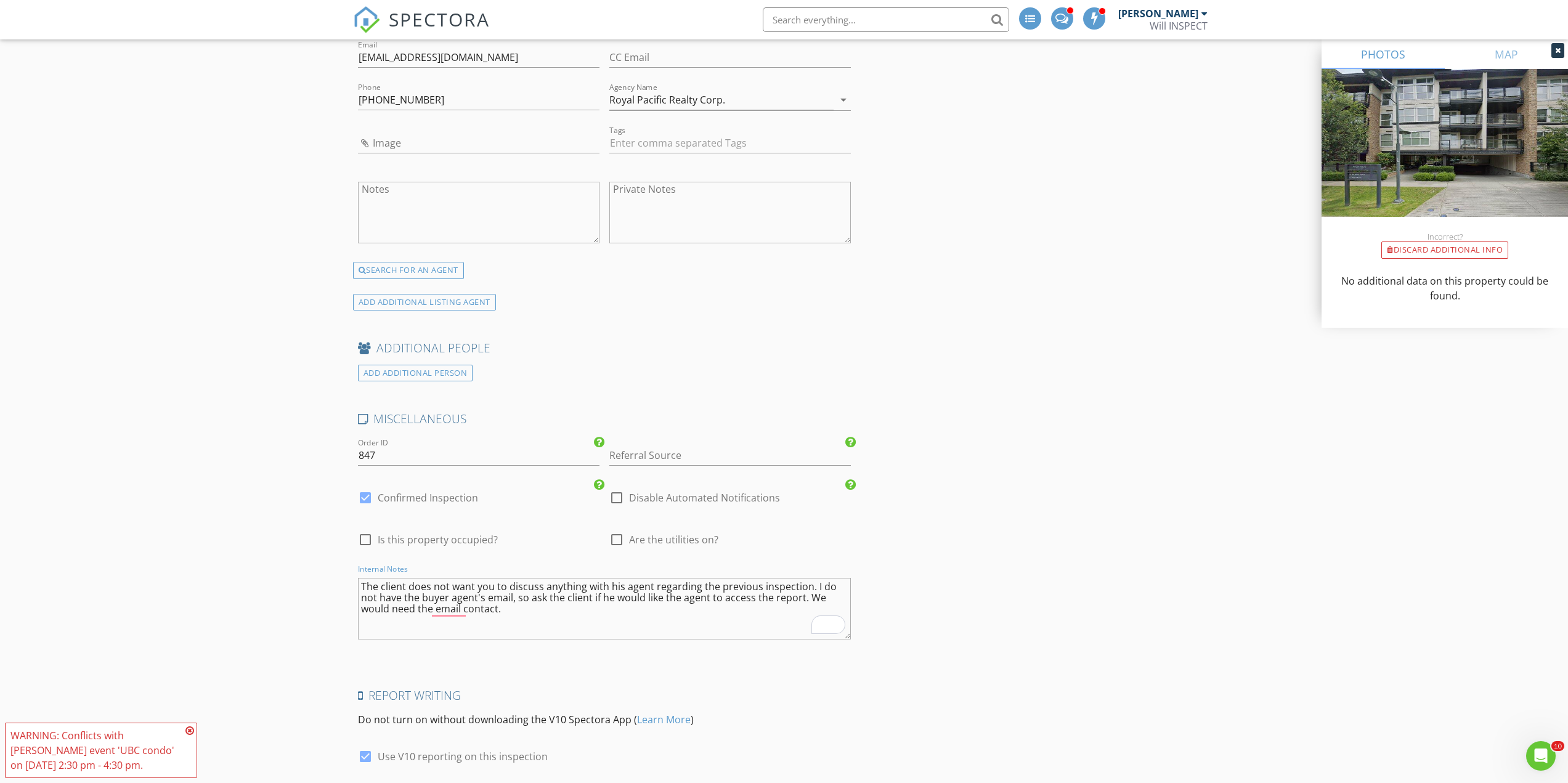 click on "The client does not want you to discuss anything with his agent regarding the previous inspection. I do not have the buyer agent's email, so ask the client if he would like the agent to access the report. We would need the email contact." at bounding box center (604, 609) 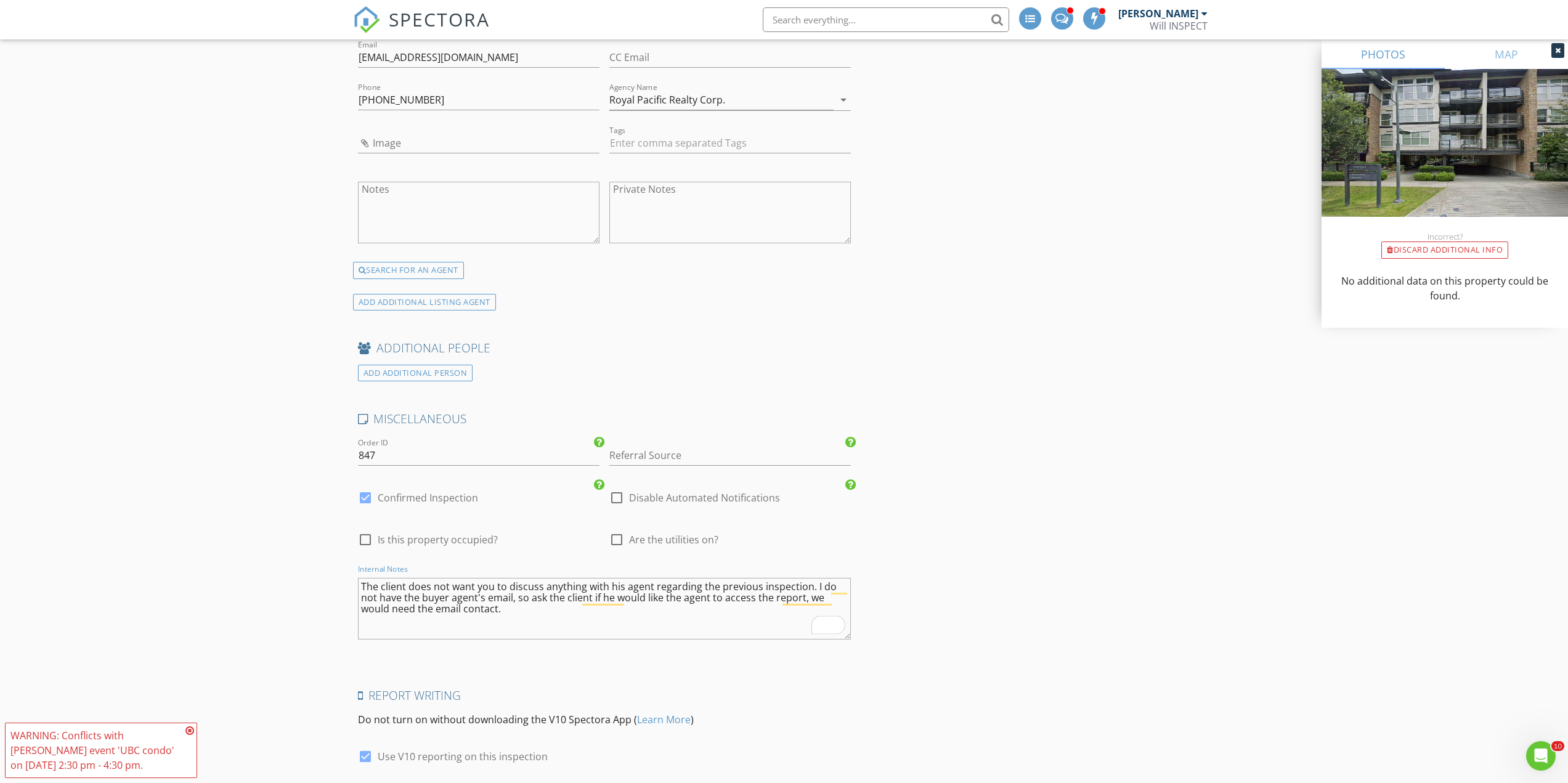 click on "The client does not want you to discuss anything with his agent regarding the previous inspection. I do not have the buyer agent's email, so ask the client if he would like the agent to access the report, we would need the email contact." at bounding box center (604, 609) 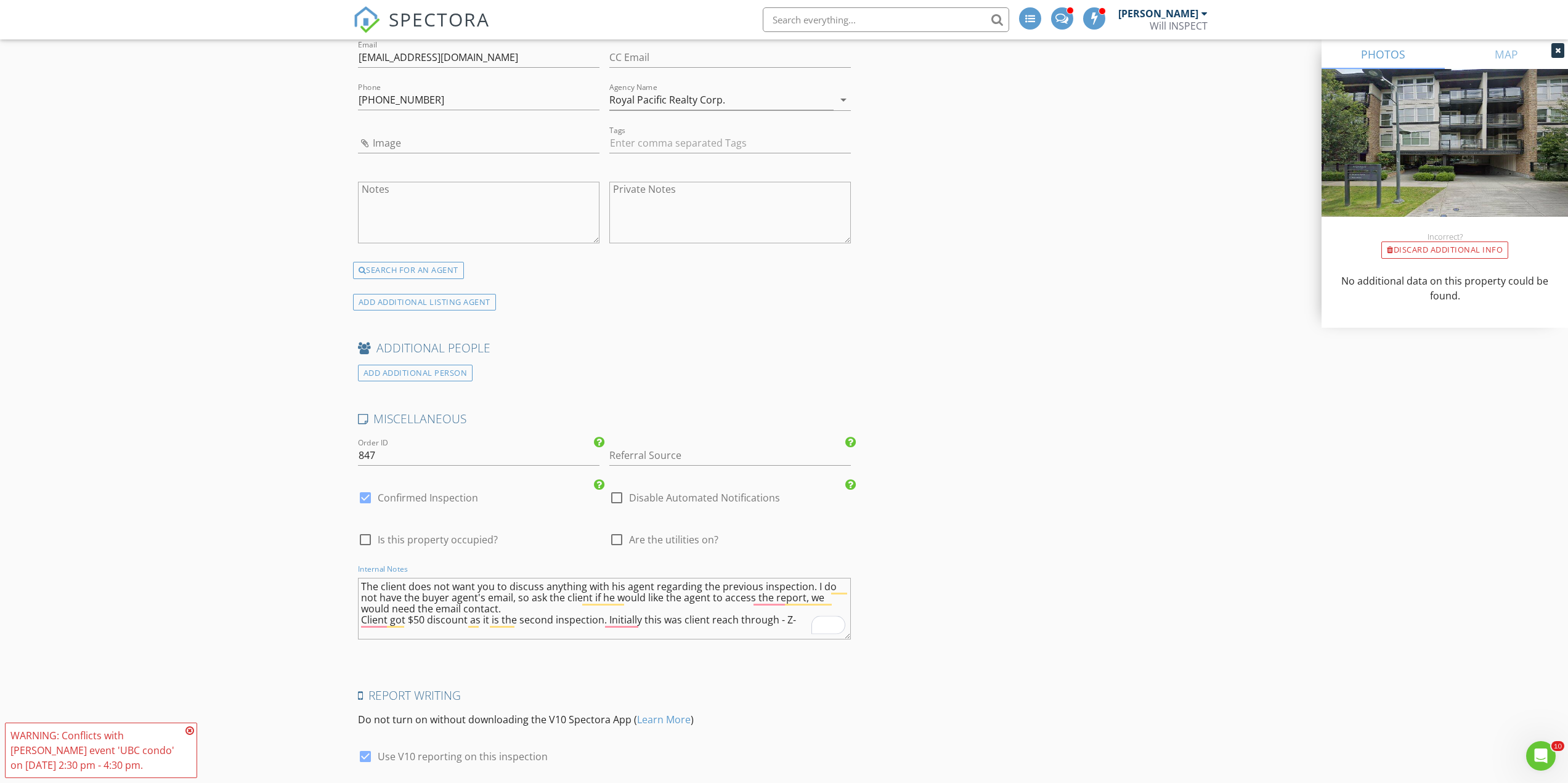 click on "The client does not want you to discuss anything with his agent regarding the previous inspection. I do not have the buyer agent's email, so ask the client if he would like the agent to access the report, we would need the email contact.
Client got $50 discount as it is the second inspection. Initially this was client reach through - Z-" at bounding box center [604, 609] 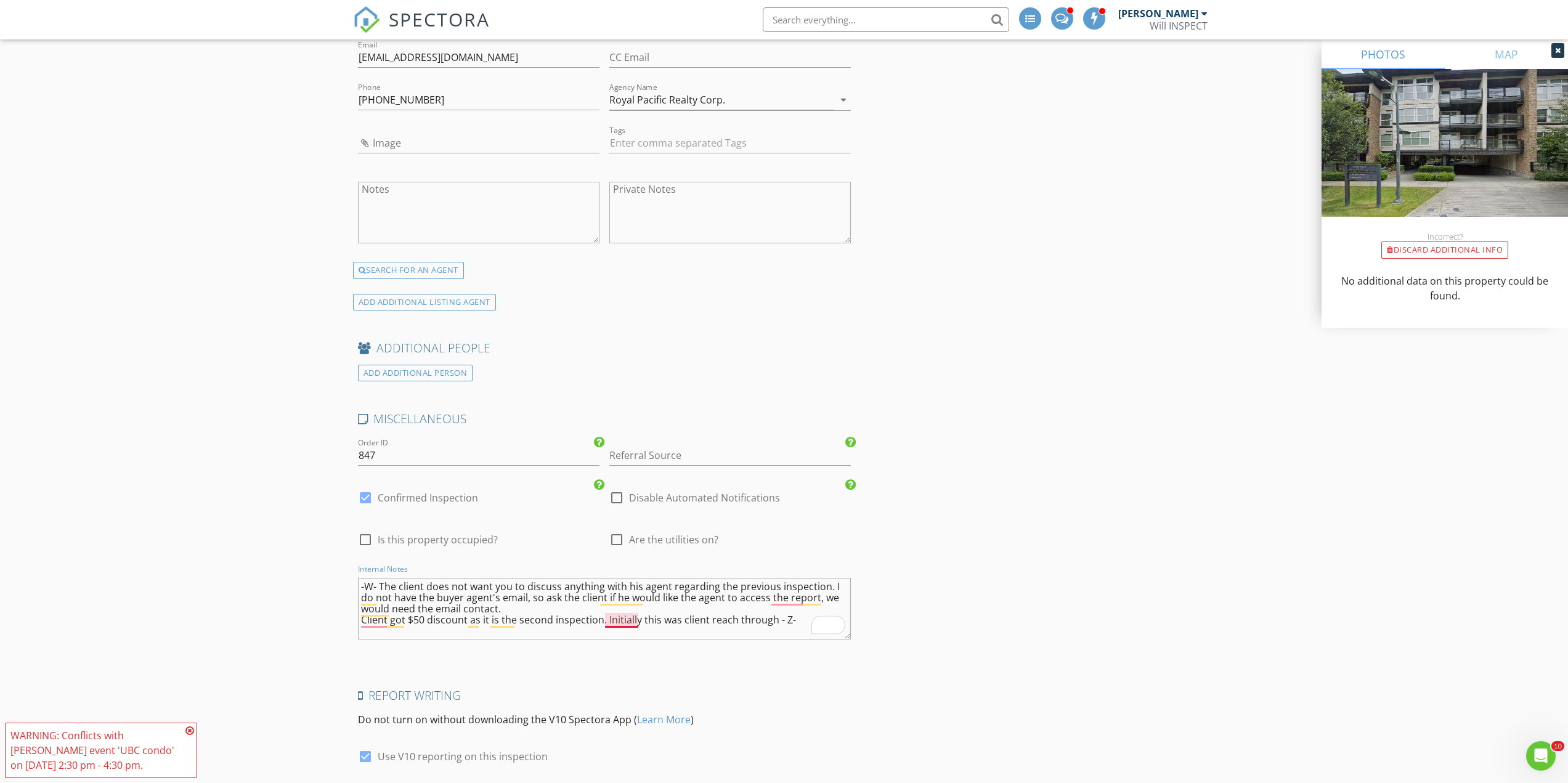 click on "-W- The client does not want you to discuss anything with his agent regarding the previous inspection. I do not have the buyer agent's email, so ask the client if he would like the agent to access the report, we would need the email contact.
Client got $50 discount as it is the second inspection. Initially this was client reach through - Z-" at bounding box center (604, 609) 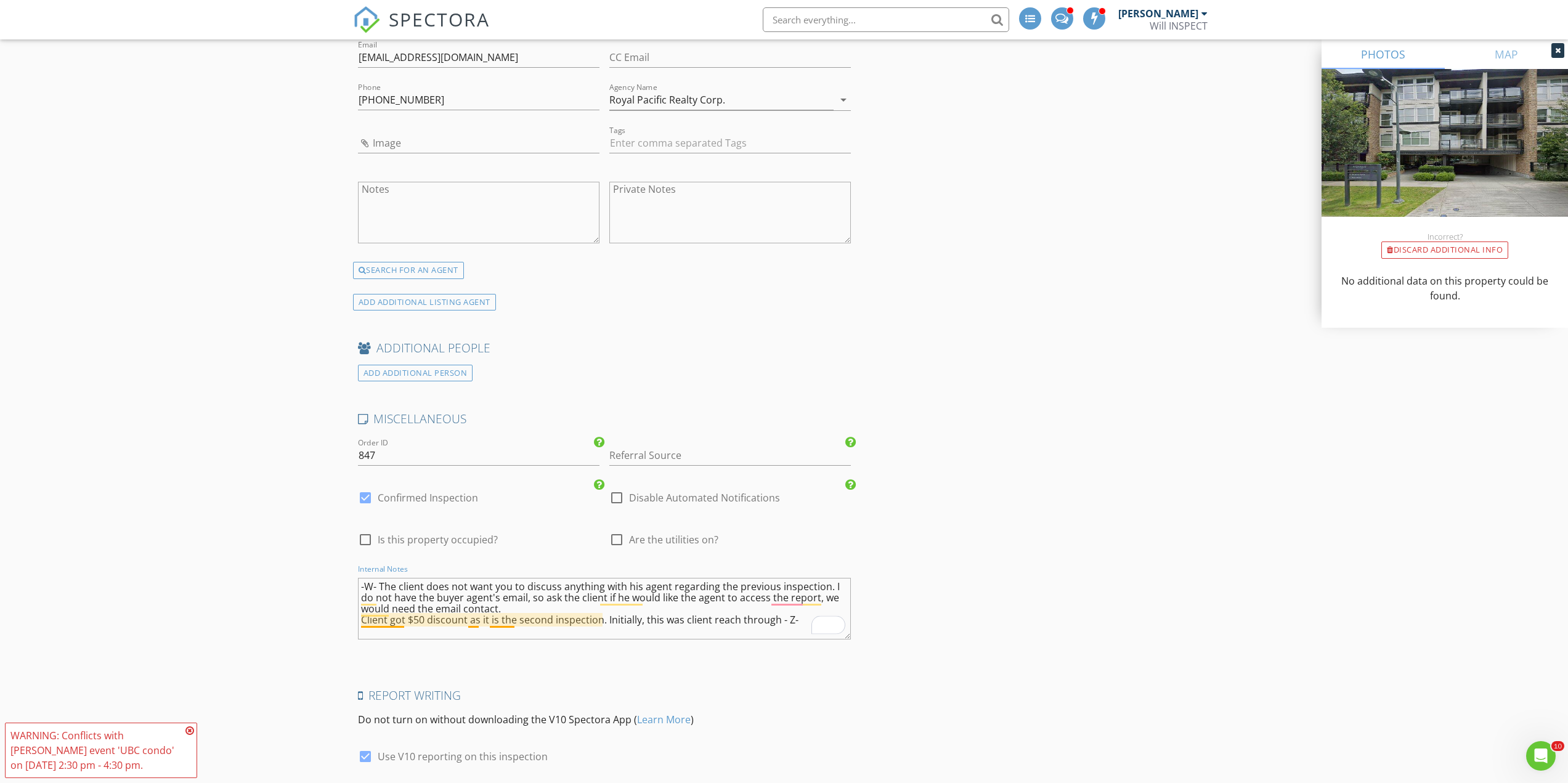 click on "-W- The client does not want you to discuss anything with his agent regarding the previous inspection. I do not have the buyer agent's email, so ask the client if he would like the agent to access the report, we would need the email contact.
Client got $50 discount as it is the second inspection. Initially, this was client reach through - Z-" at bounding box center [604, 609] 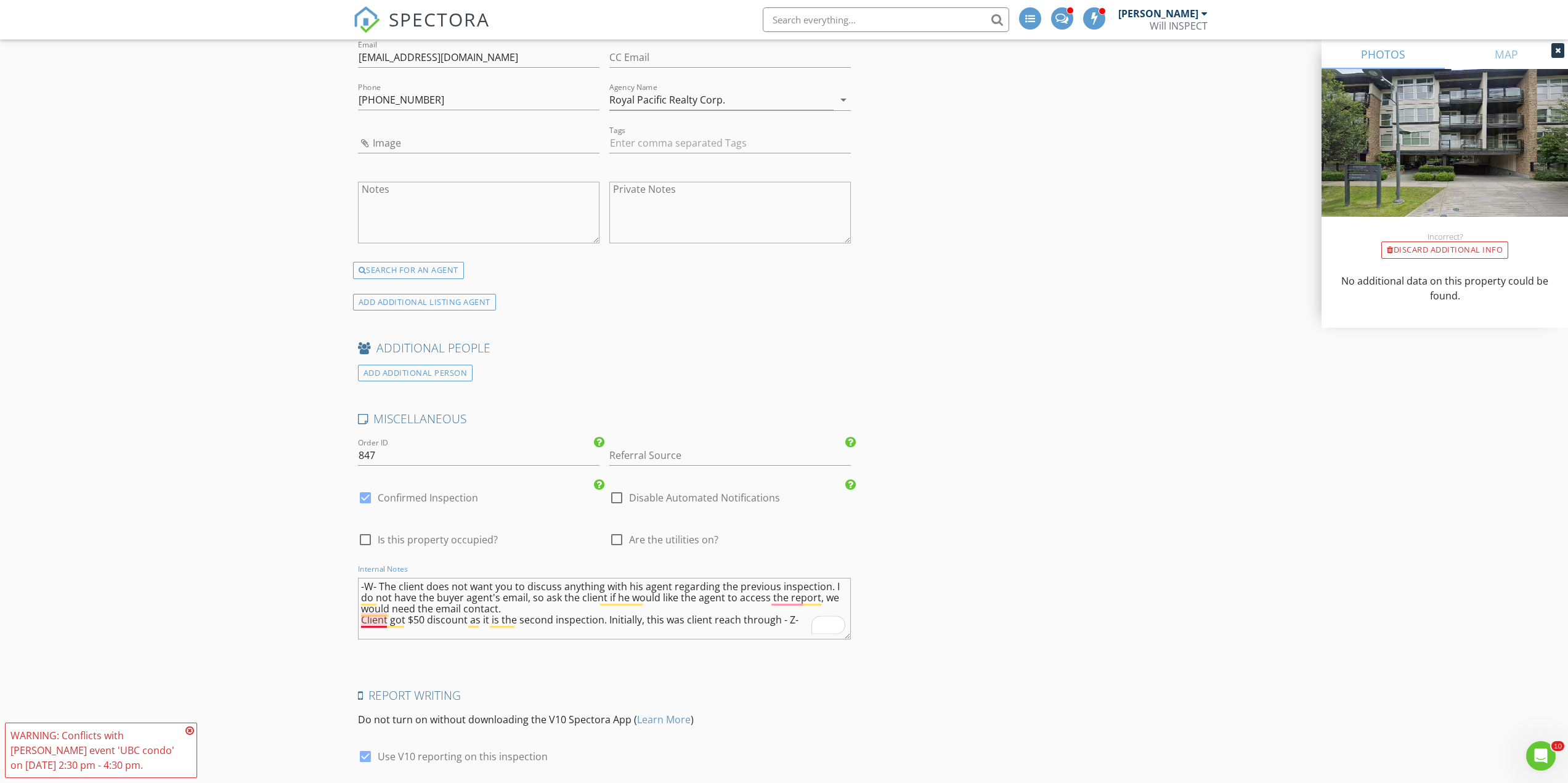 click on "-W- The client does not want you to discuss anything with his agent regarding the previous inspection. I do not have the buyer agent's email, so ask the client if he would like the agent to access the report, we would need the email contact.
Client got $50 discount as it is the second inspection. Initially, this was client reach through - Z-" at bounding box center [604, 609] 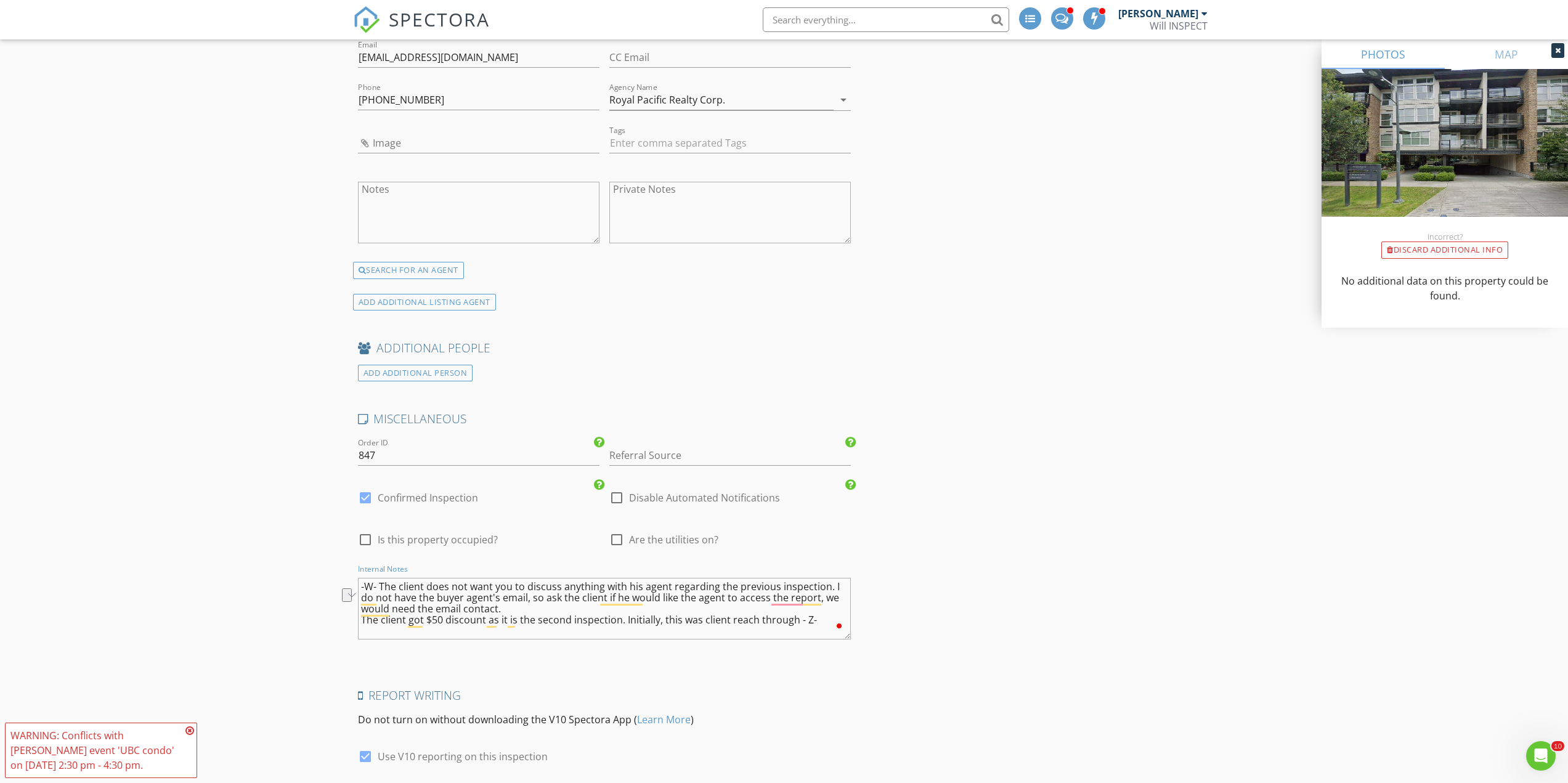 drag, startPoint x: 813, startPoint y: 629, endPoint x: 624, endPoint y: 628, distance: 189.0026 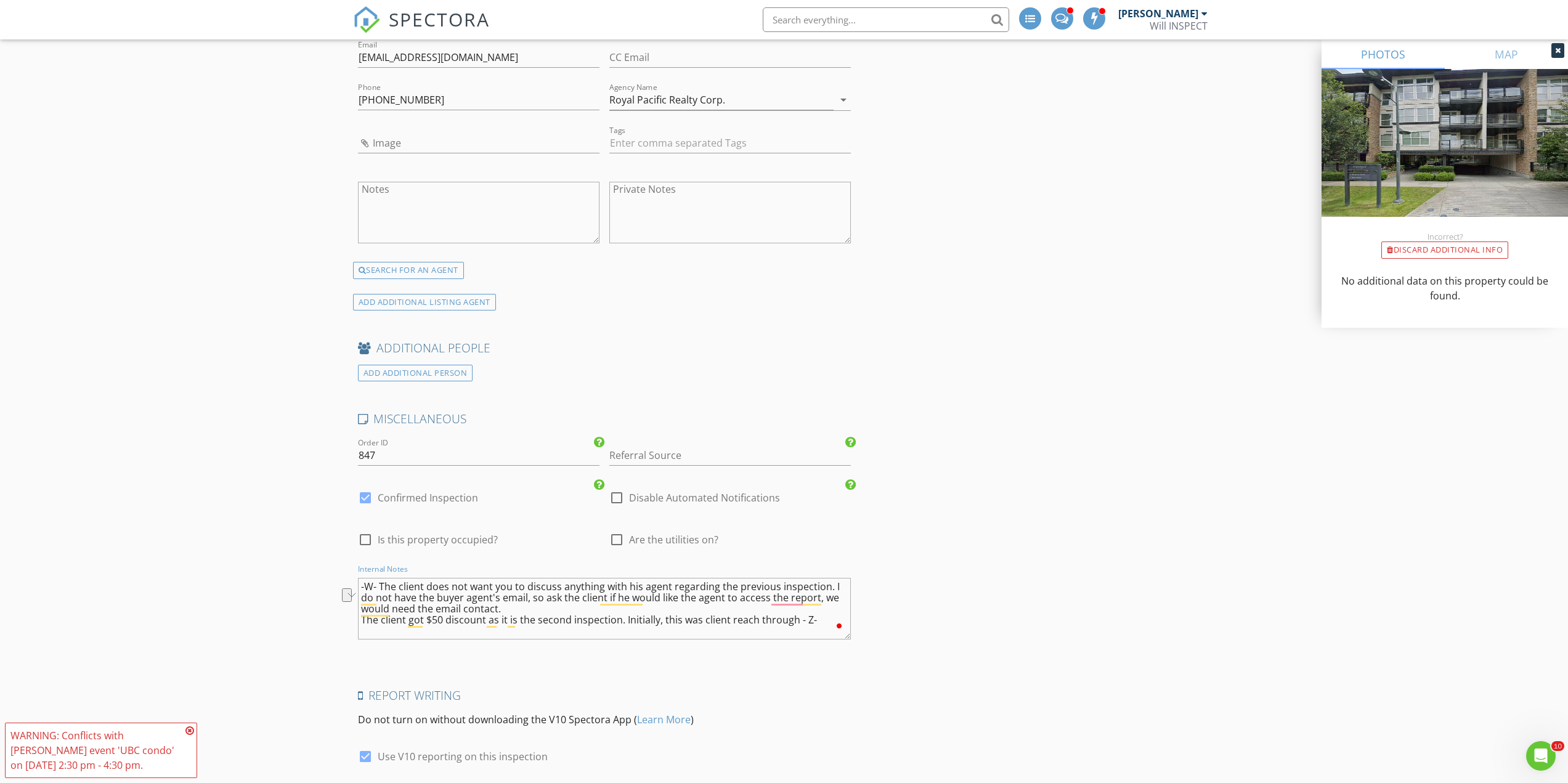 click on "-W- The client does not want you to discuss anything with his agent regarding the previous inspection. I do not have the buyer agent's email, so ask the client if he would like the agent to access the report, we would need the email contact.
The client got $50 discount as it is the second inspection. Initially, this was client reach through - Z-" at bounding box center (604, 609) 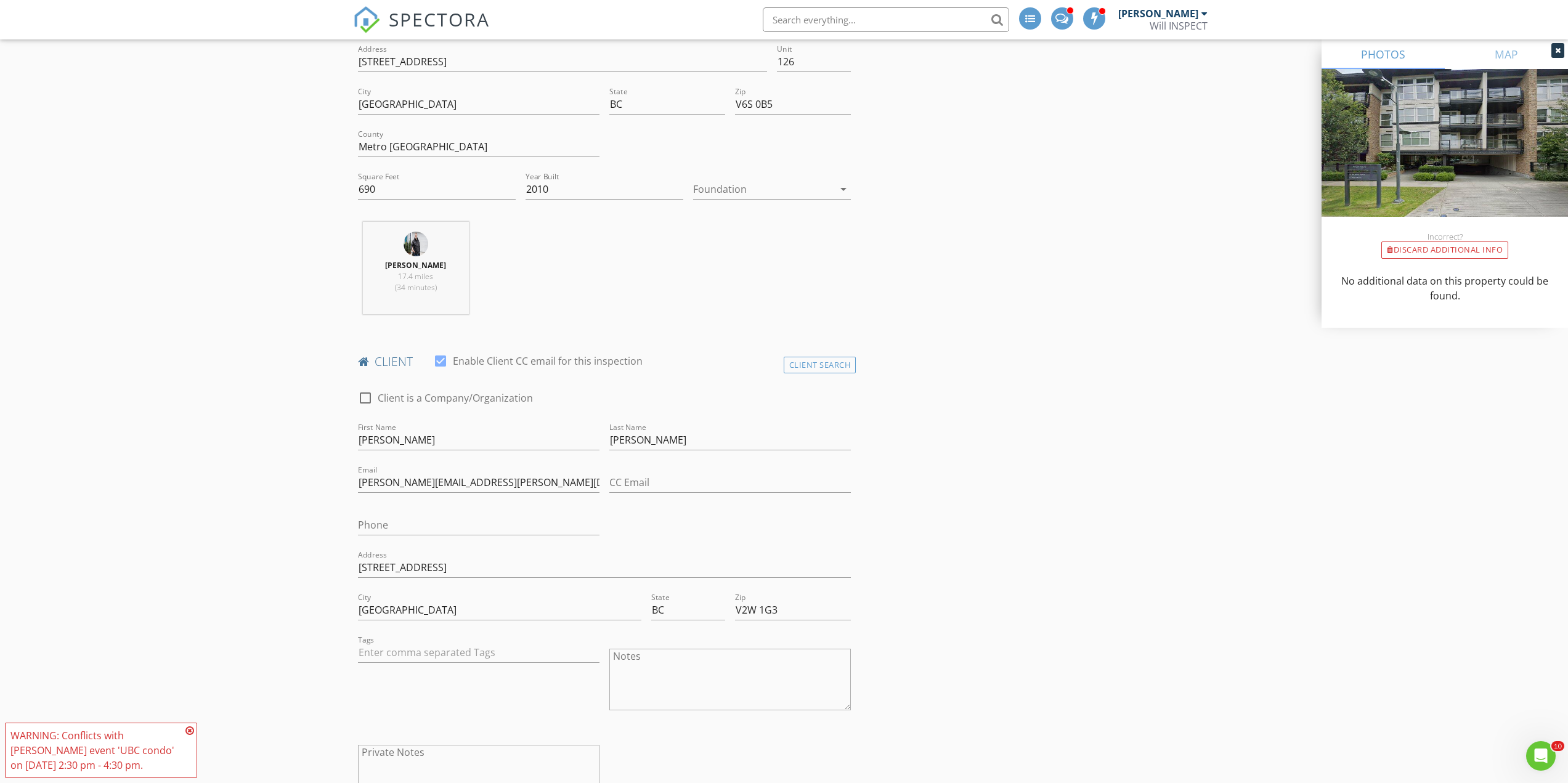 scroll, scrollTop: 164, scrollLeft: 0, axis: vertical 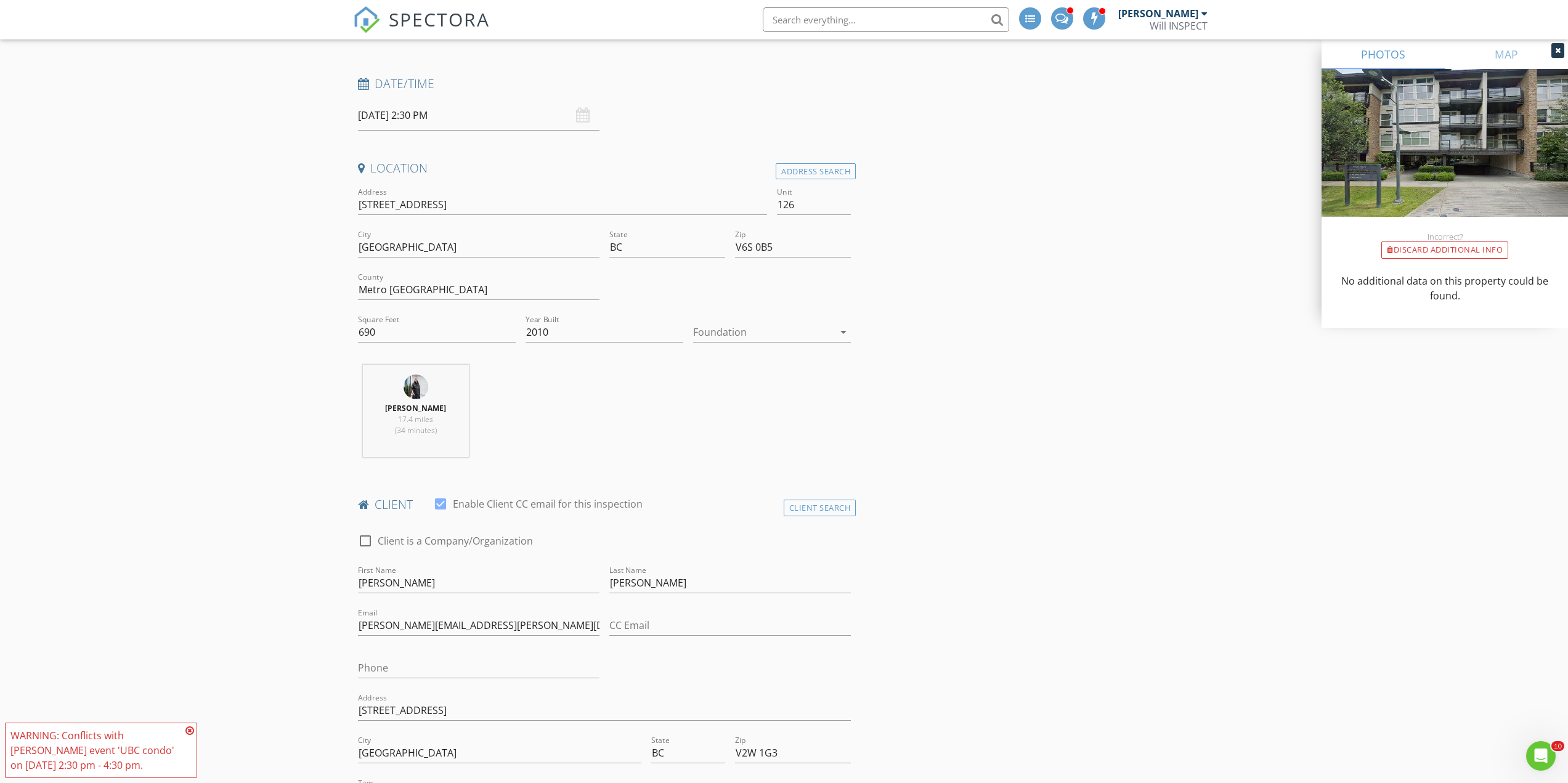 type on "-W- The client does not want you to discuss anything with his agent regarding the previous inspection. I do not have the buyer agent's email, so ask the client if he would like the agent to access the report; we would need the email contact.
The client got $50 discount as it is the second inspection." 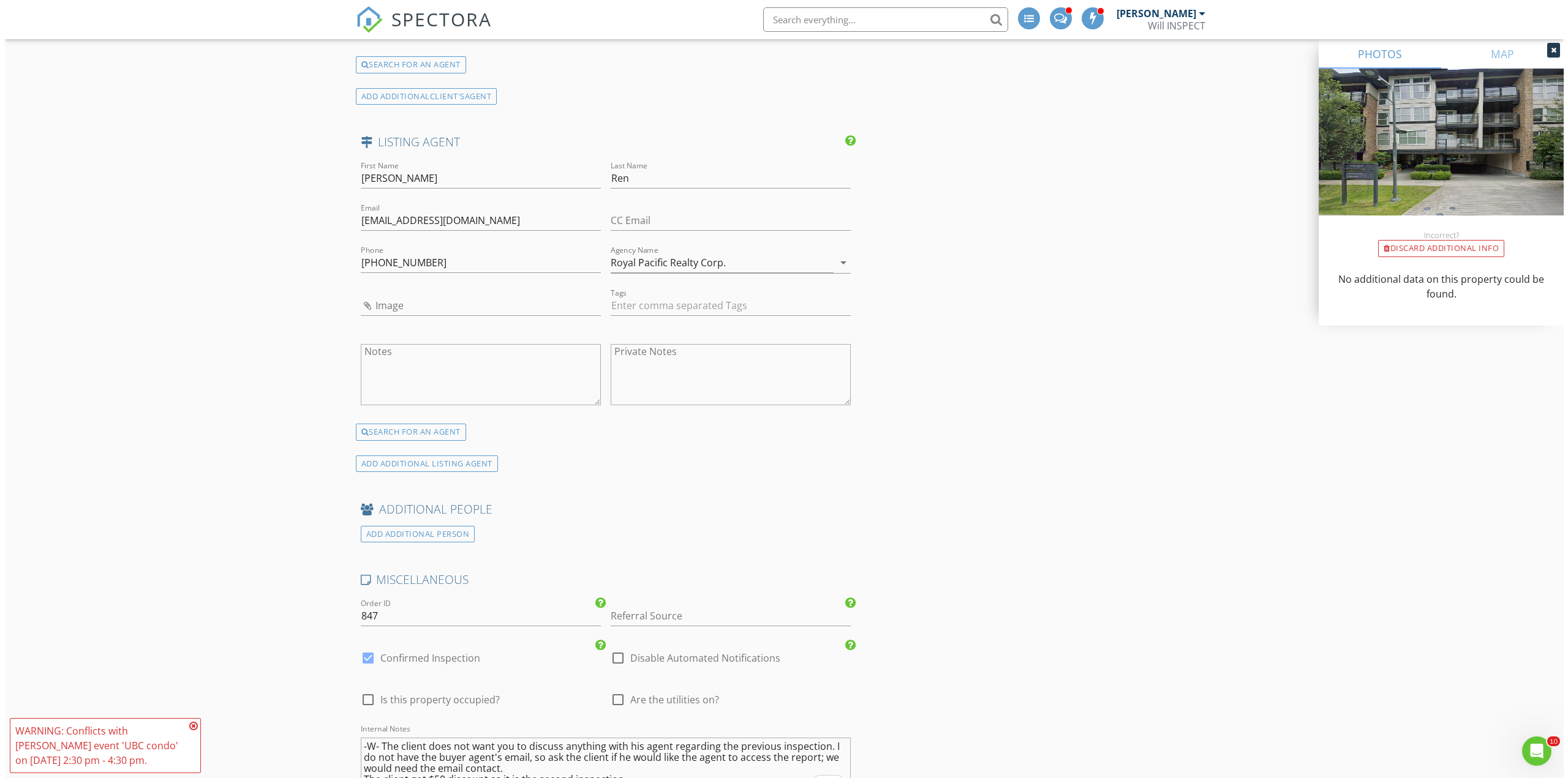 scroll, scrollTop: 2335, scrollLeft: 0, axis: vertical 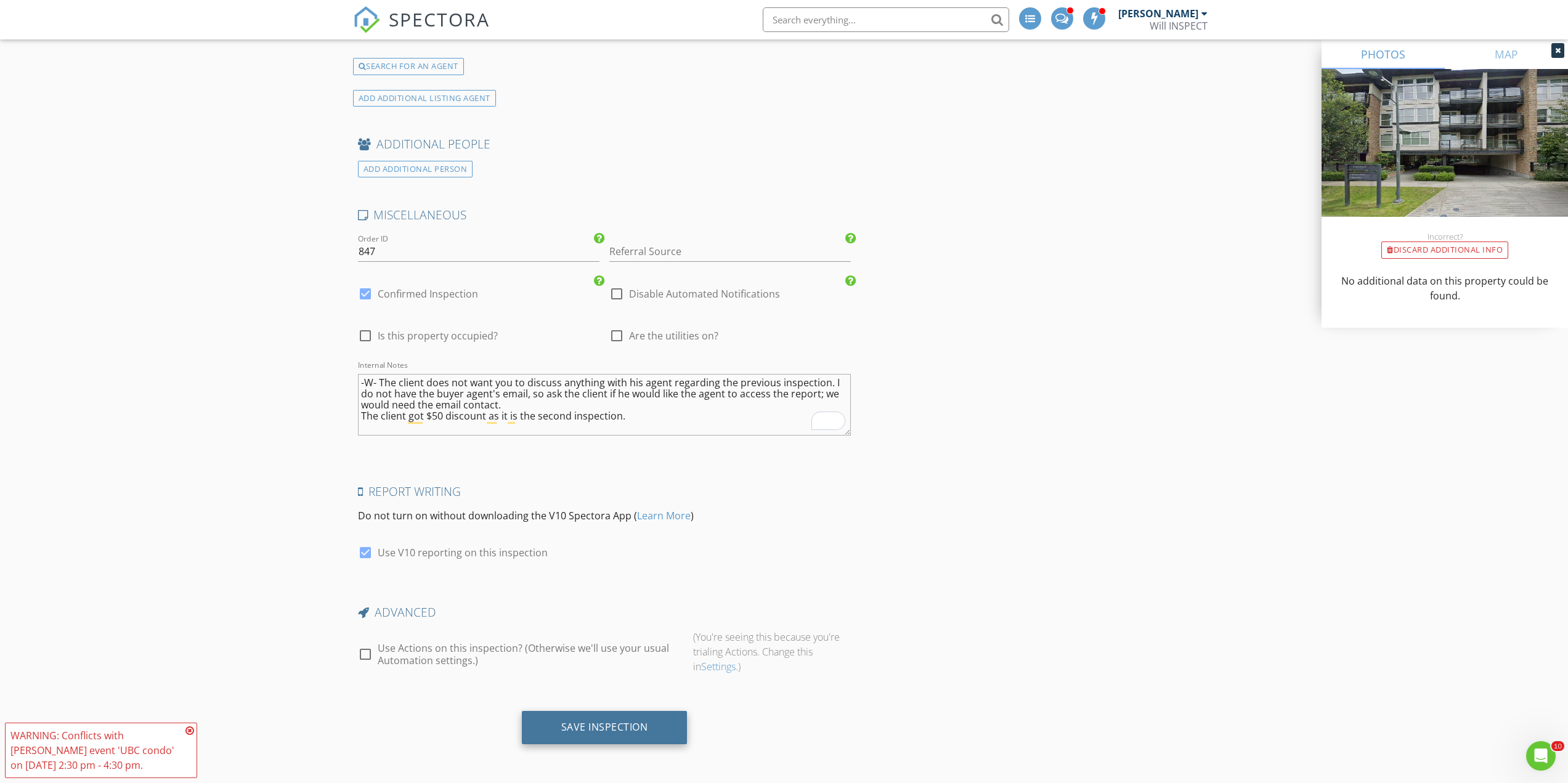 click on "Save Inspection" at bounding box center (604, 727) 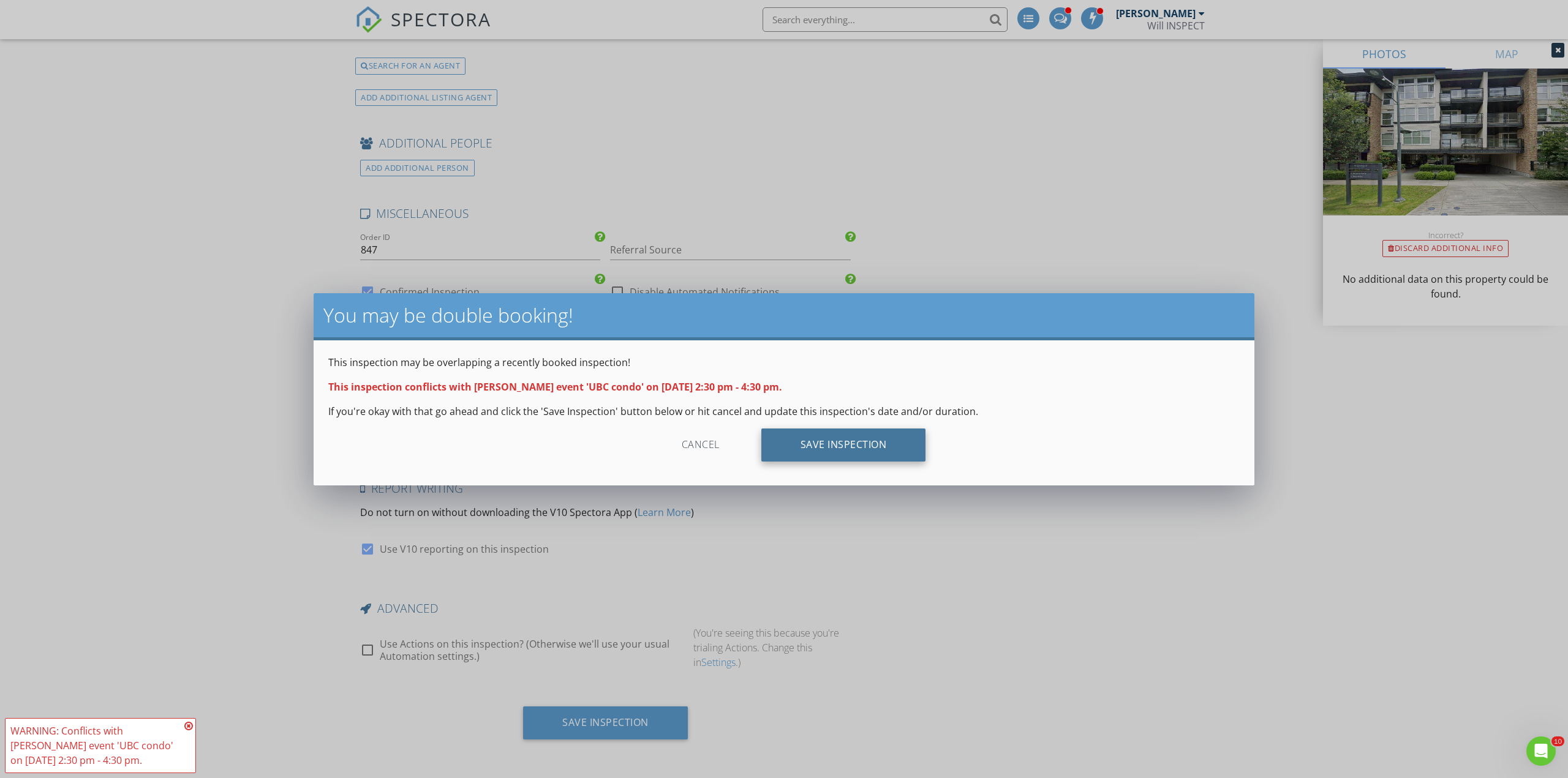 click on "Save Inspection" at bounding box center [843, 445] 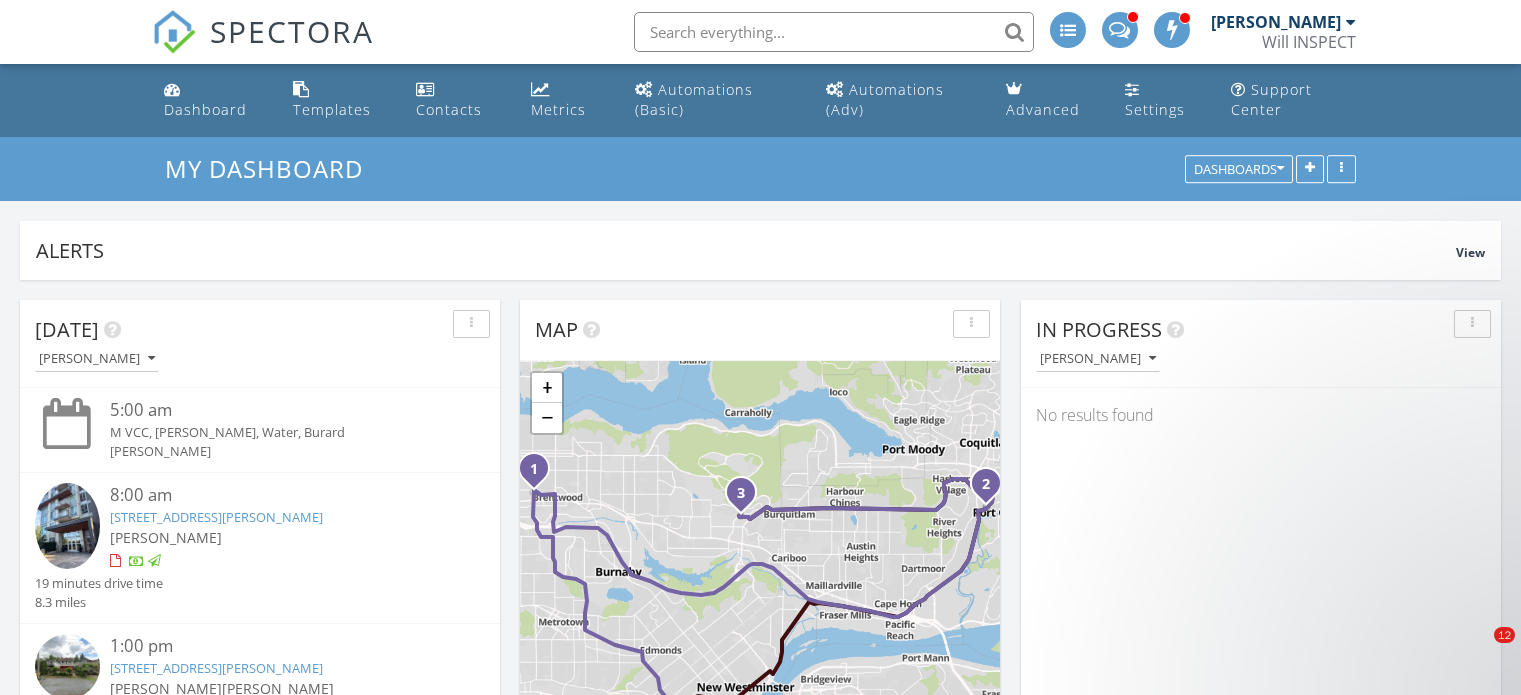 scroll, scrollTop: 1332, scrollLeft: 0, axis: vertical 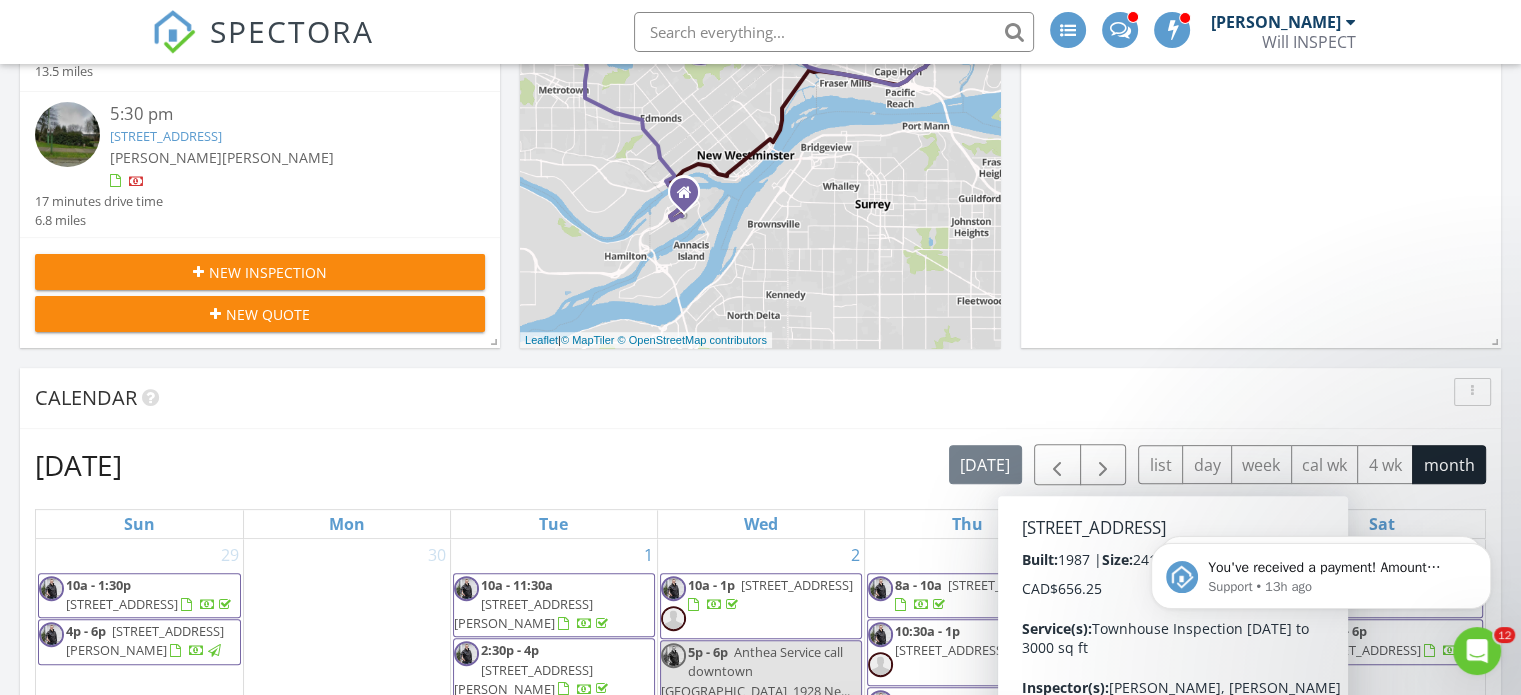 click at bounding box center [834, 32] 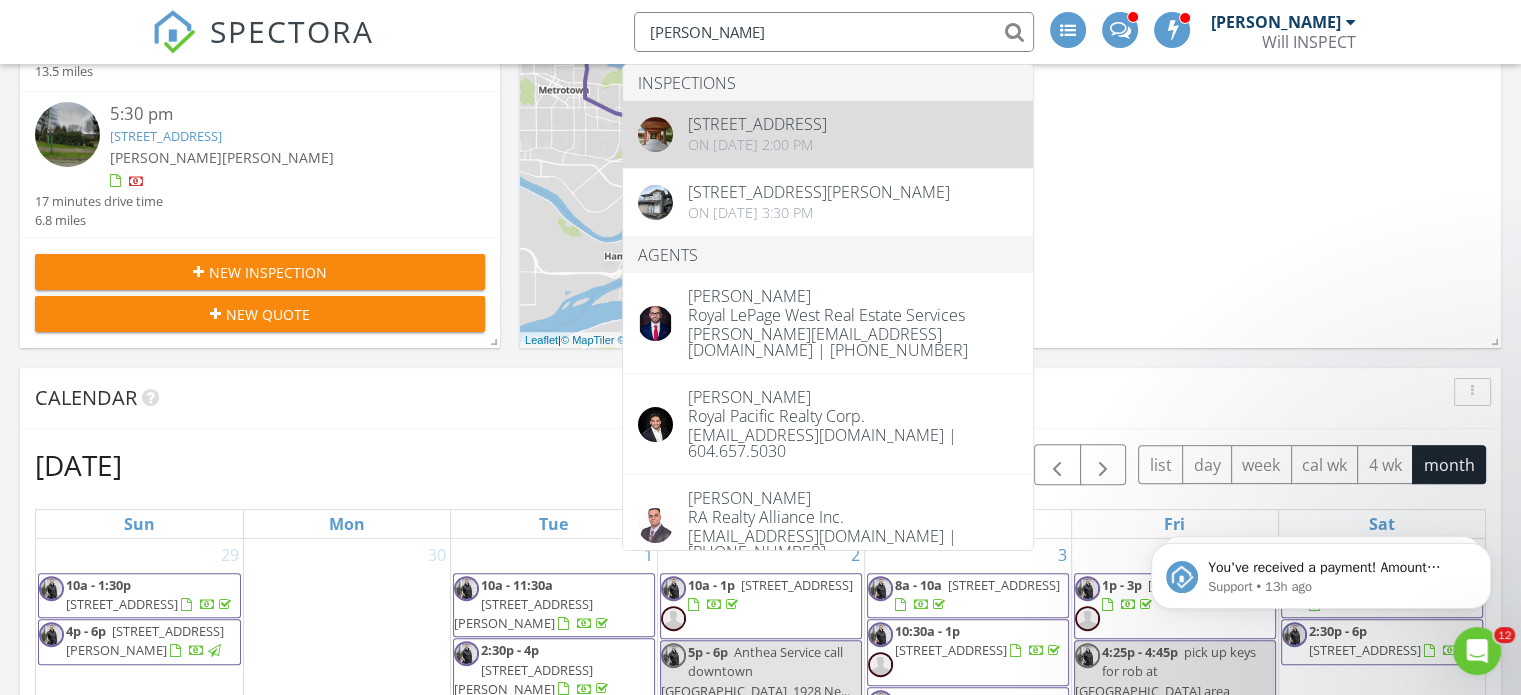 type on "[PERSON_NAME]" 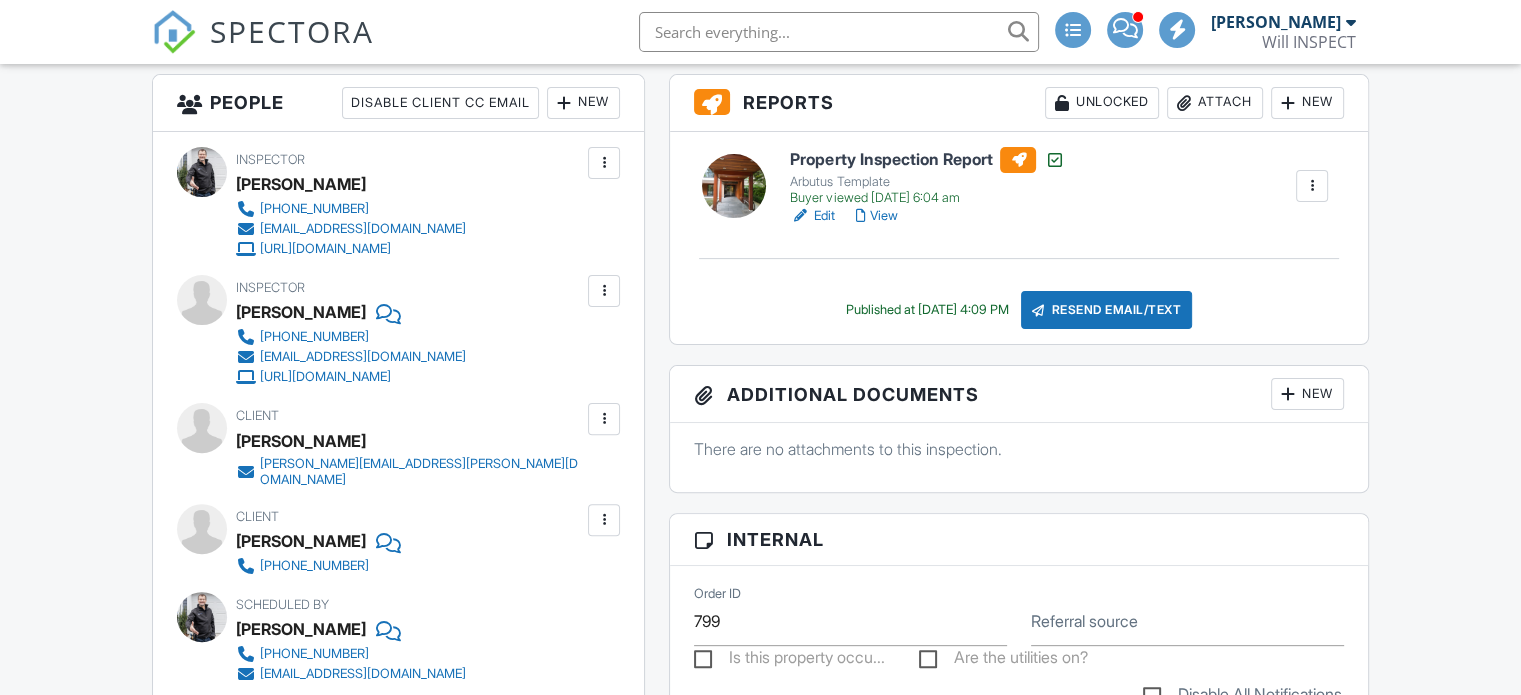 scroll, scrollTop: 533, scrollLeft: 0, axis: vertical 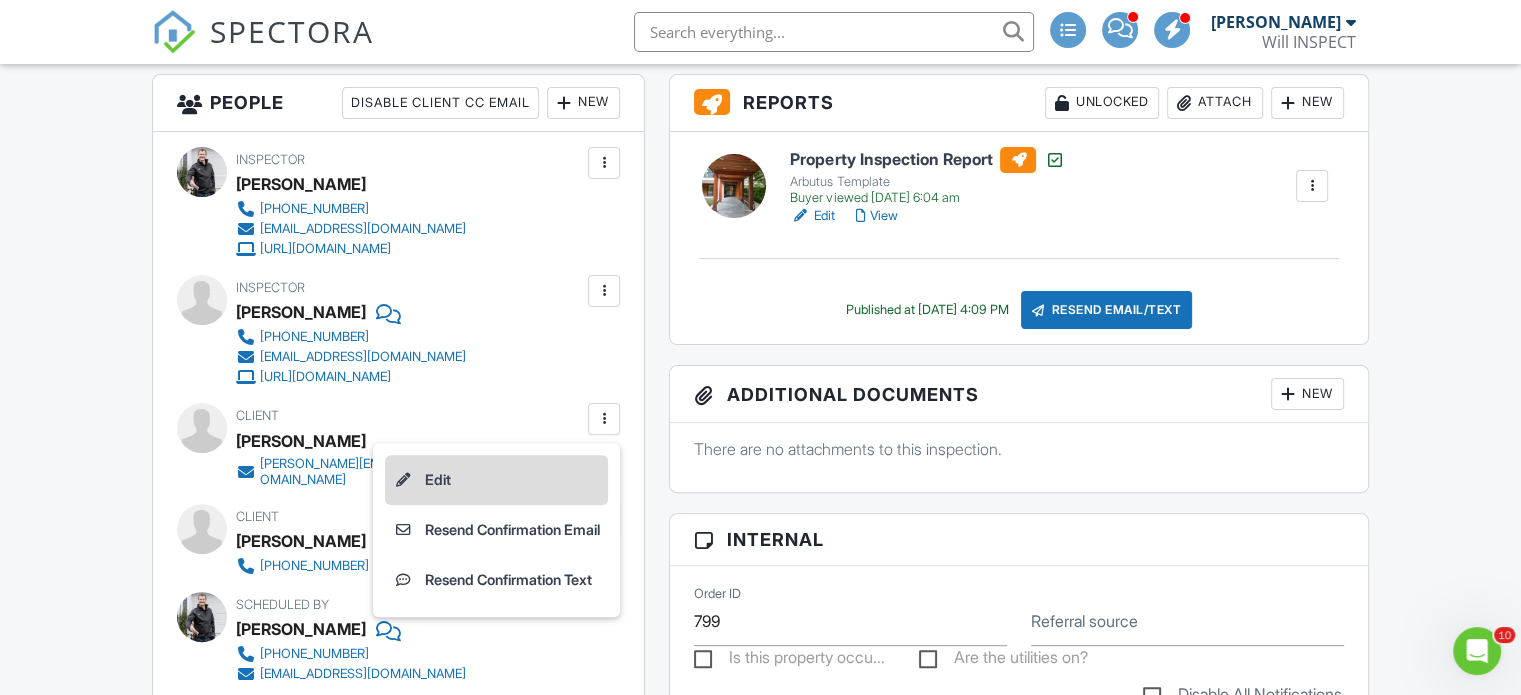 click on "Edit" at bounding box center [496, 480] 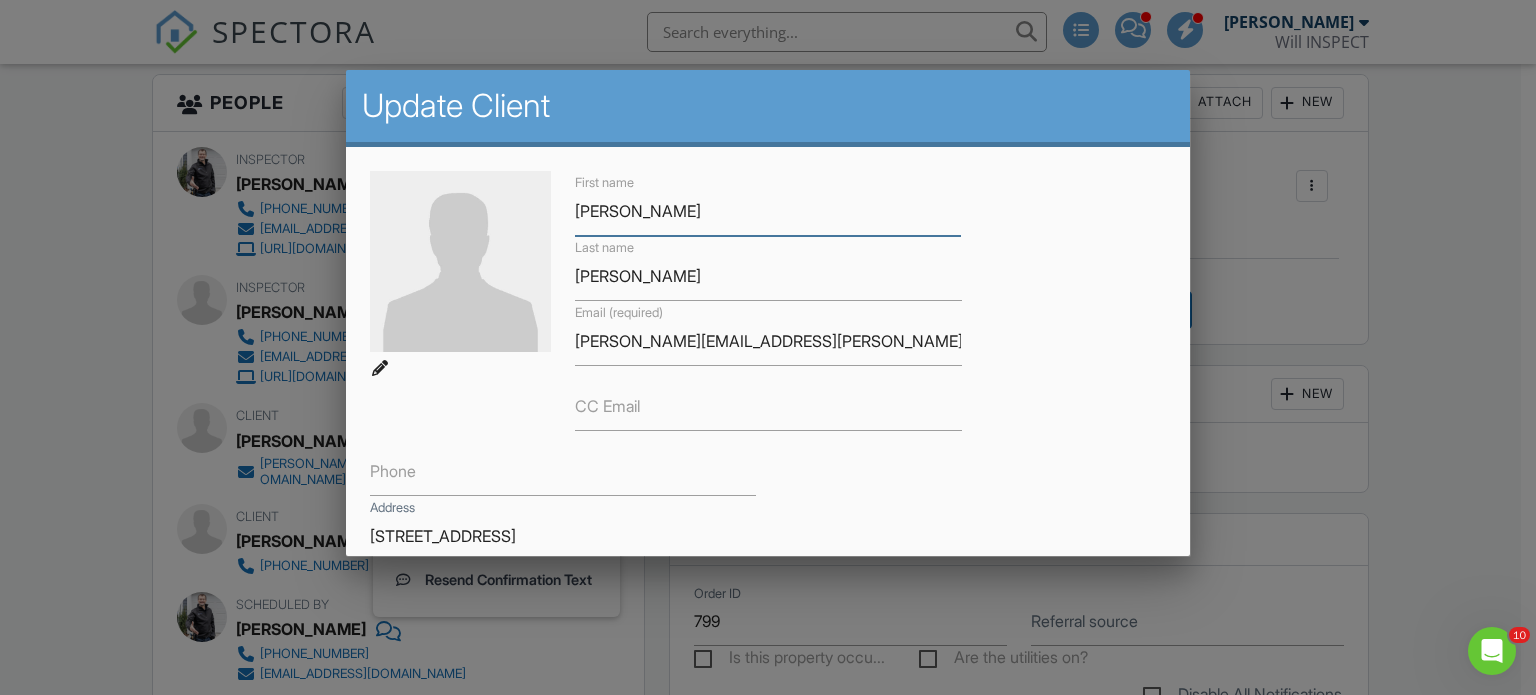 click on "[PERSON_NAME]" at bounding box center [768, 211] 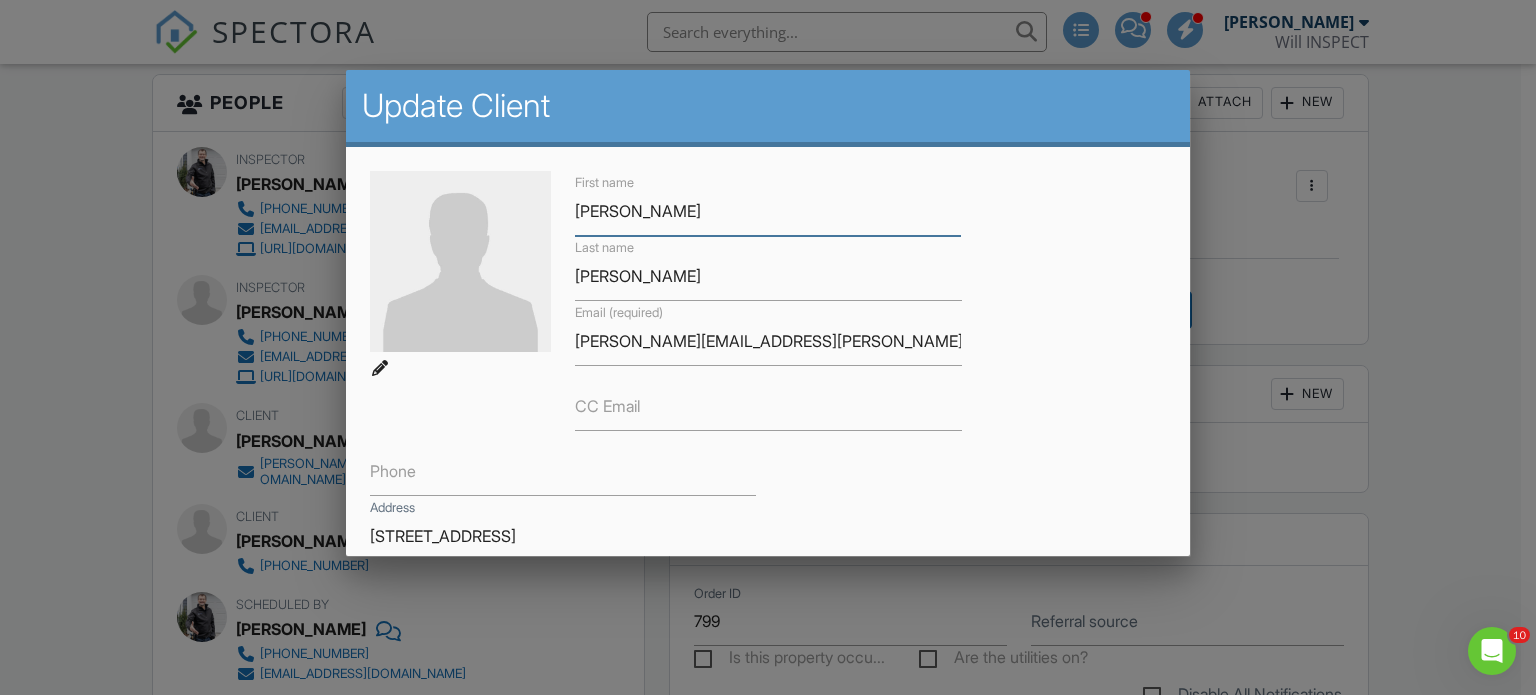 drag, startPoint x: 653, startPoint y: 228, endPoint x: 510, endPoint y: 227, distance: 143.0035 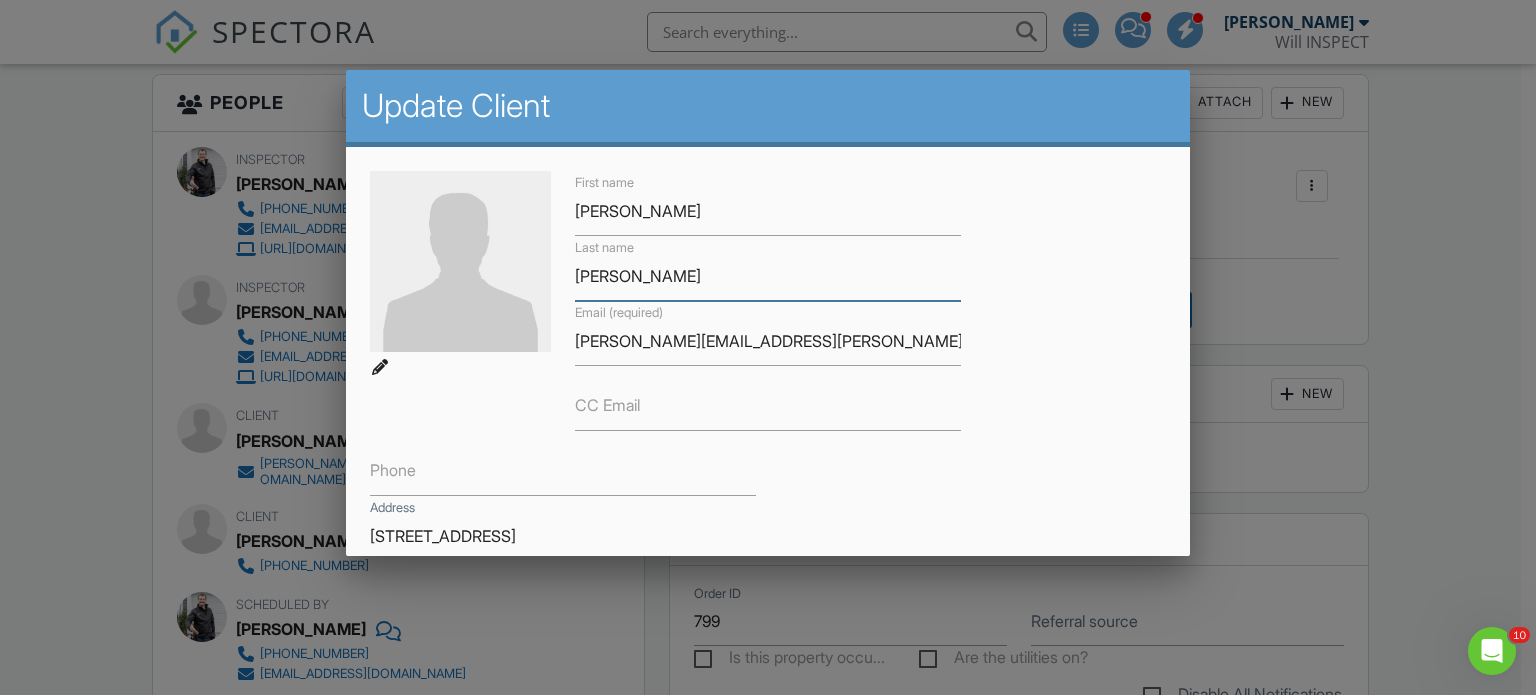 click on "Zaheer" at bounding box center [768, 276] 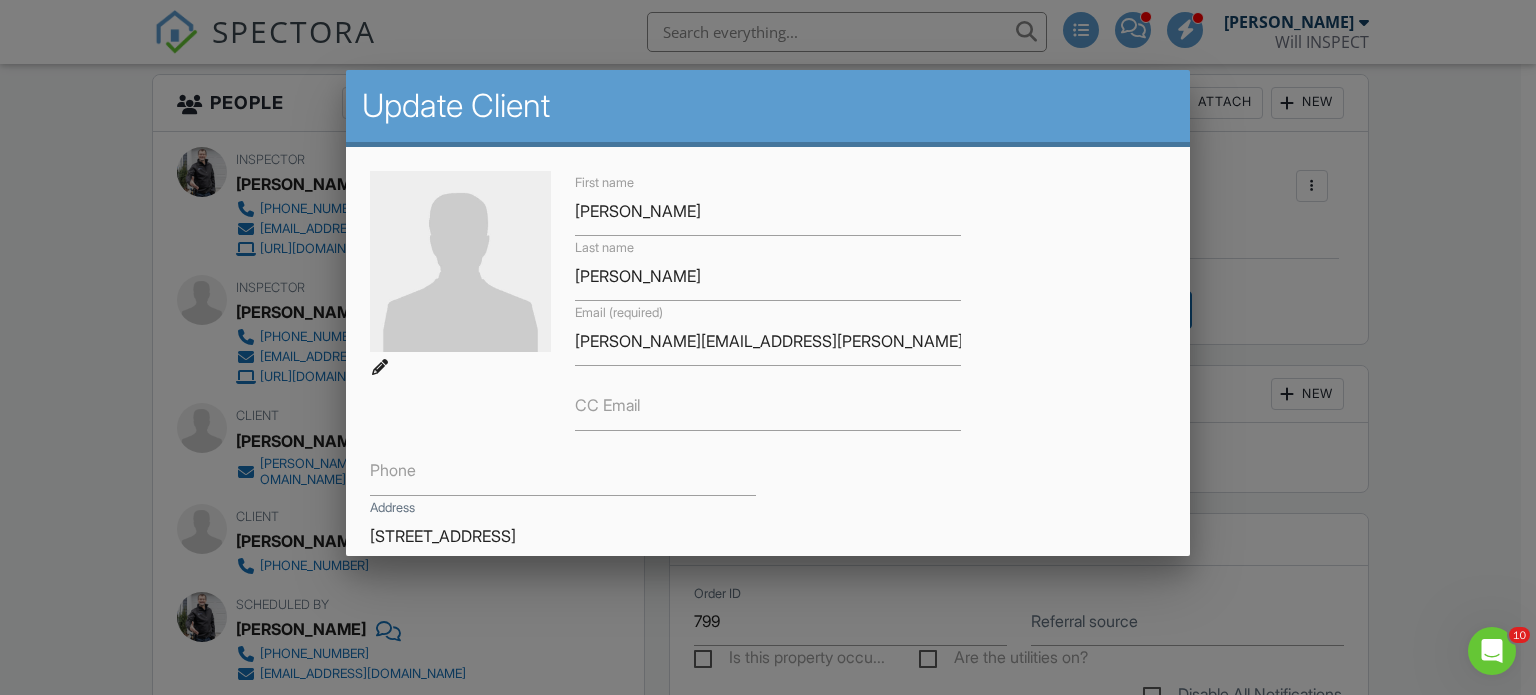 click on "Email (required)
zaheer.amir@gmail.com" at bounding box center (768, 333) 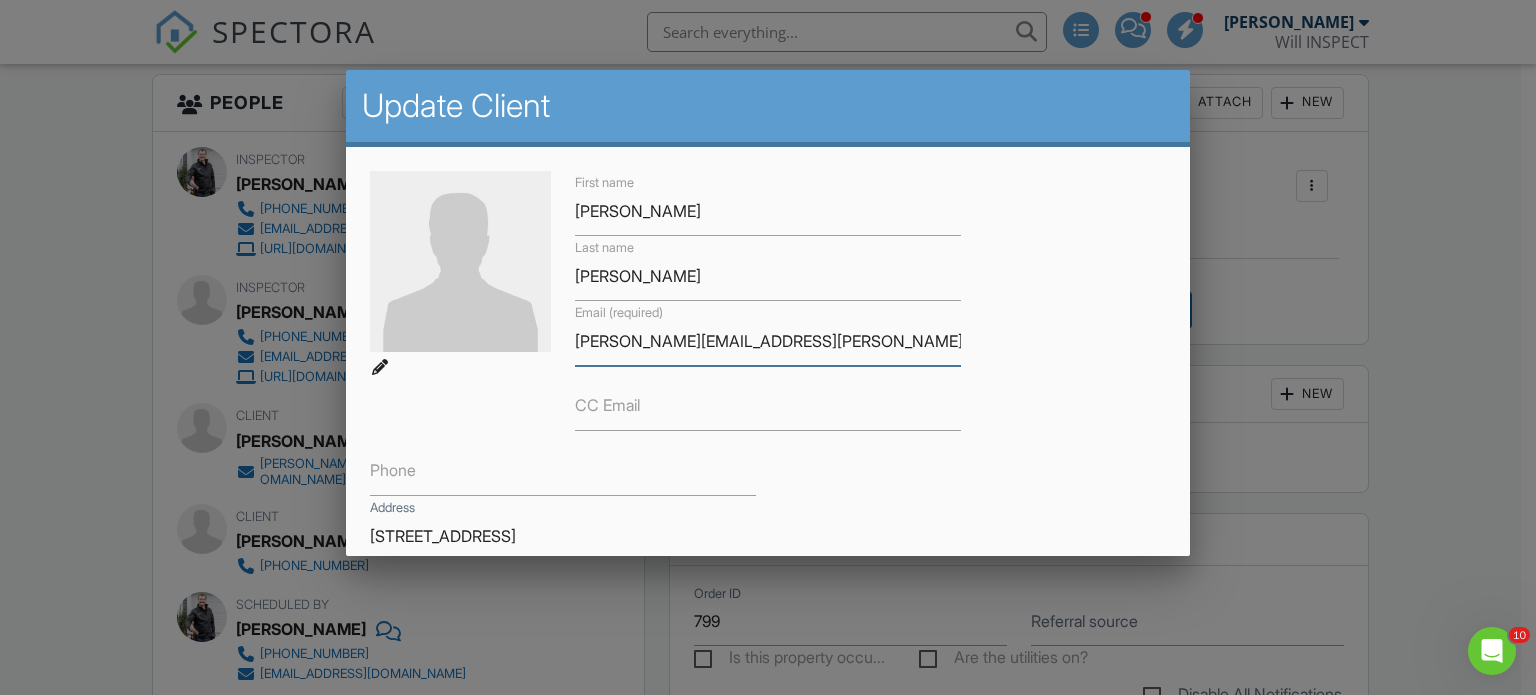 drag, startPoint x: 748, startPoint y: 346, endPoint x: 552, endPoint y: 323, distance: 197.34488 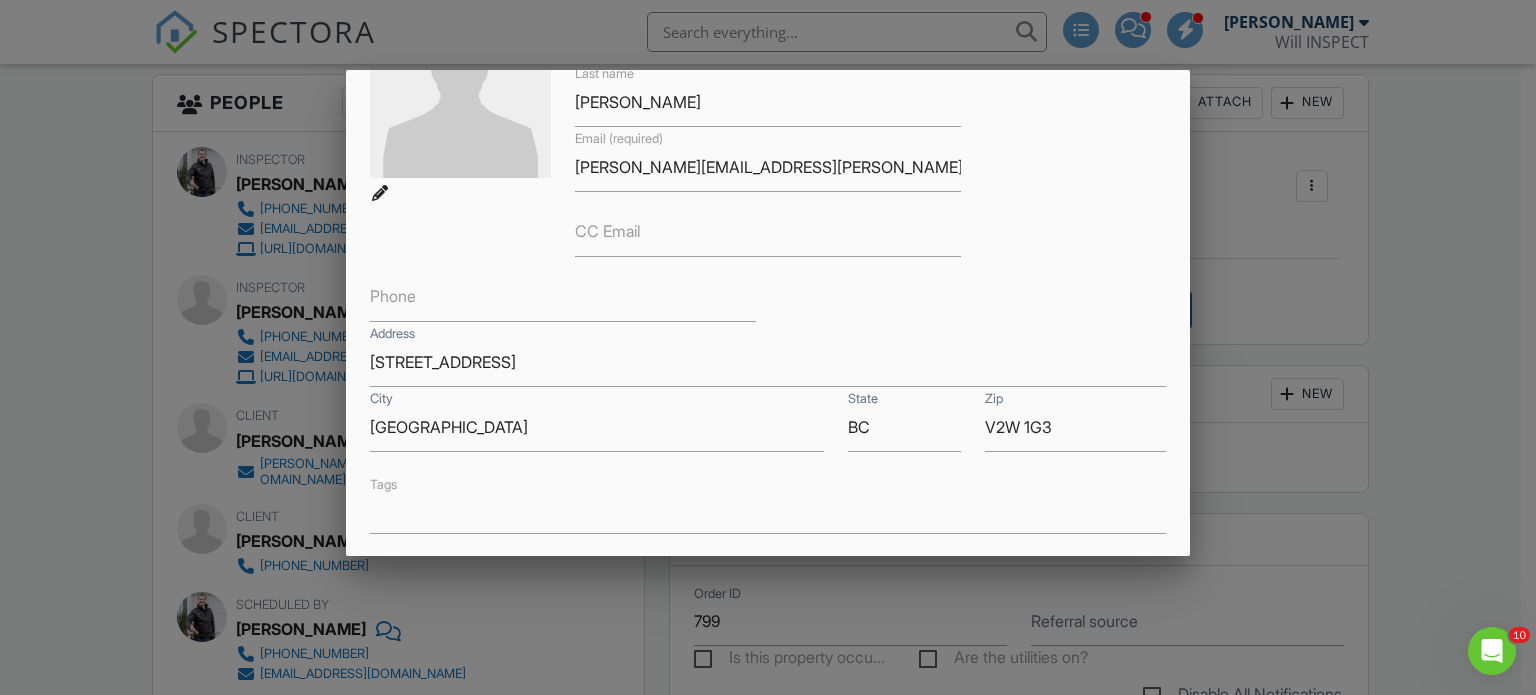 scroll, scrollTop: 266, scrollLeft: 0, axis: vertical 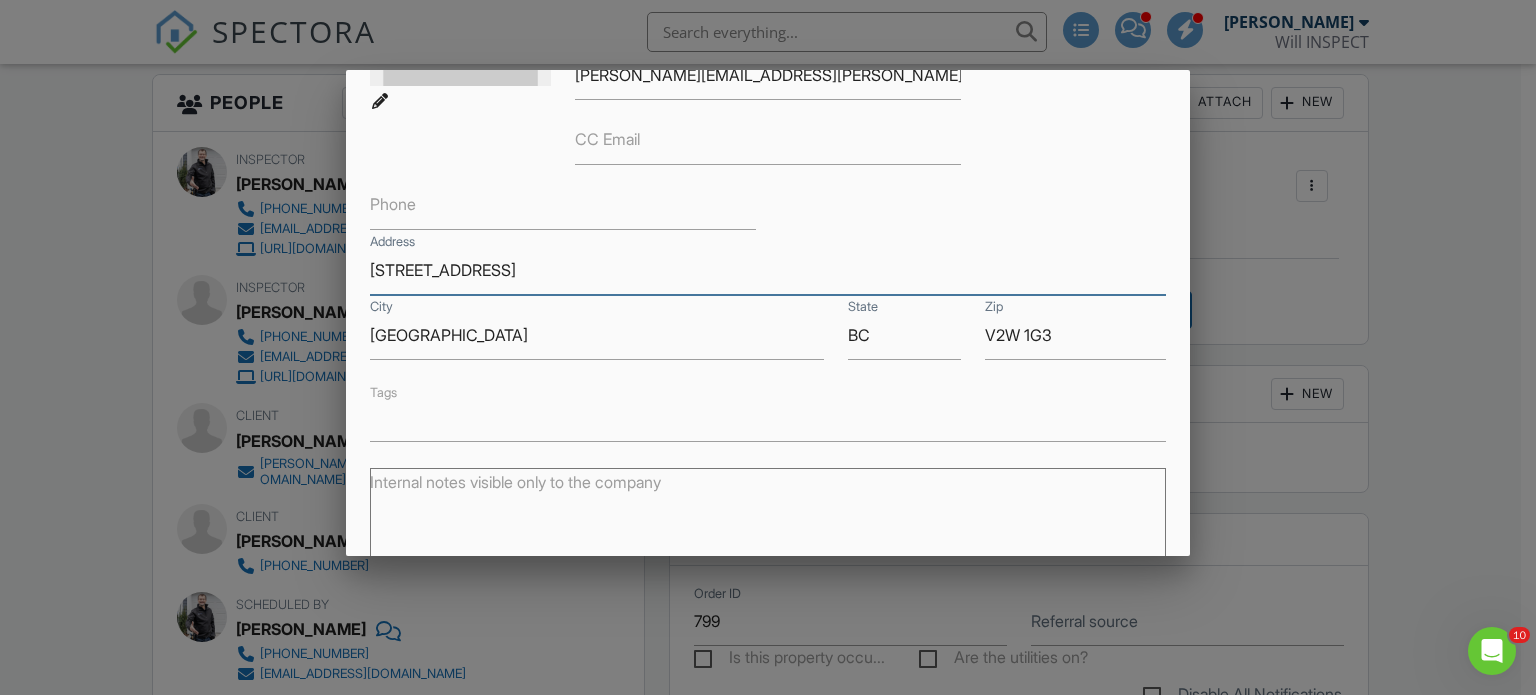 drag, startPoint x: 549, startPoint y: 291, endPoint x: 334, endPoint y: 271, distance: 215.92822 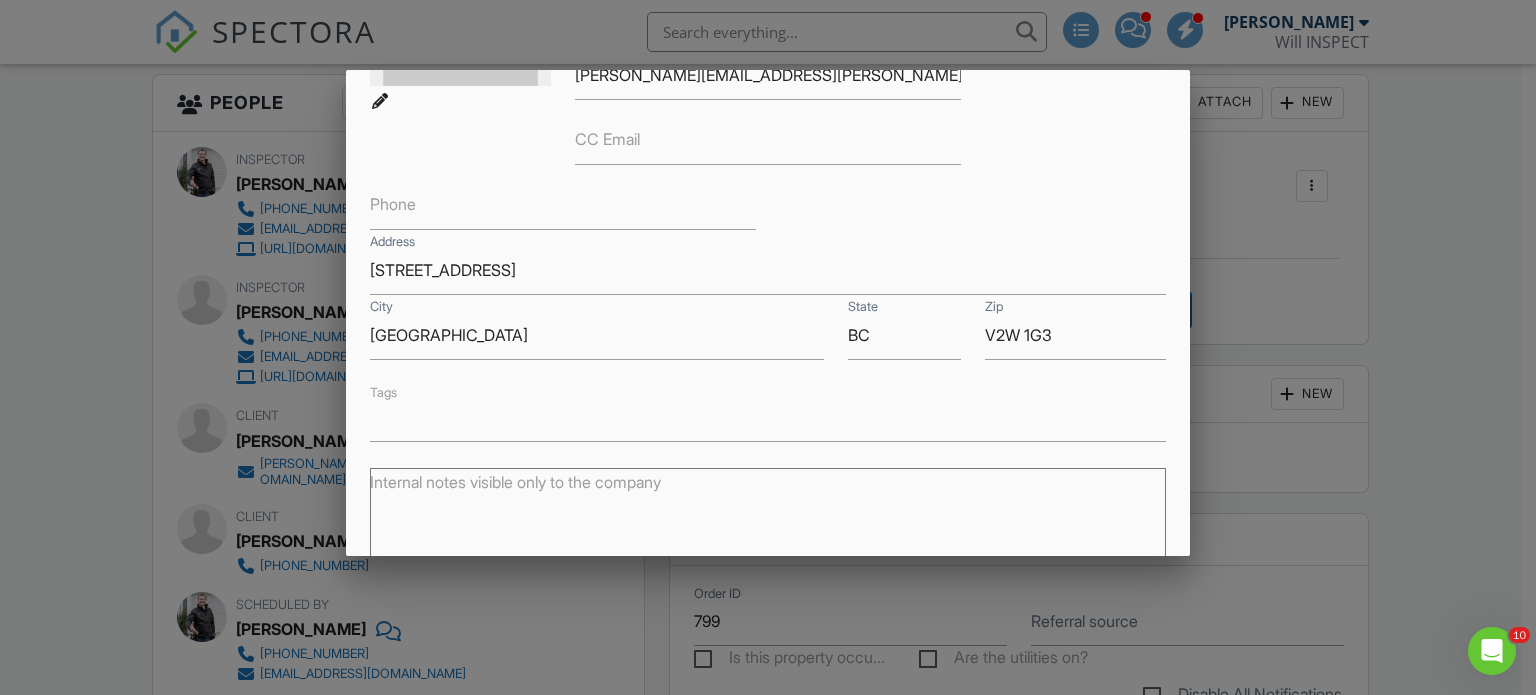 drag, startPoint x: 611, startPoint y: 359, endPoint x: 350, endPoint y: 337, distance: 261.92557 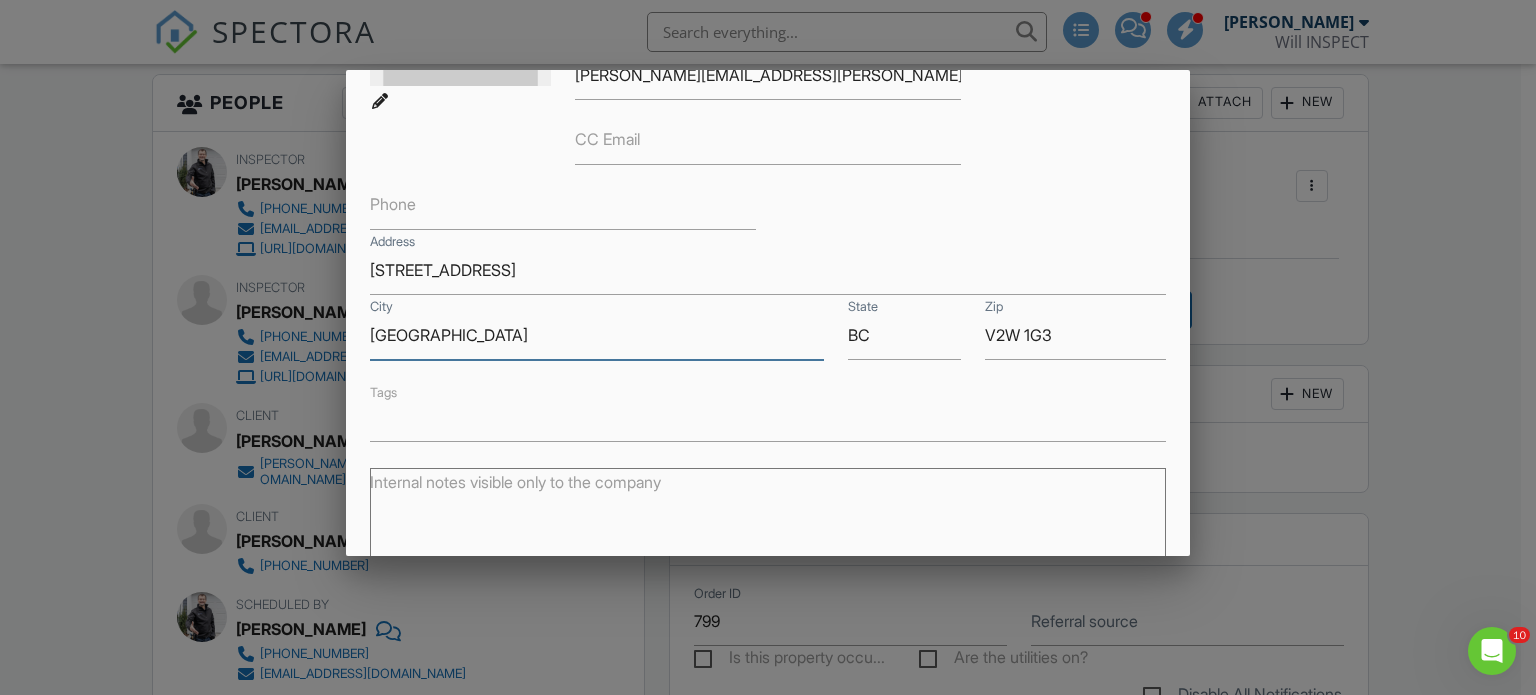 copy 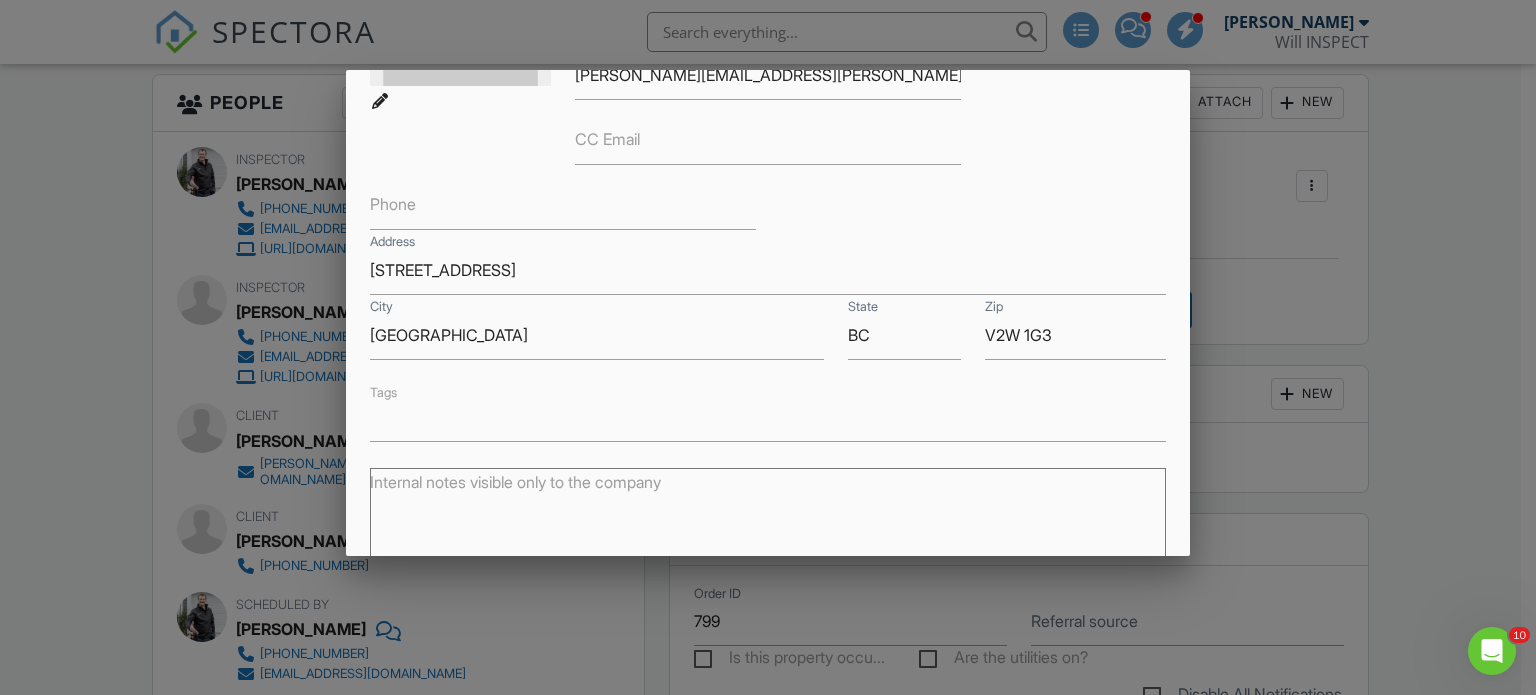 drag, startPoint x: 973, startPoint y: 363, endPoint x: 1030, endPoint y: 364, distance: 57.00877 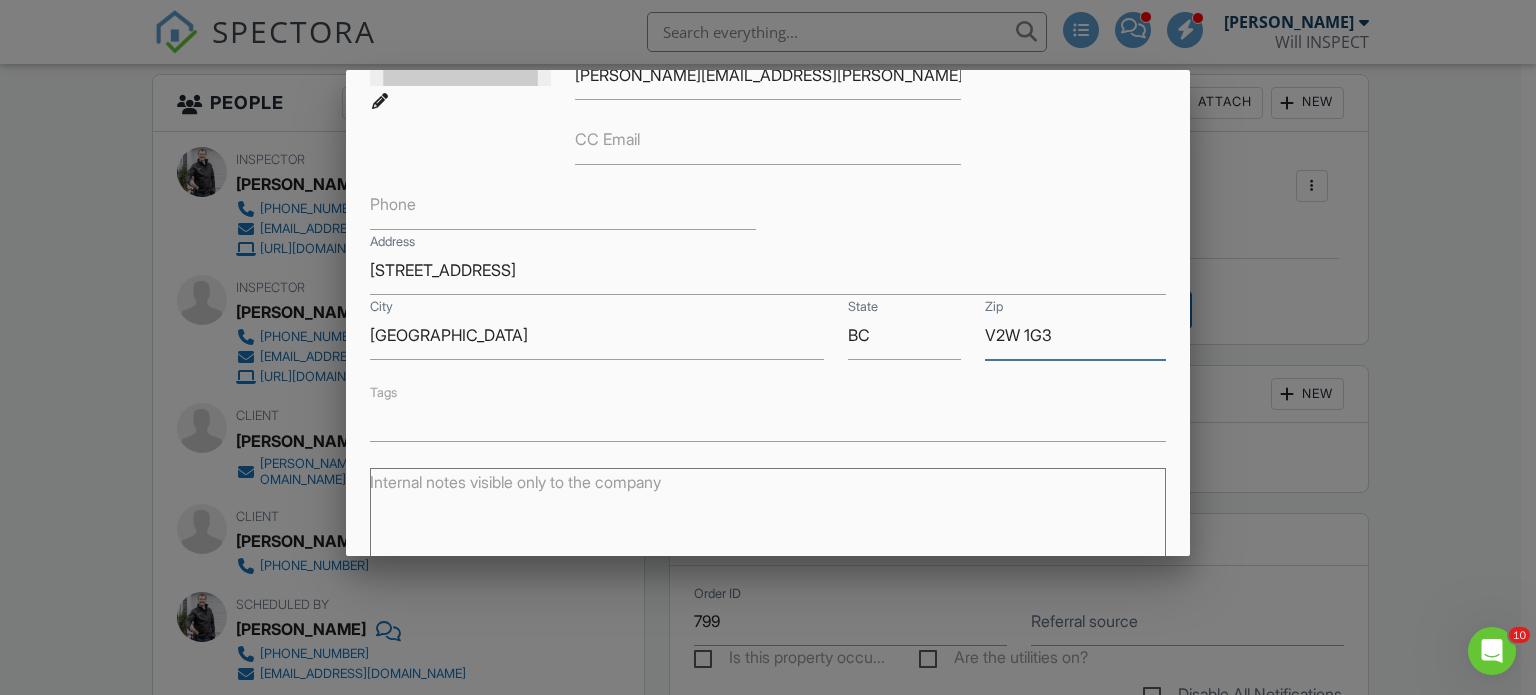 copy 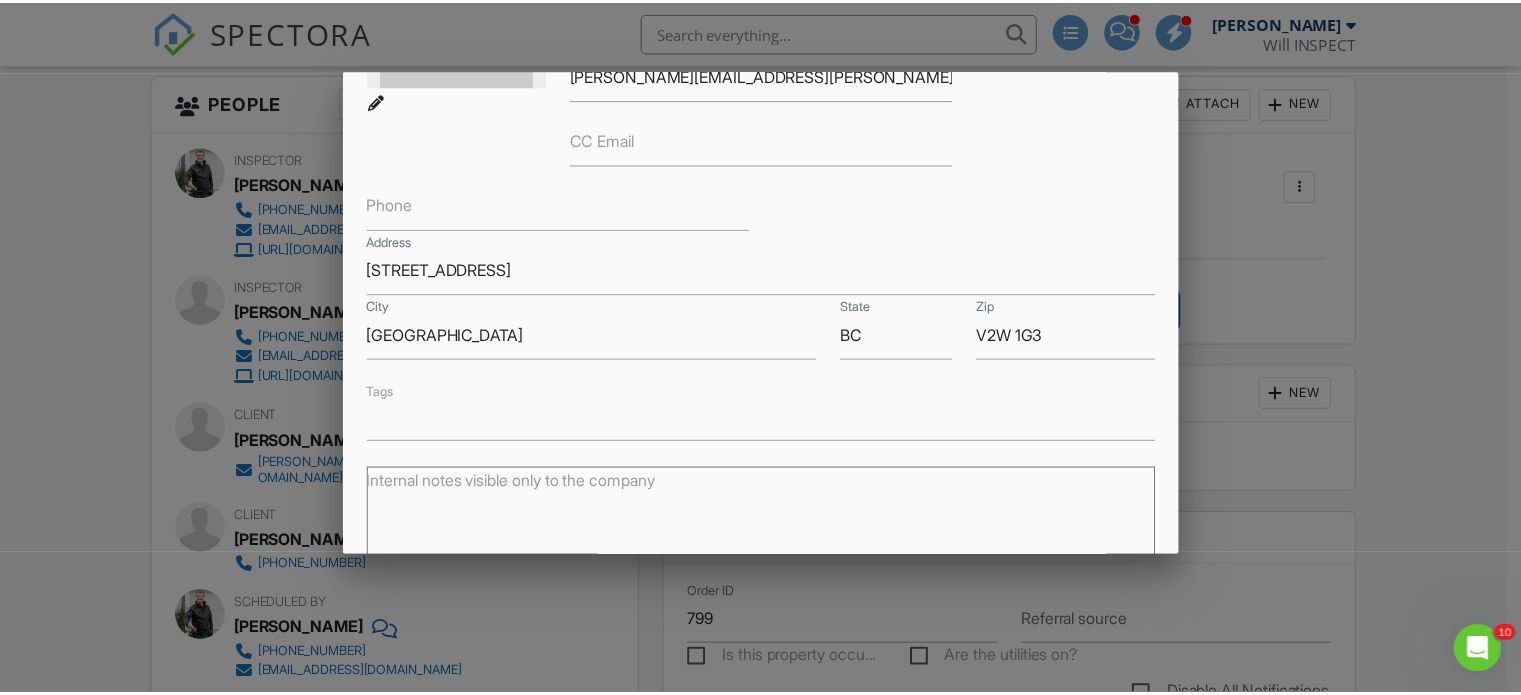 scroll, scrollTop: 0, scrollLeft: 0, axis: both 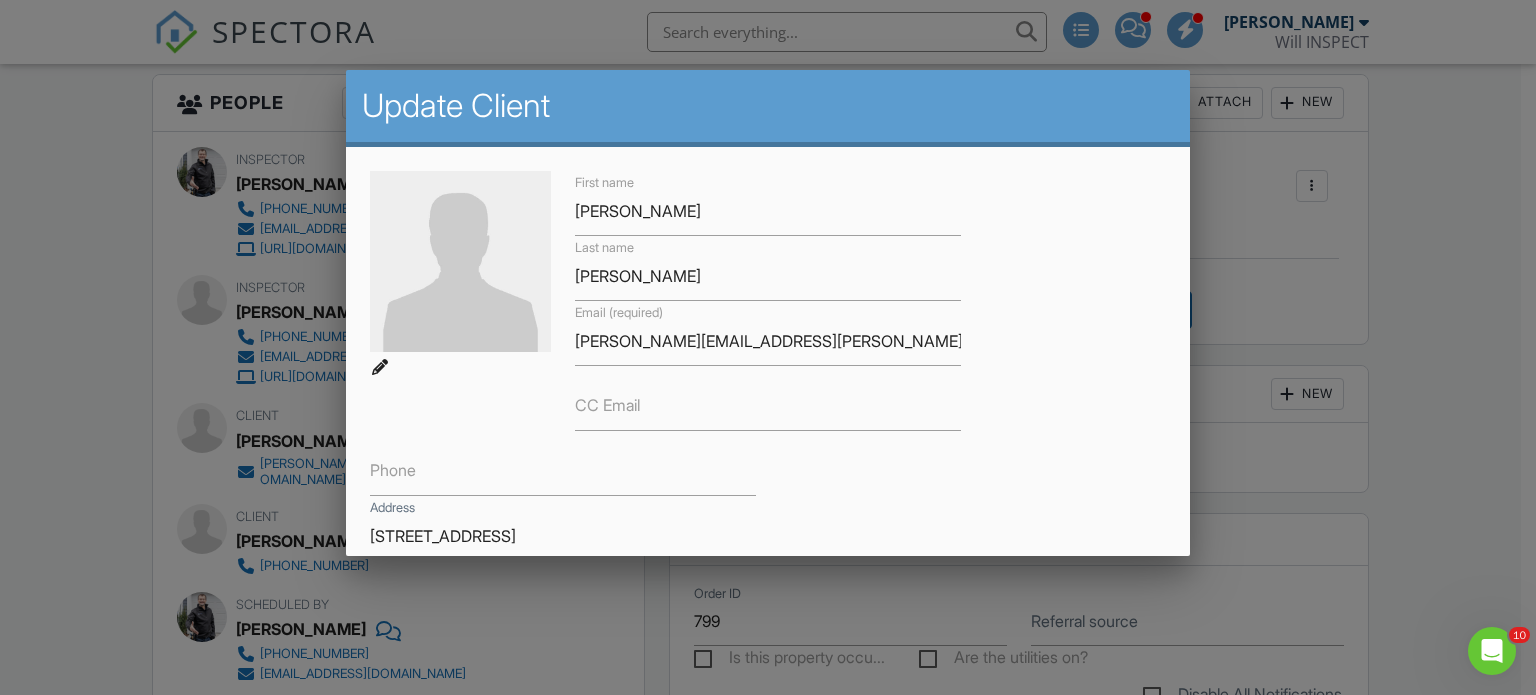 click at bounding box center [768, 334] 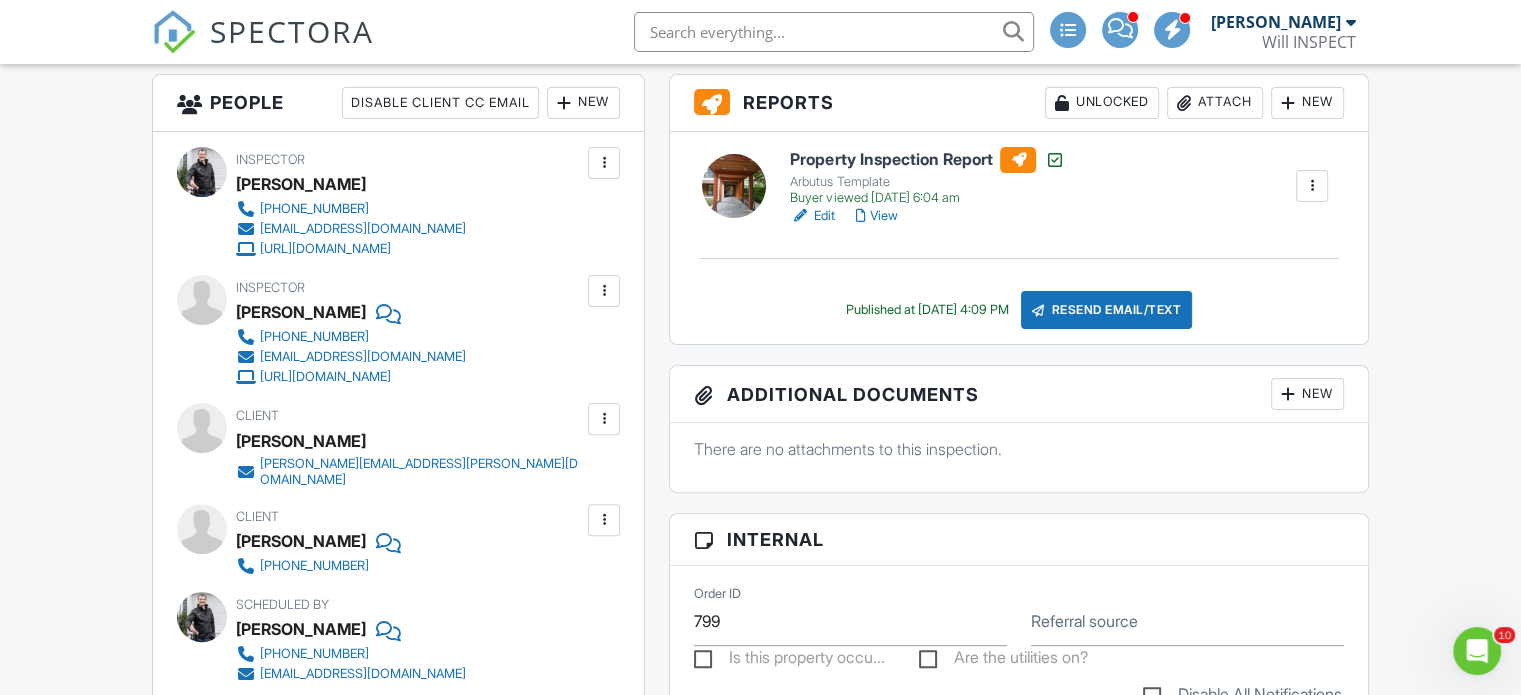 scroll, scrollTop: 800, scrollLeft: 0, axis: vertical 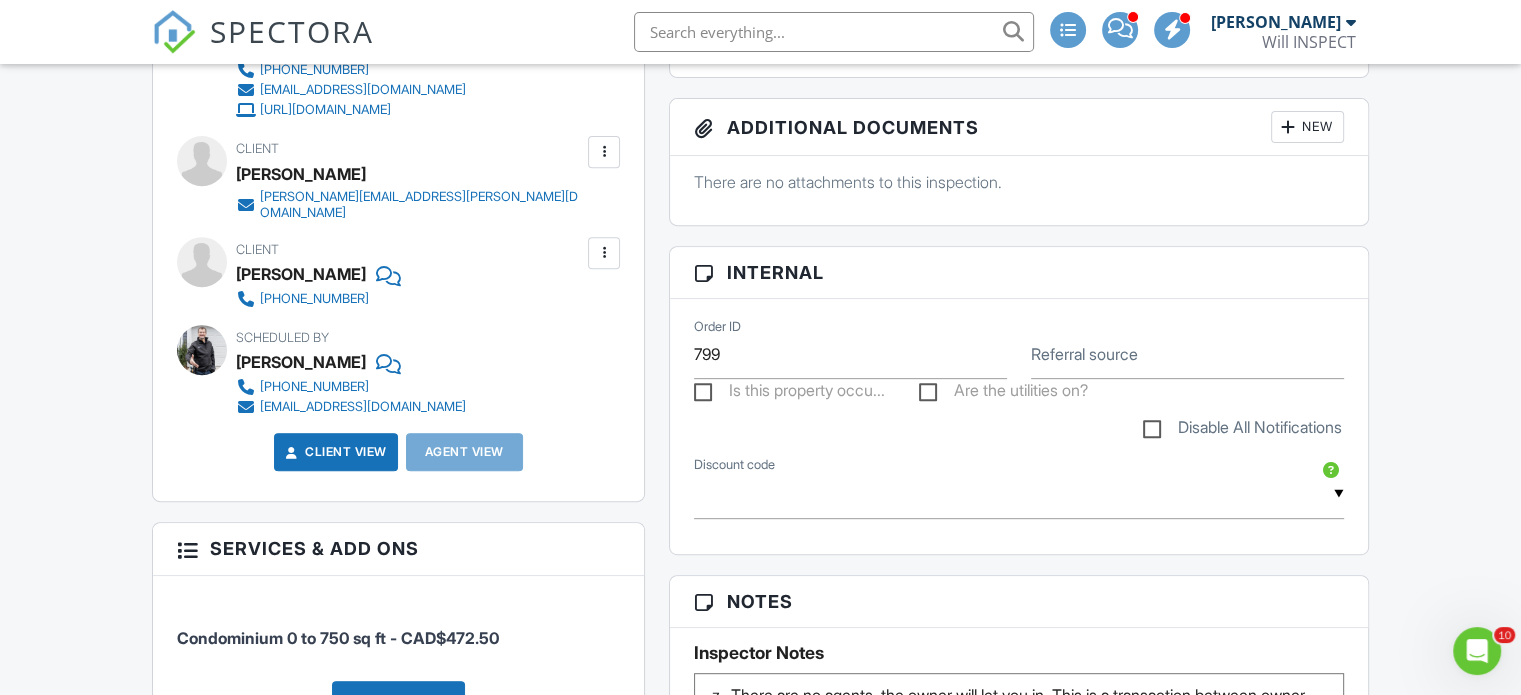 click at bounding box center [604, 253] 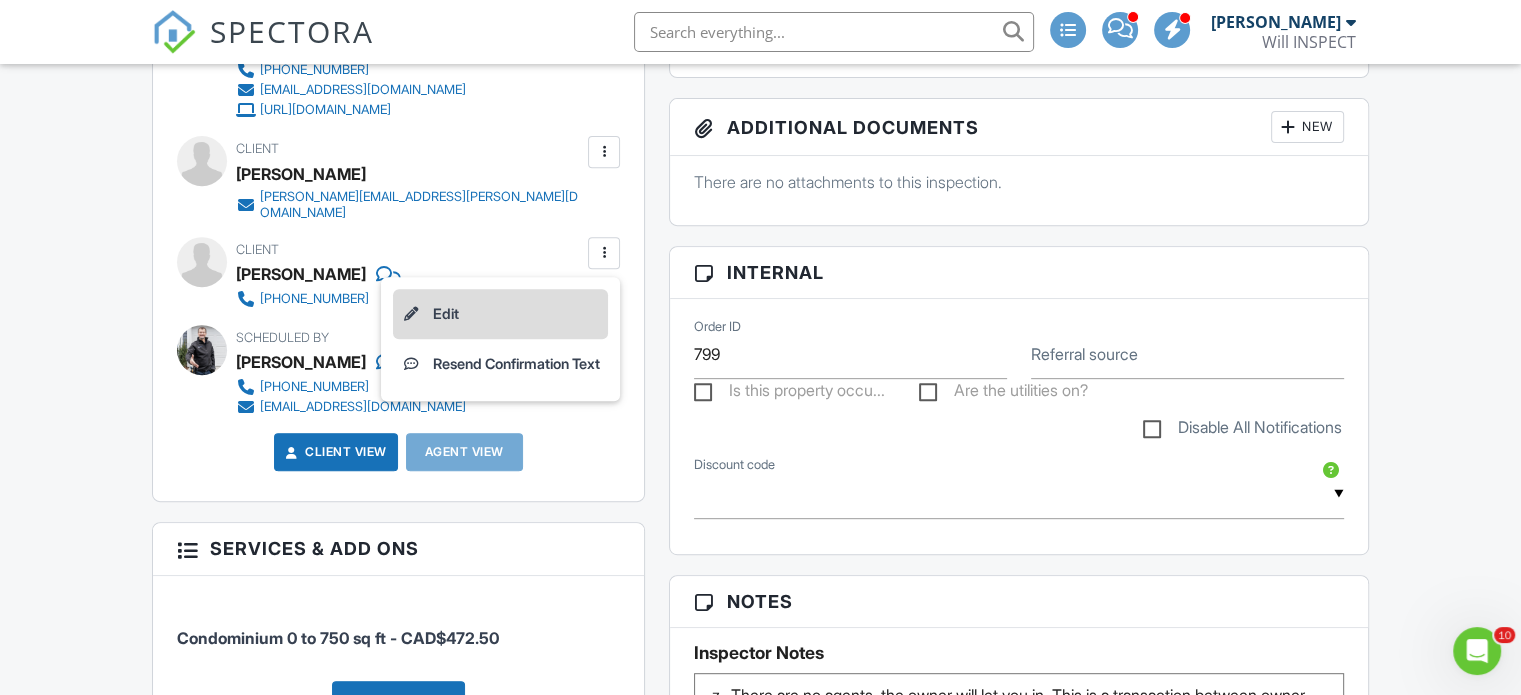 click on "Edit" at bounding box center [500, 314] 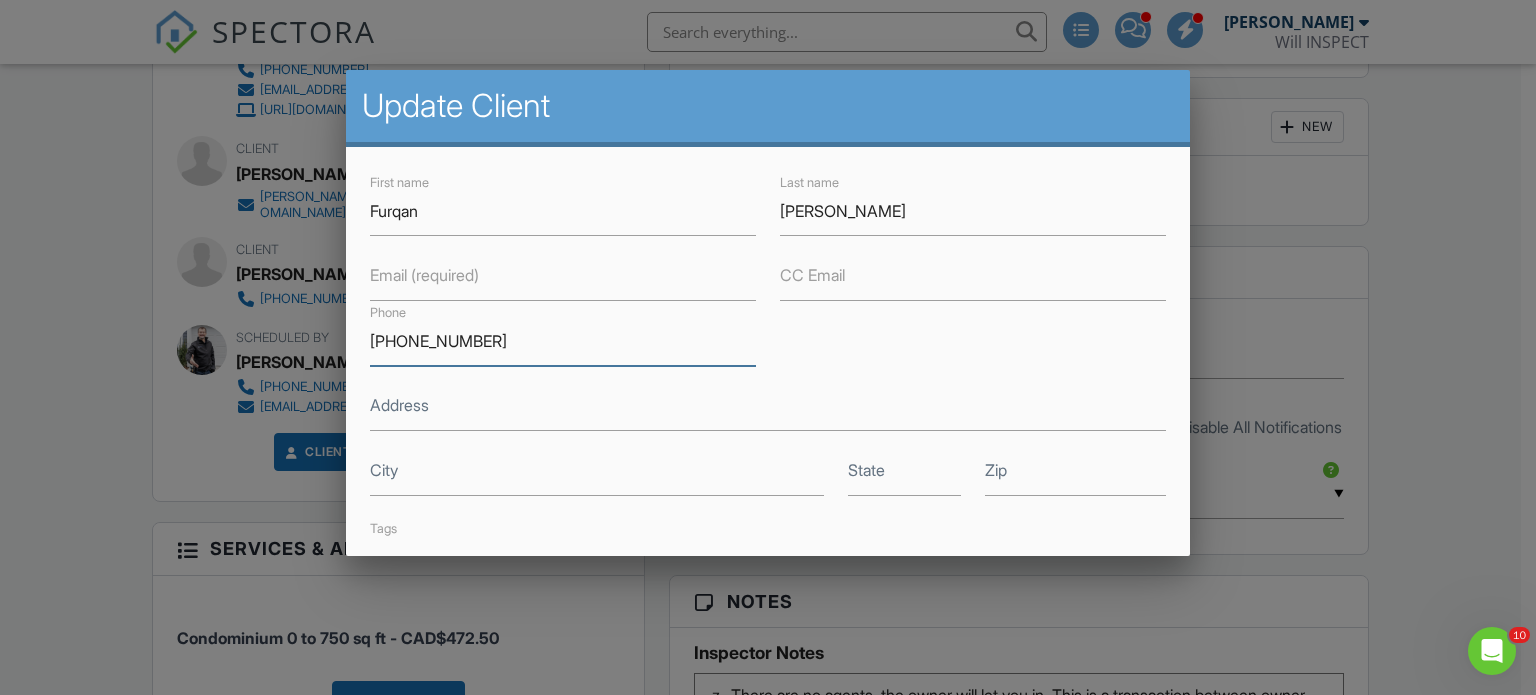 click on "778-231-1590" at bounding box center [563, 341] 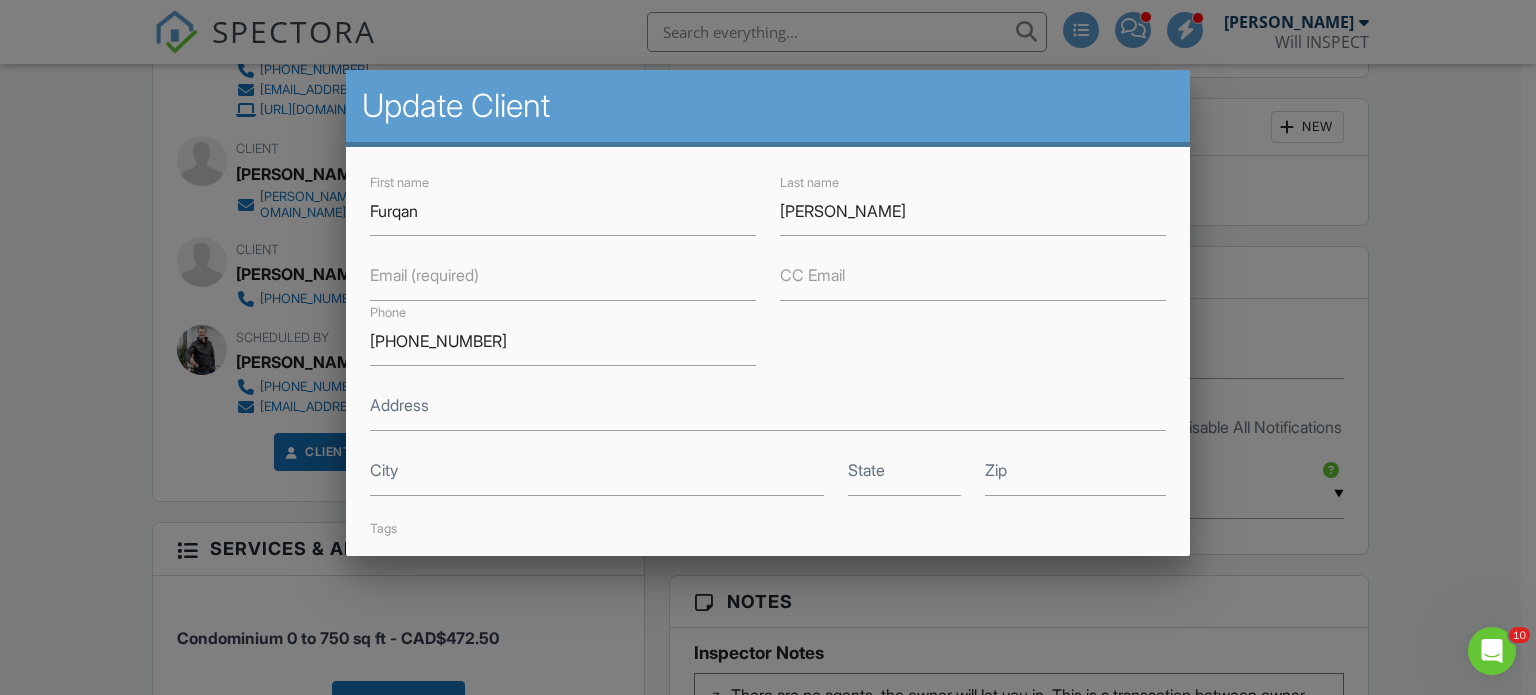 click at bounding box center [768, 334] 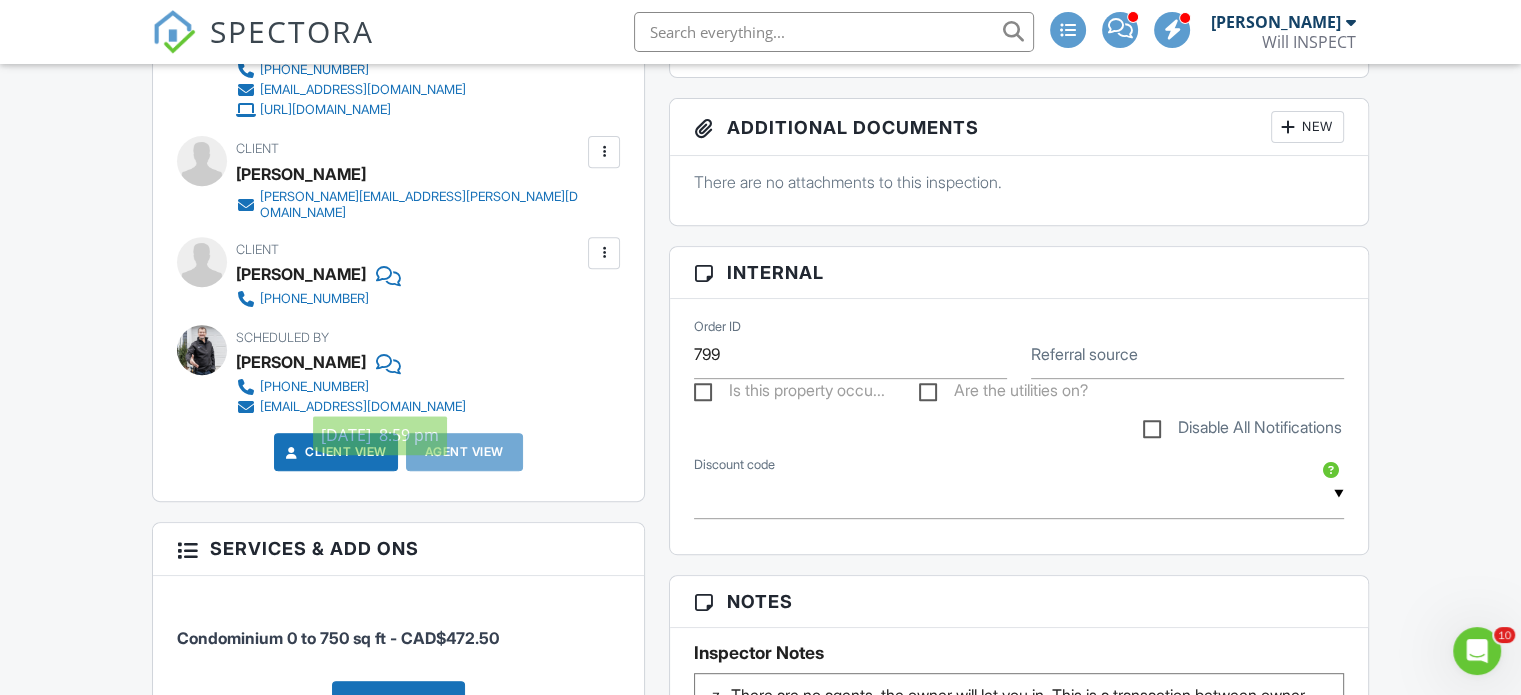 scroll, scrollTop: 1066, scrollLeft: 0, axis: vertical 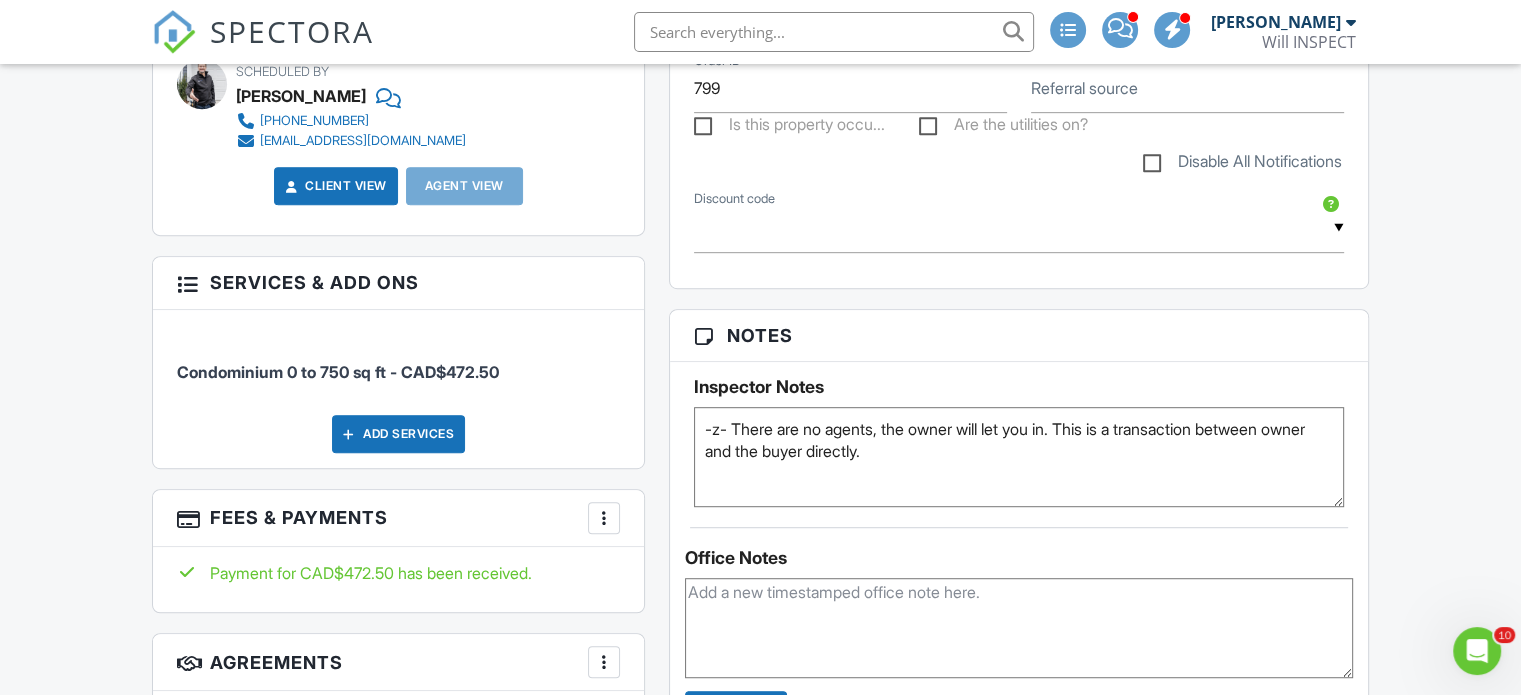 click at bounding box center [604, 518] 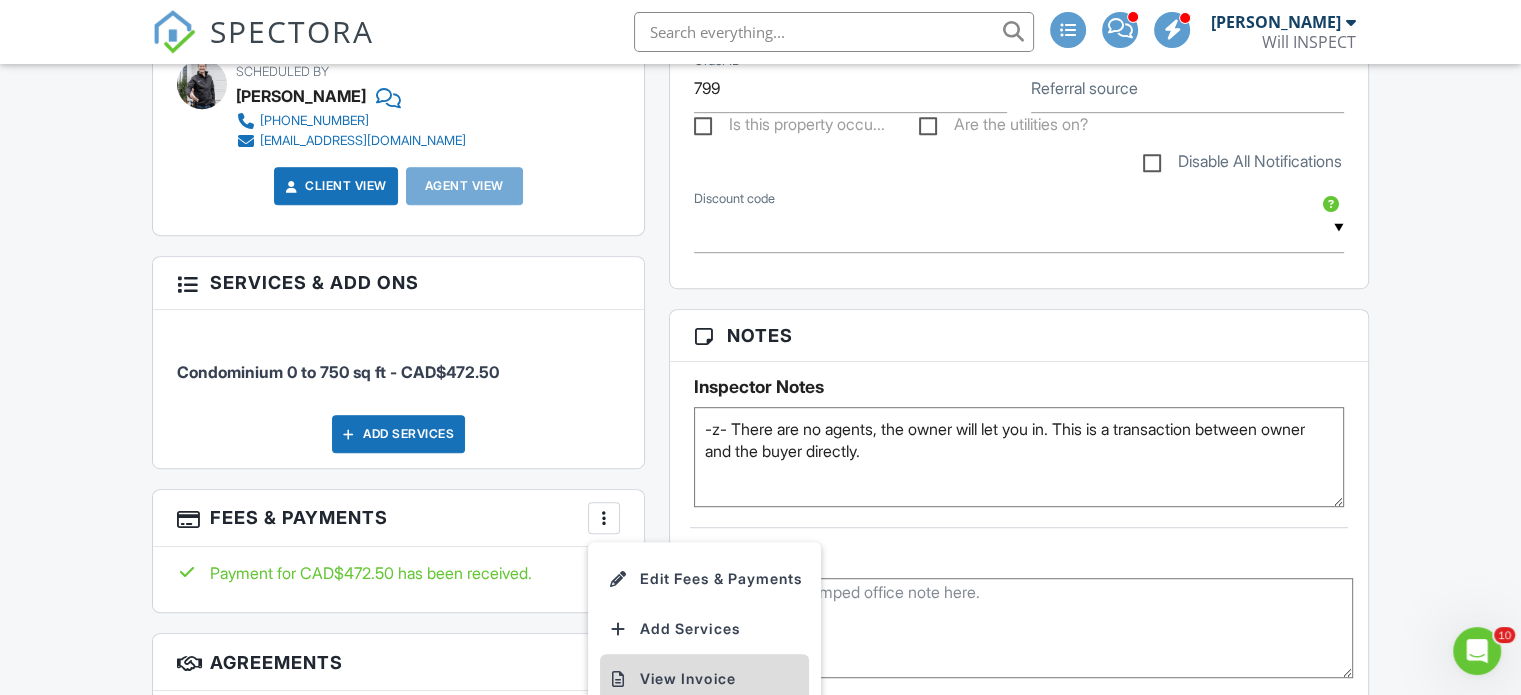 click on "View Invoice" at bounding box center [704, 679] 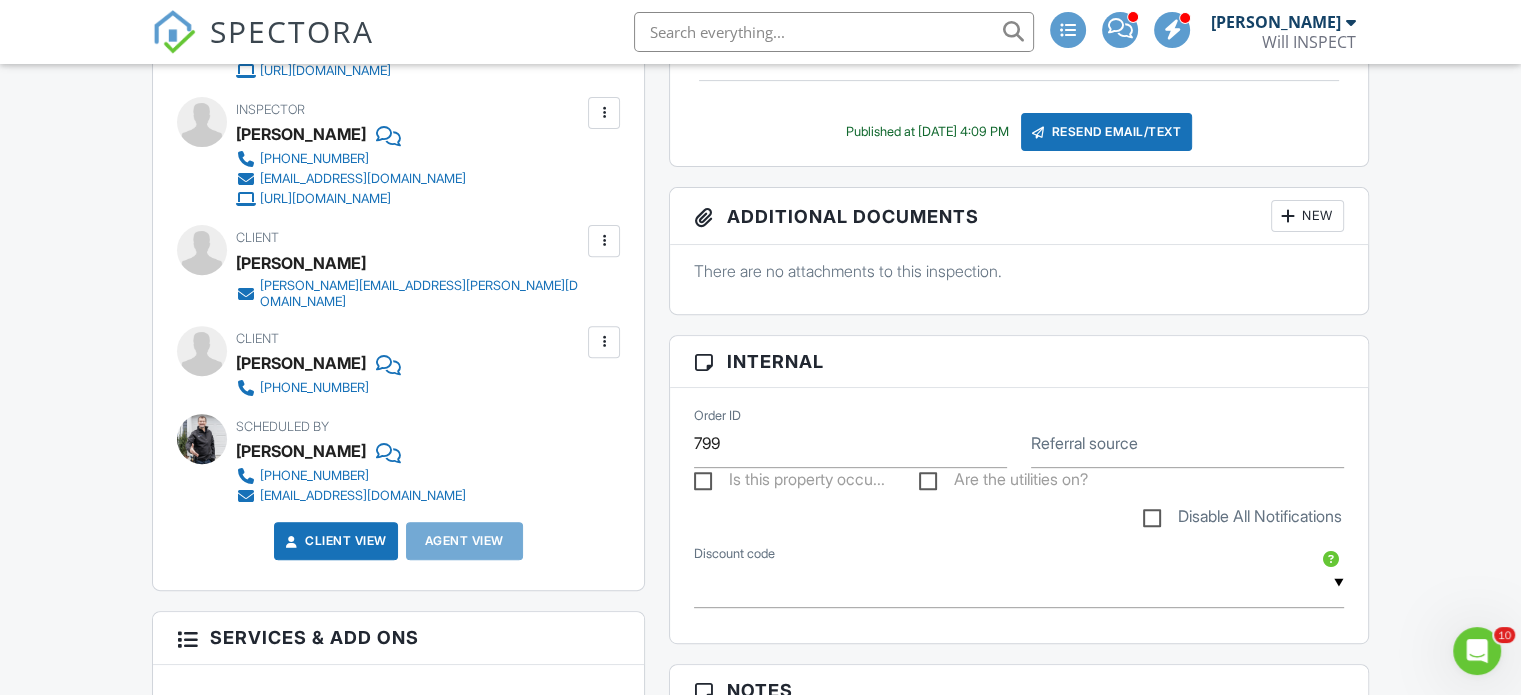 scroll, scrollTop: 1066, scrollLeft: 0, axis: vertical 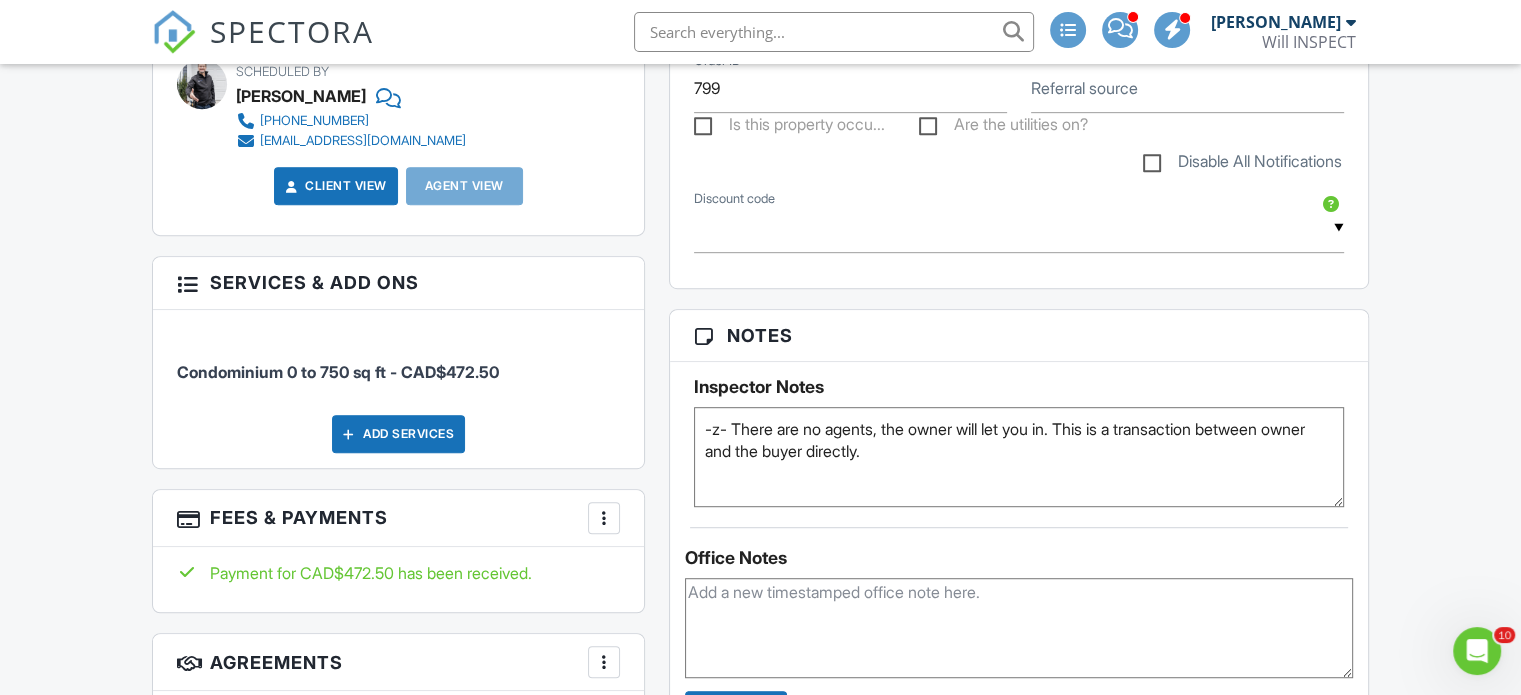 click at bounding box center [604, 518] 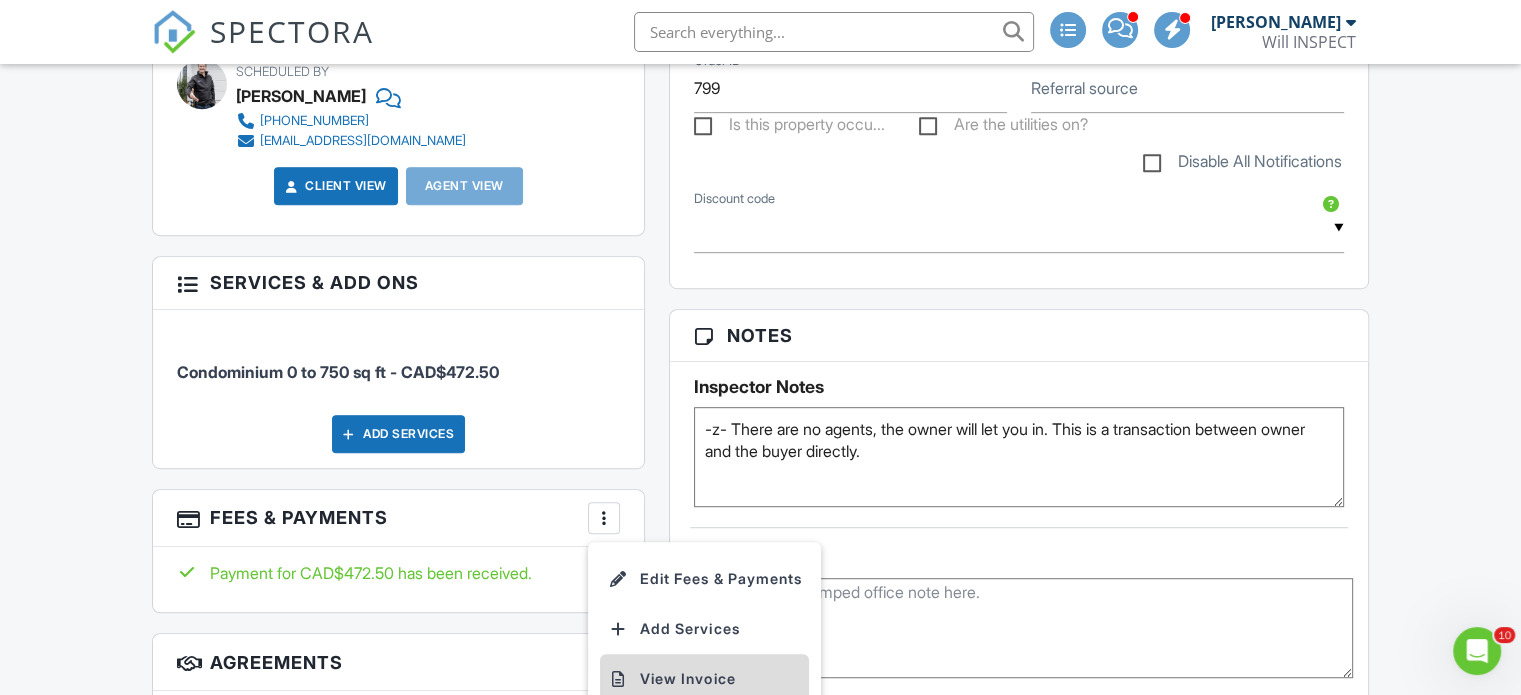 click on "View Invoice" at bounding box center [704, 679] 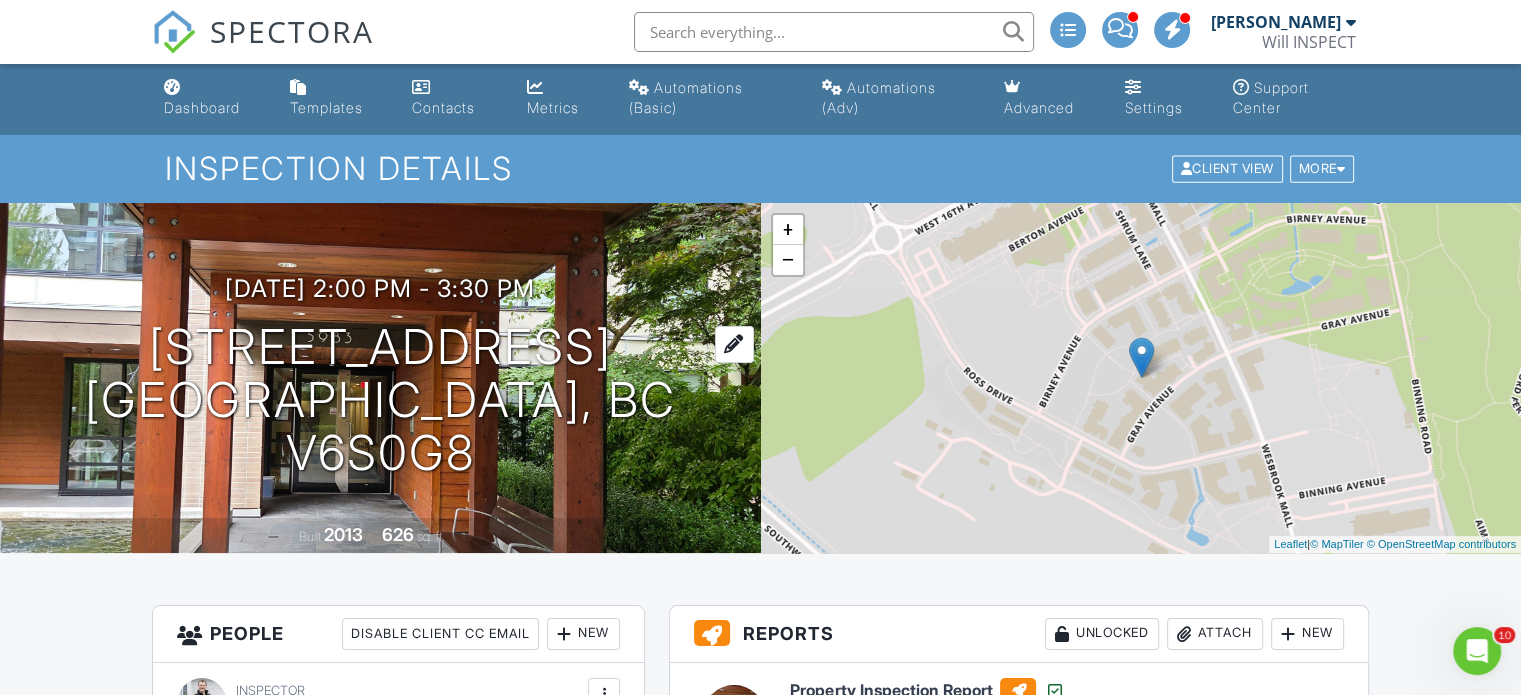 scroll, scrollTop: 0, scrollLeft: 0, axis: both 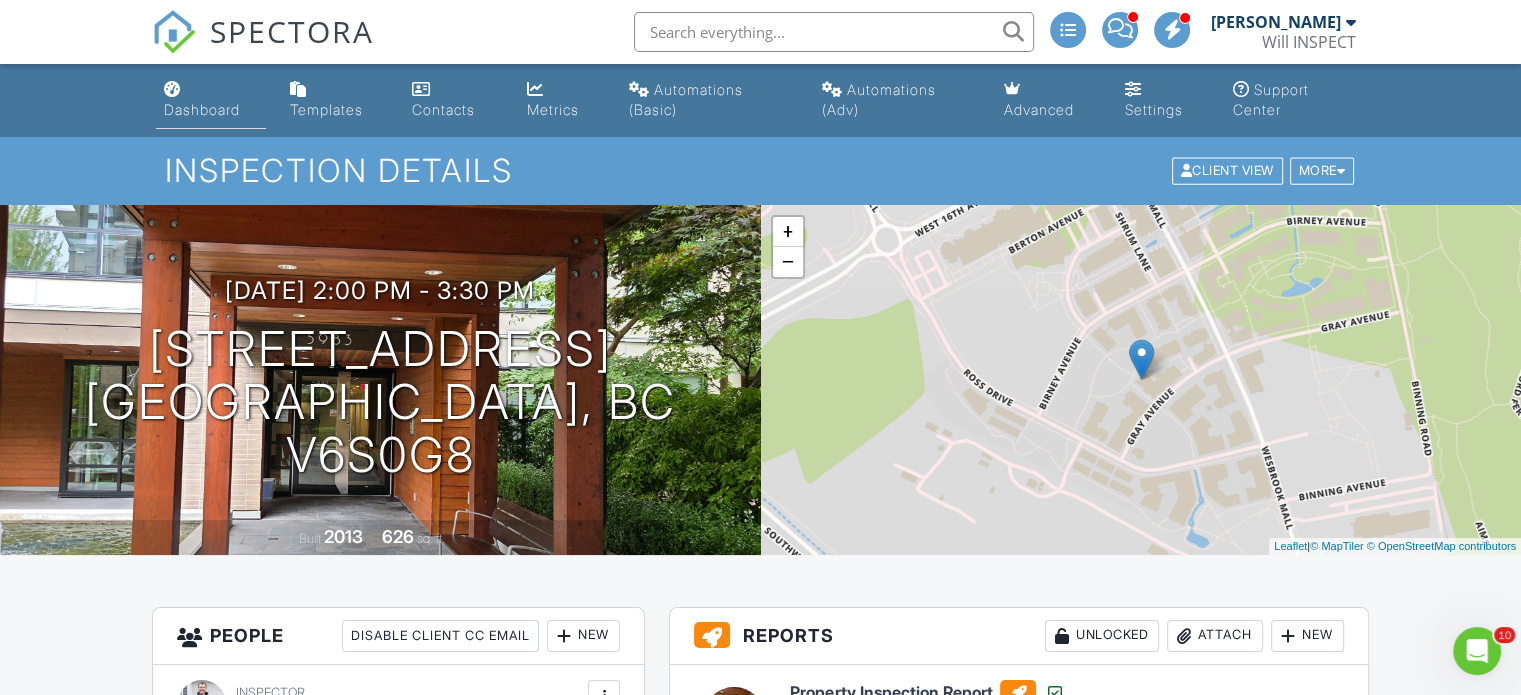 click on "Dashboard" at bounding box center (202, 109) 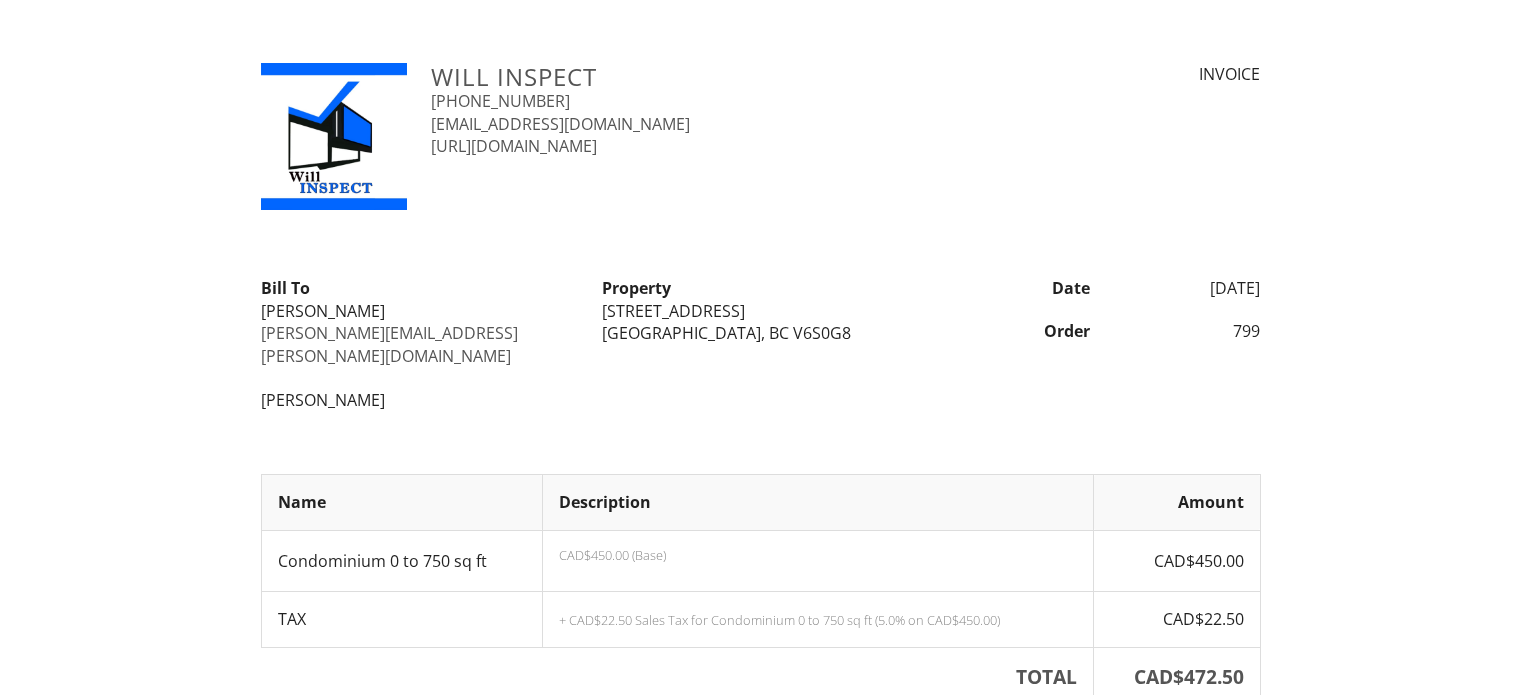 scroll, scrollTop: 0, scrollLeft: 0, axis: both 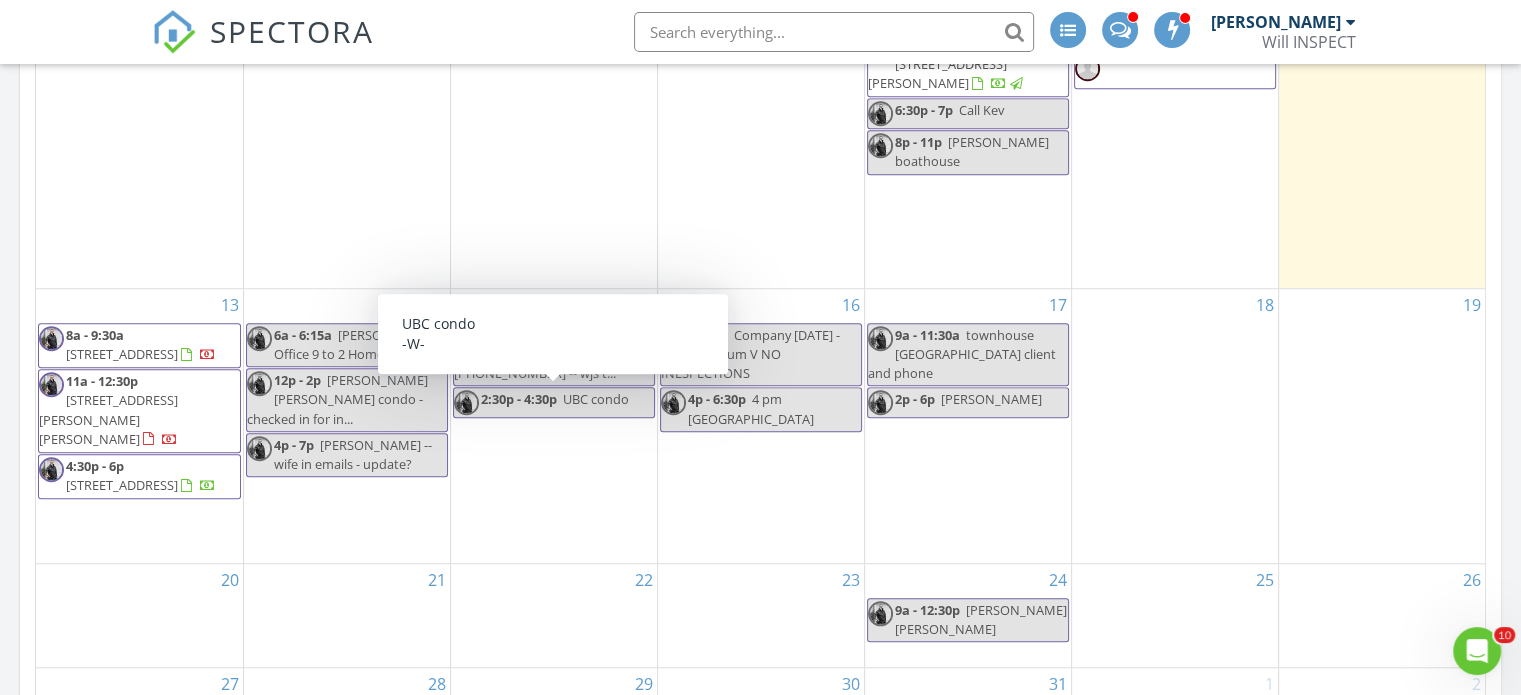 click on "2:30p - 4:30p" at bounding box center (519, 399) 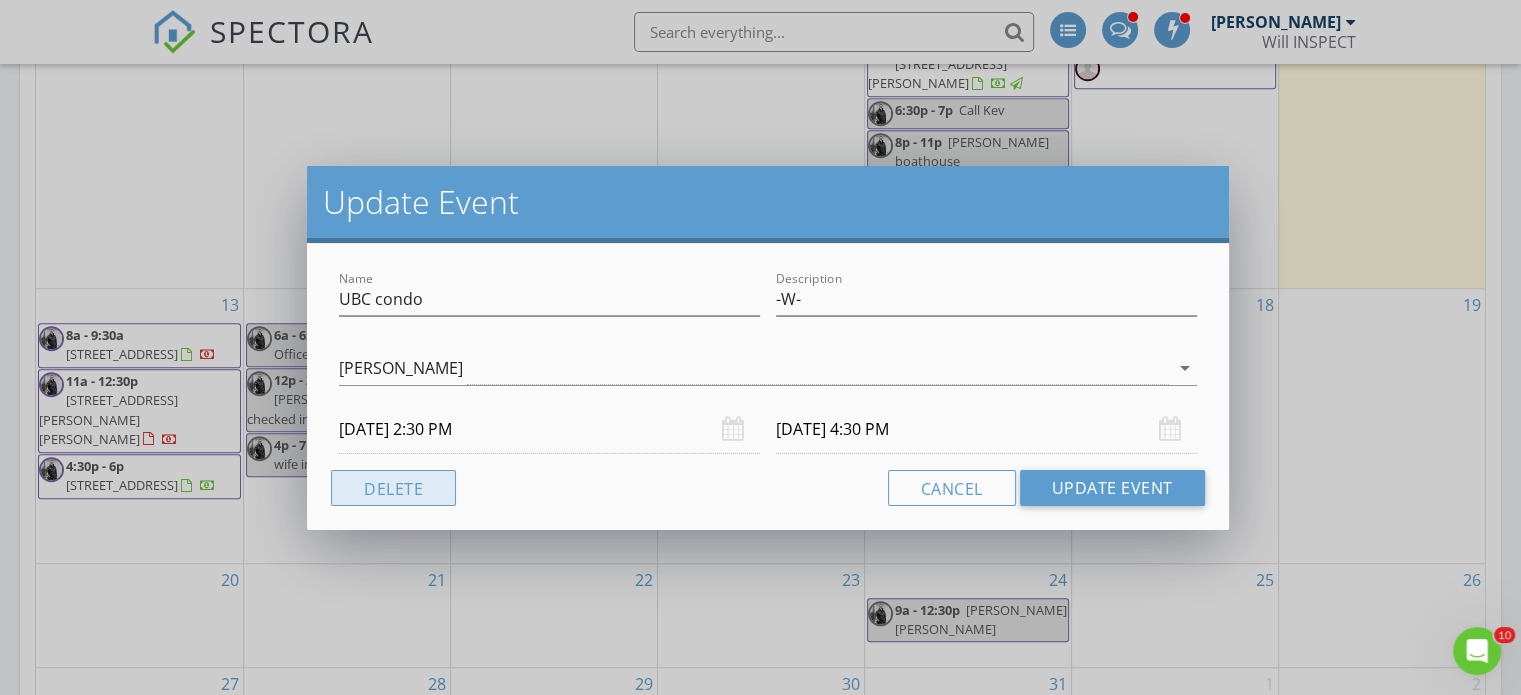 click on "Delete" at bounding box center [393, 488] 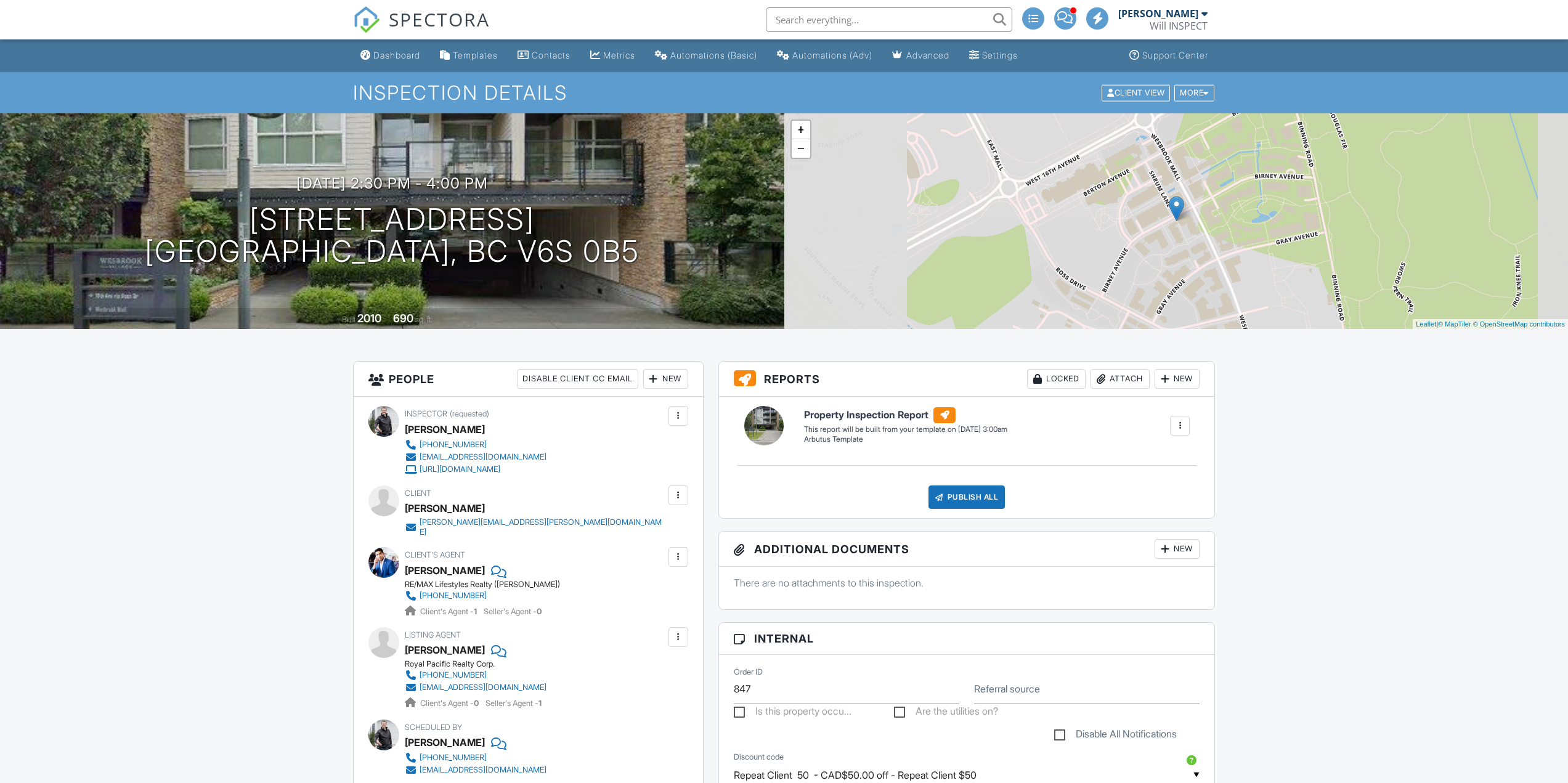 scroll, scrollTop: 0, scrollLeft: 0, axis: both 